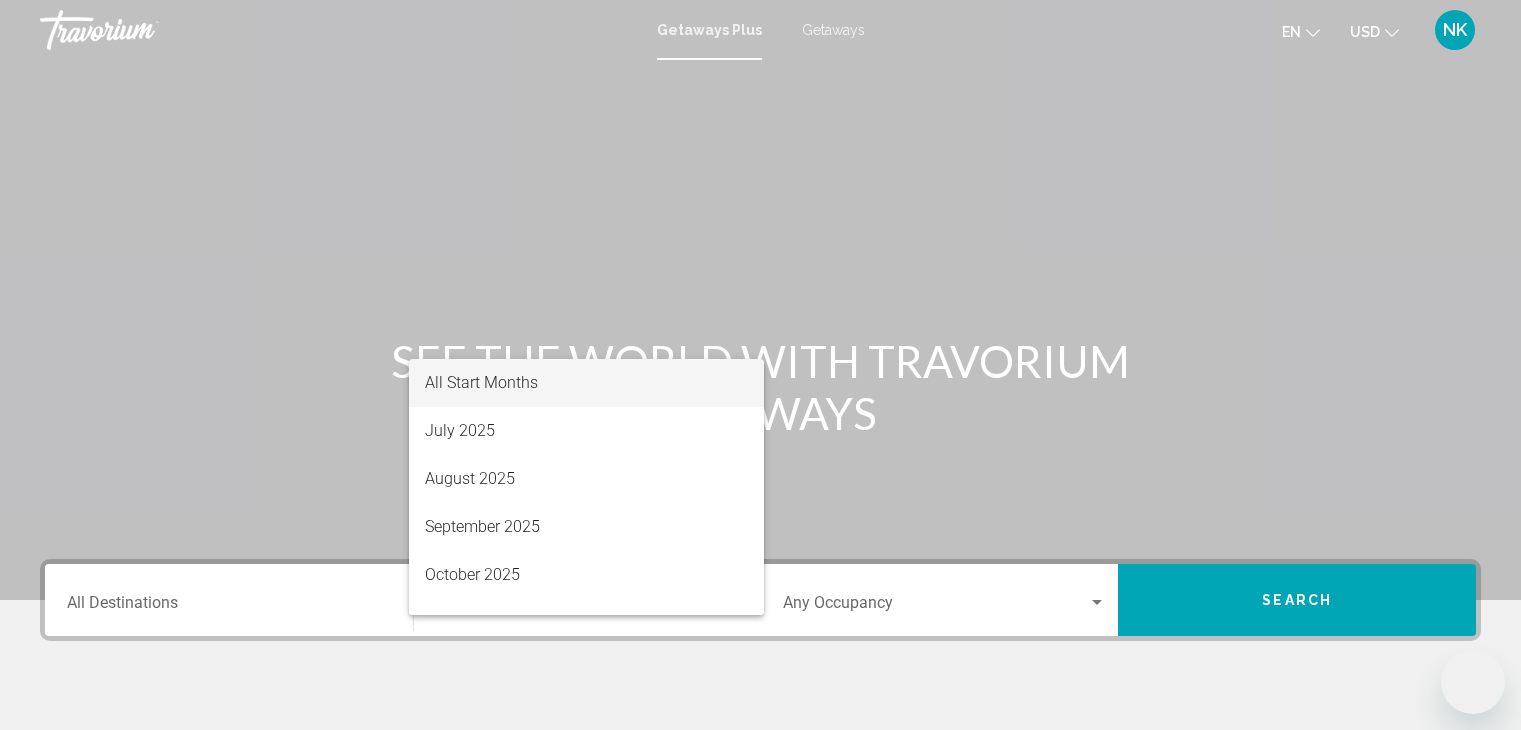 scroll, scrollTop: 0, scrollLeft: 0, axis: both 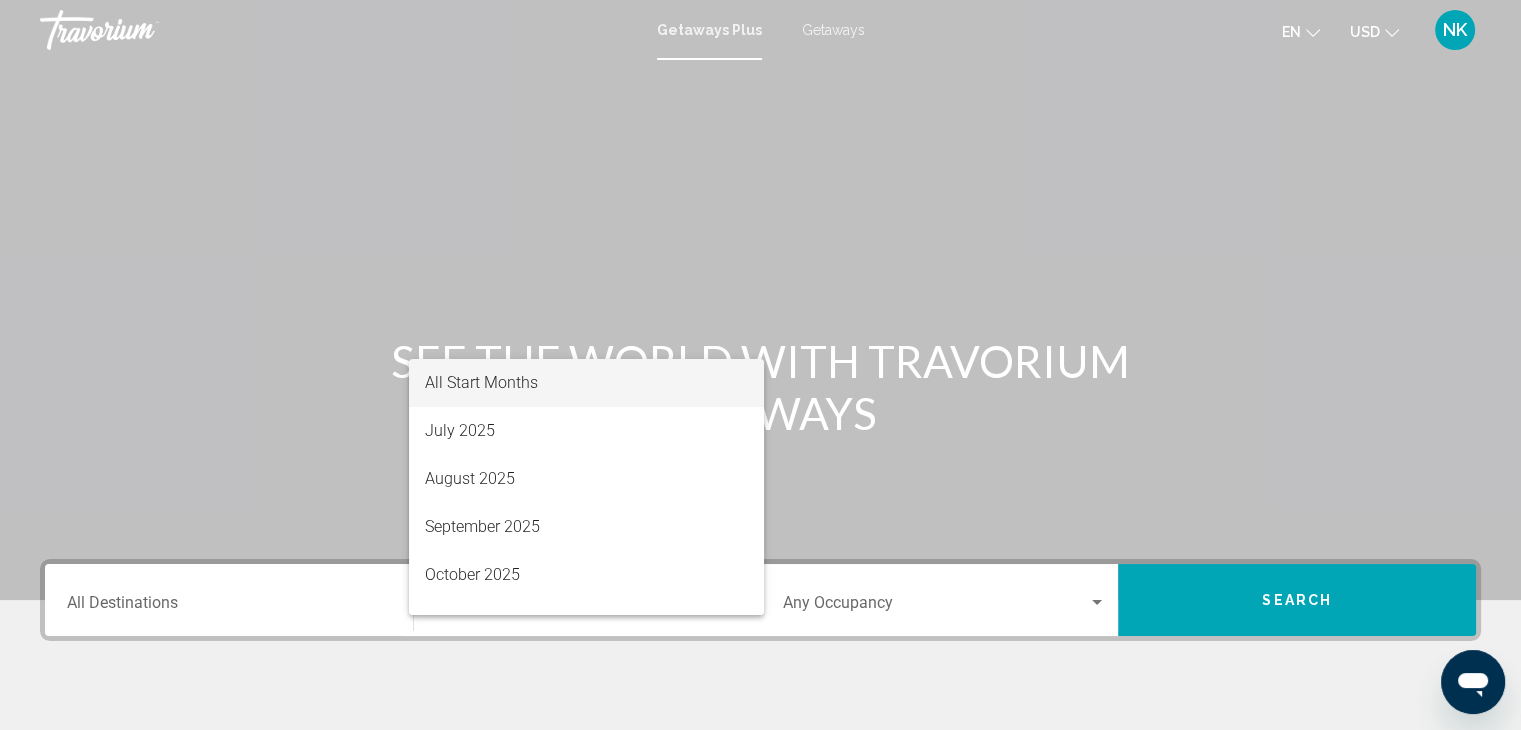 click at bounding box center (760, 365) 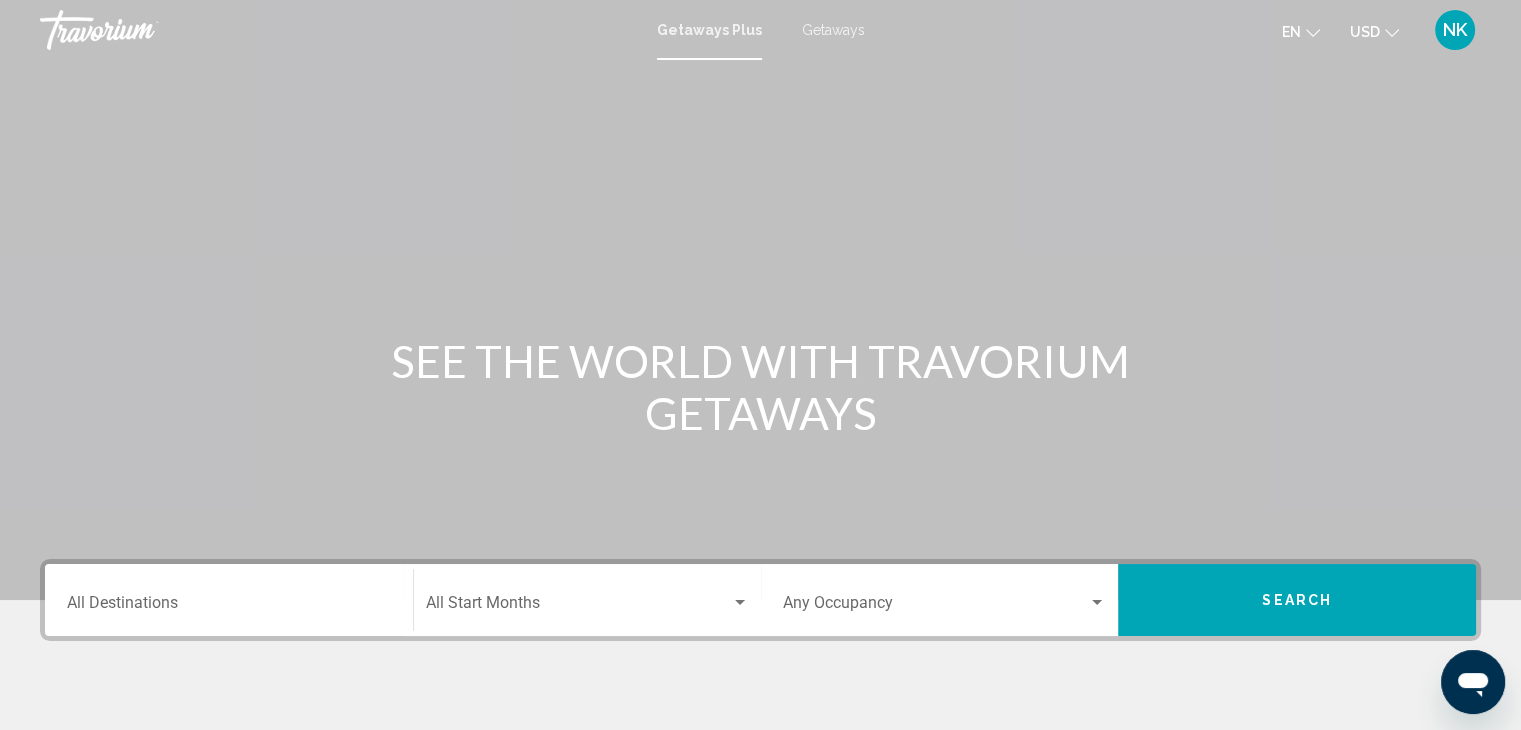 click on "Destination All Destinations" at bounding box center (229, 607) 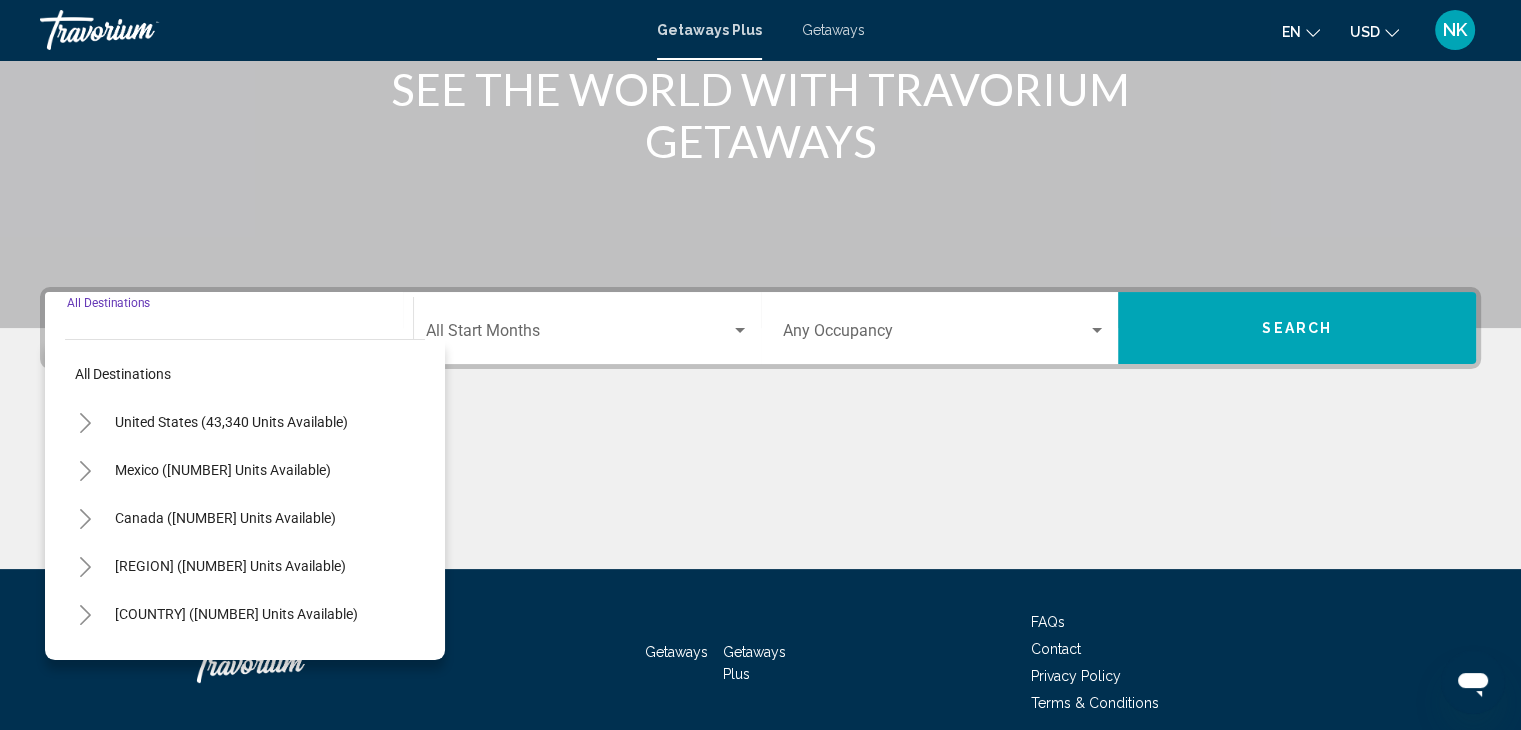 scroll, scrollTop: 356, scrollLeft: 0, axis: vertical 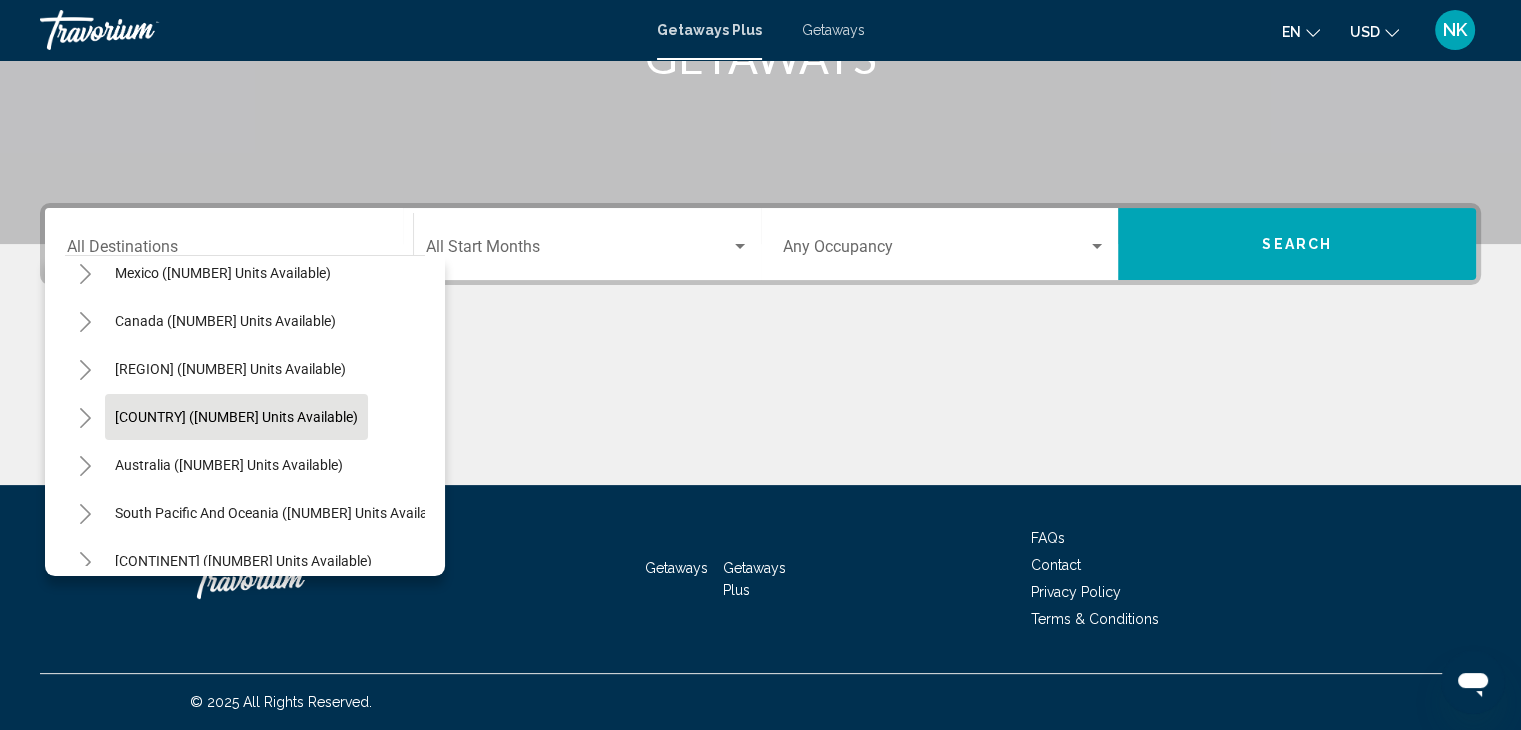 click on "[COUNTRY] ([NUMBER] units available)" at bounding box center (229, 465) 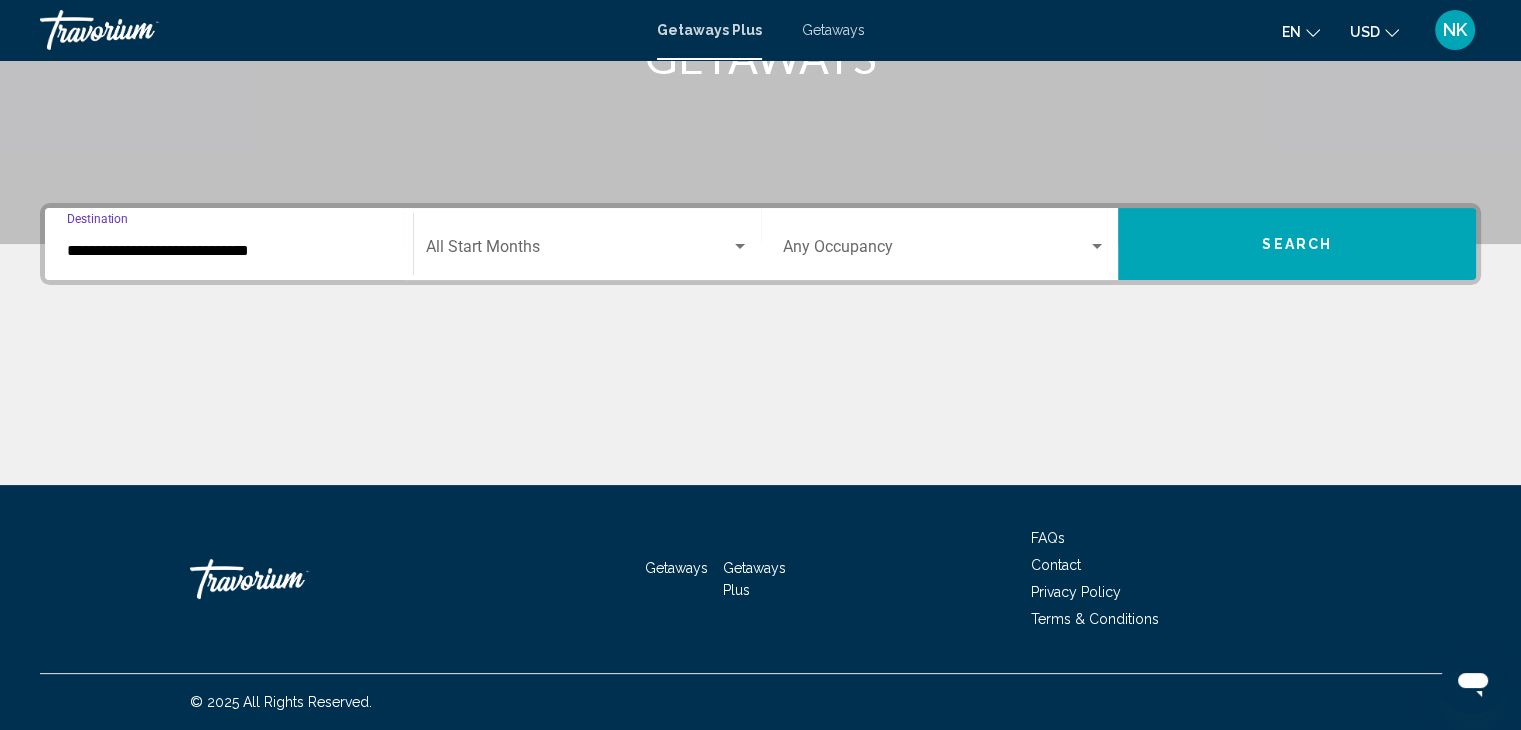 click on "**********" at bounding box center [229, 251] 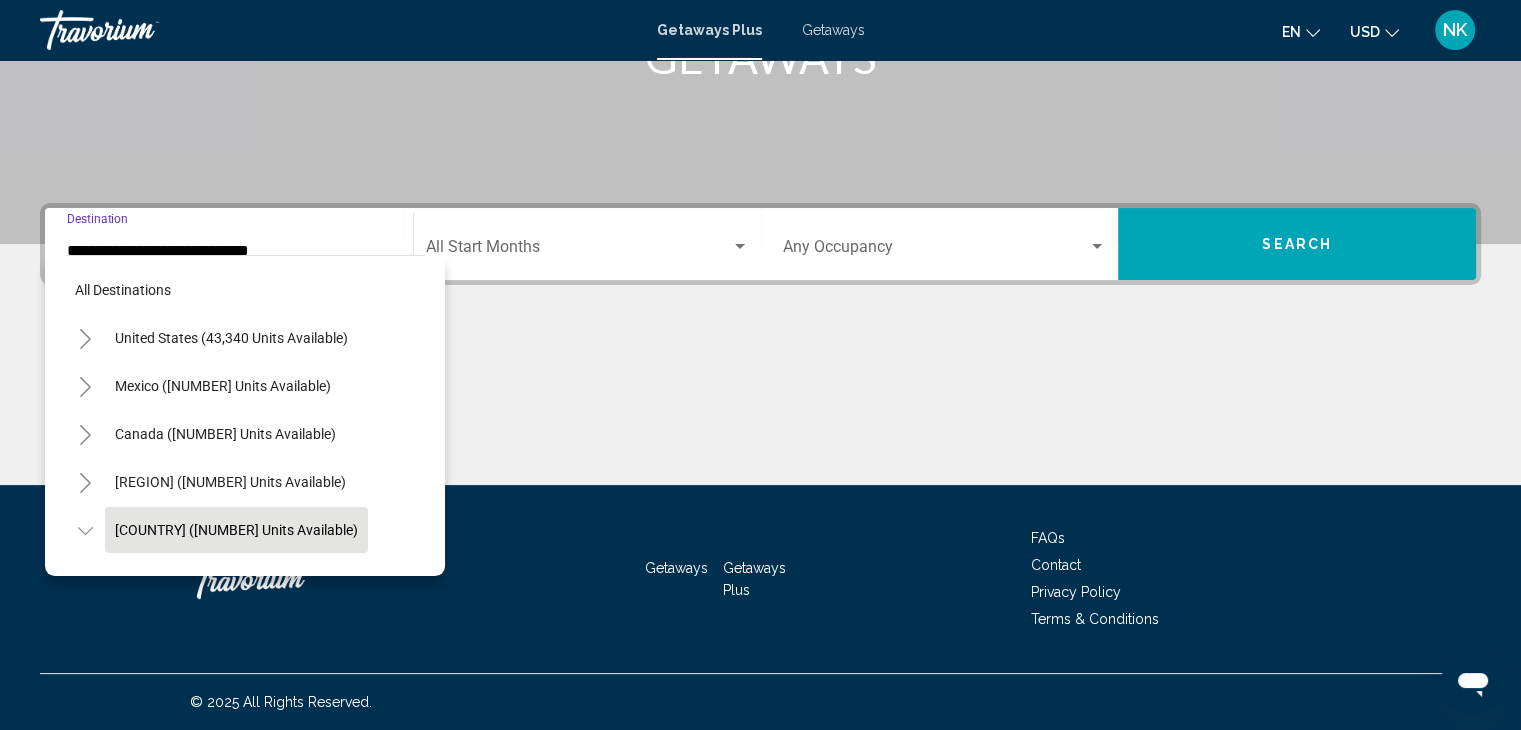 scroll, scrollTop: 126, scrollLeft: 0, axis: vertical 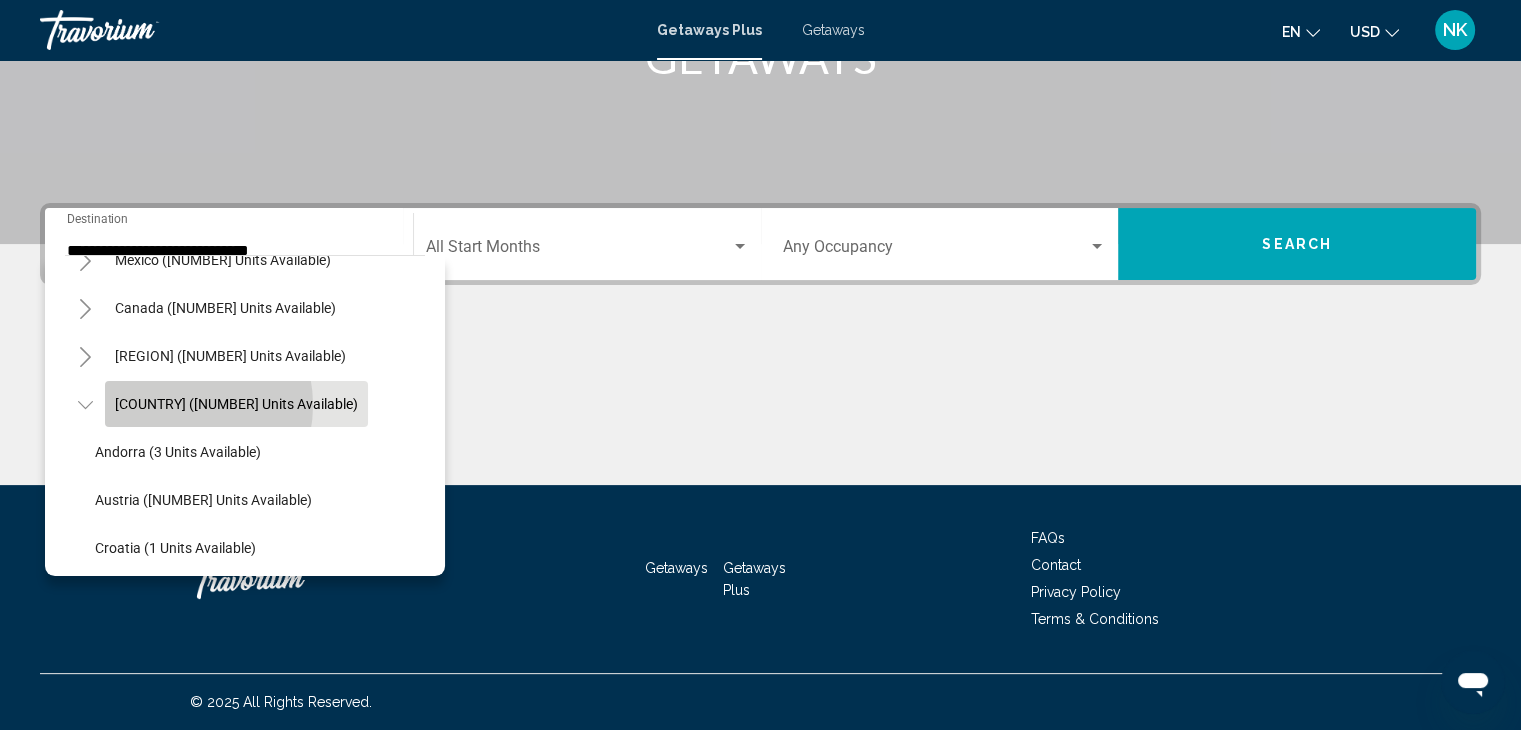 click on "[COUNTRY] ([NUMBER] units available)" 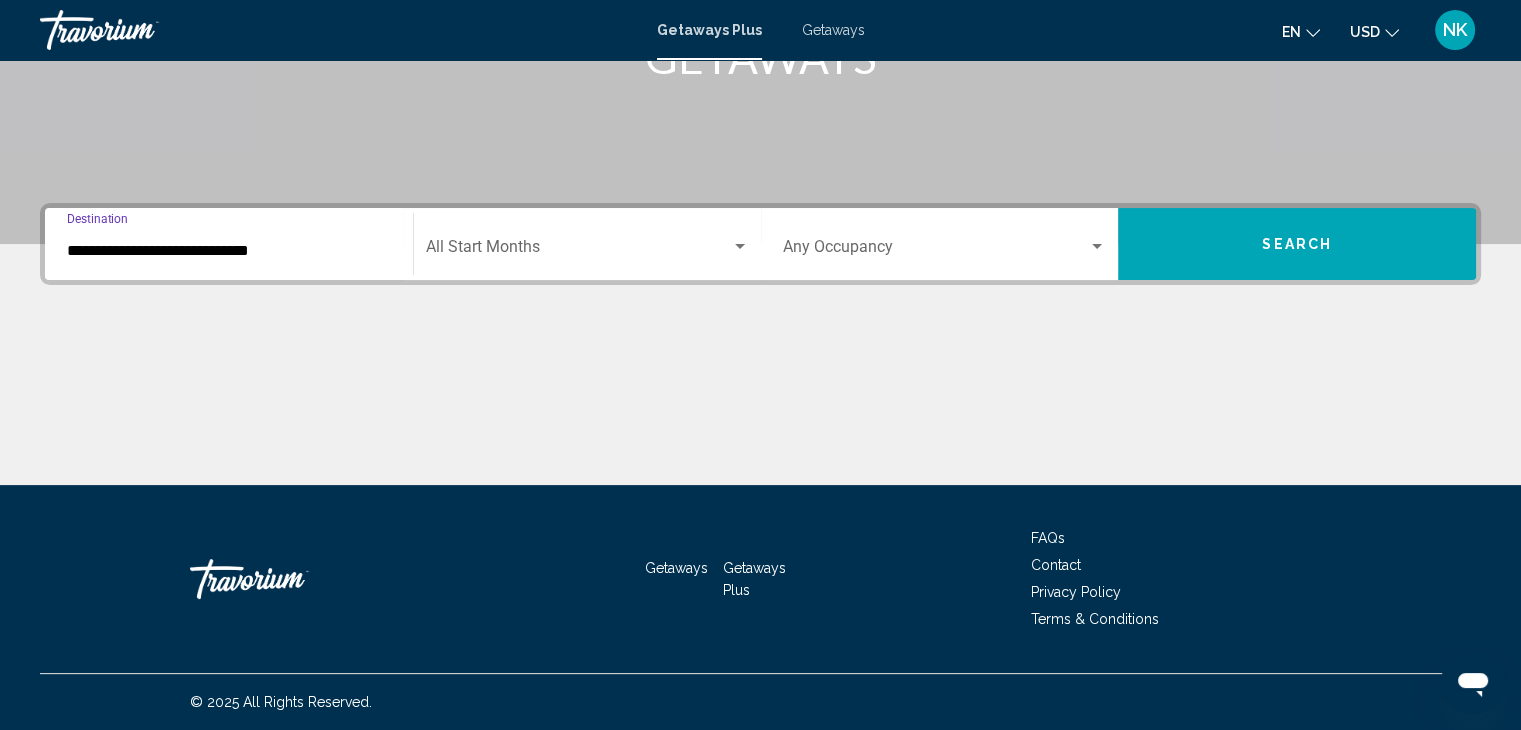 click on "**********" at bounding box center (229, 251) 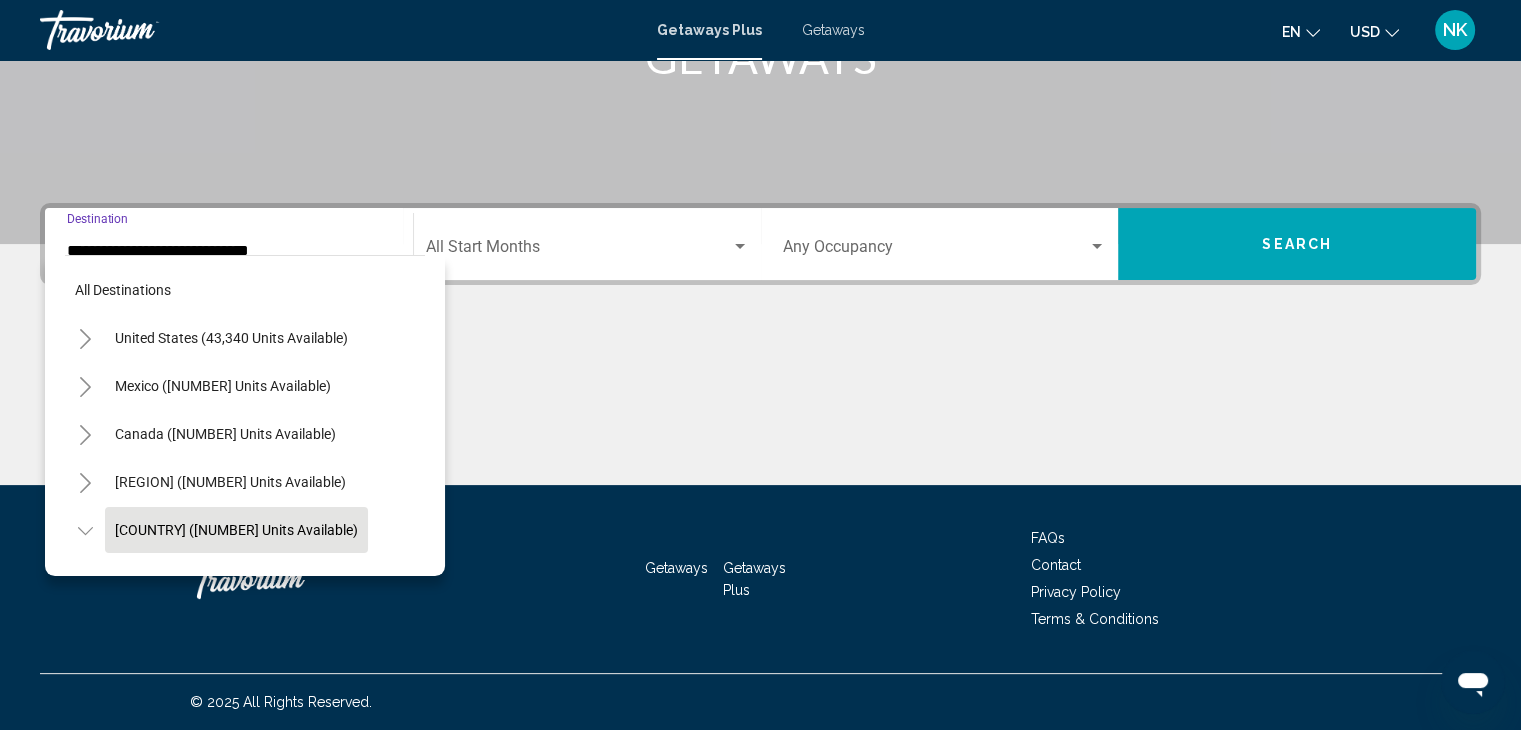 scroll, scrollTop: 126, scrollLeft: 0, axis: vertical 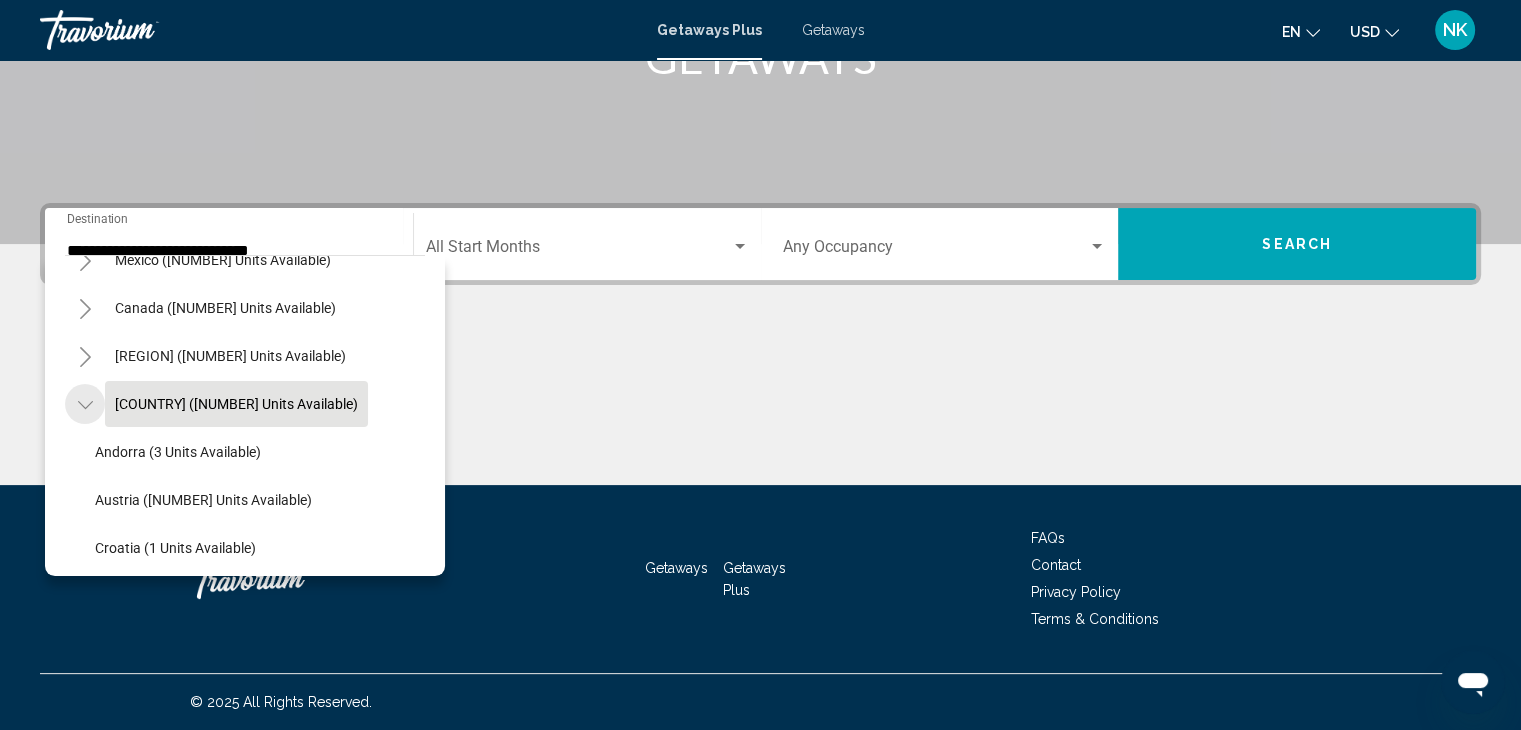 click 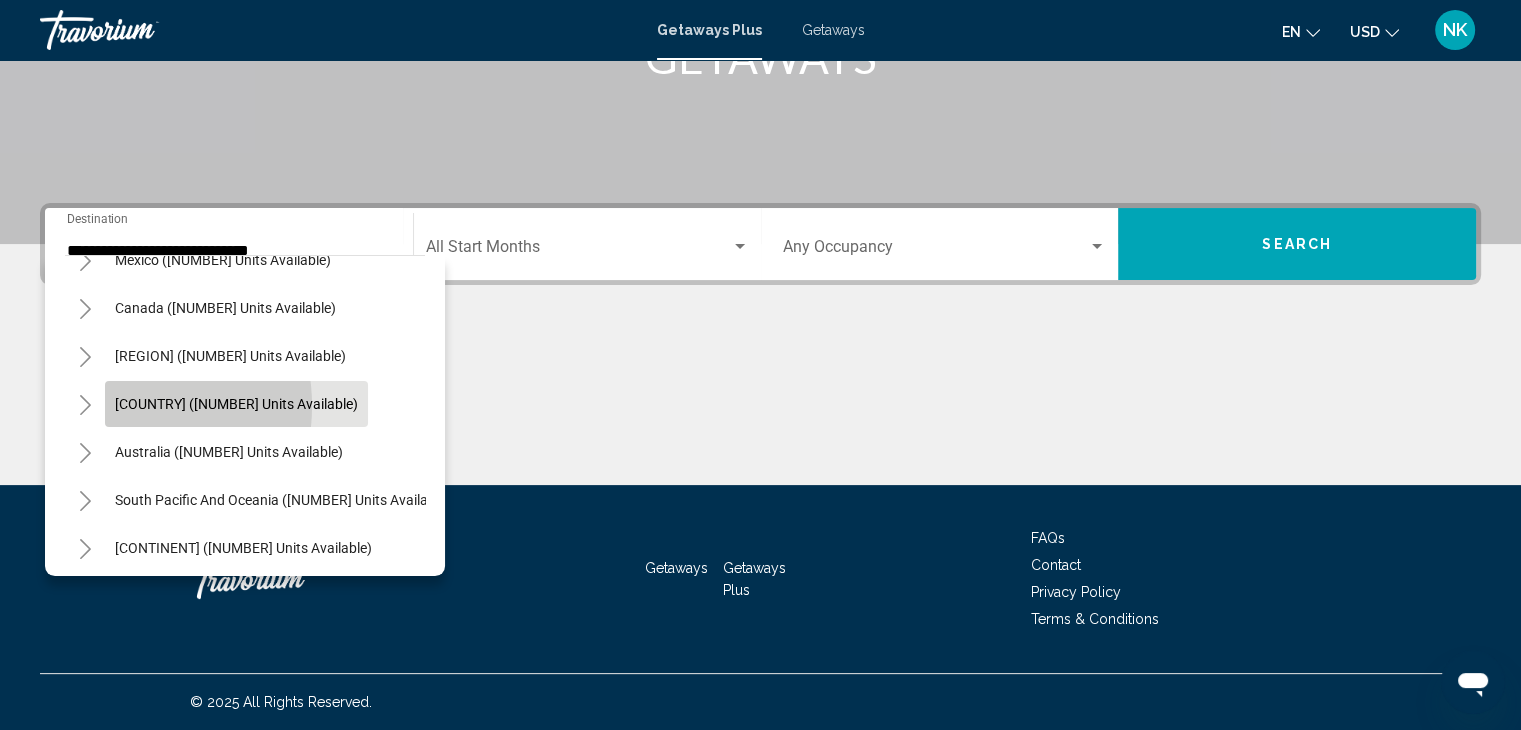 click on "[COUNTRY] ([NUMBER] units available)" 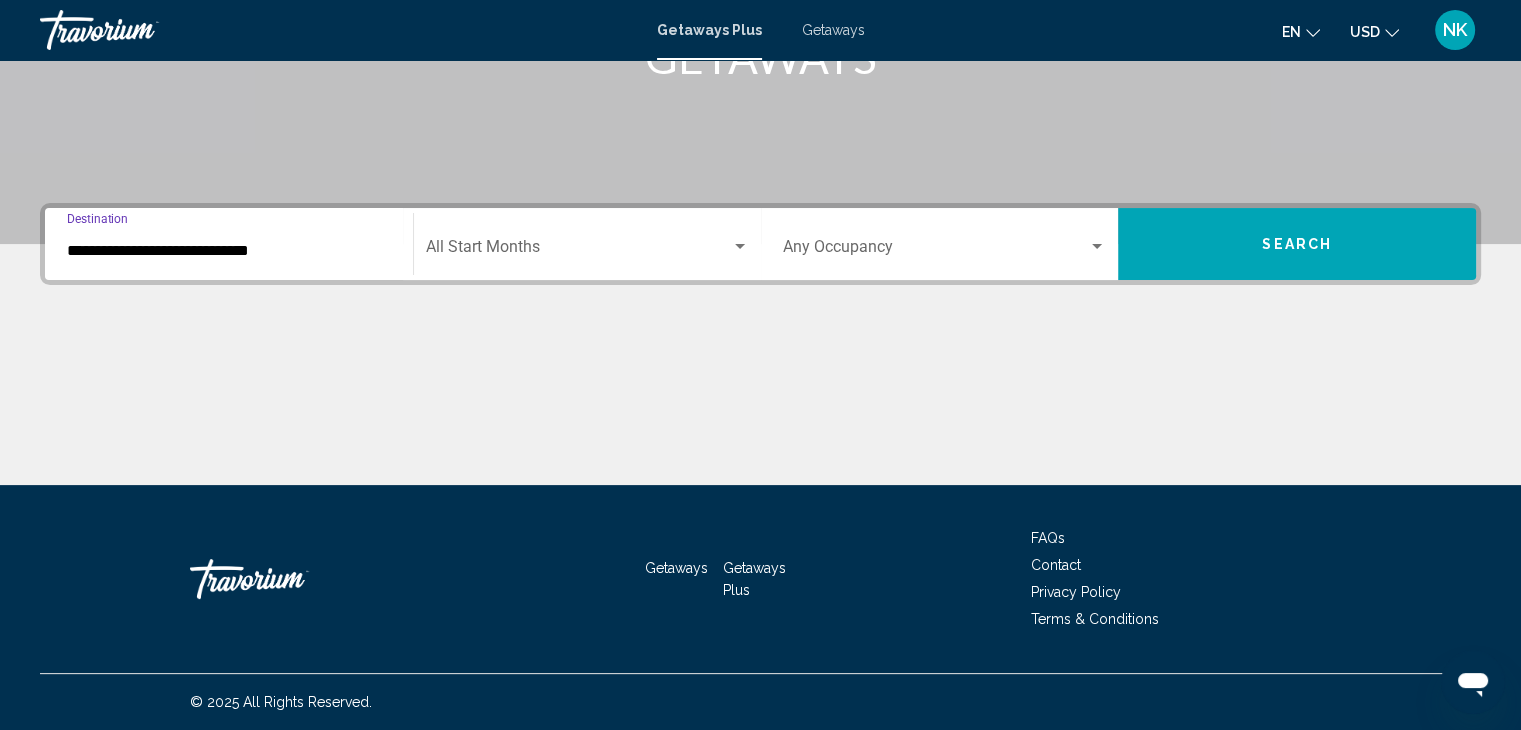 click on "**********" at bounding box center (229, 251) 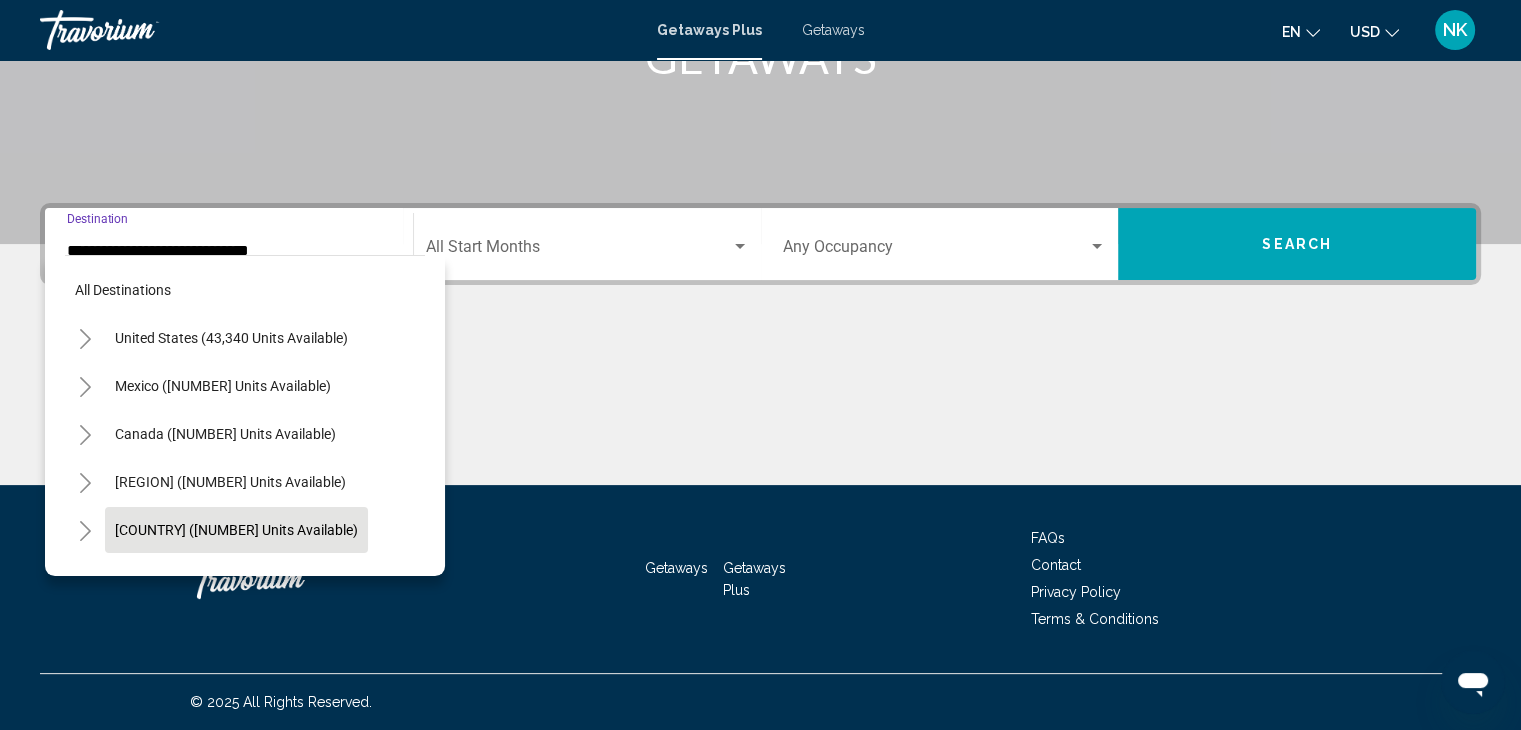 scroll, scrollTop: 126, scrollLeft: 0, axis: vertical 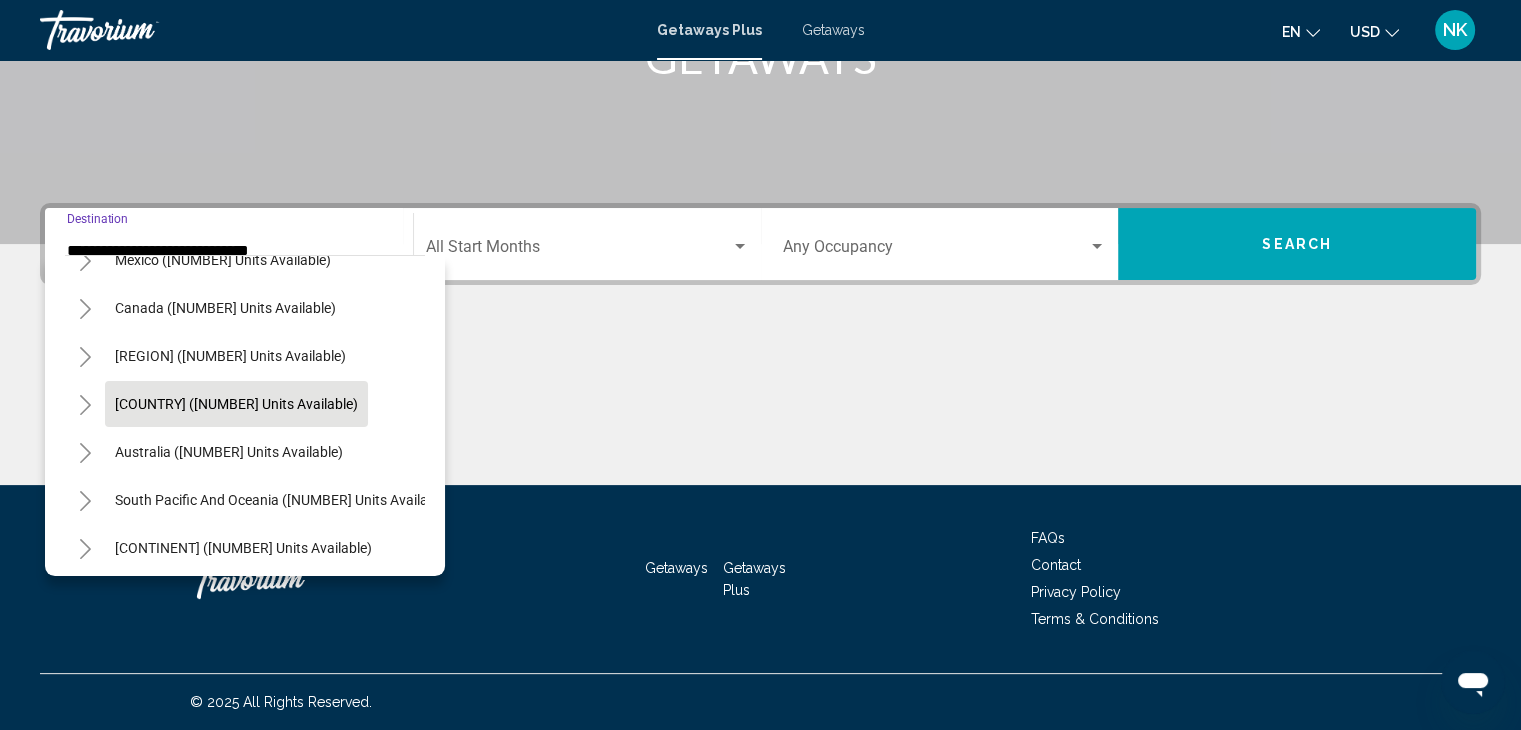 click on "[COUNTRY] ([NUMBER] units available)" 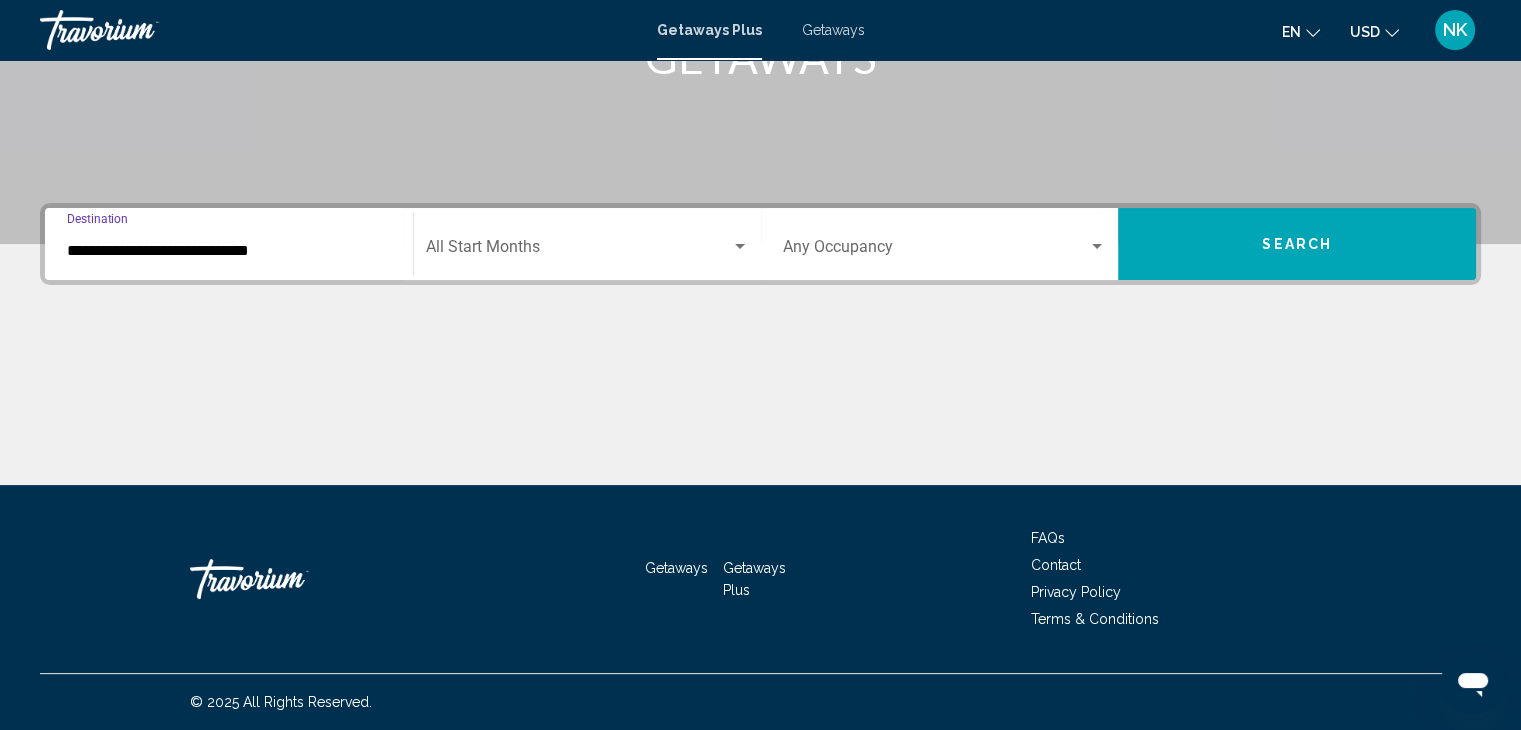 click on "**********" at bounding box center [229, 244] 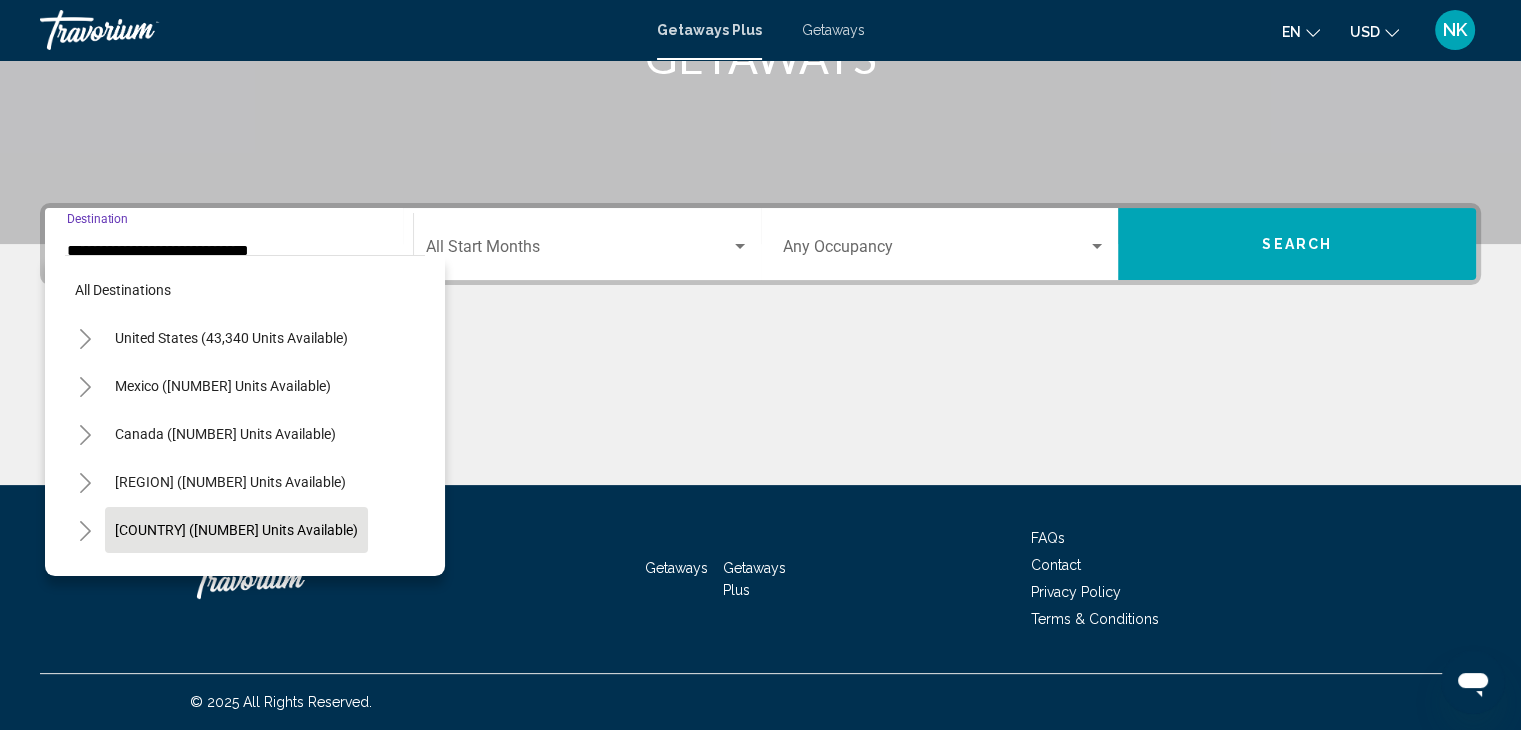scroll, scrollTop: 126, scrollLeft: 0, axis: vertical 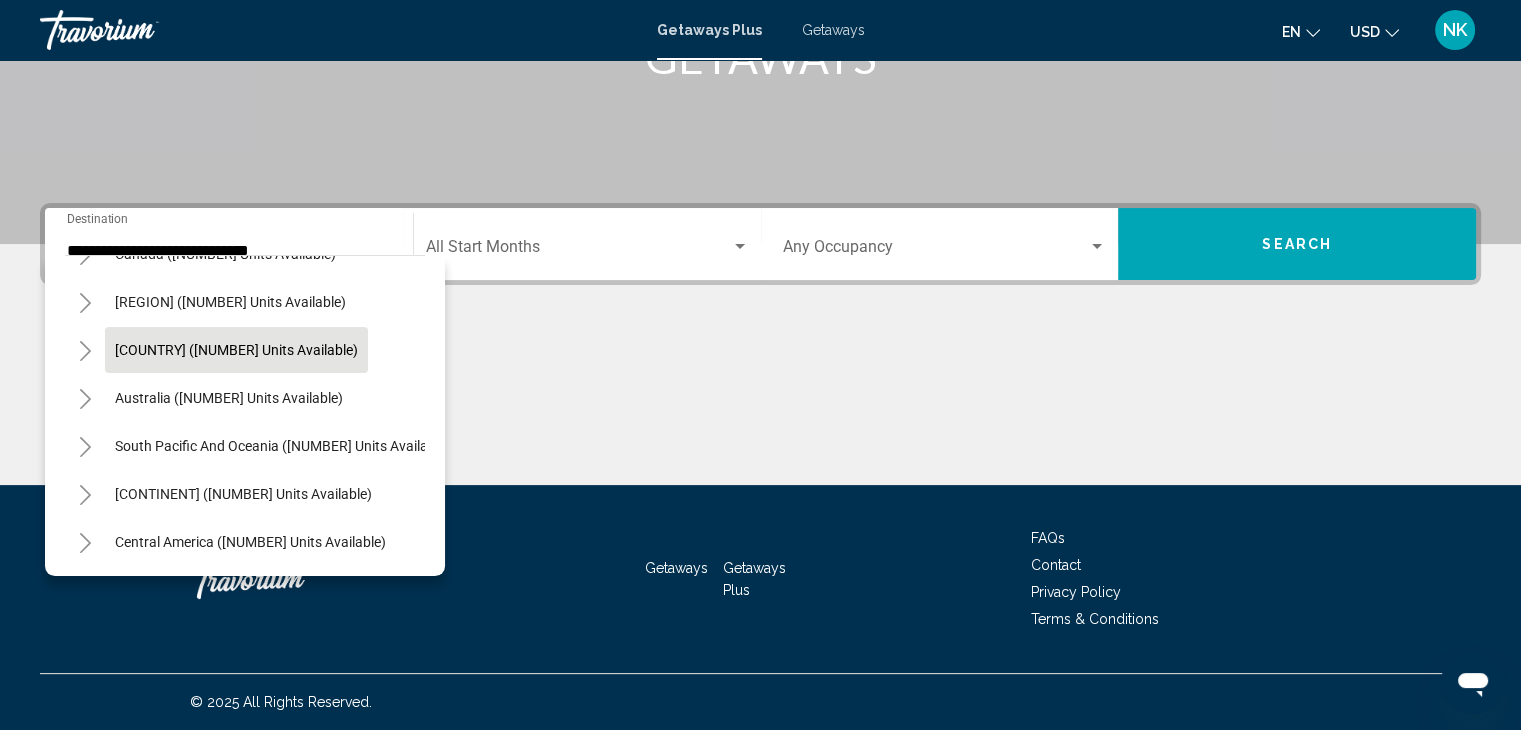 click on "[COUNTRY] ([NUMBER] units available)" 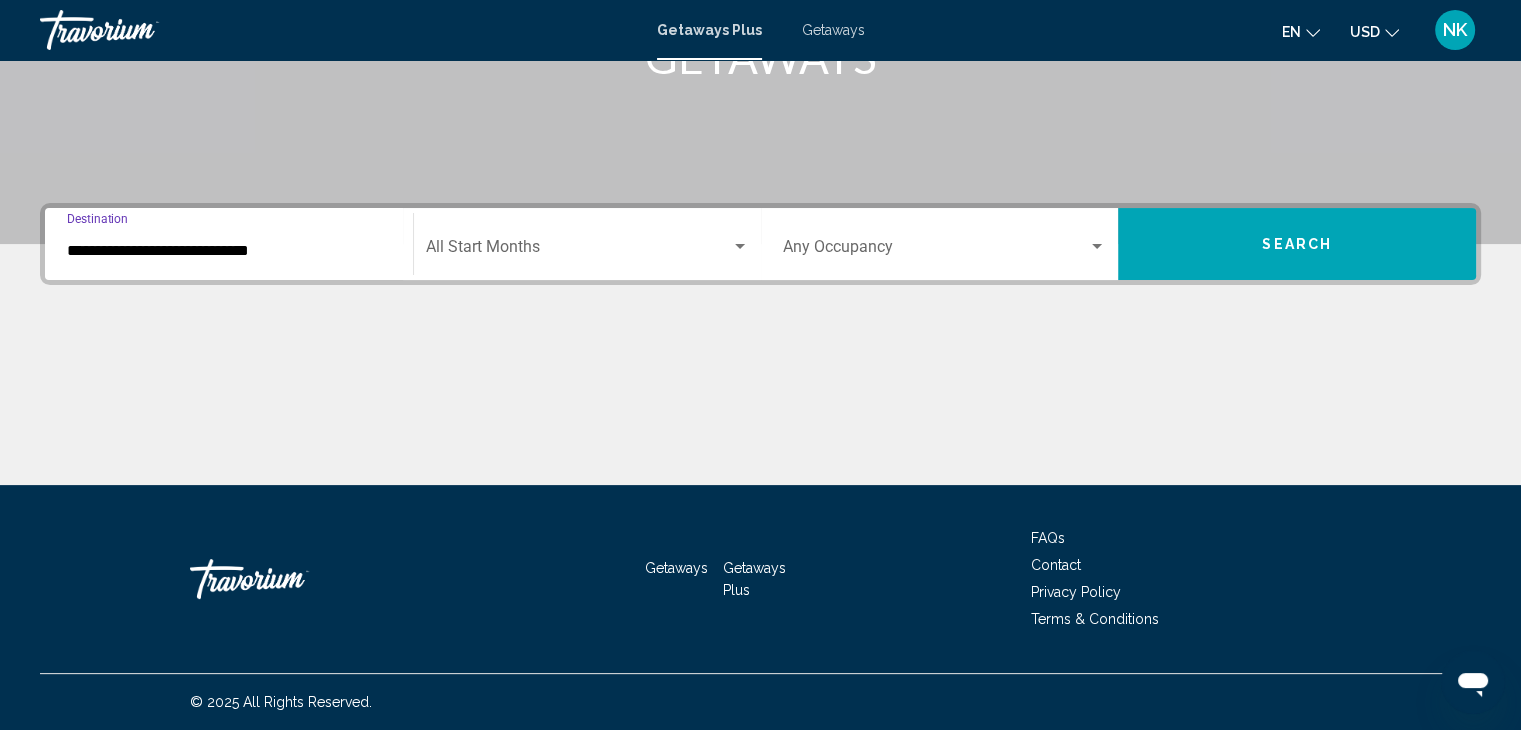click on "**********" at bounding box center [229, 251] 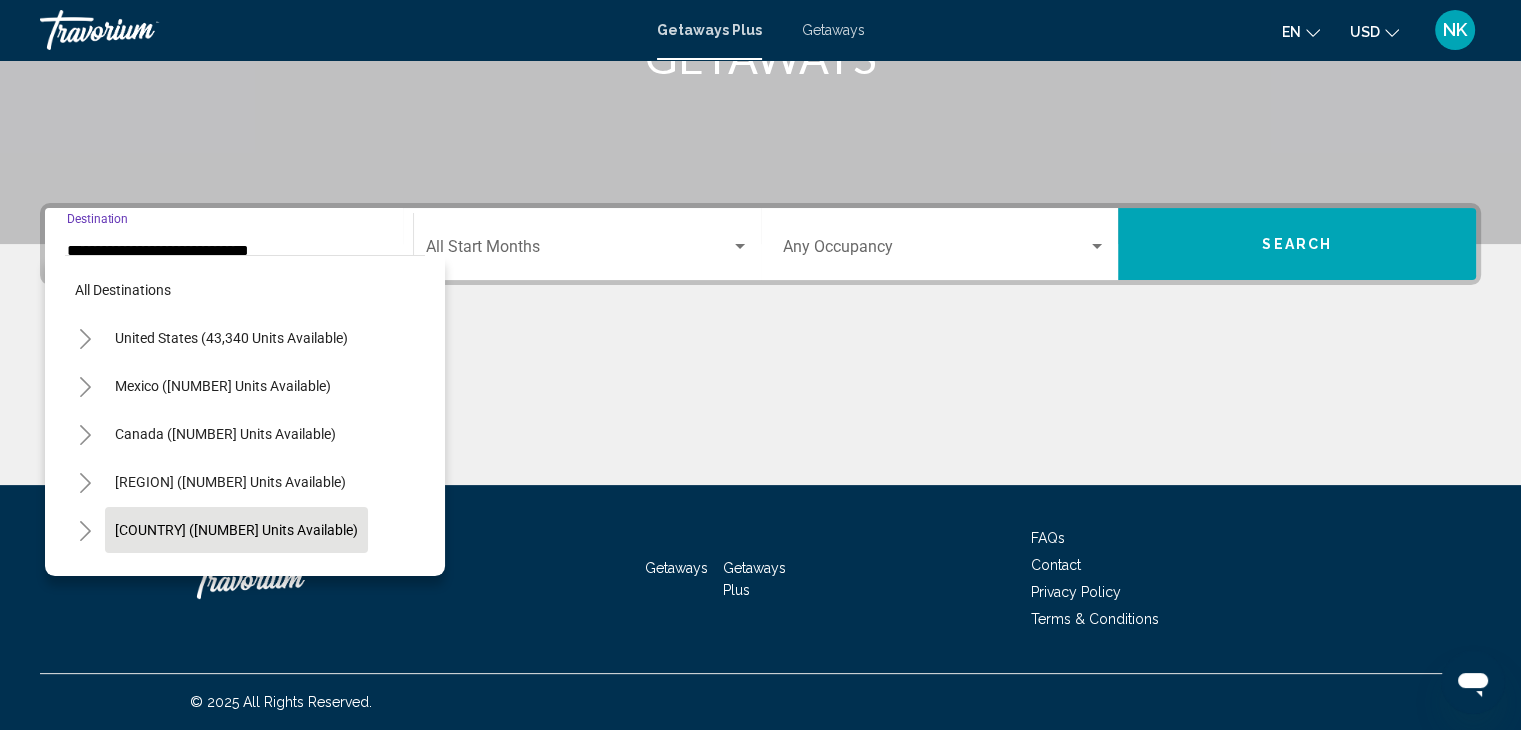 scroll, scrollTop: 126, scrollLeft: 0, axis: vertical 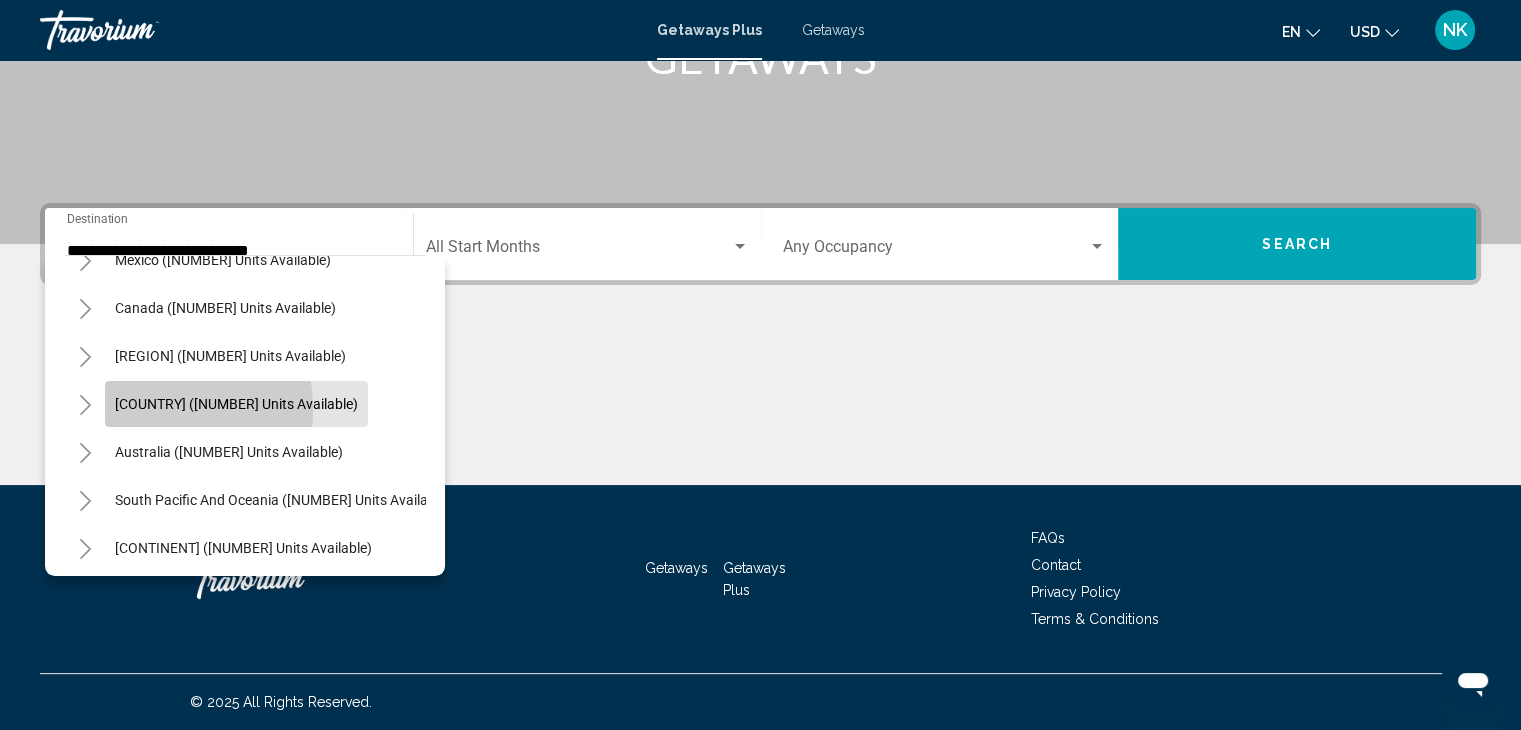 click on "[COUNTRY] ([NUMBER] units available)" 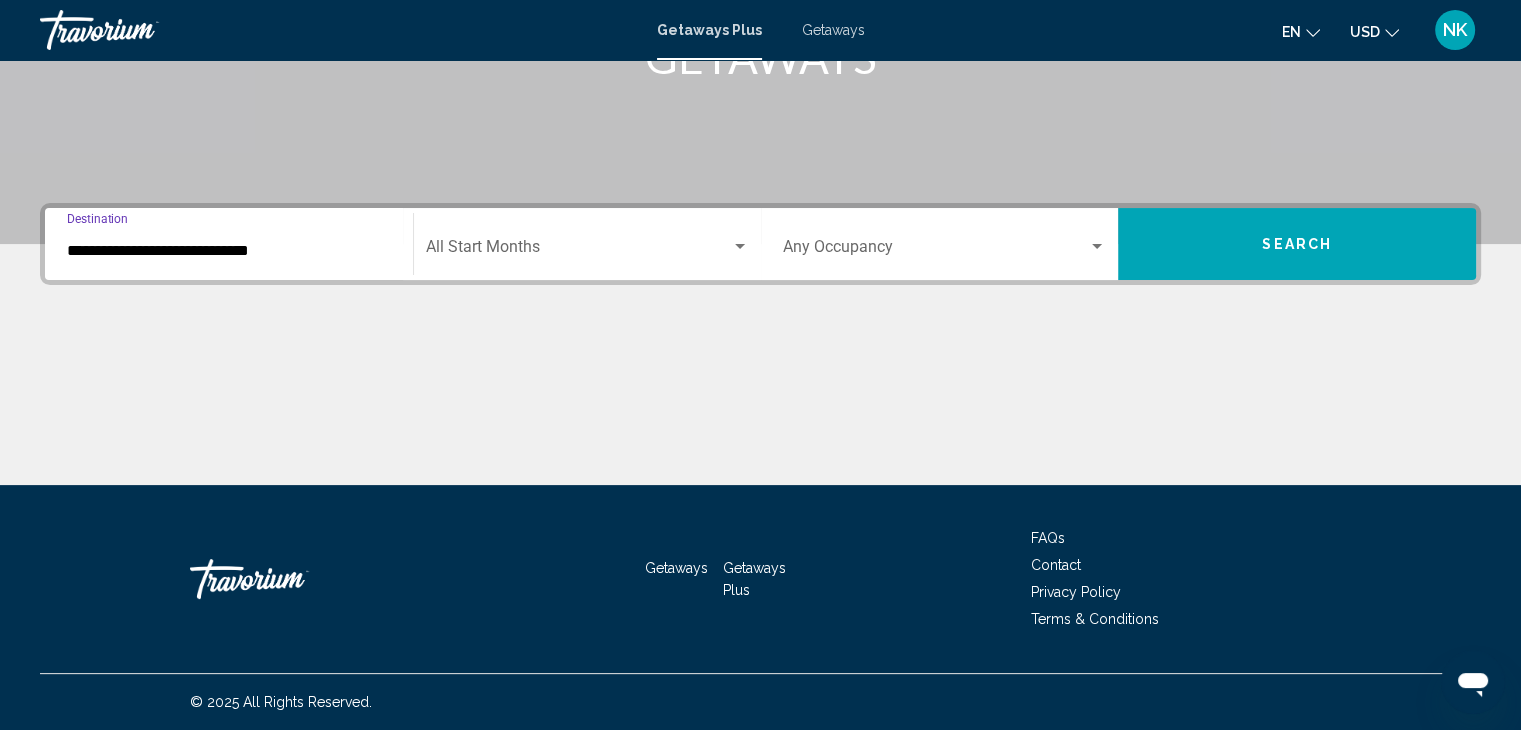 click on "**********" at bounding box center [229, 251] 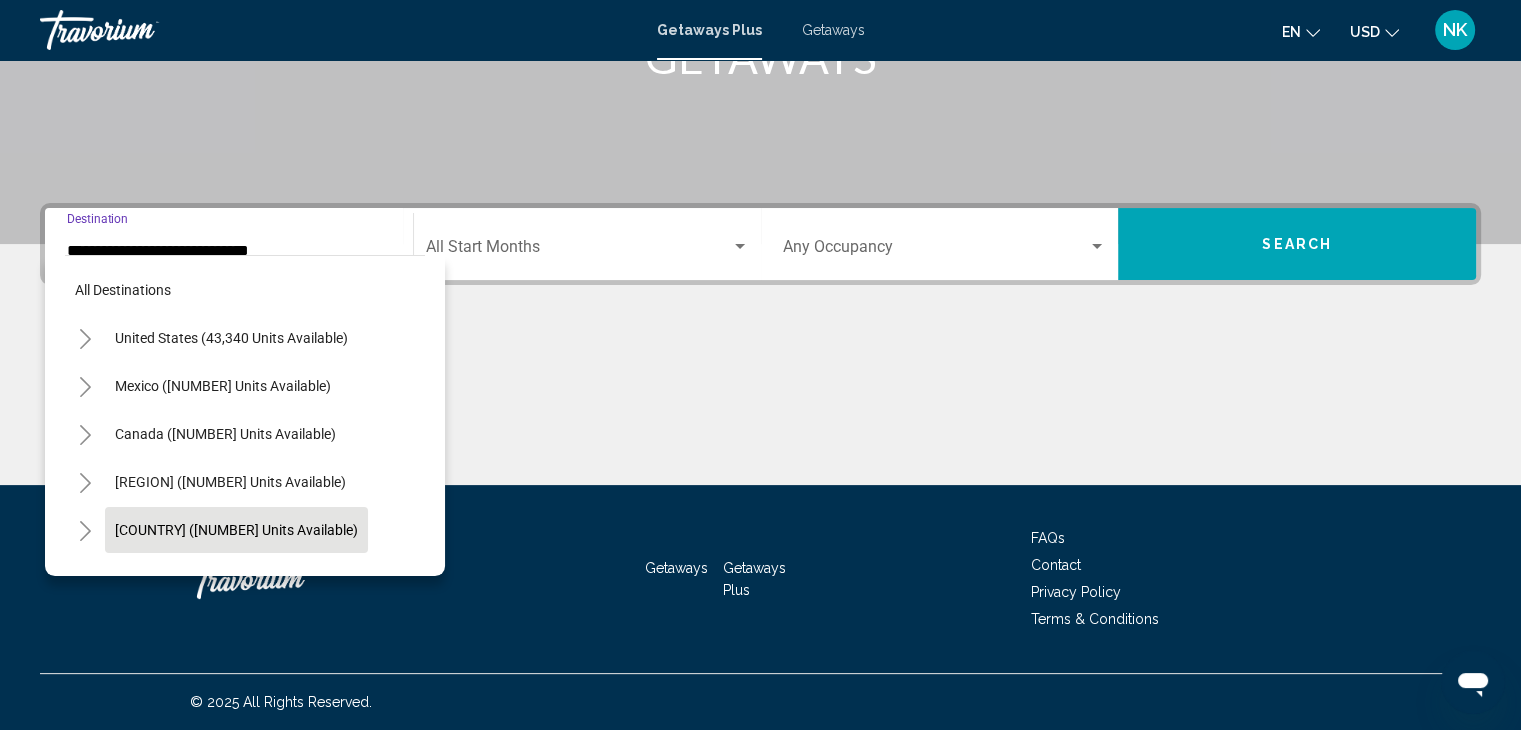scroll, scrollTop: 126, scrollLeft: 0, axis: vertical 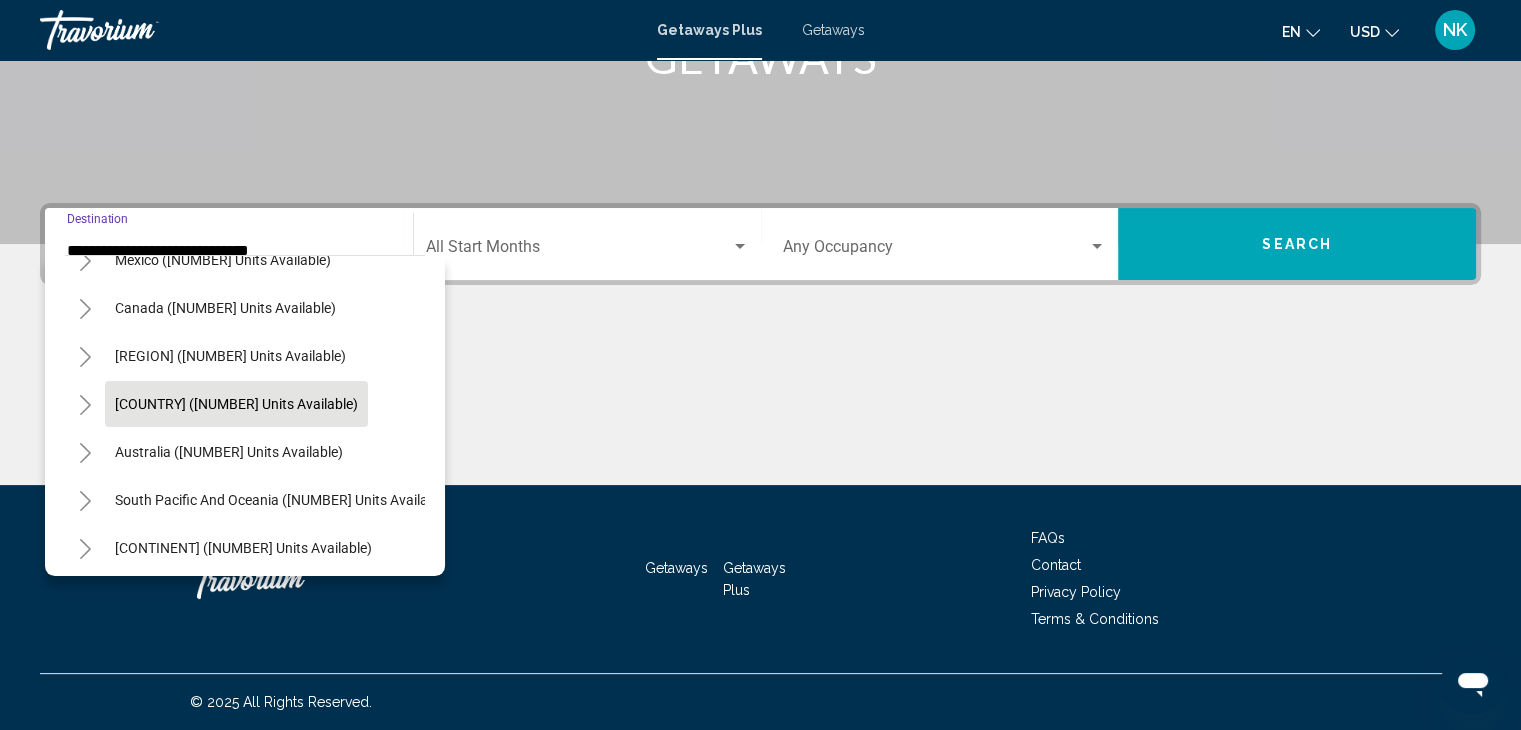 click at bounding box center [578, 251] 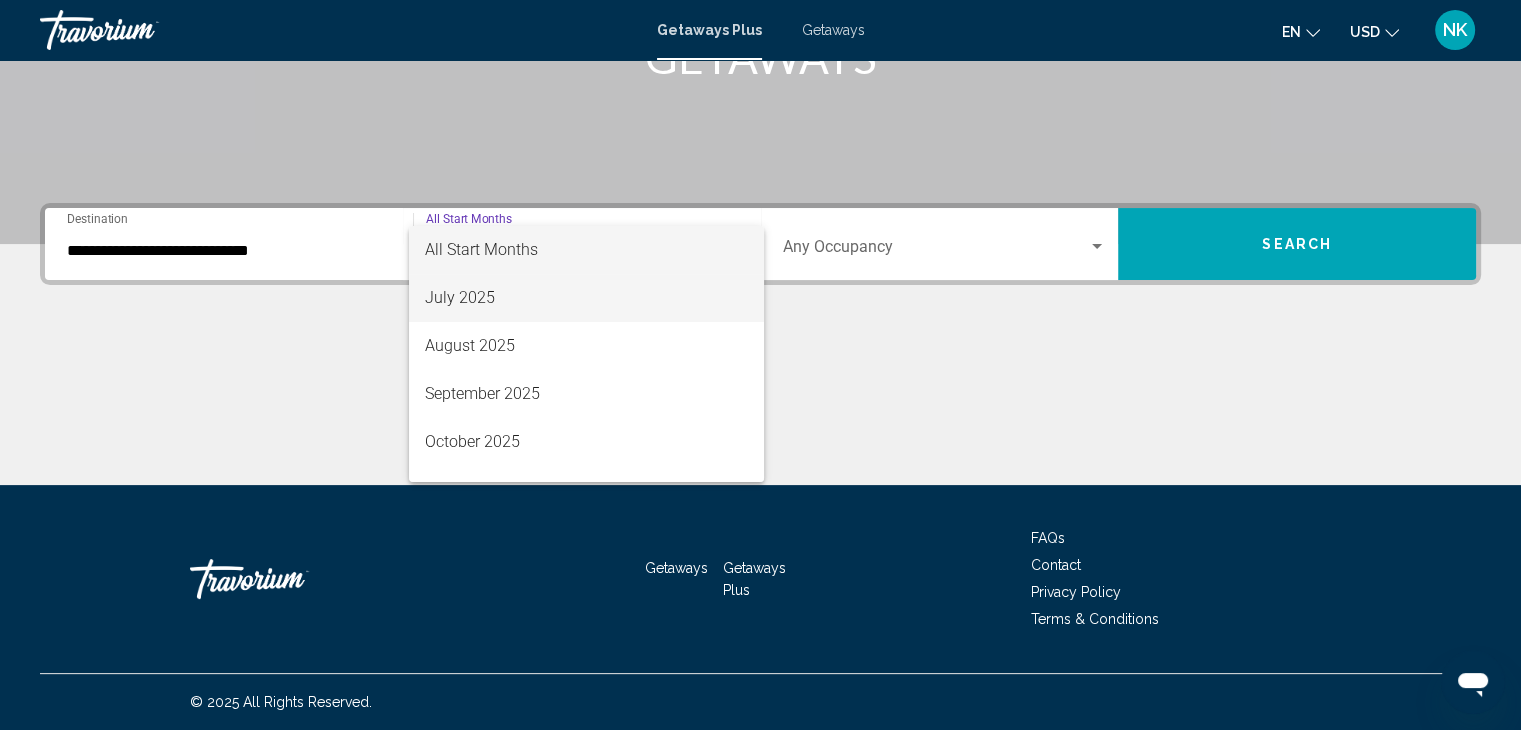 click on "July 2025" at bounding box center [586, 298] 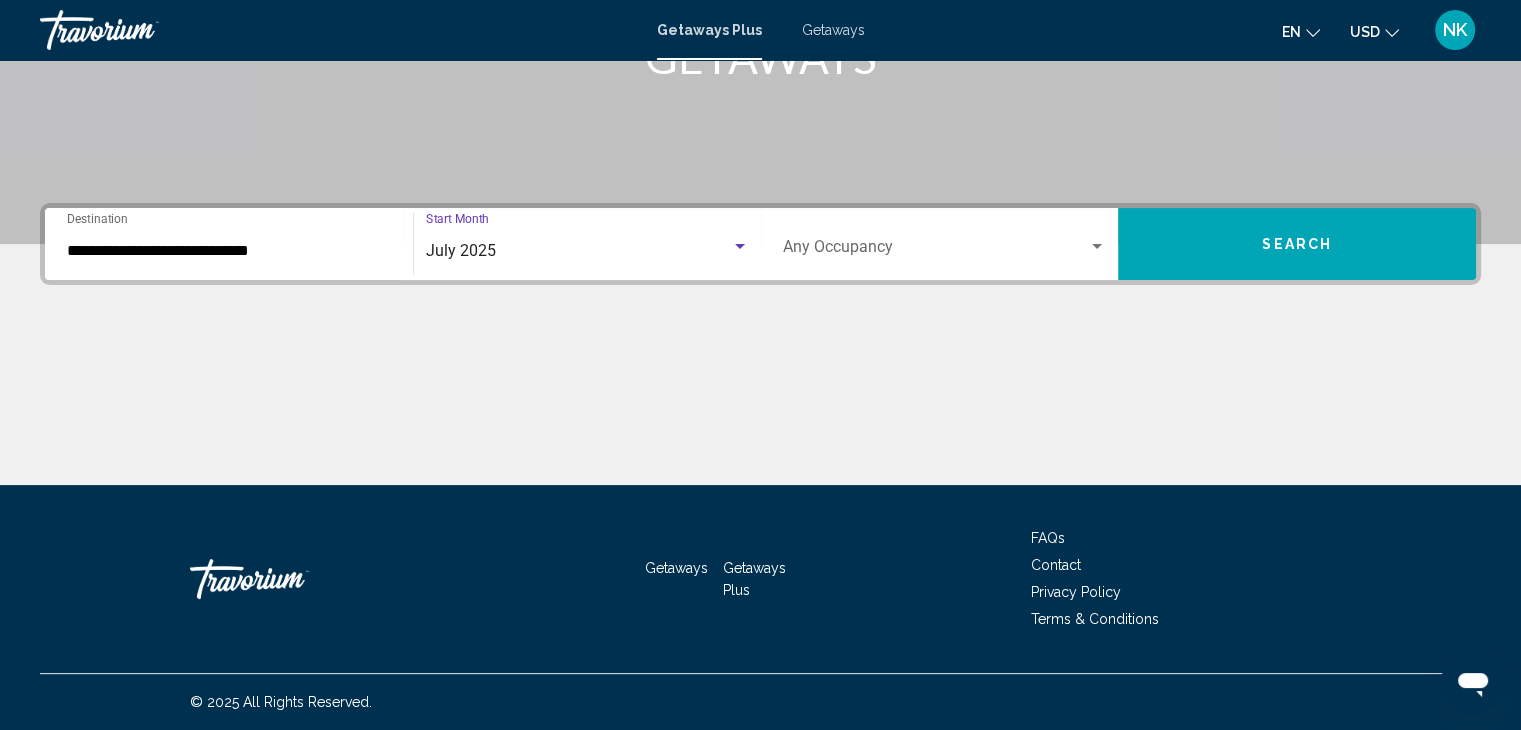 click at bounding box center (936, 251) 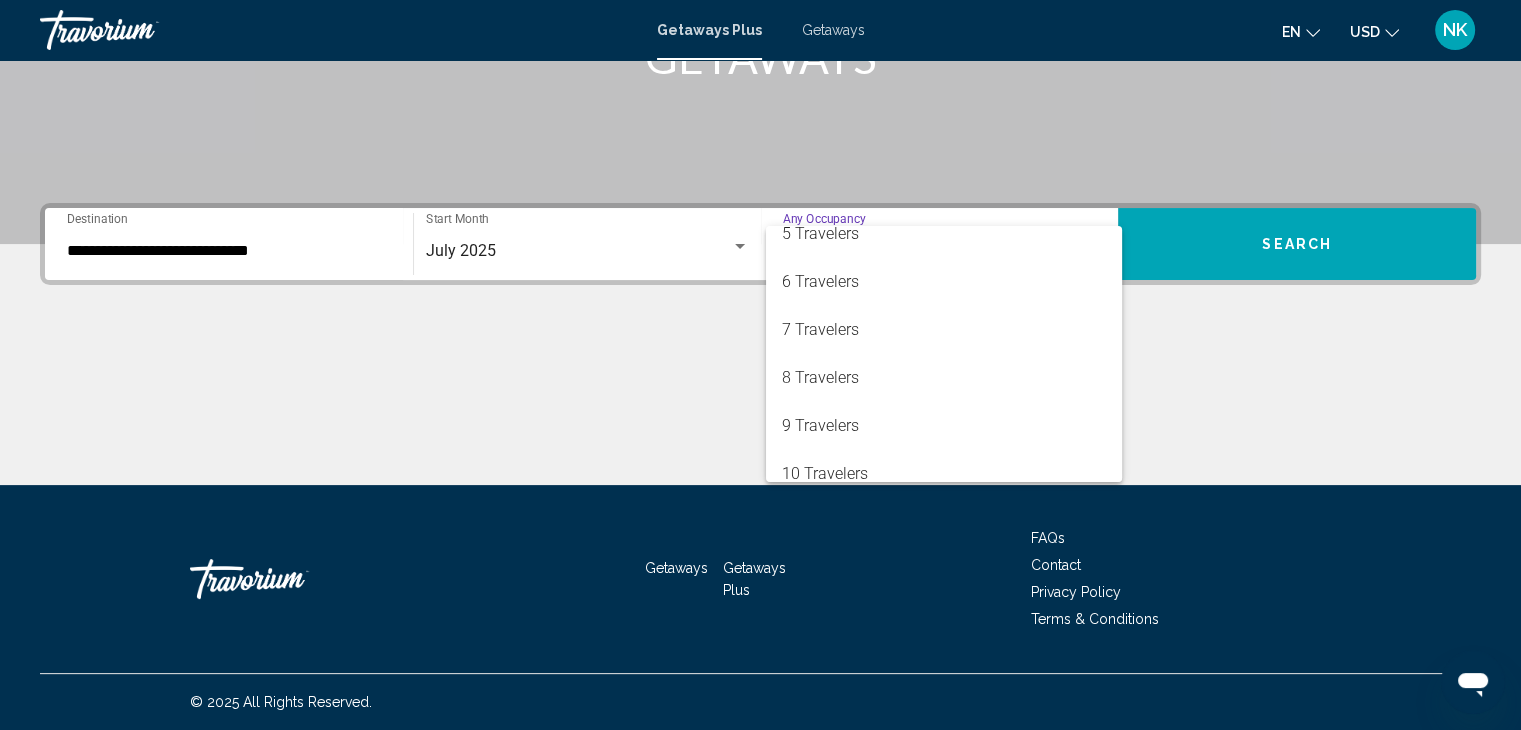 scroll, scrollTop: 224, scrollLeft: 0, axis: vertical 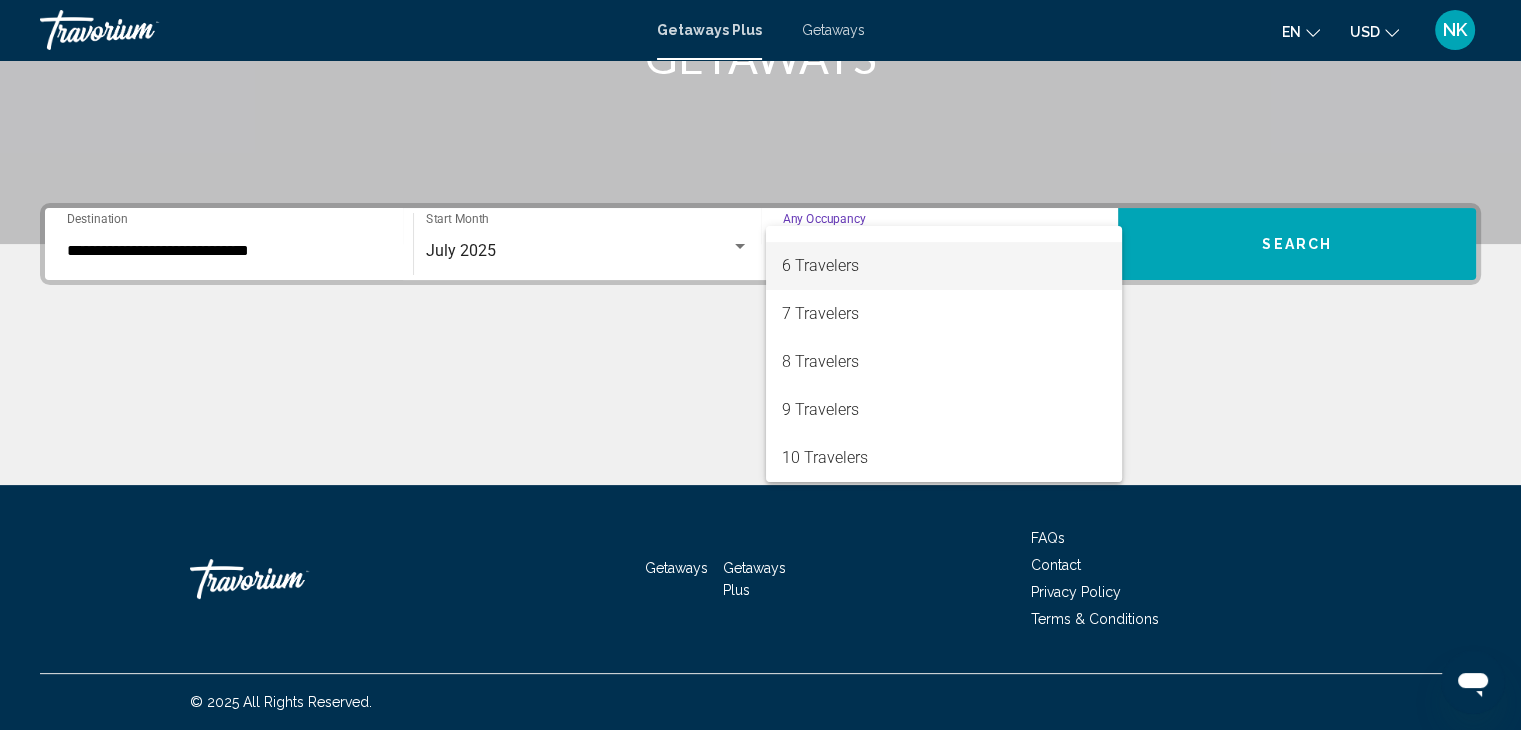 click on "6 Travelers" at bounding box center [944, 266] 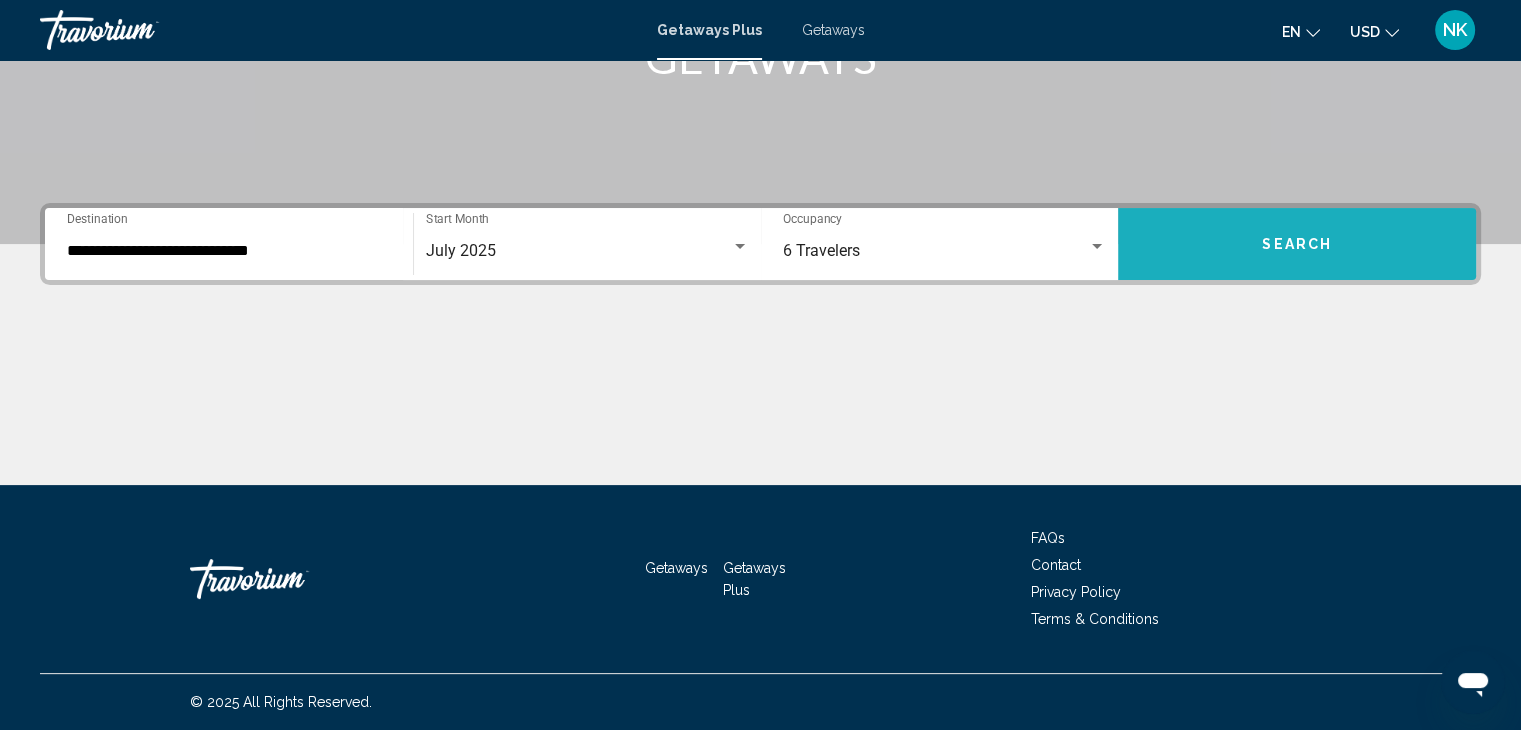 click on "Search" at bounding box center (1297, 245) 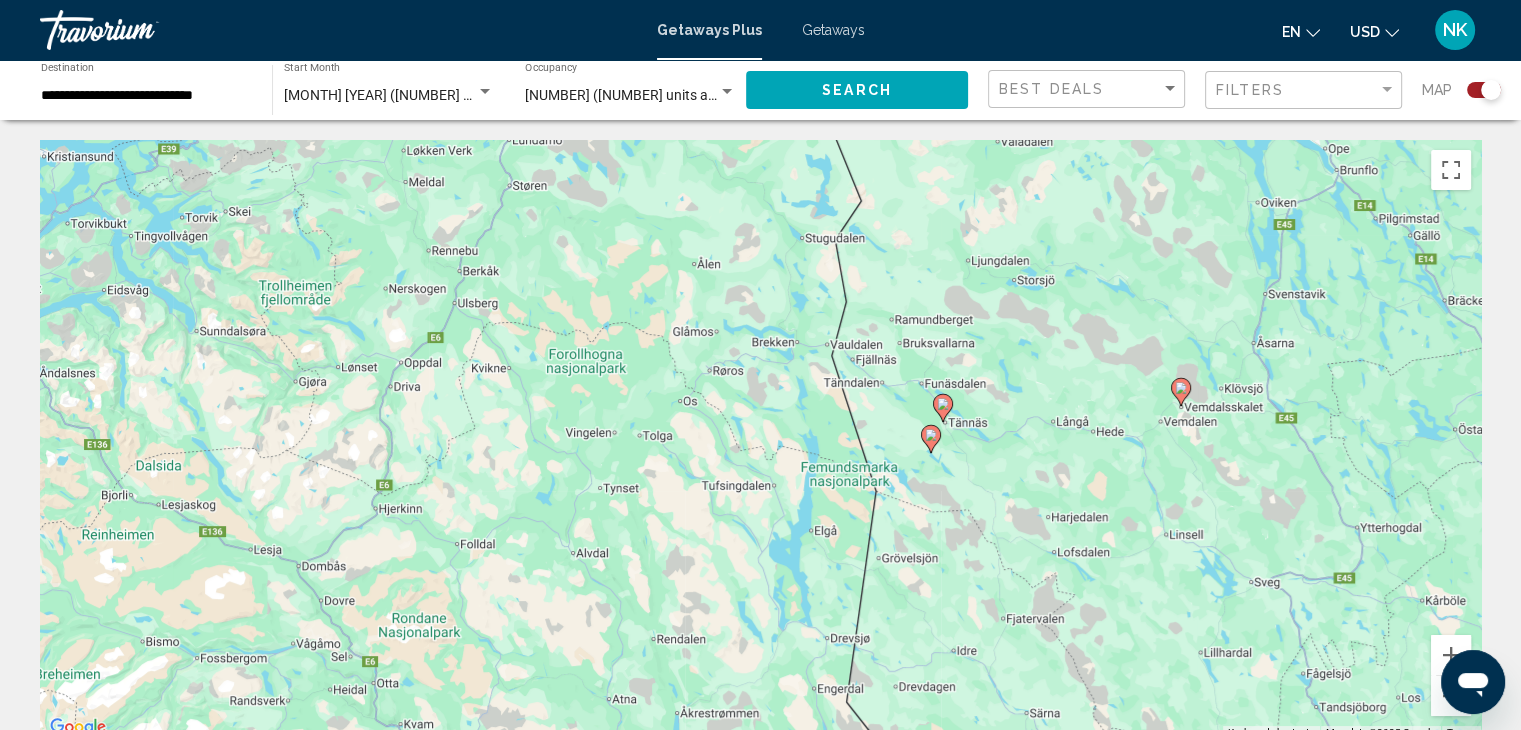 click at bounding box center [931, 439] 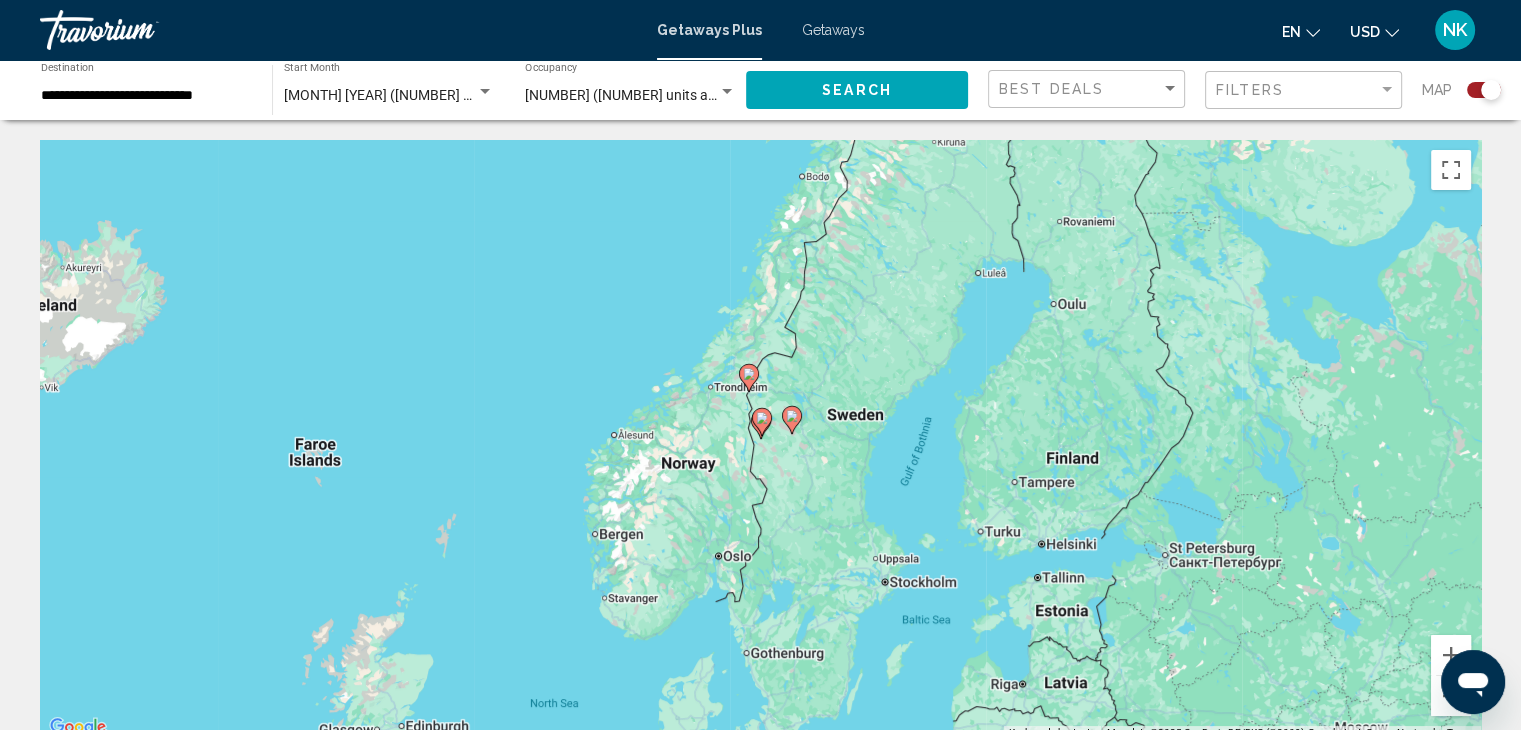 click at bounding box center [762, 422] 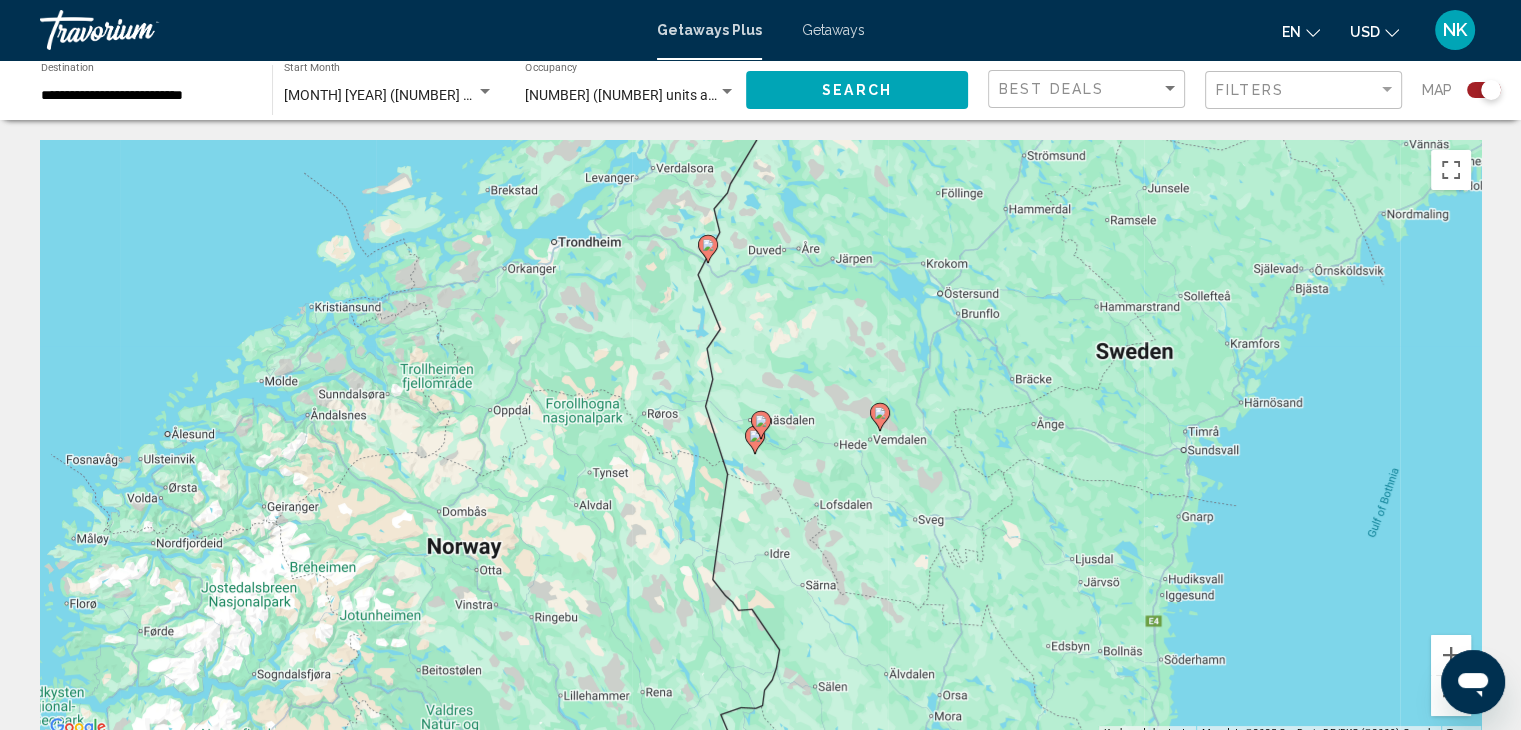 click 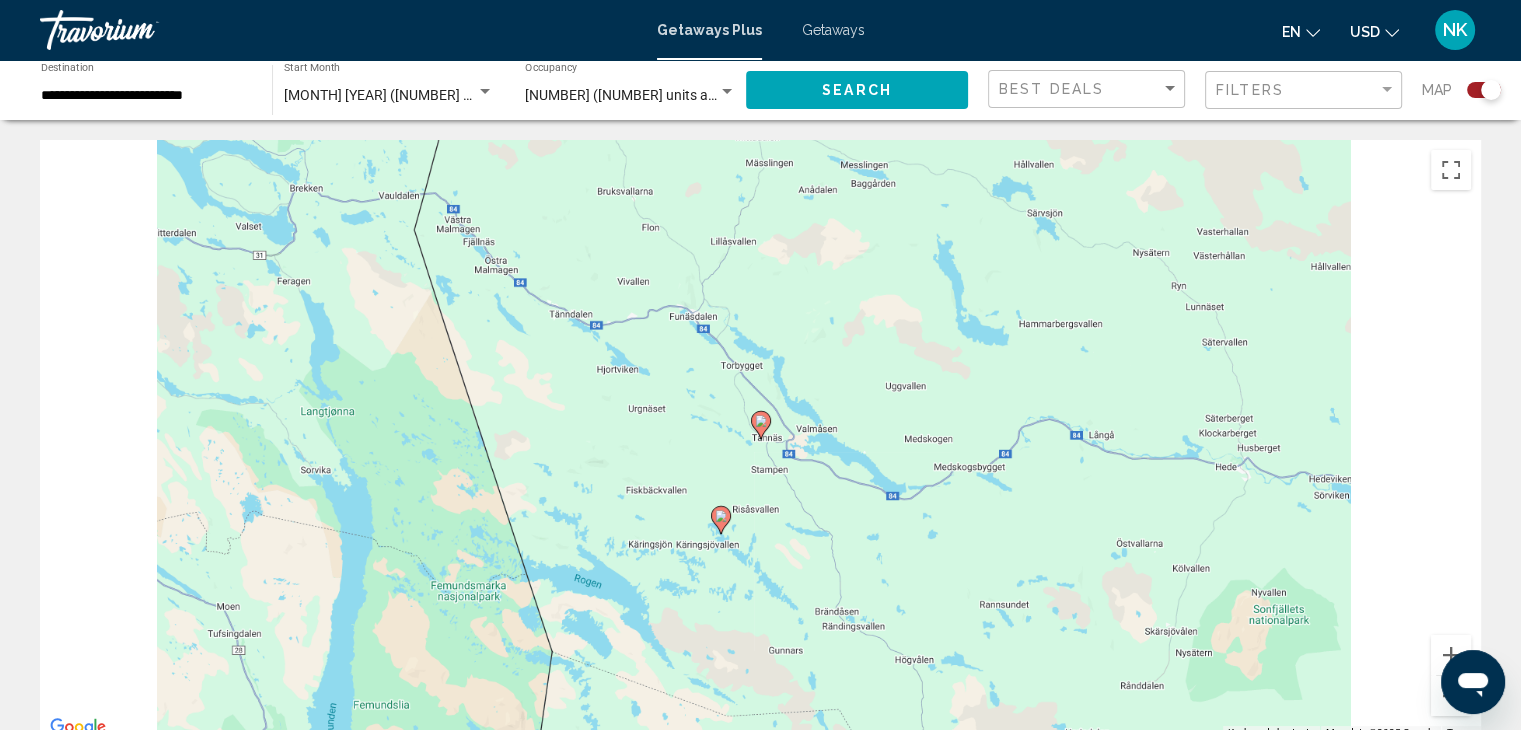 click 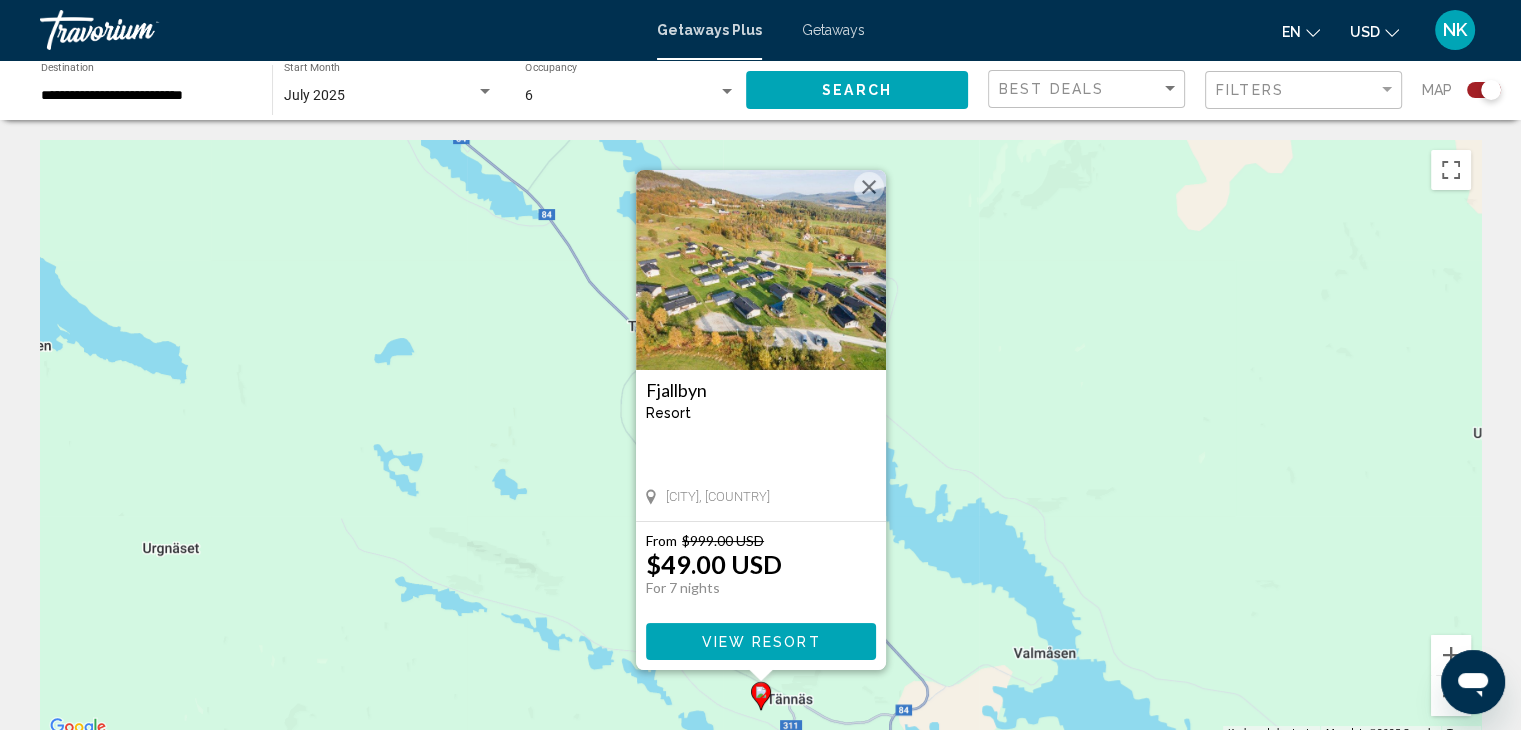 click at bounding box center (761, 270) 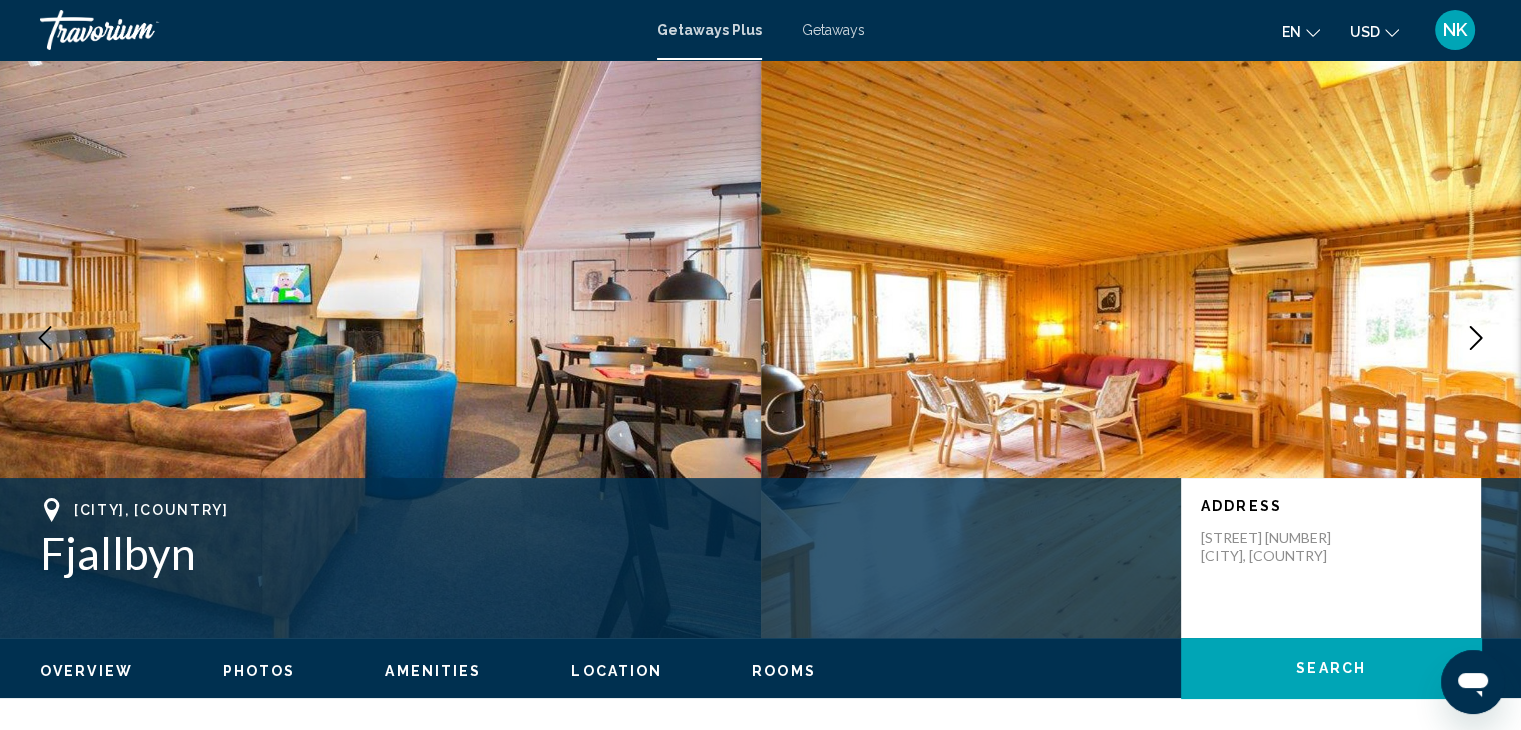 scroll, scrollTop: 24, scrollLeft: 0, axis: vertical 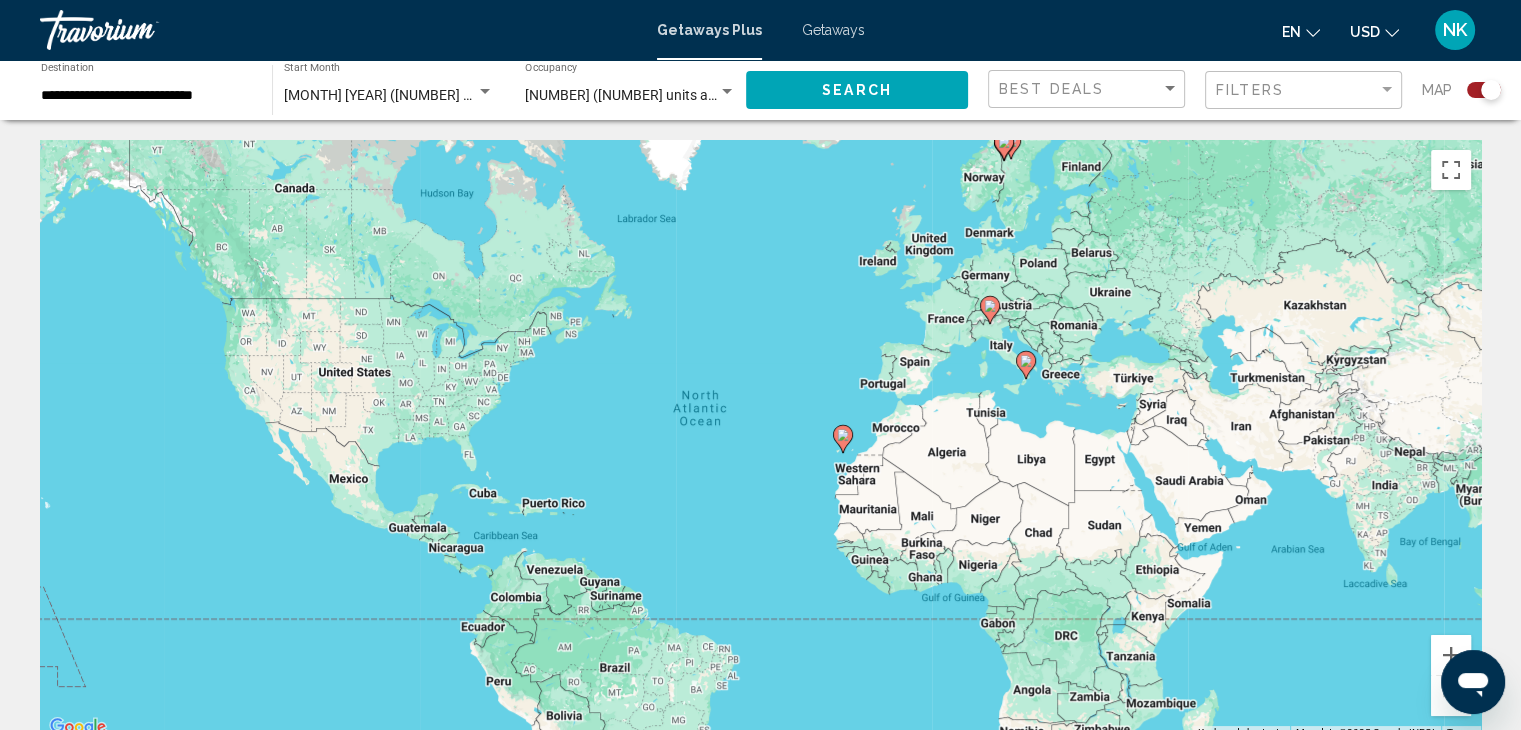 click on "Search" 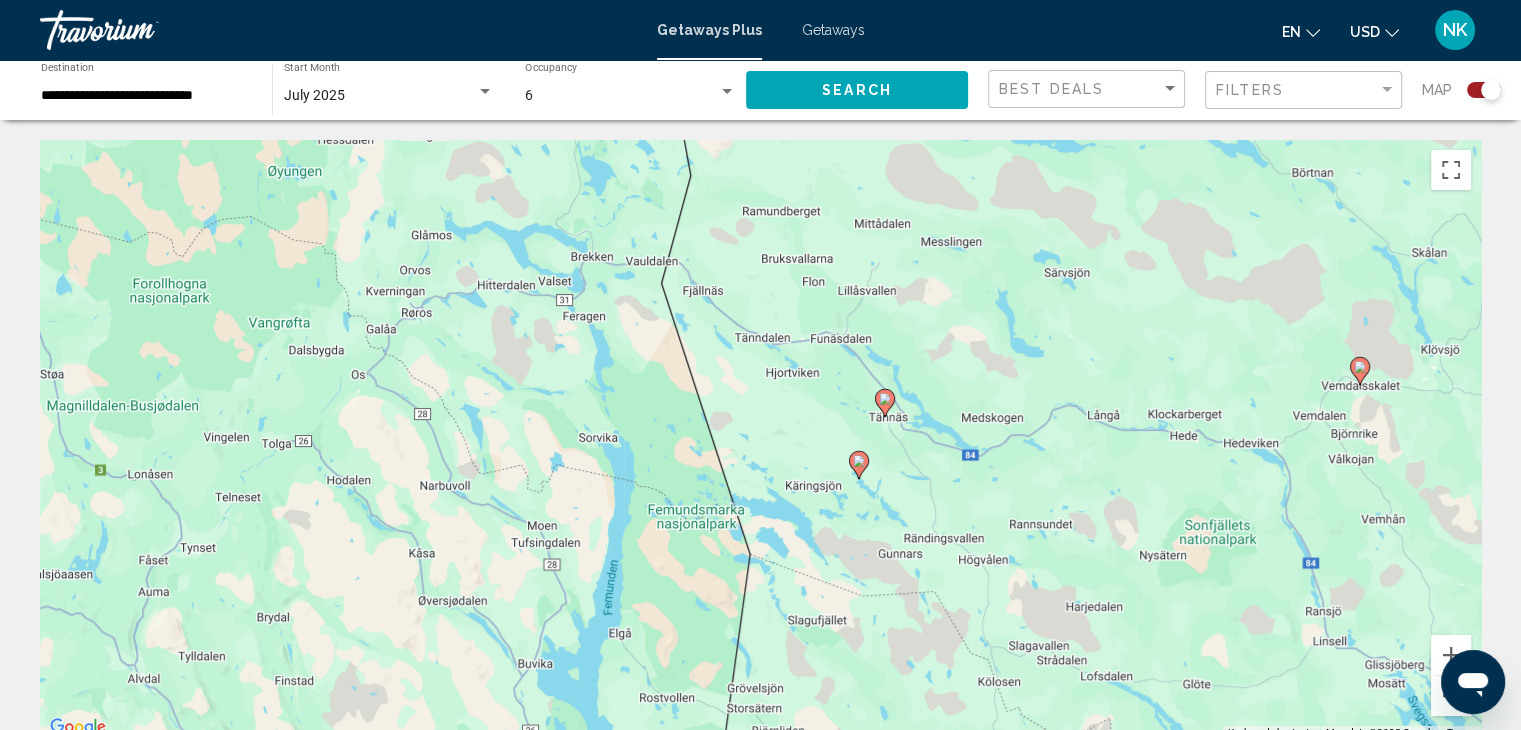click 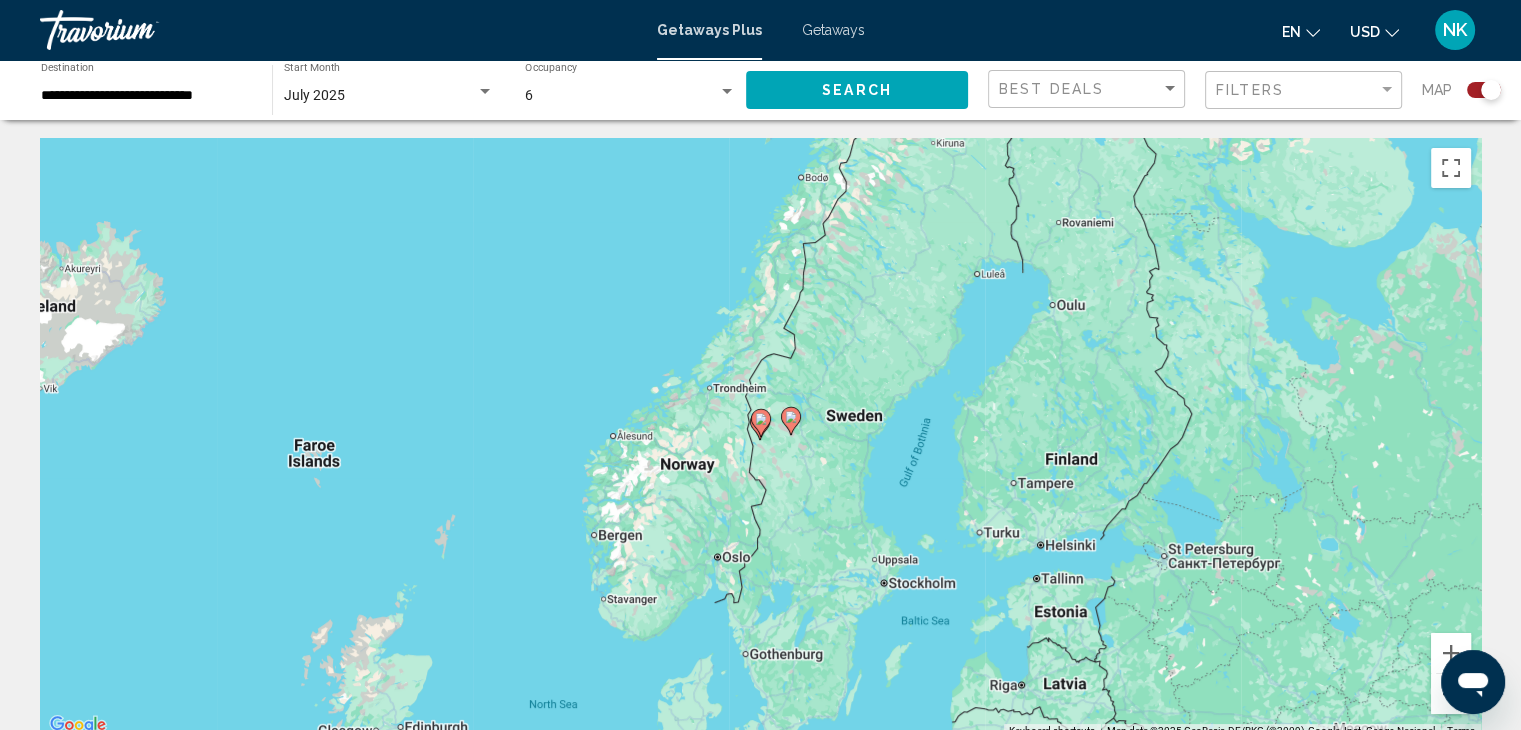 scroll, scrollTop: 0, scrollLeft: 0, axis: both 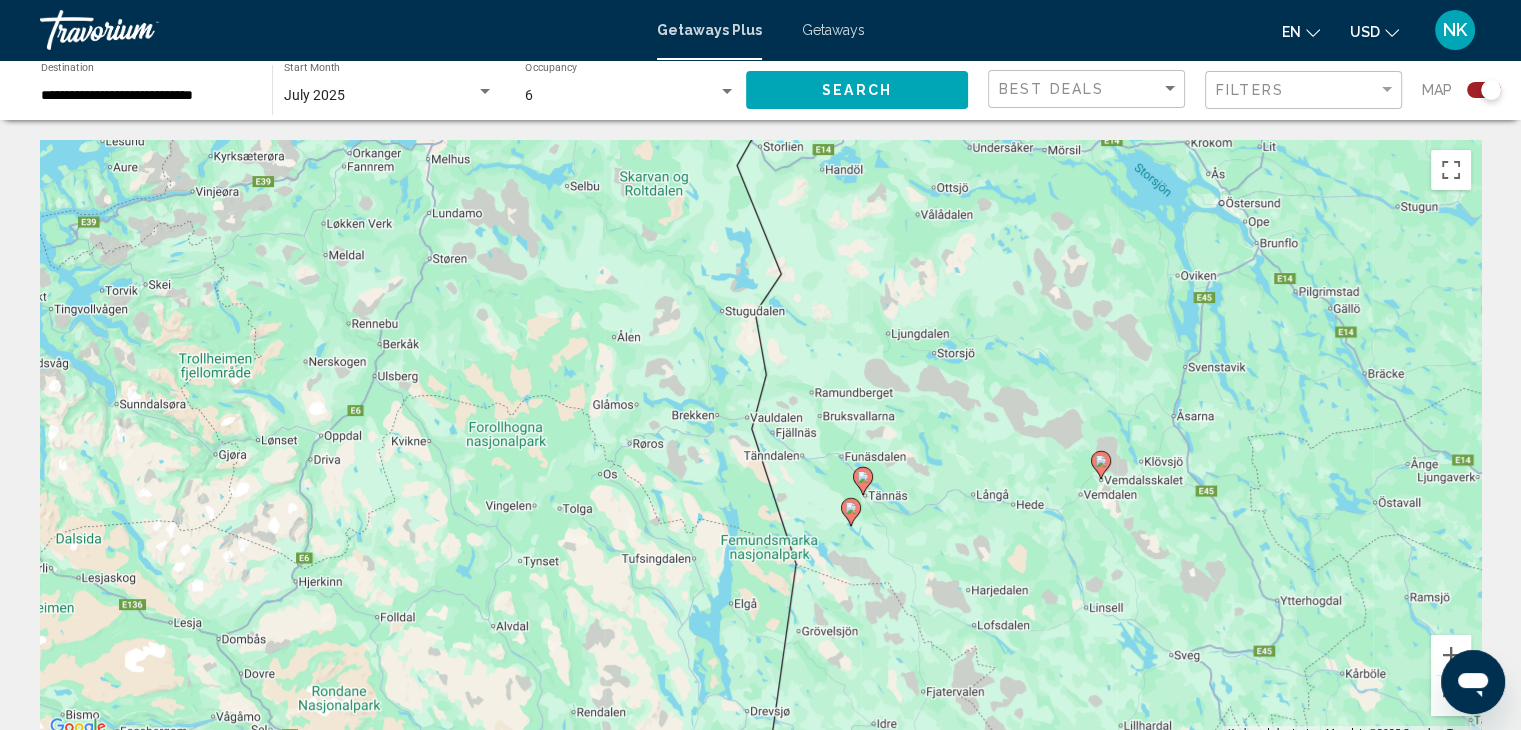 click 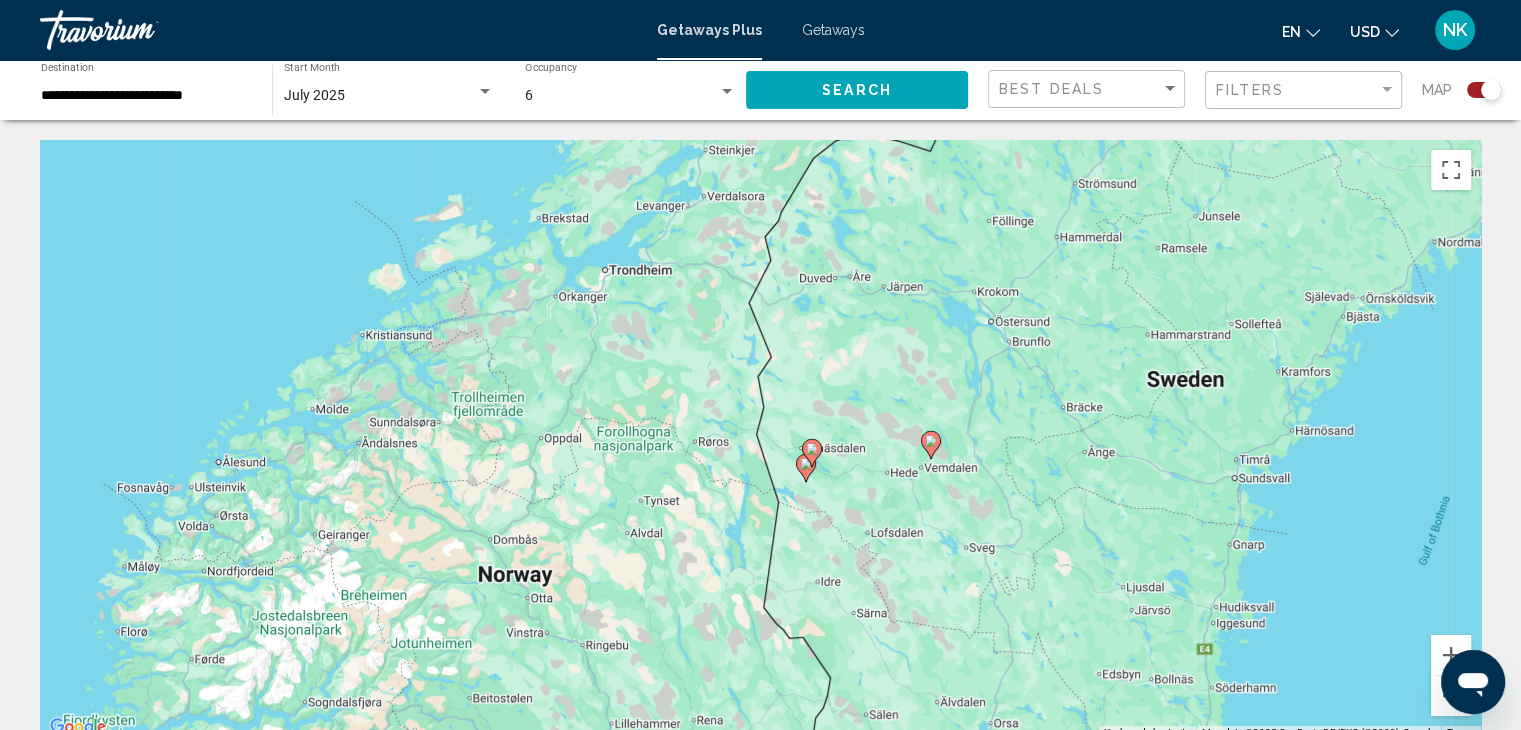 click 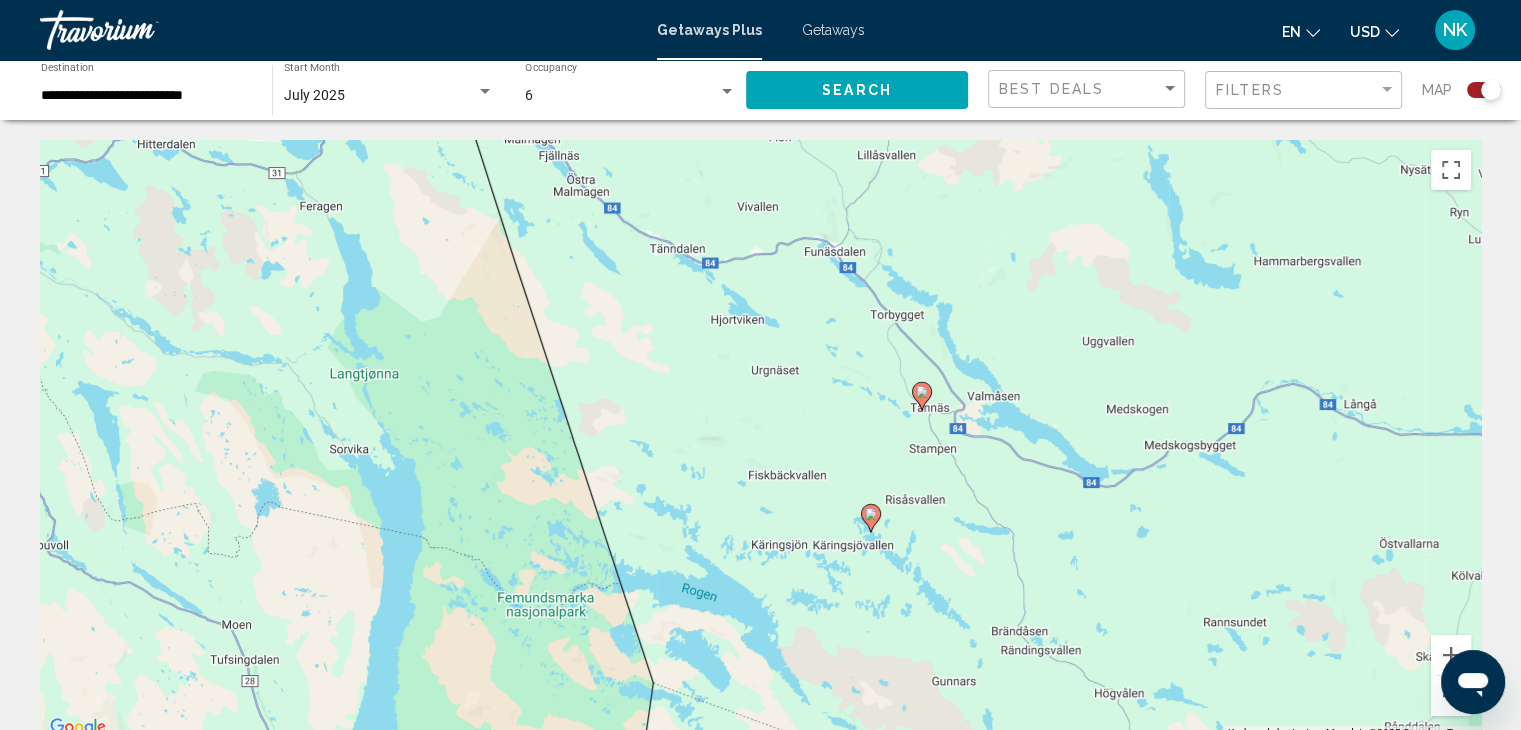 click at bounding box center (922, 396) 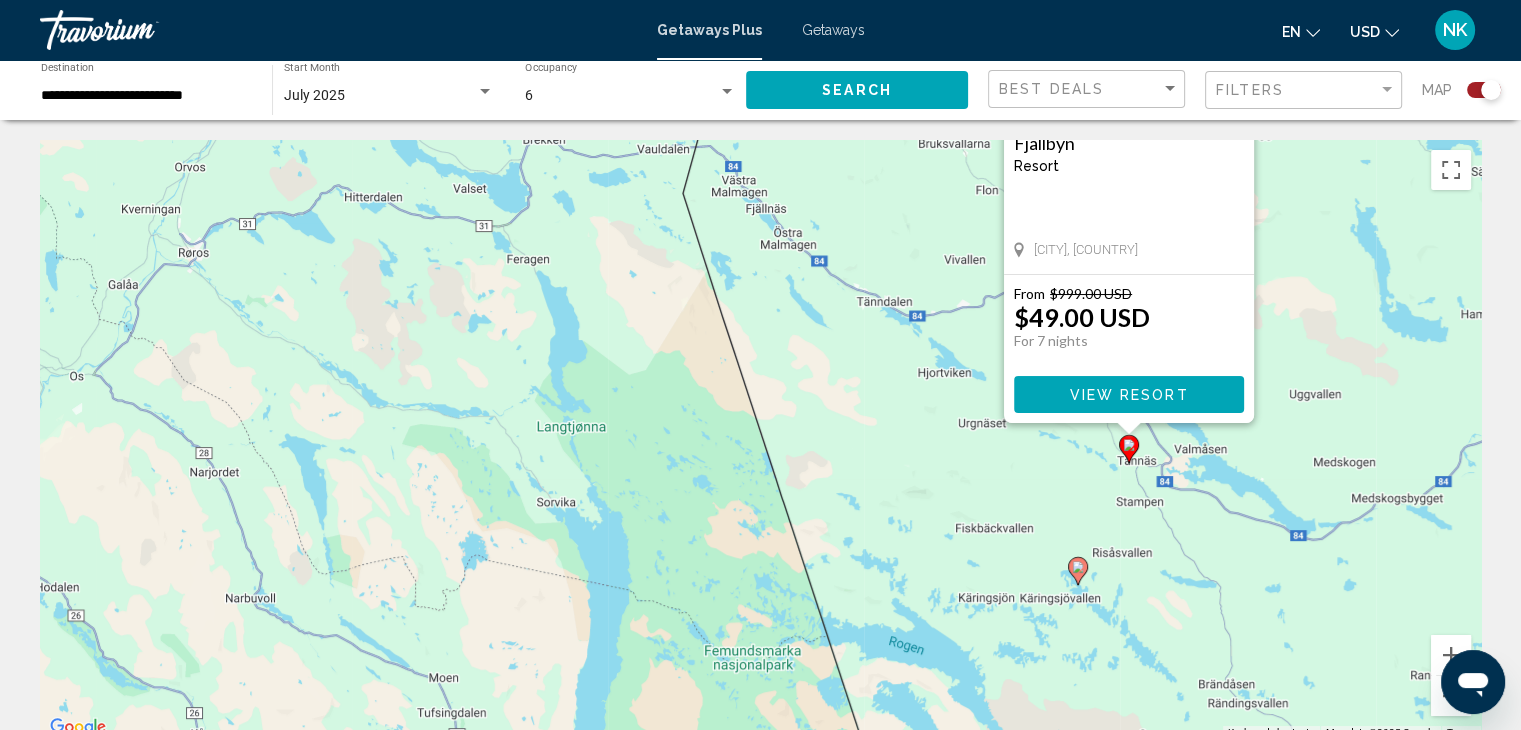 click on "To activate drag with keyboard, press Alt + Enter. Once in keyboard drag state, use the arrow keys to move the marker. To complete the drag, press the Enter key. To cancel, press Escape. Save up to  95%   Fjallbyn  Resort  -  This is an adults only resort
Tännäs, Sweden From $[NUMBER] [CURRENCY] $[NUMBER] [CURRENCY] For [NUMBER] nights You save  $[NUMBER] [CURRENCY]  View Resort" at bounding box center (760, 440) 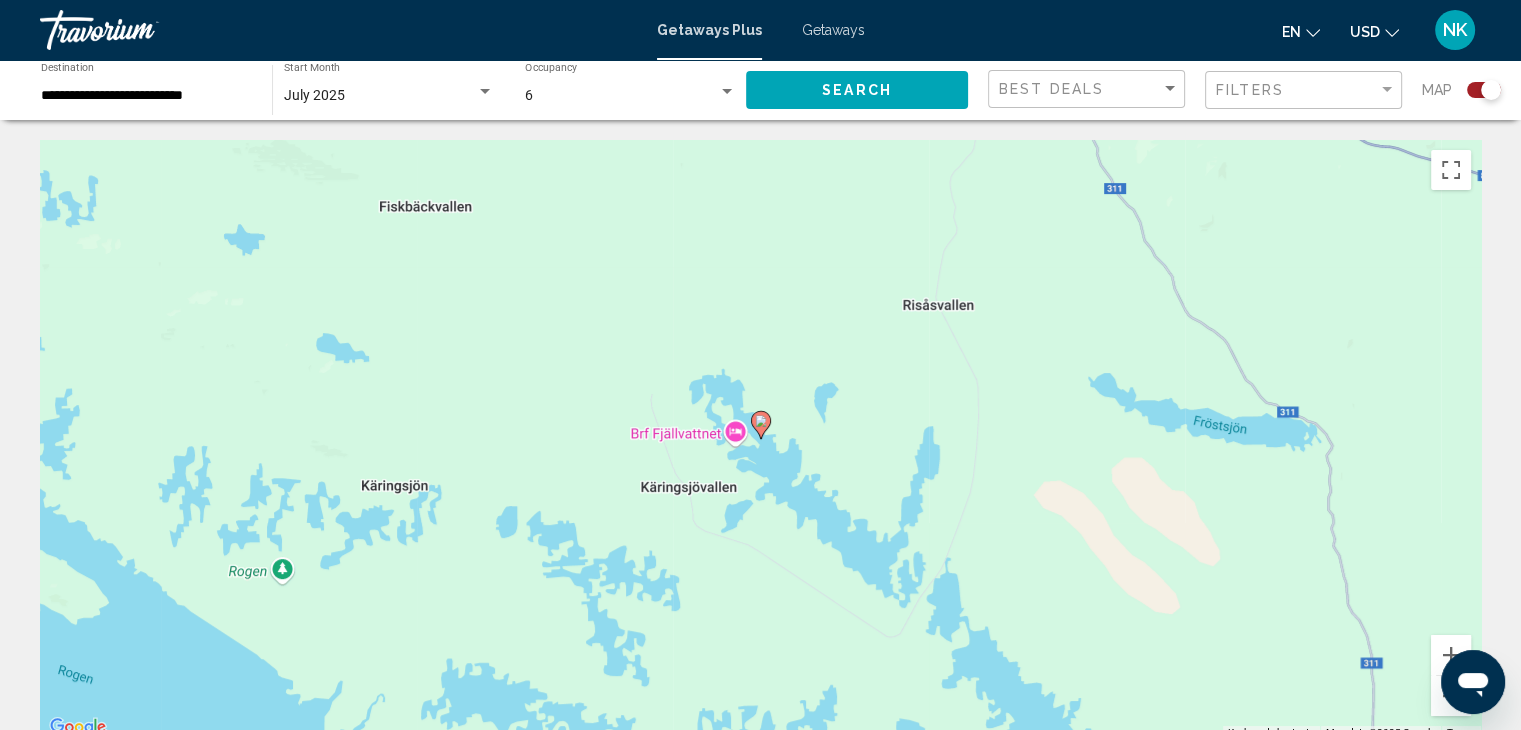 click 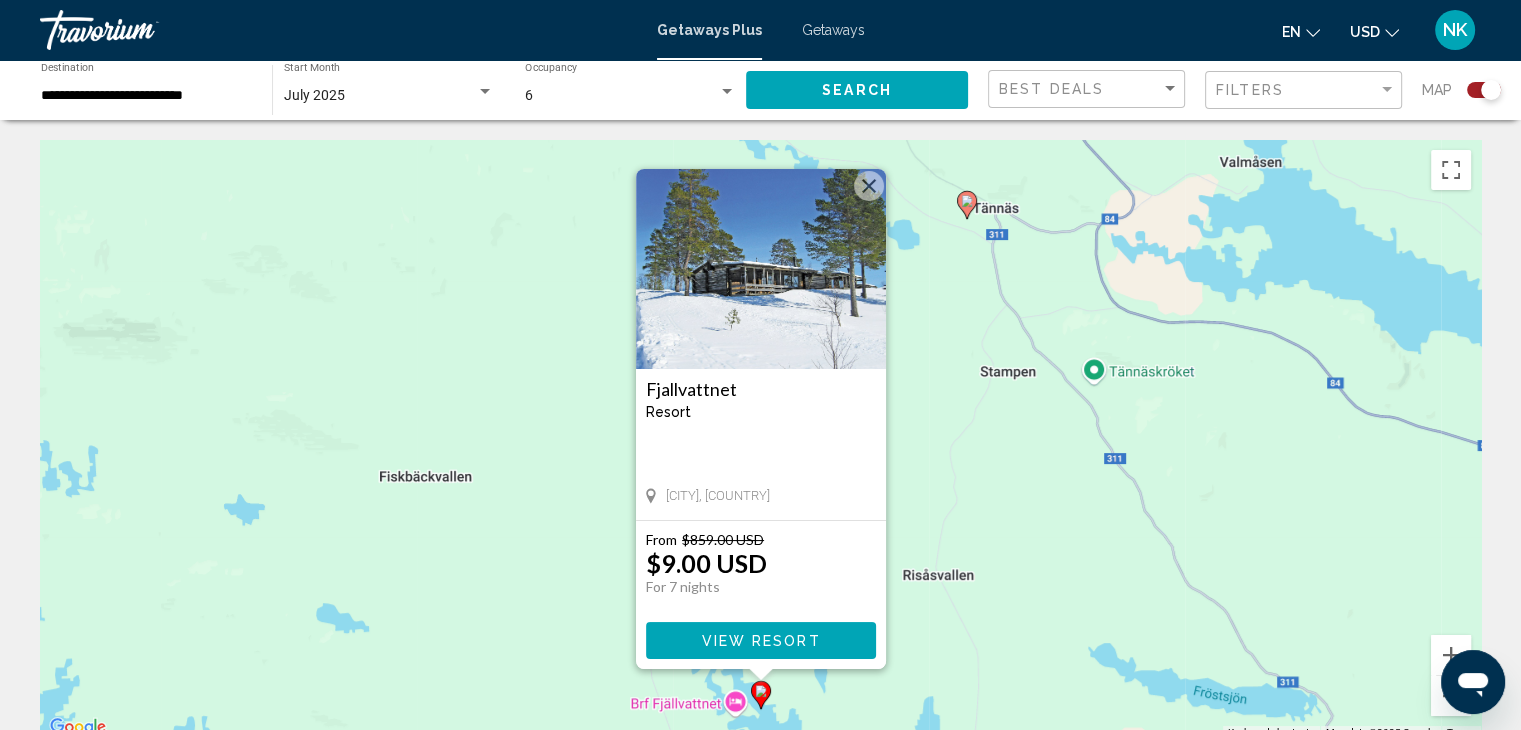 click on "July 2025" at bounding box center [380, 96] 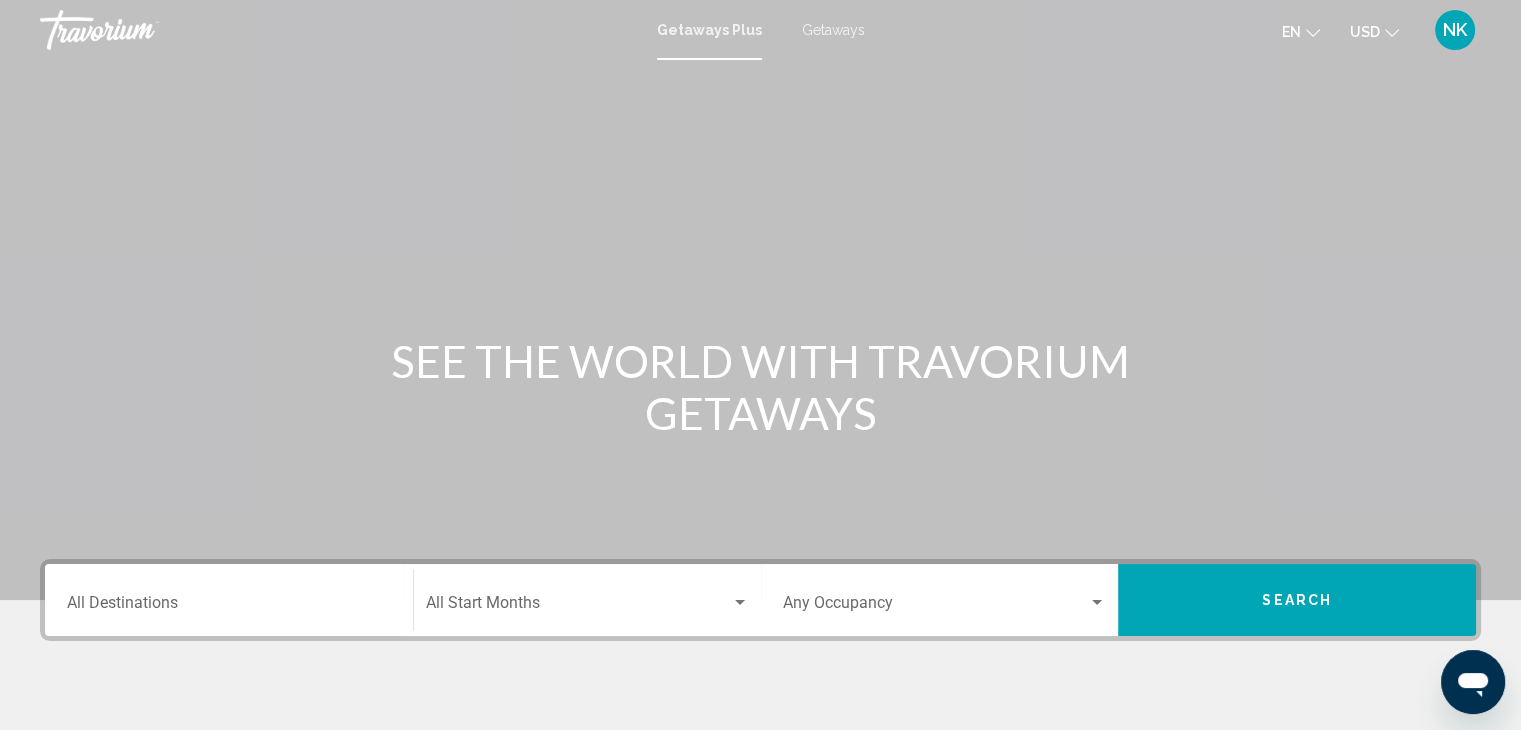 click on "Destination All Destinations" at bounding box center [229, 607] 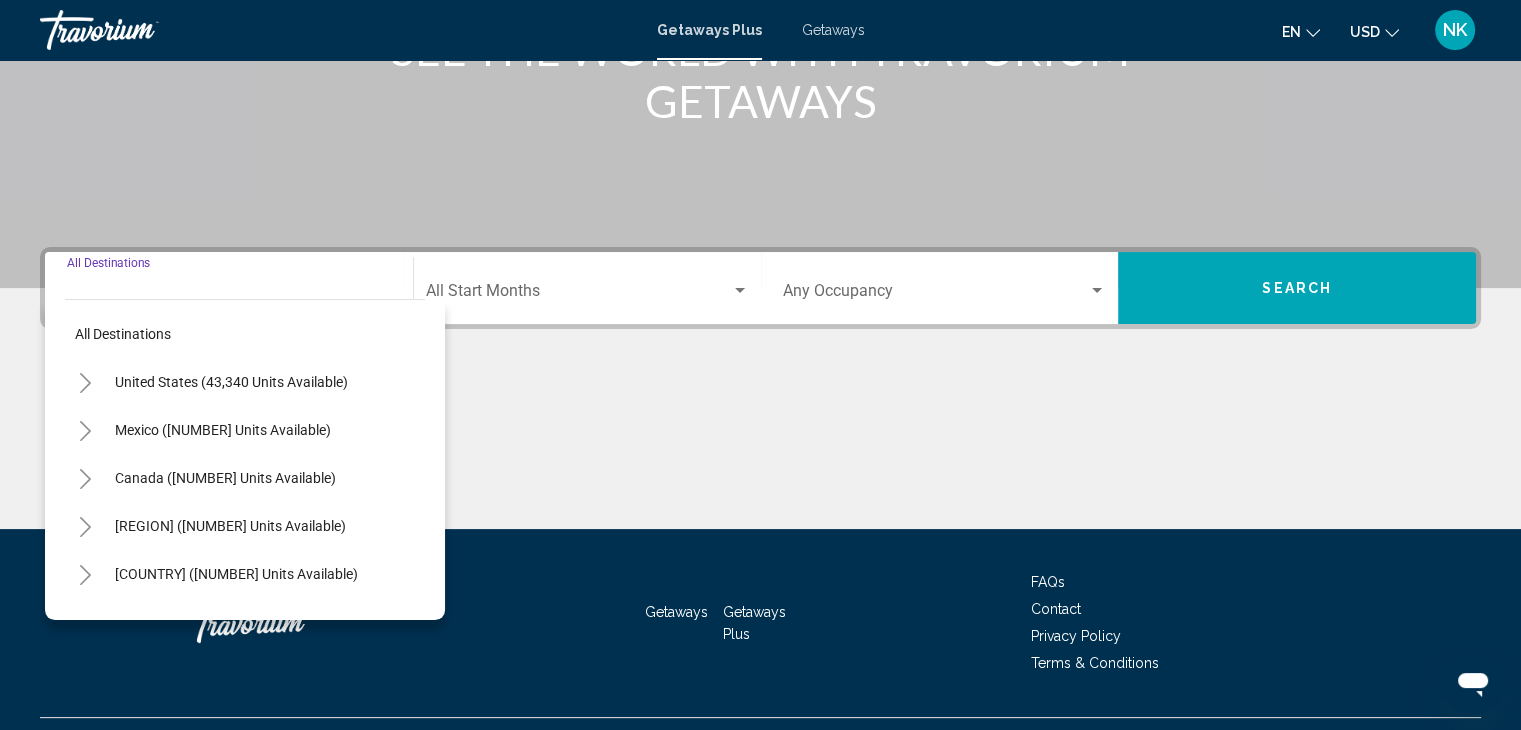 scroll, scrollTop: 356, scrollLeft: 0, axis: vertical 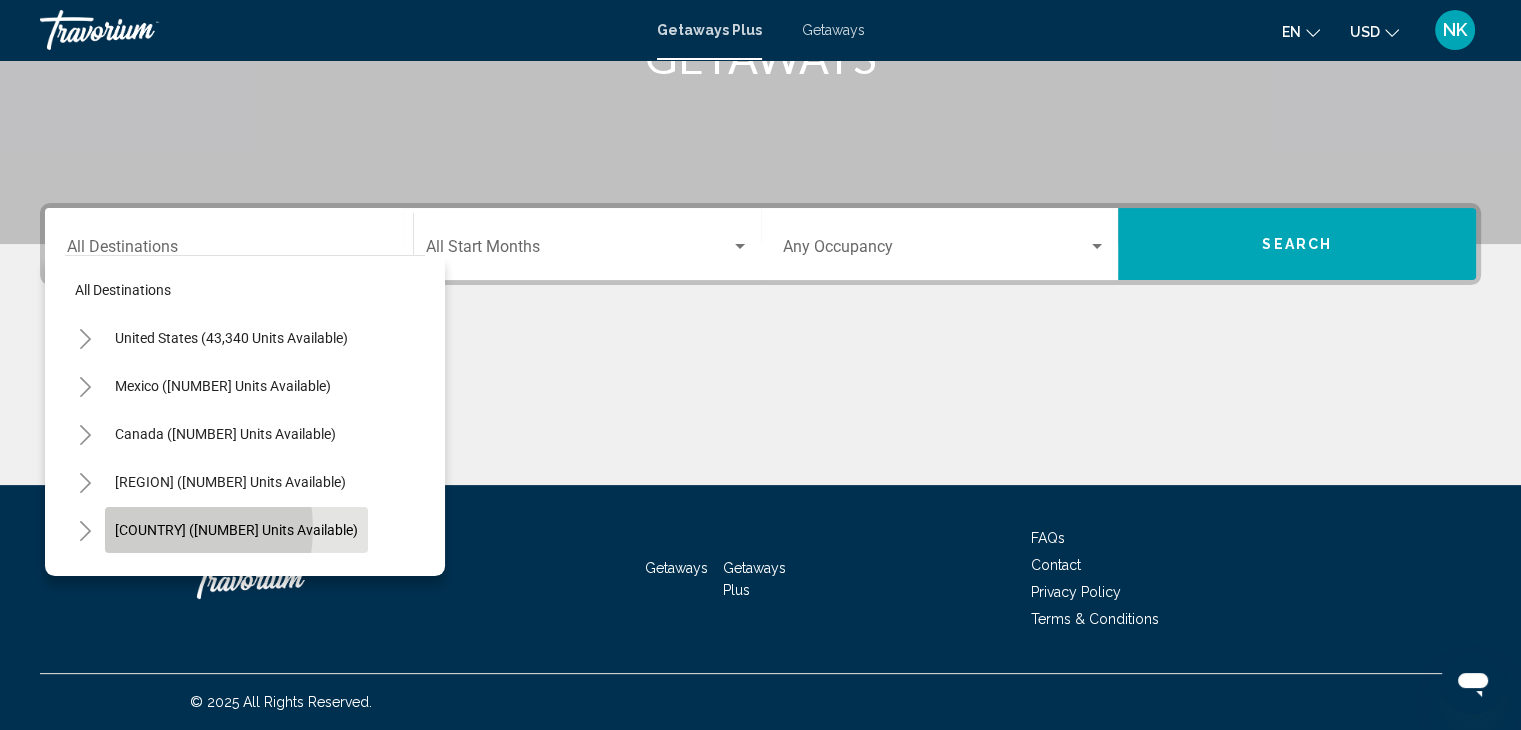 click on "[COUNTRY] ([NUMBER] units available)" 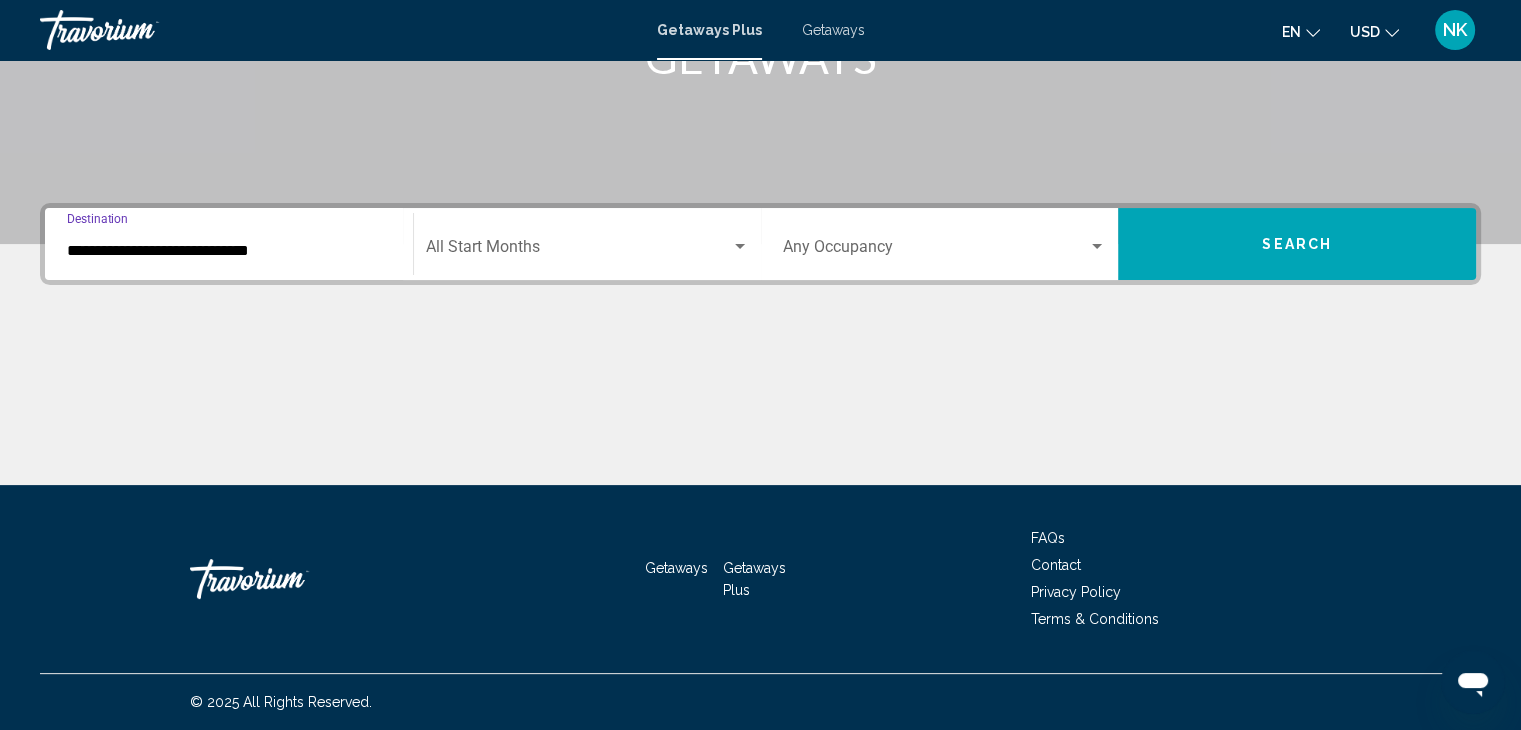 click on "**********" at bounding box center [229, 251] 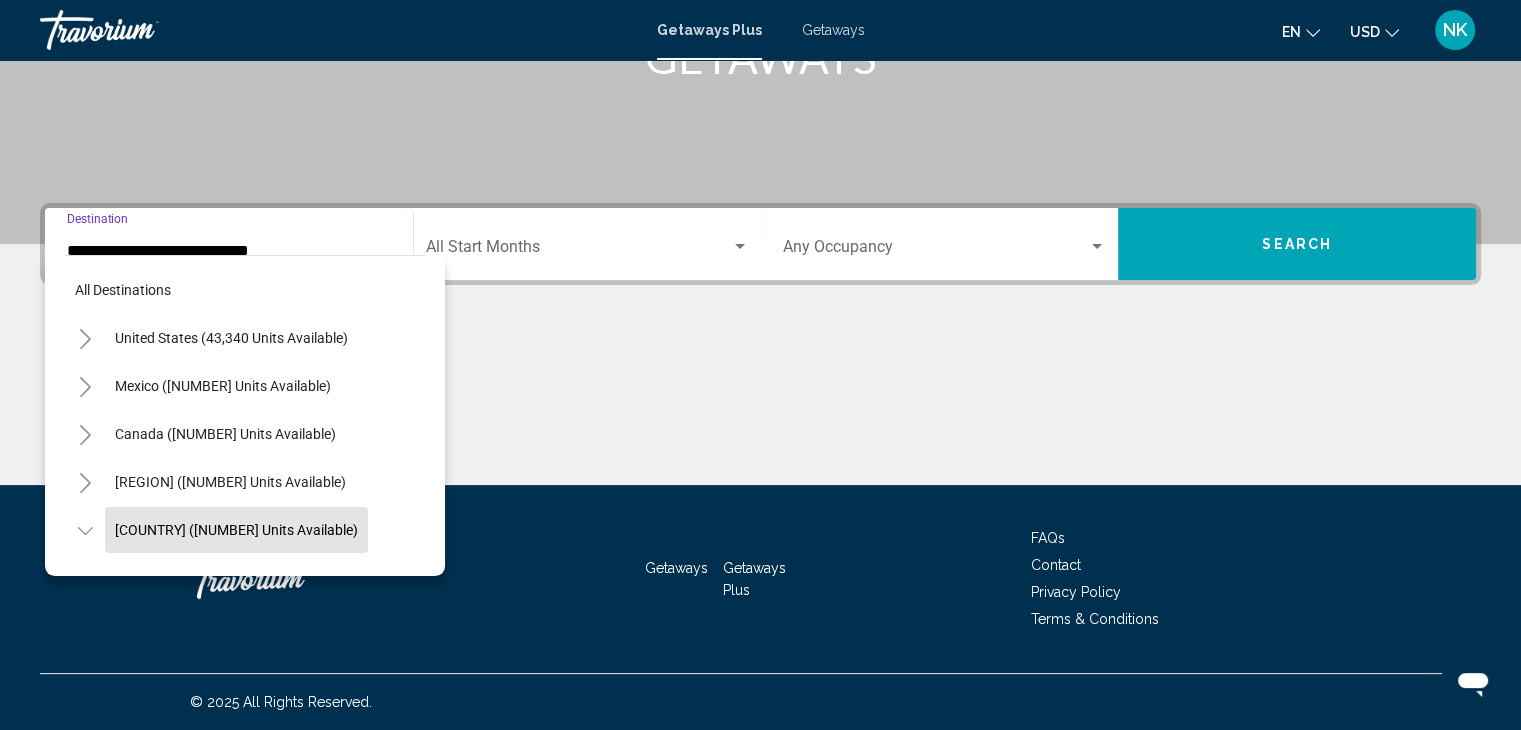 scroll, scrollTop: 126, scrollLeft: 0, axis: vertical 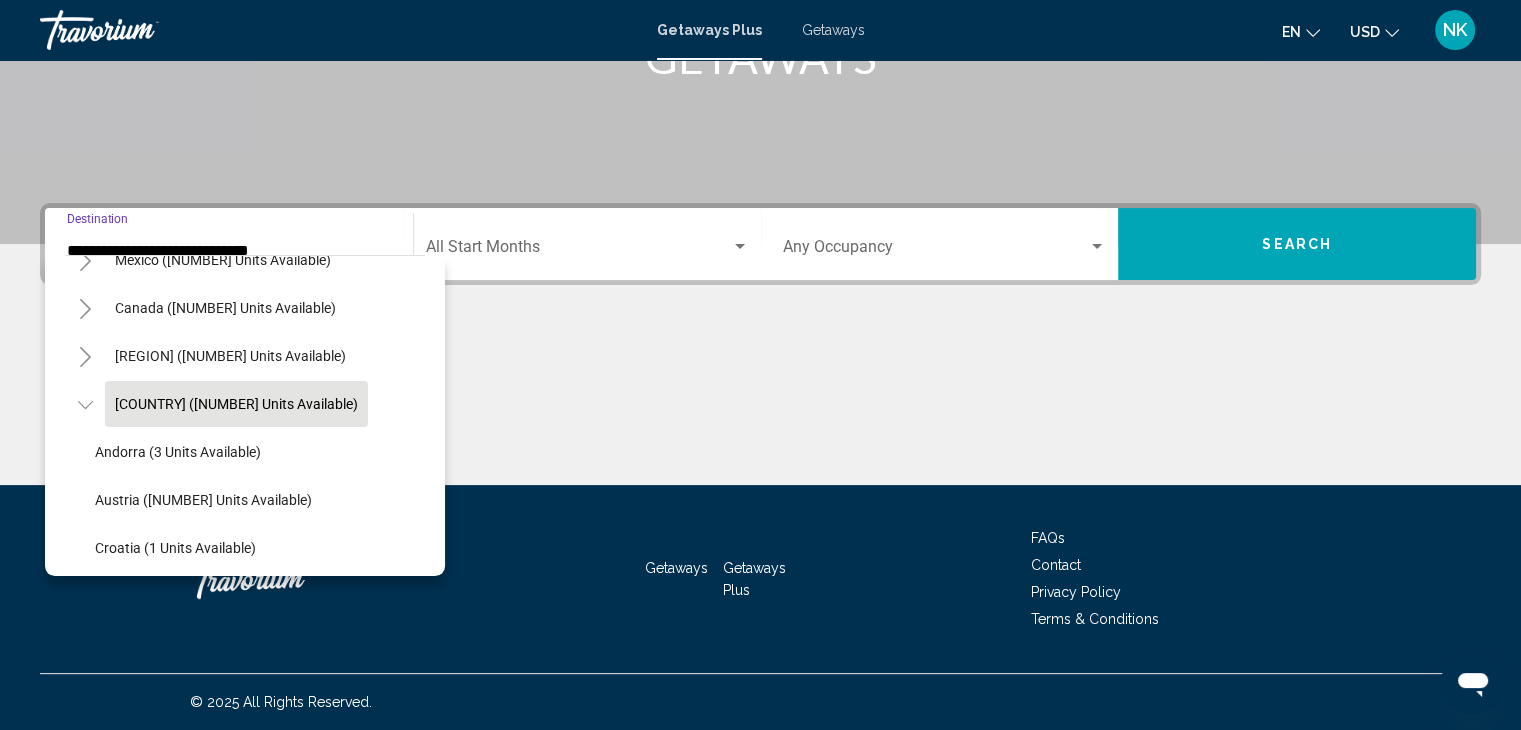 click on "**********" at bounding box center [229, 251] 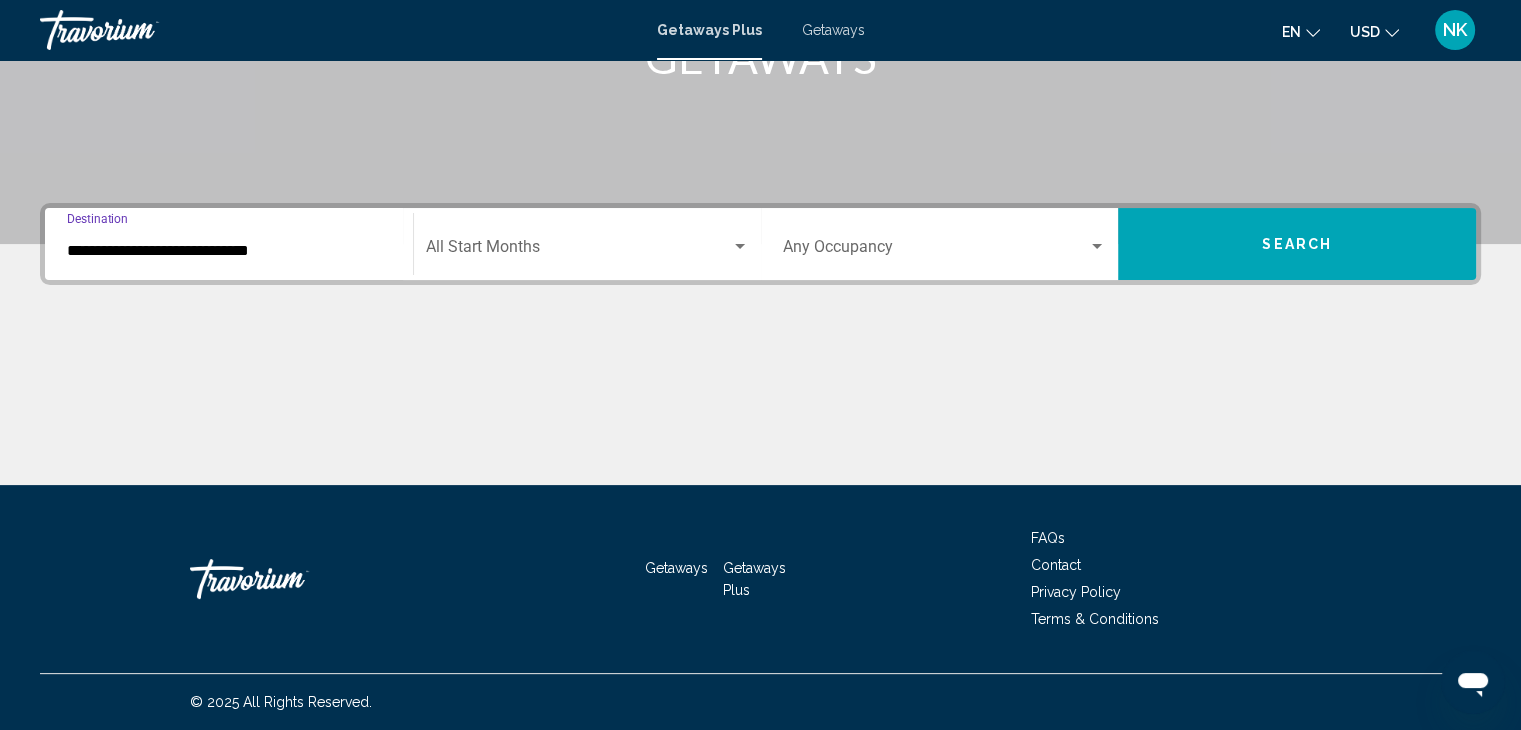 click at bounding box center (578, 251) 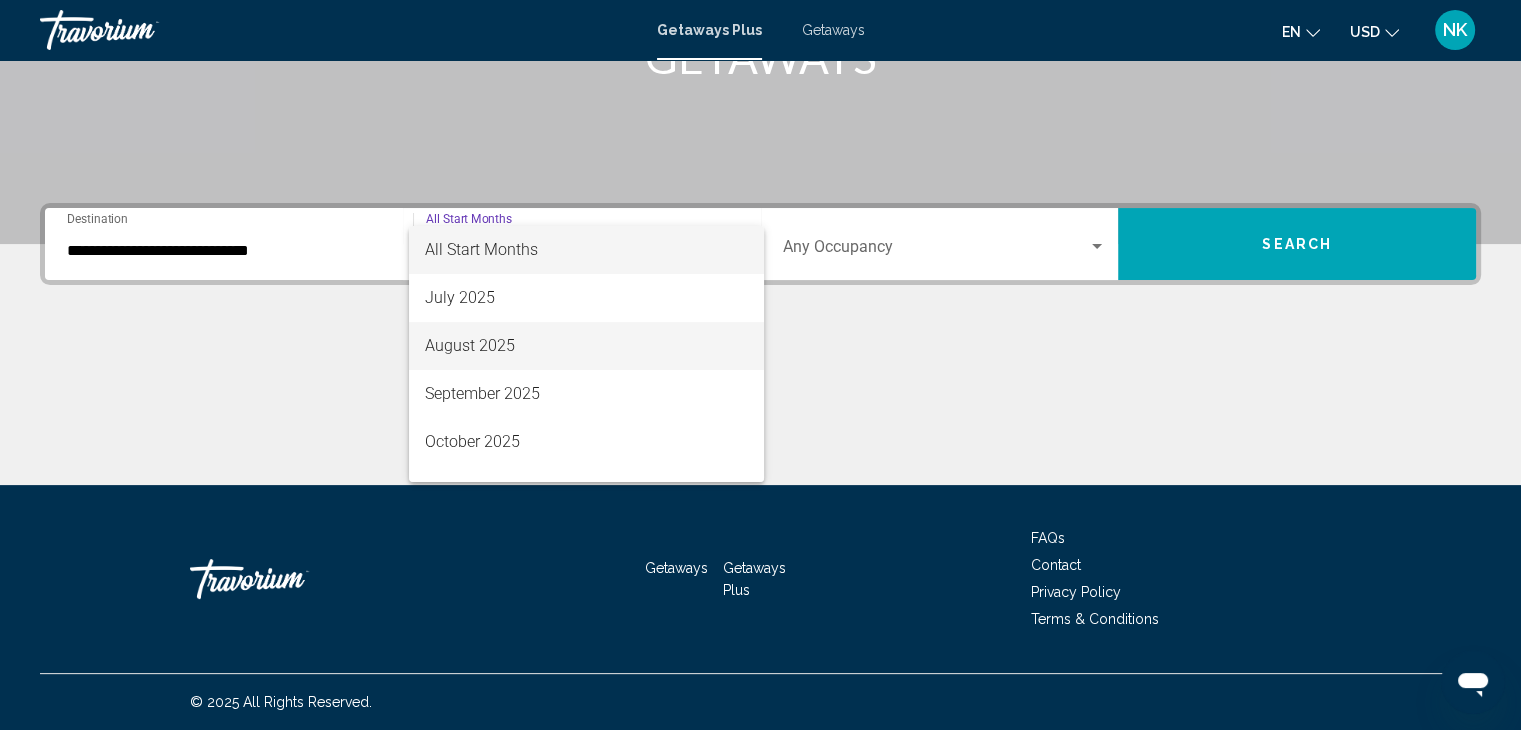 click on "August 2025" at bounding box center [586, 346] 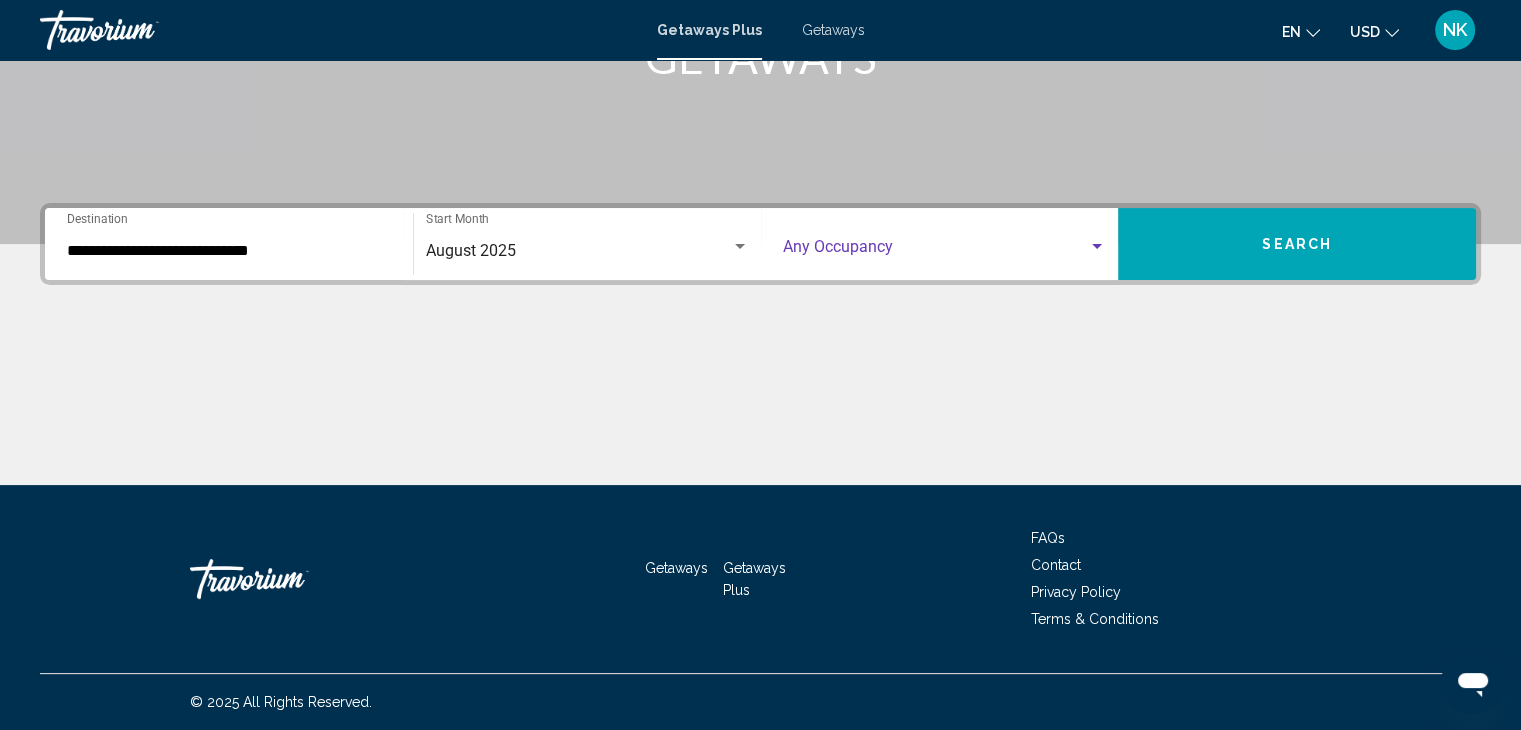 click at bounding box center (936, 251) 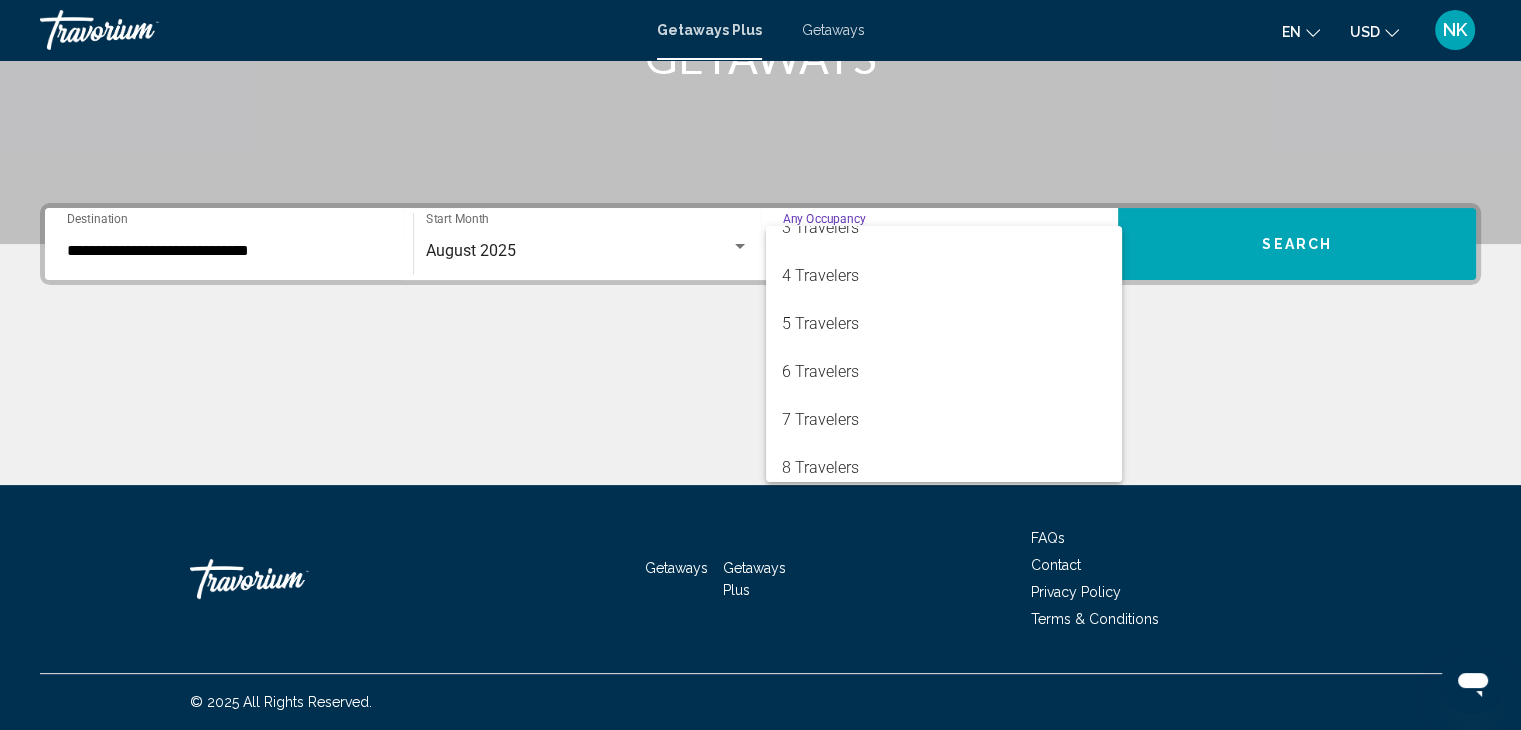 scroll, scrollTop: 128, scrollLeft: 0, axis: vertical 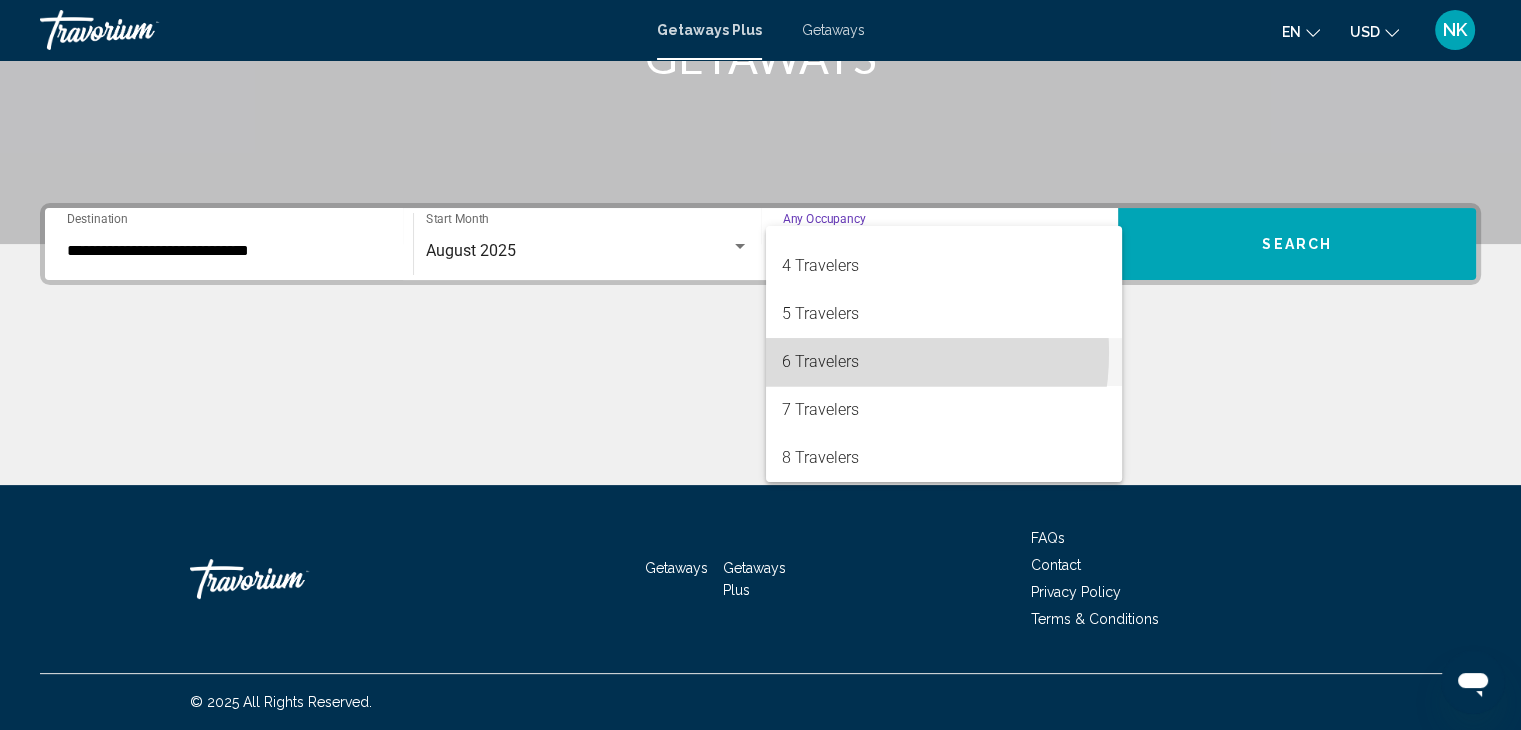 click on "6 Travelers" at bounding box center [944, 362] 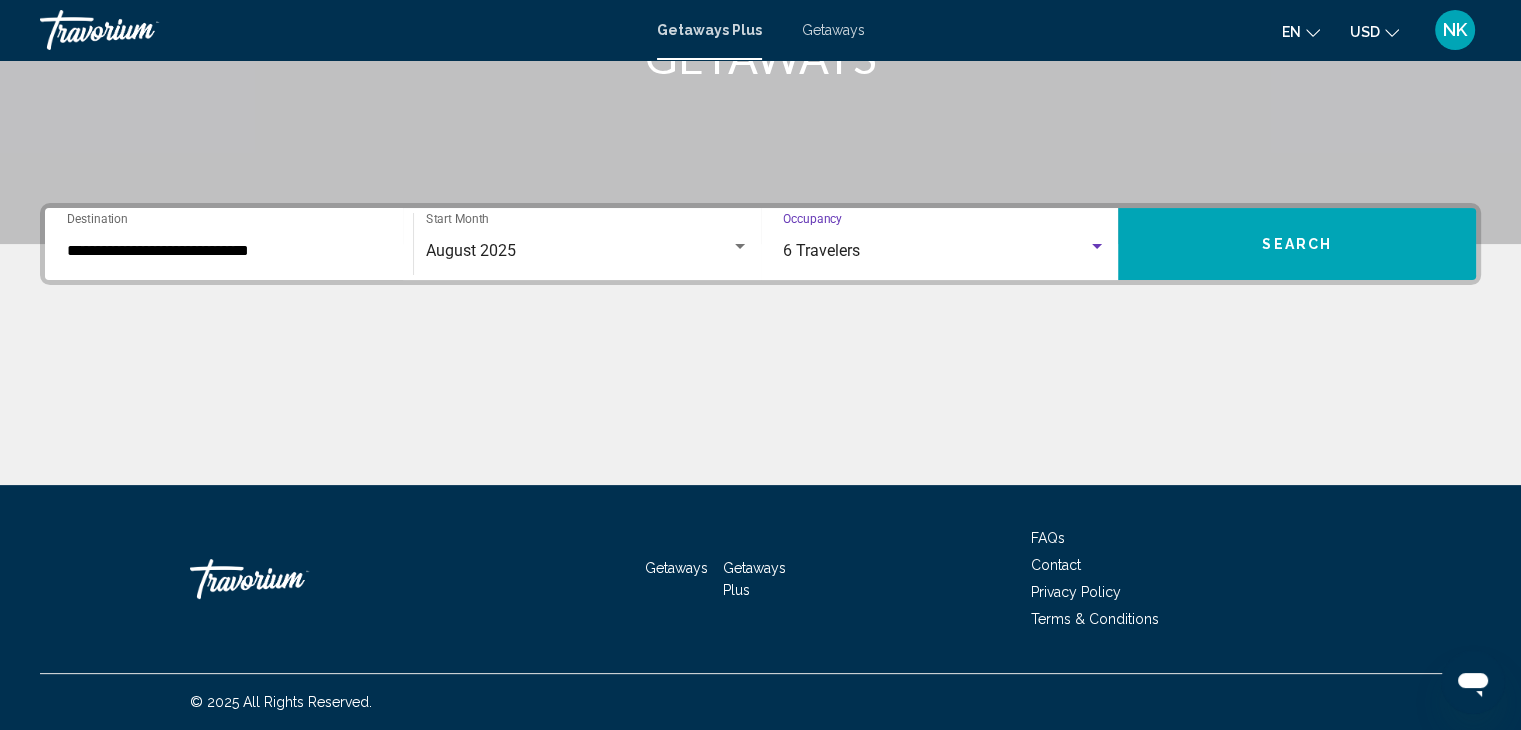 click on "Search" at bounding box center (1297, 245) 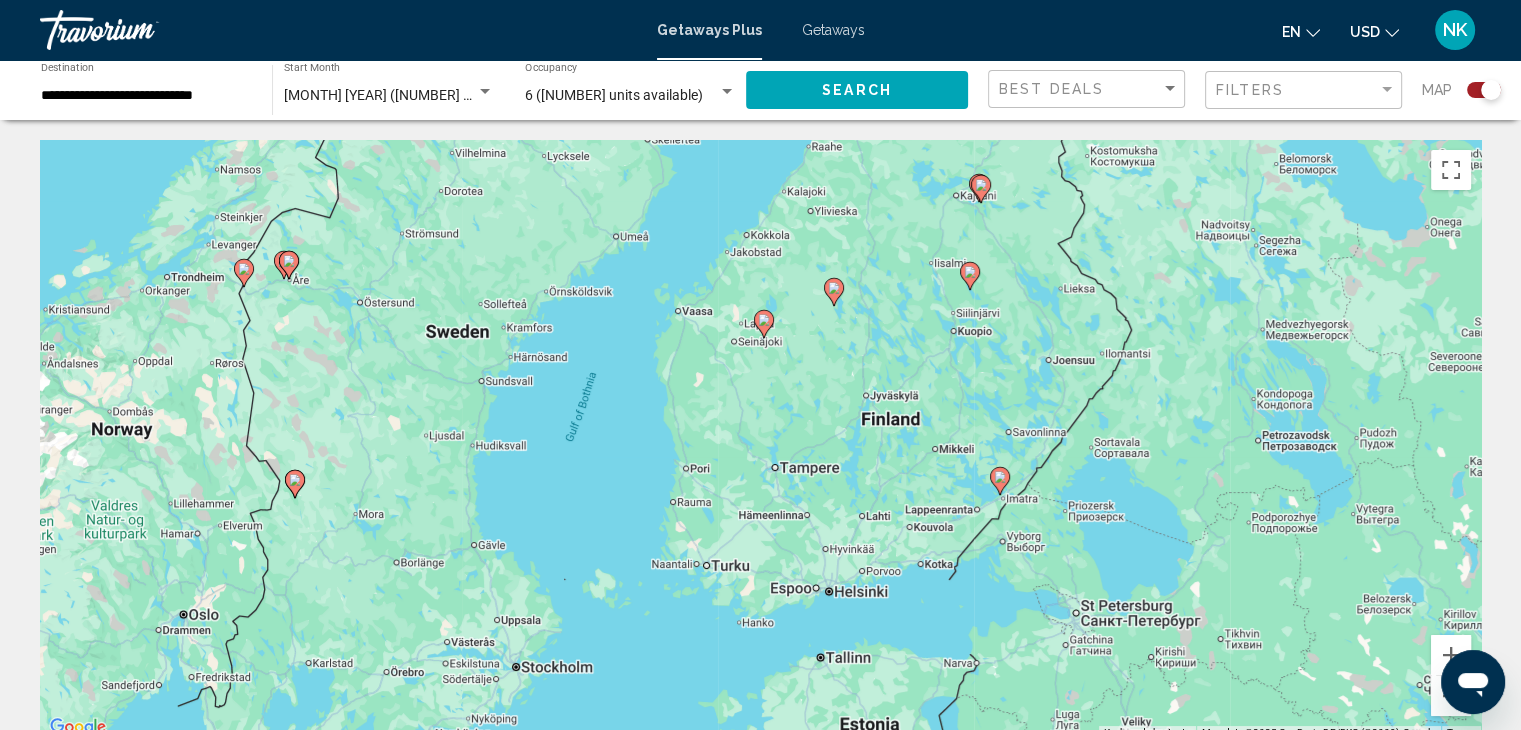 click at bounding box center [1000, 481] 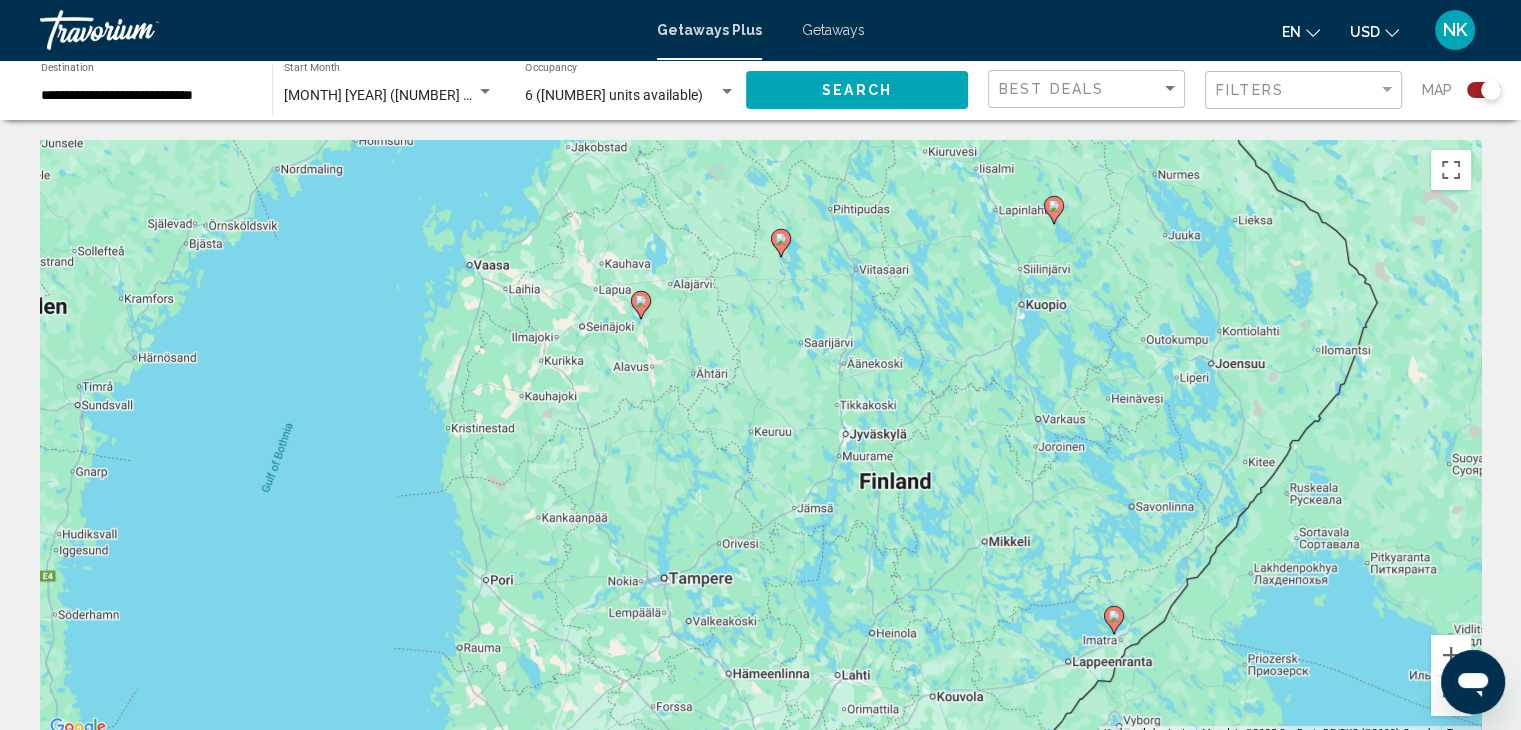 click 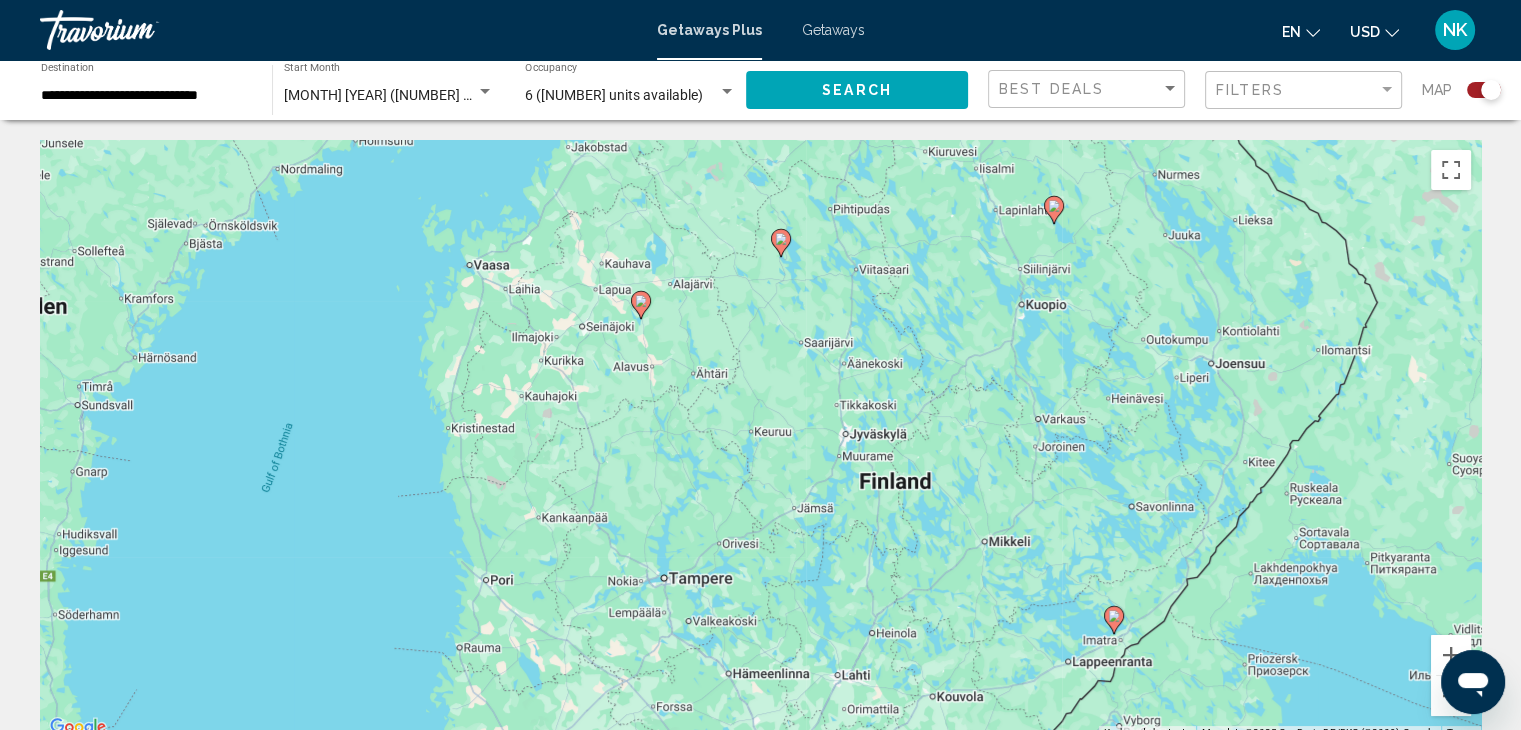 click 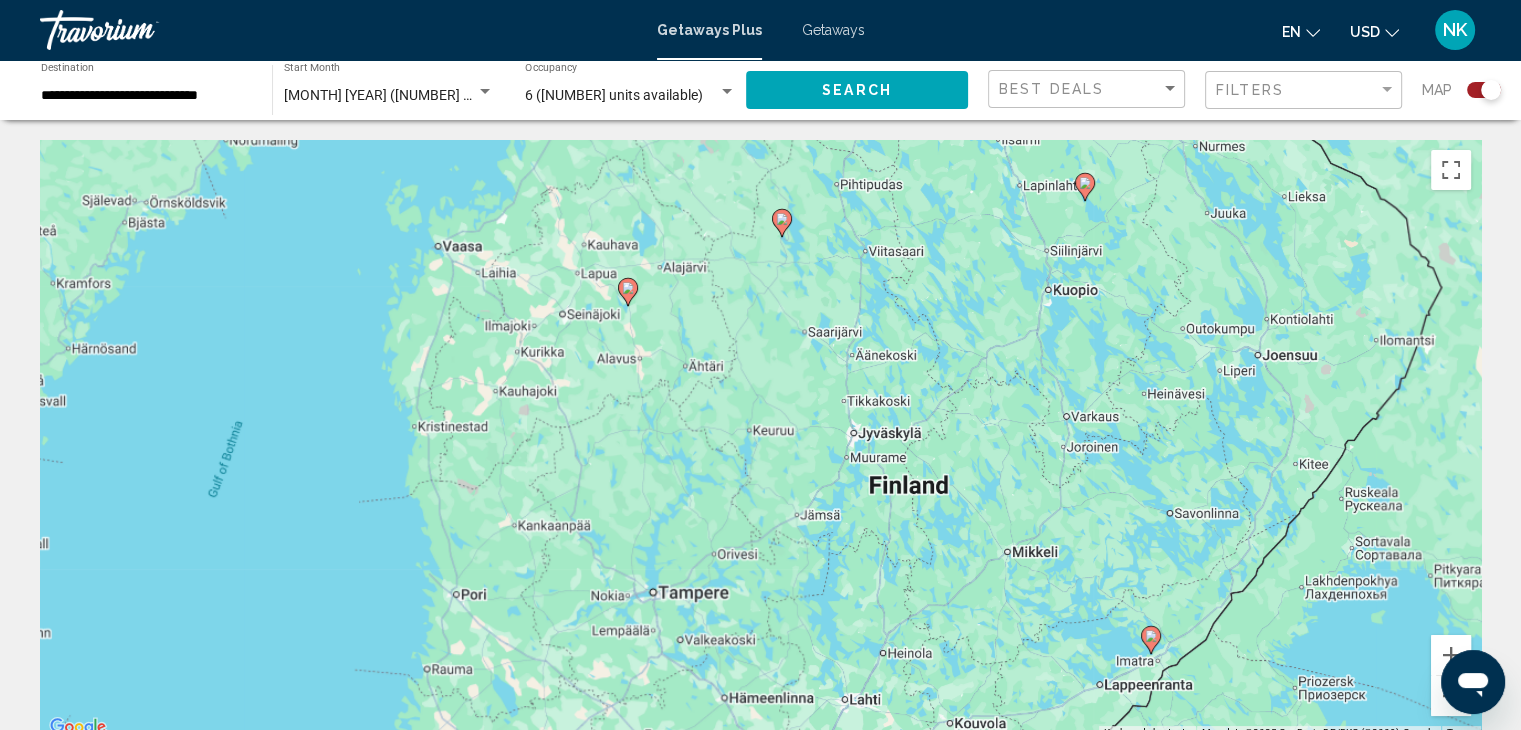 click on "To navigate, press the arrow keys.  To activate drag with keyboard, press Alt + Enter. Once in keyboard drag state, use the arrow keys to move the marker. To complete the drag, press the Enter key. To cancel, press Escape." at bounding box center (760, 440) 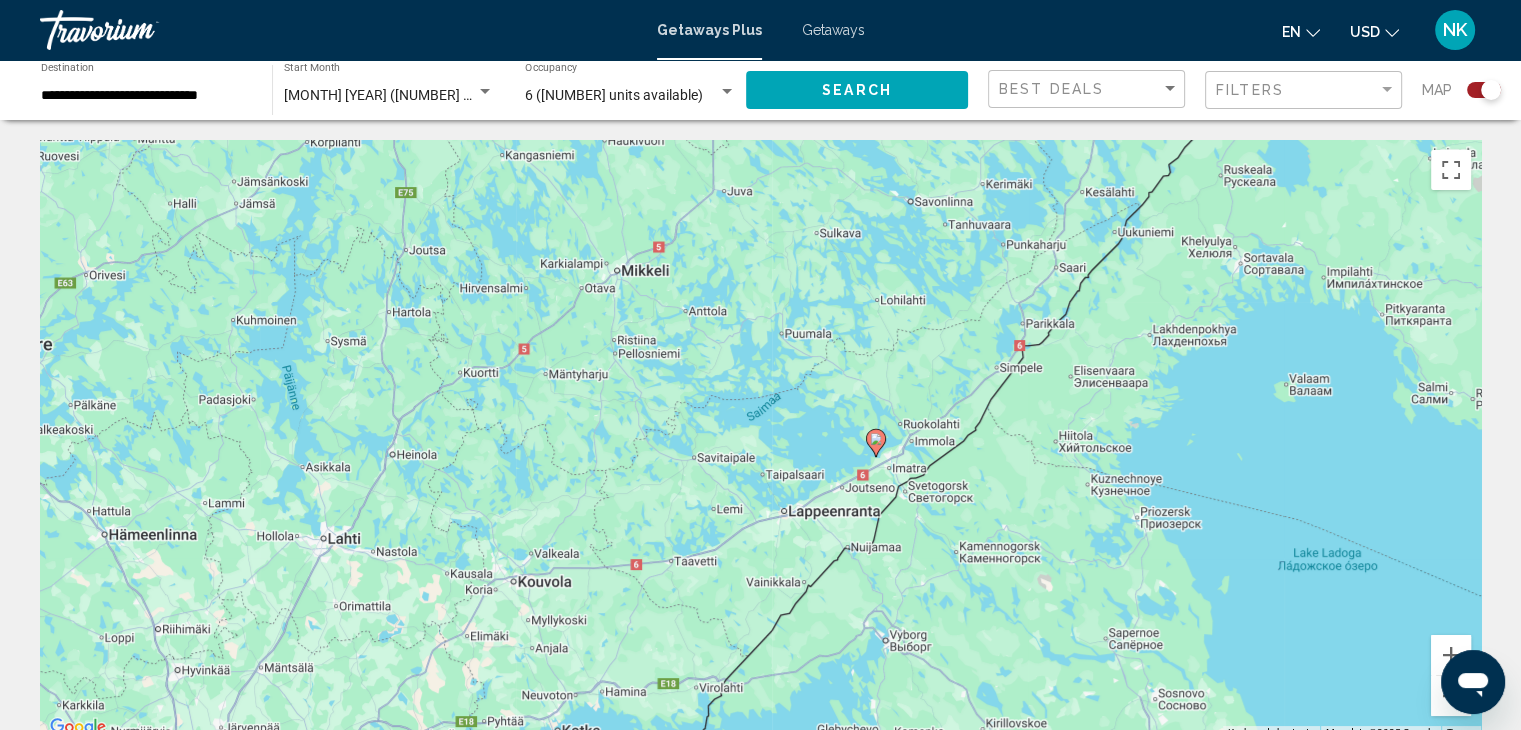 click 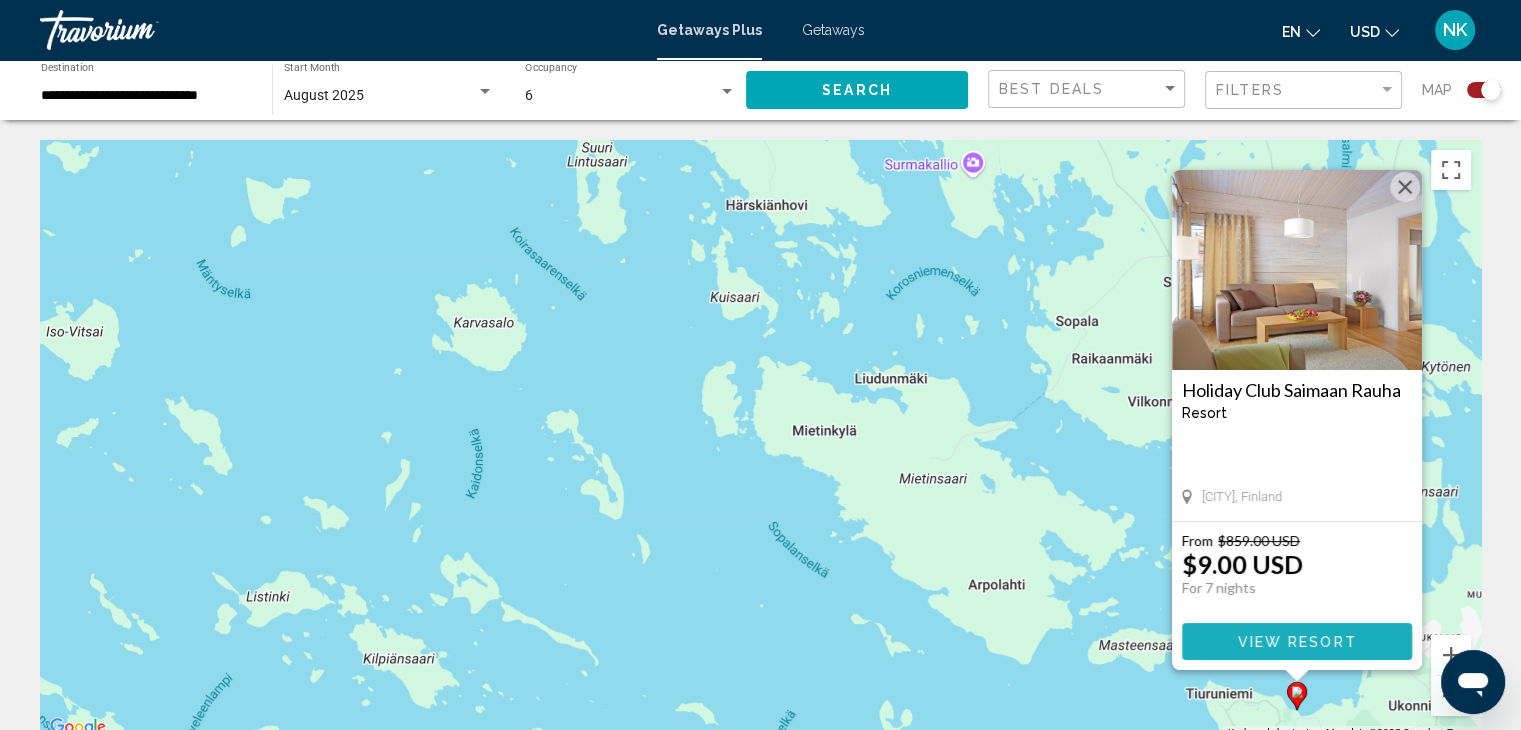 click on "View Resort" at bounding box center (1296, 642) 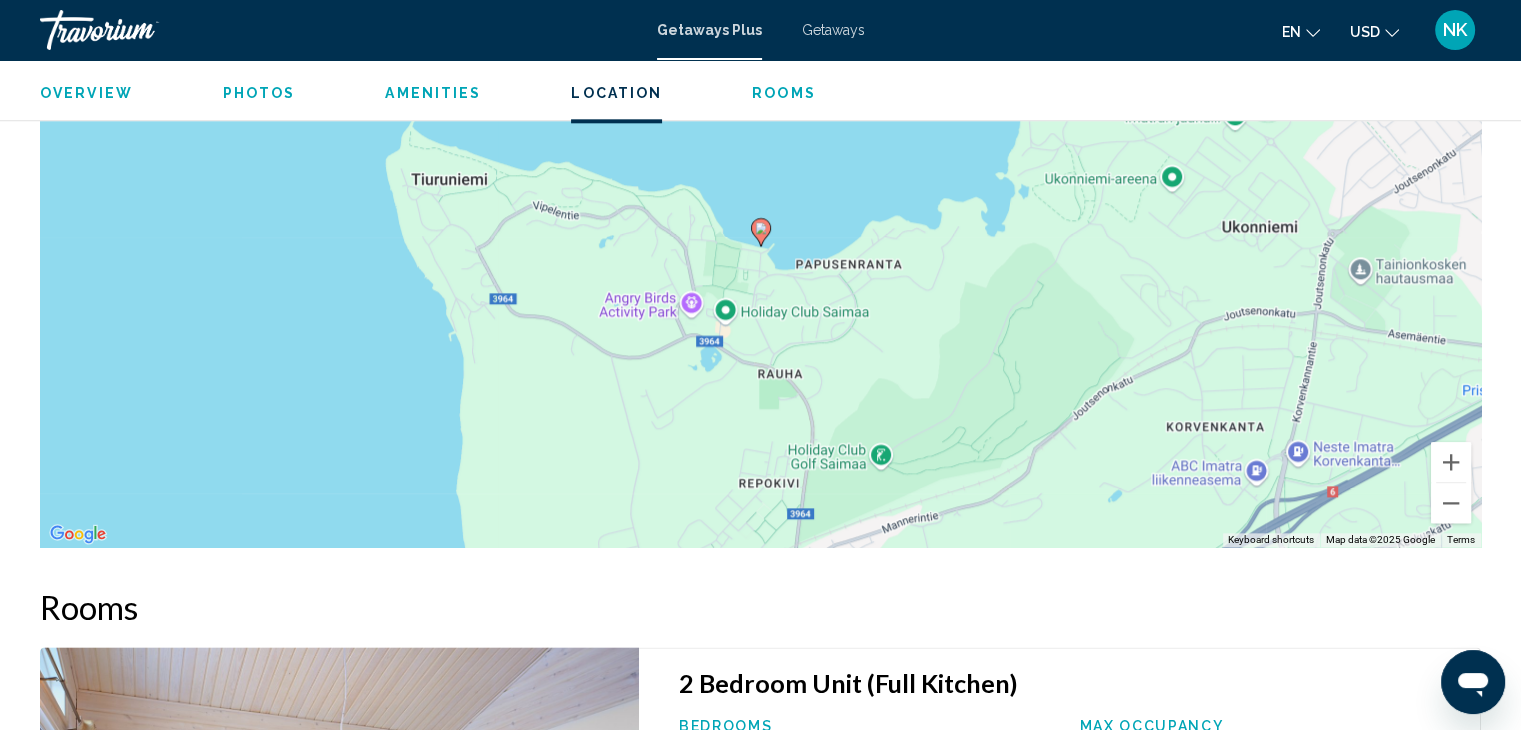 scroll, scrollTop: 2340, scrollLeft: 0, axis: vertical 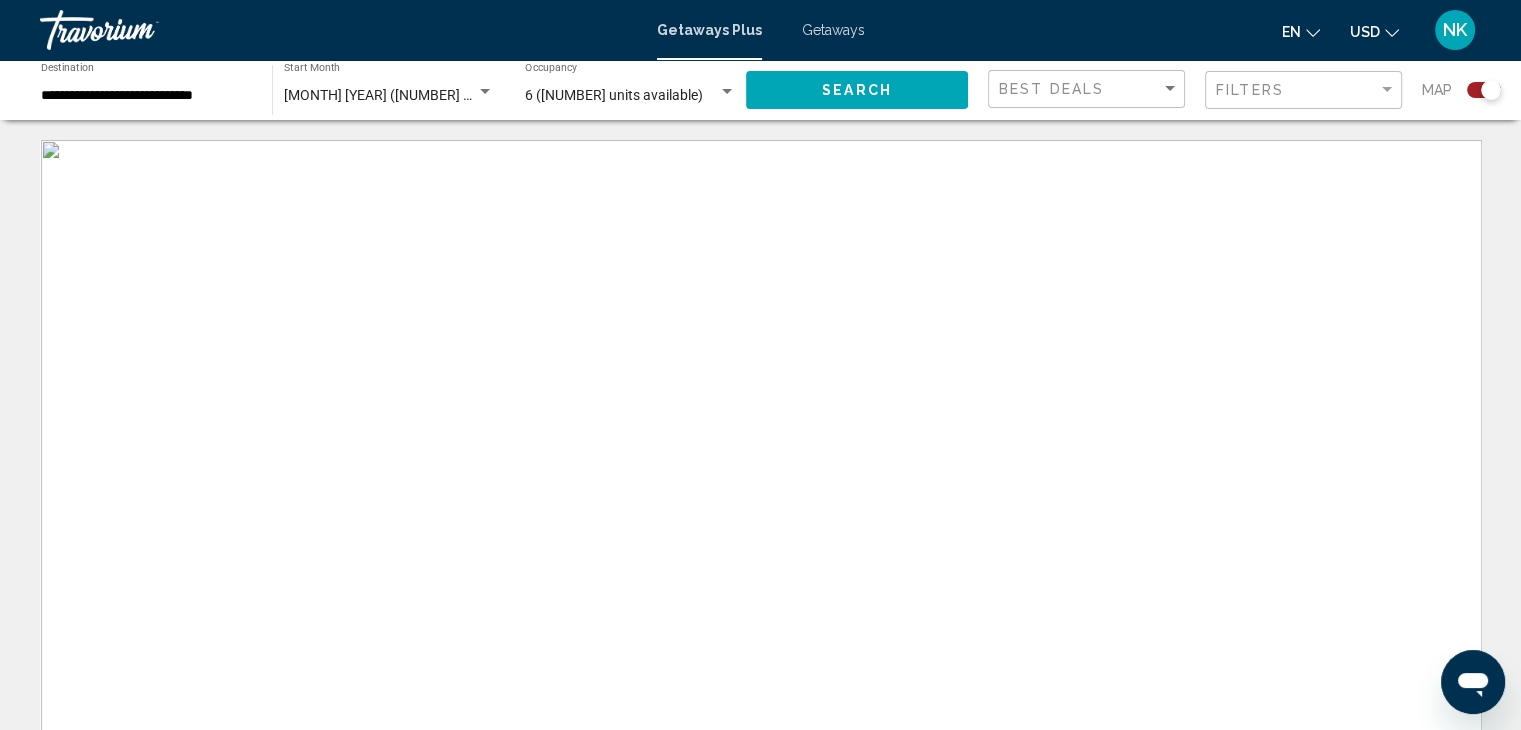 click on "6 ([NUMBER] units available)" at bounding box center [614, 95] 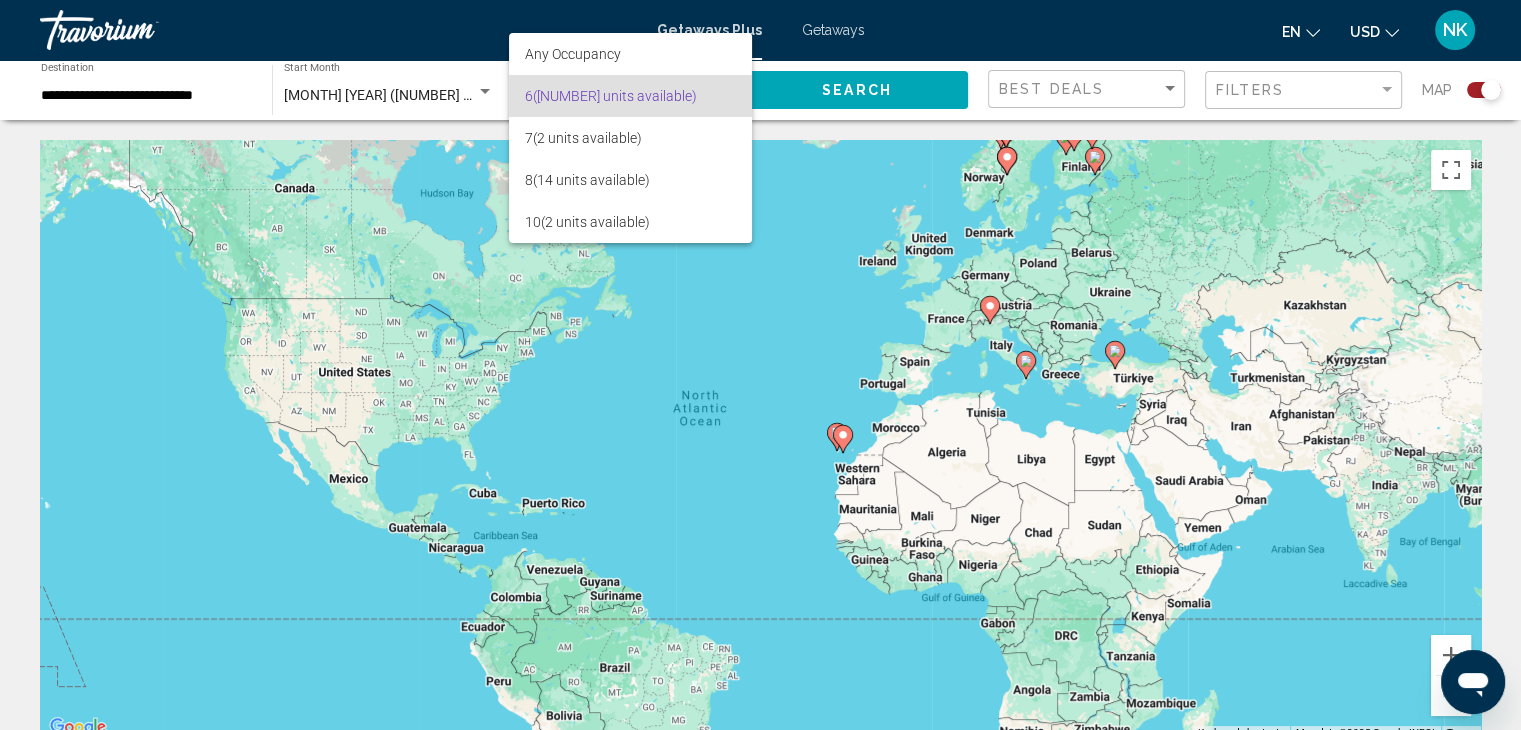 click at bounding box center (760, 365) 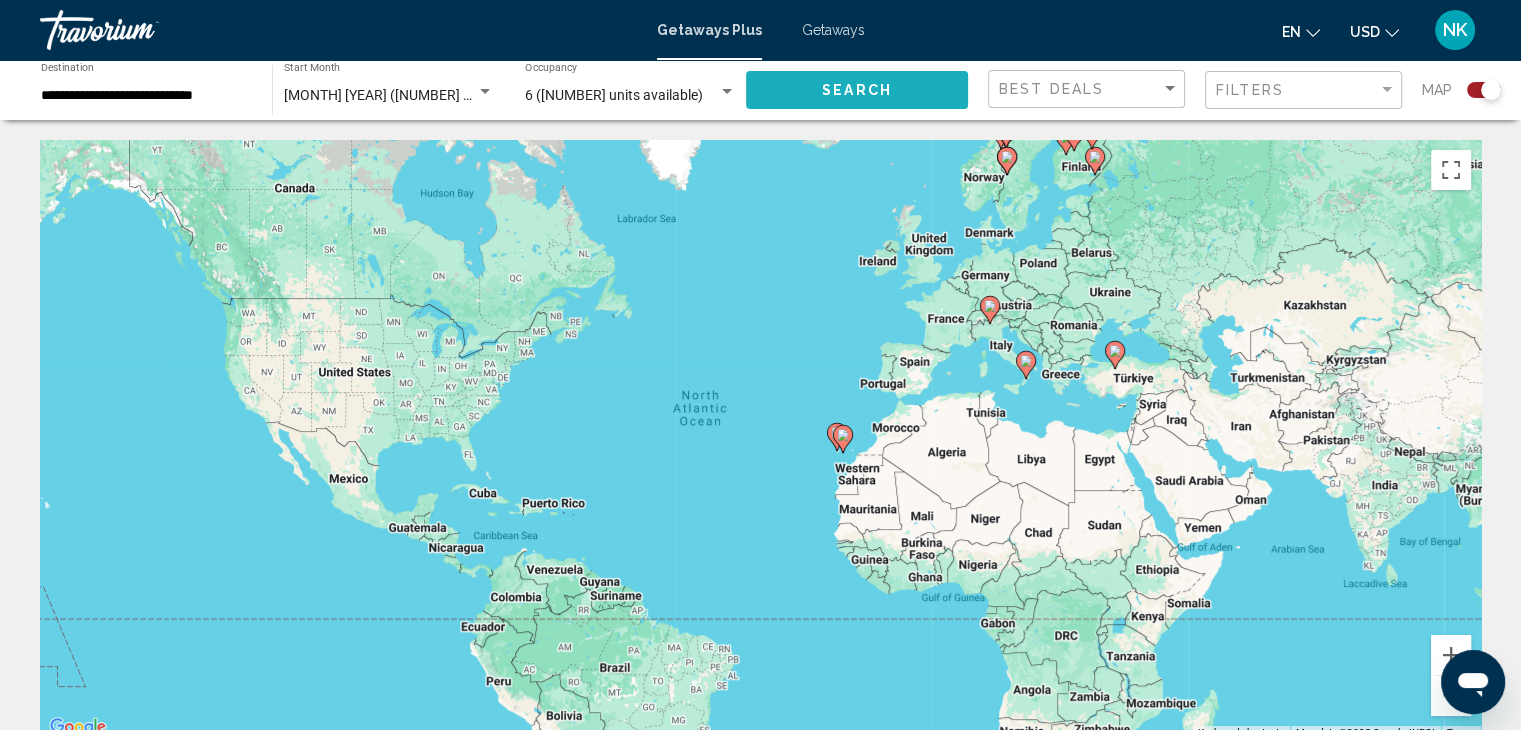 click on "Search" 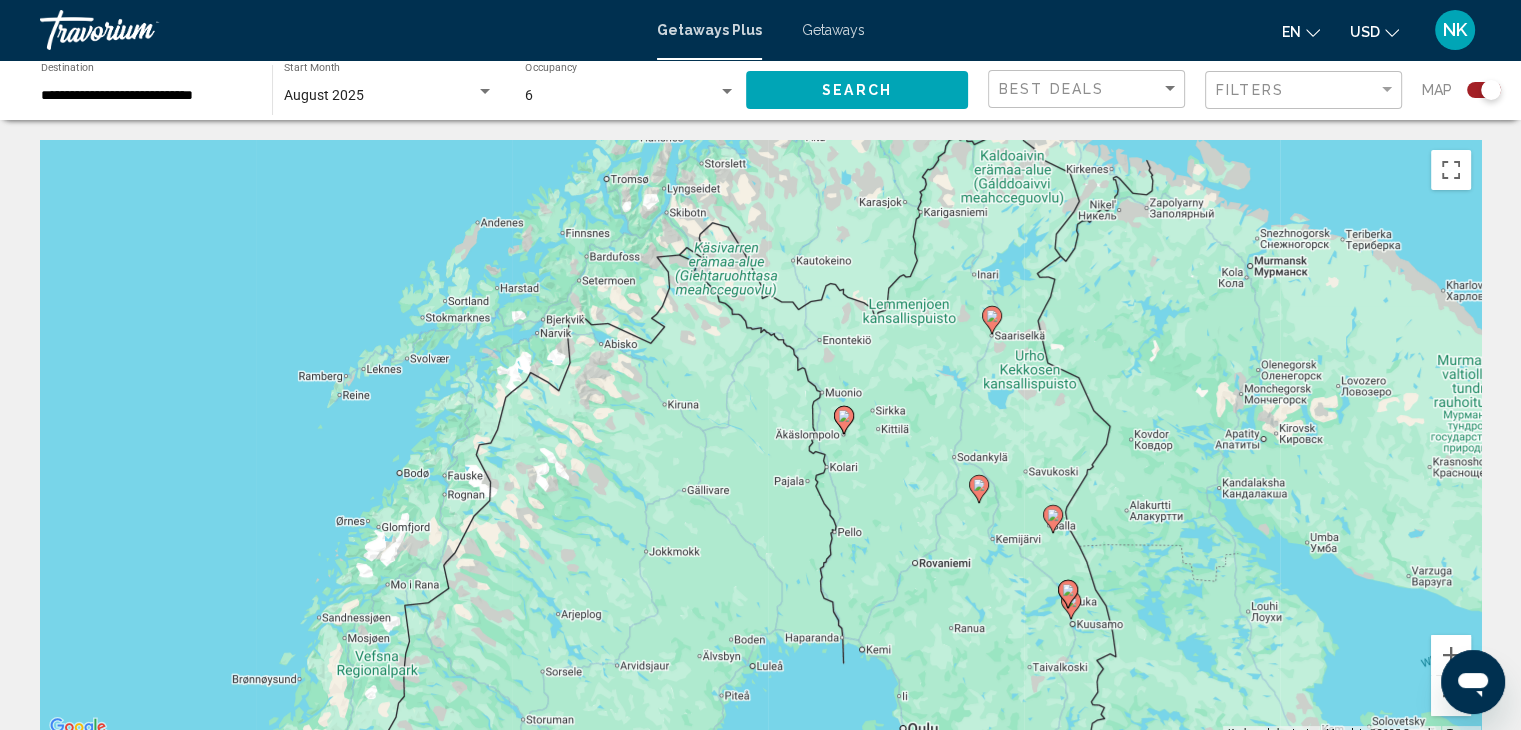 click 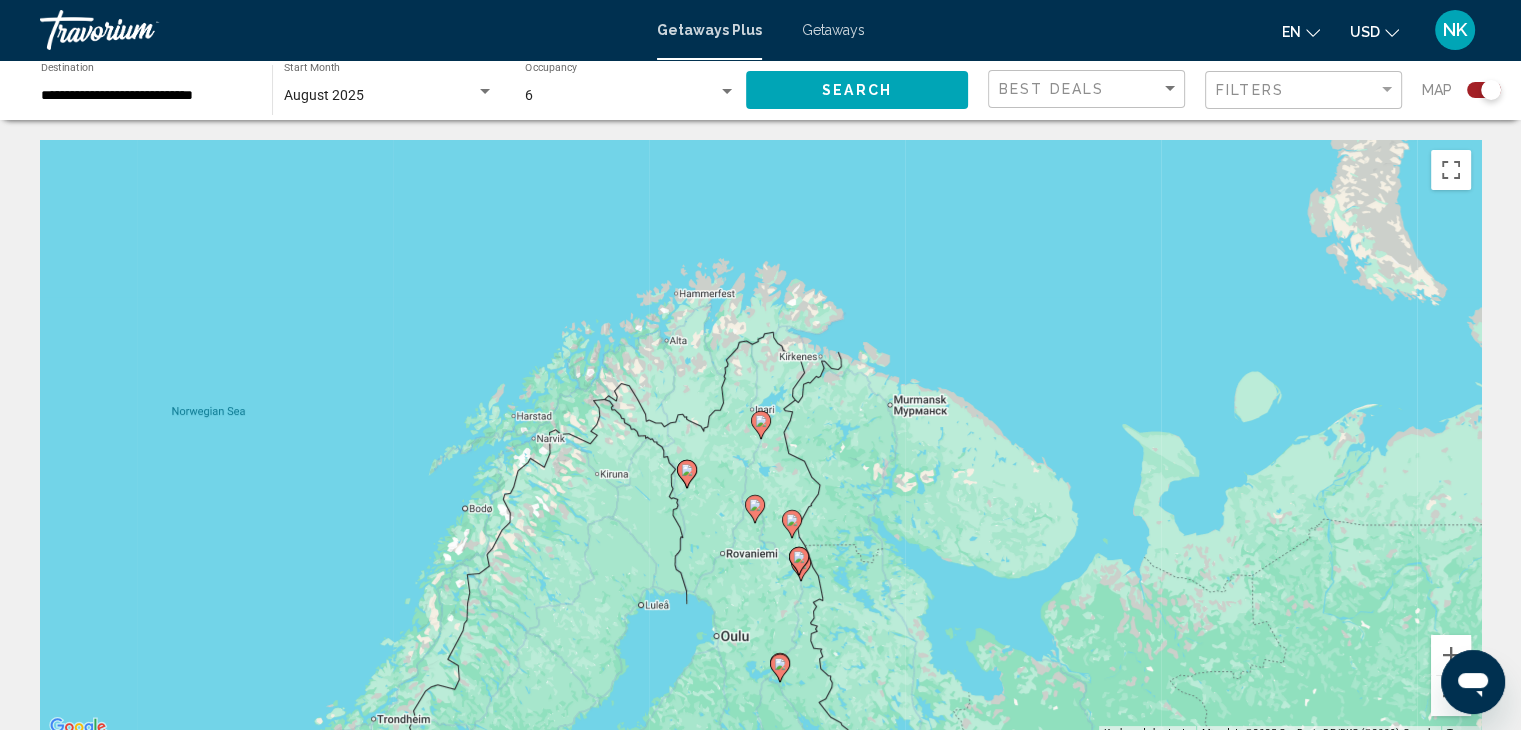 click 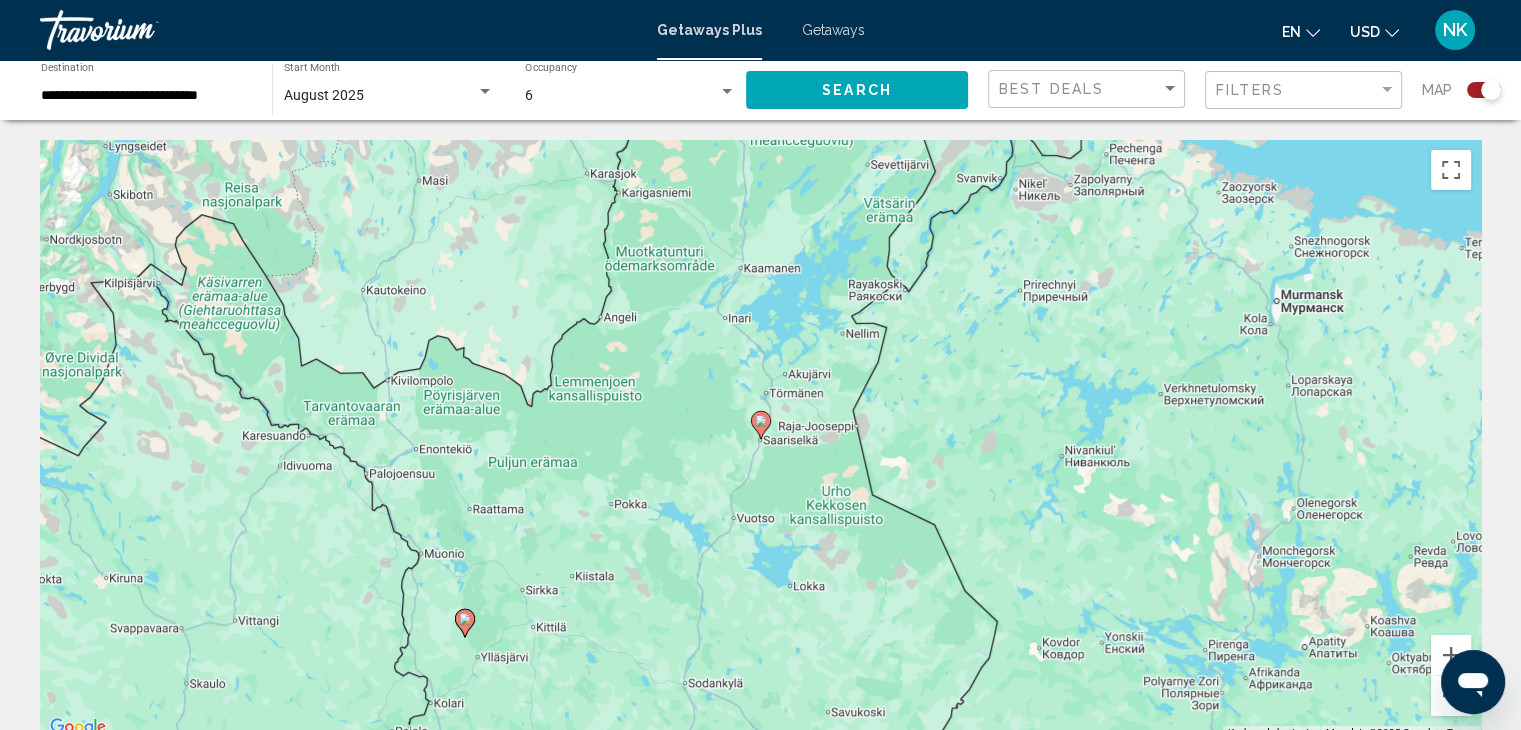 click at bounding box center [761, 425] 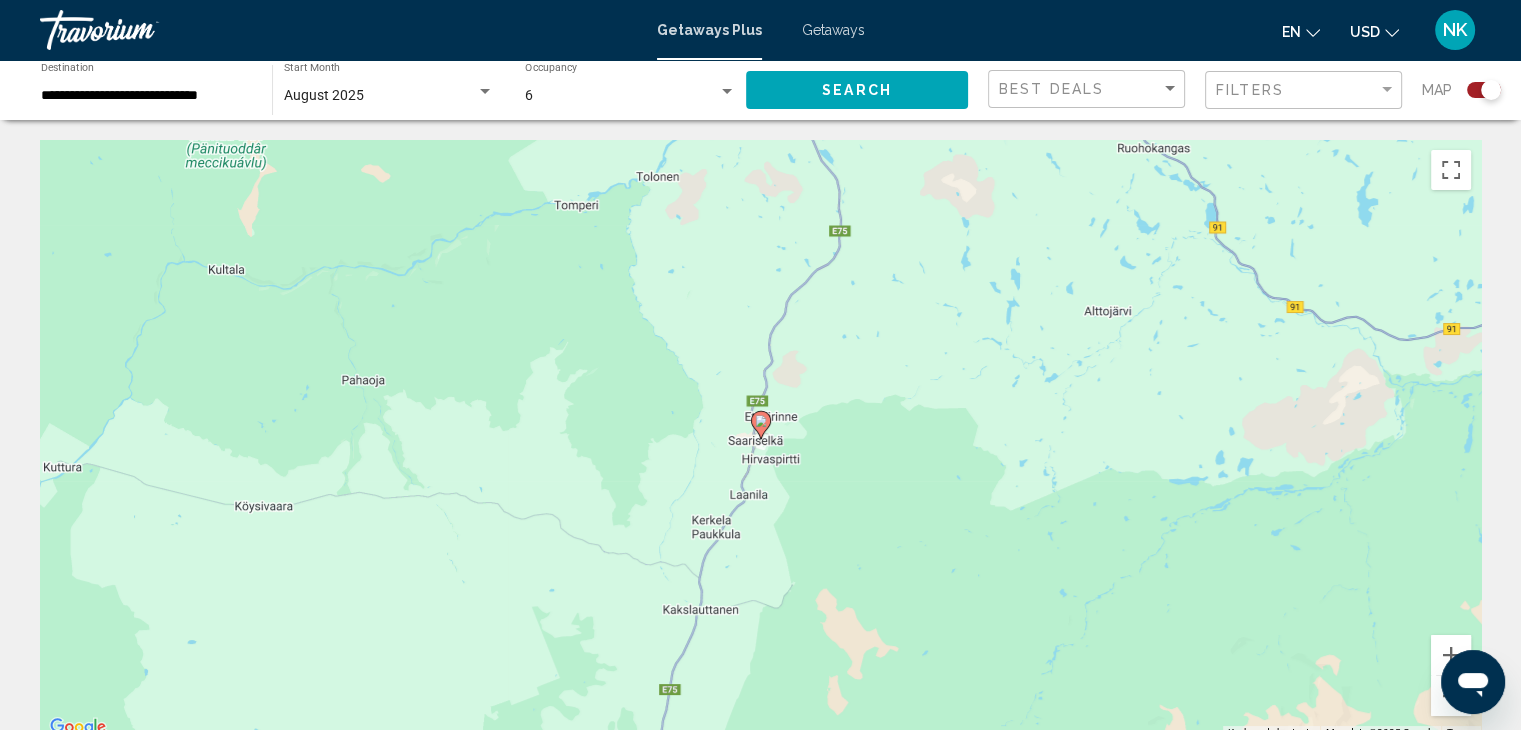 click 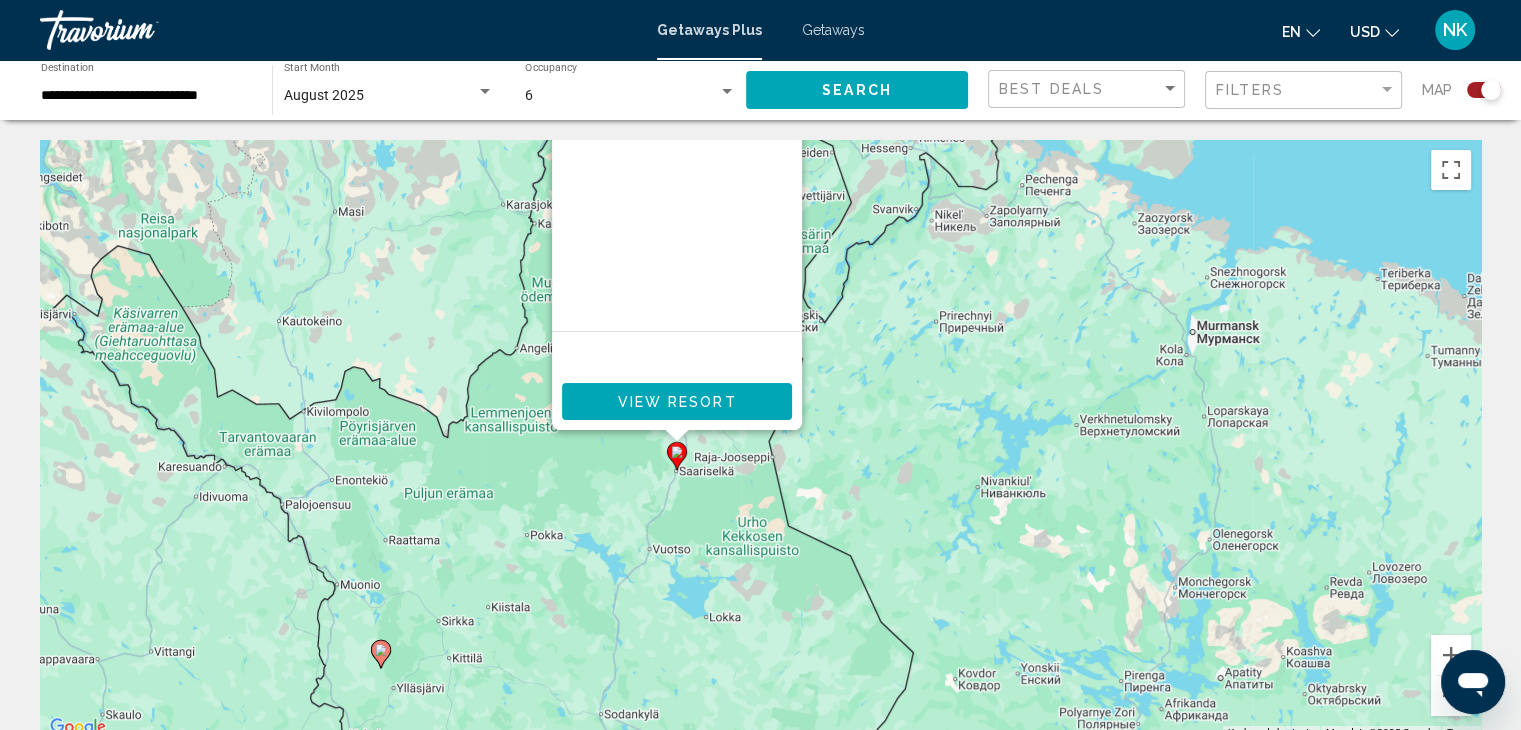 click on "View Resort" at bounding box center (677, 401) 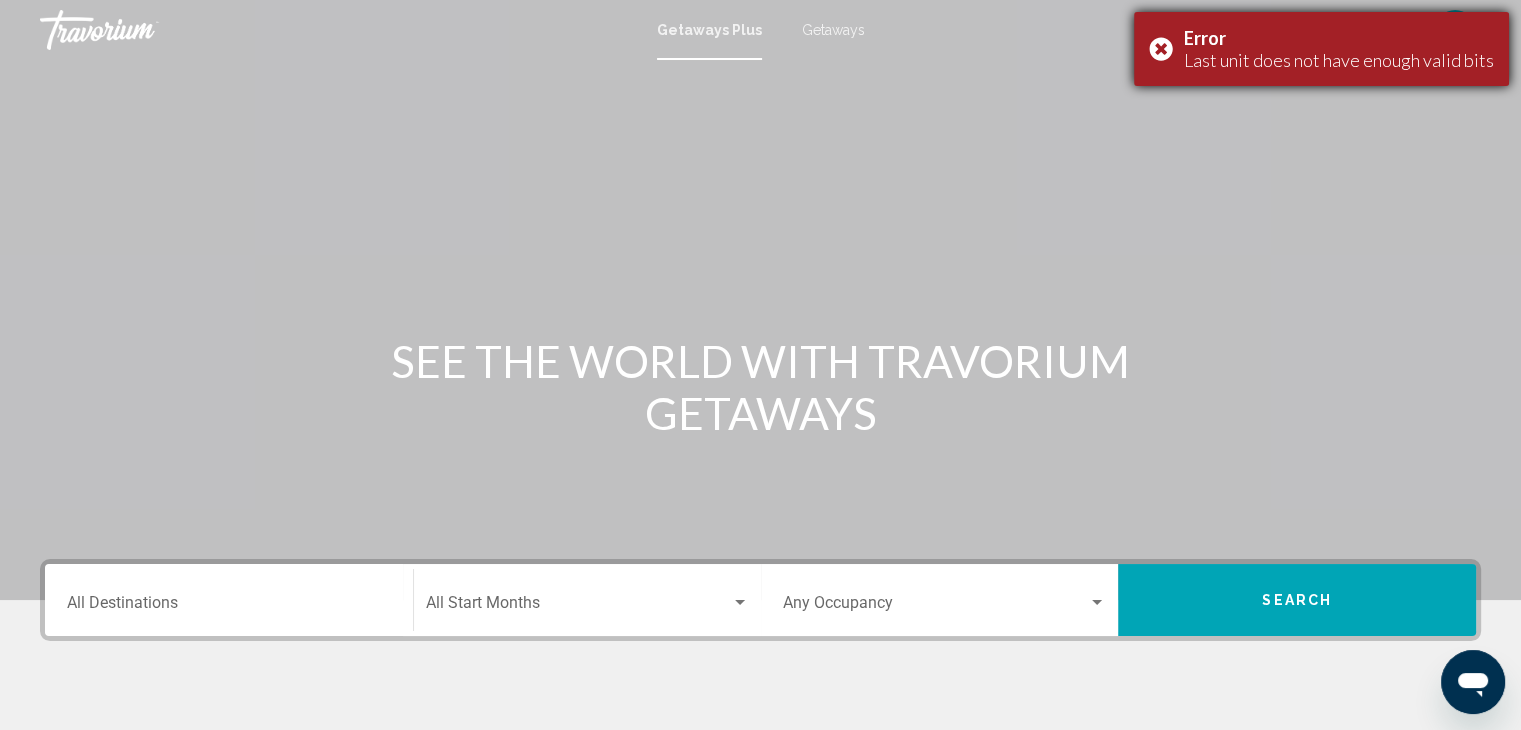 click on "Error   Last unit does not have enough valid bits" at bounding box center [1321, 49] 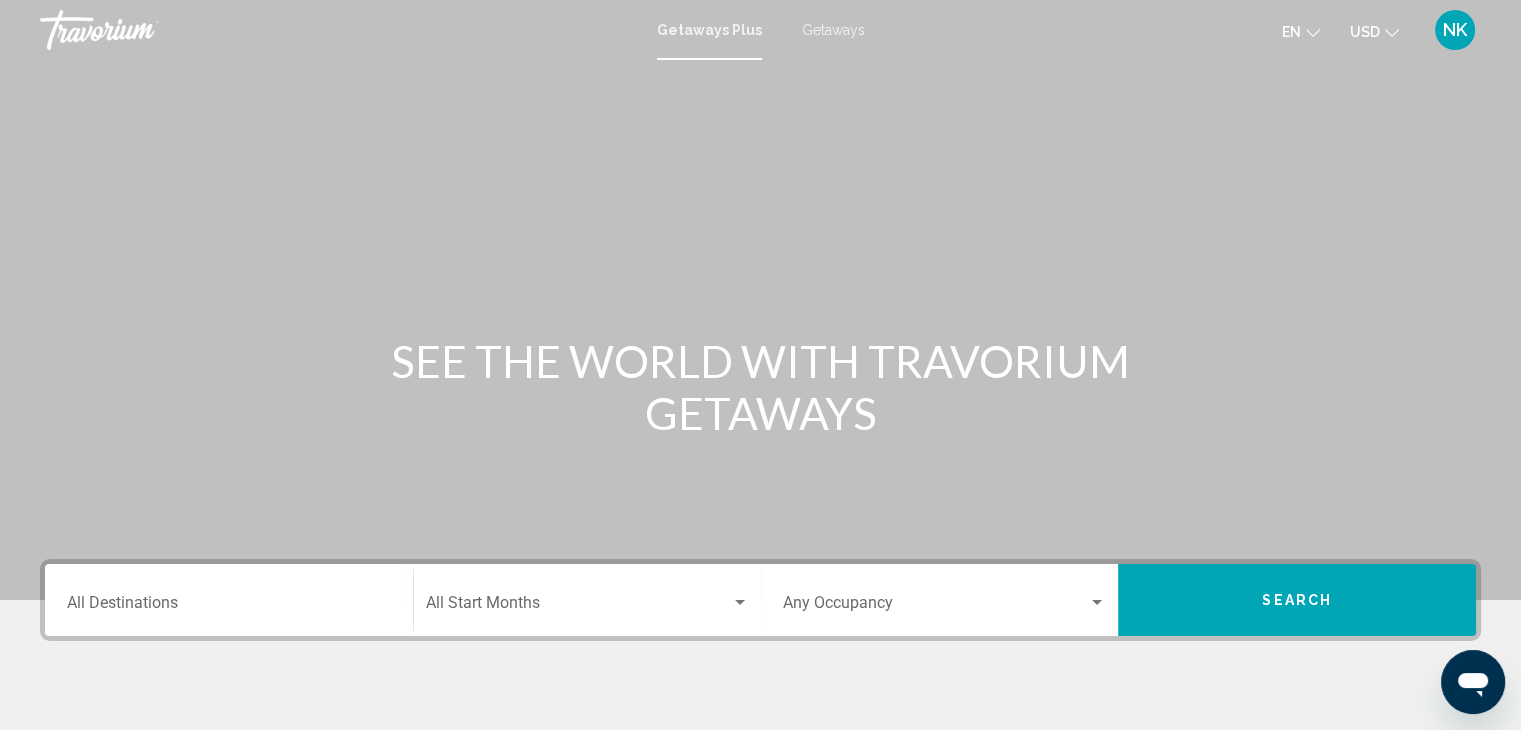 click on "Start Month All Start Months" 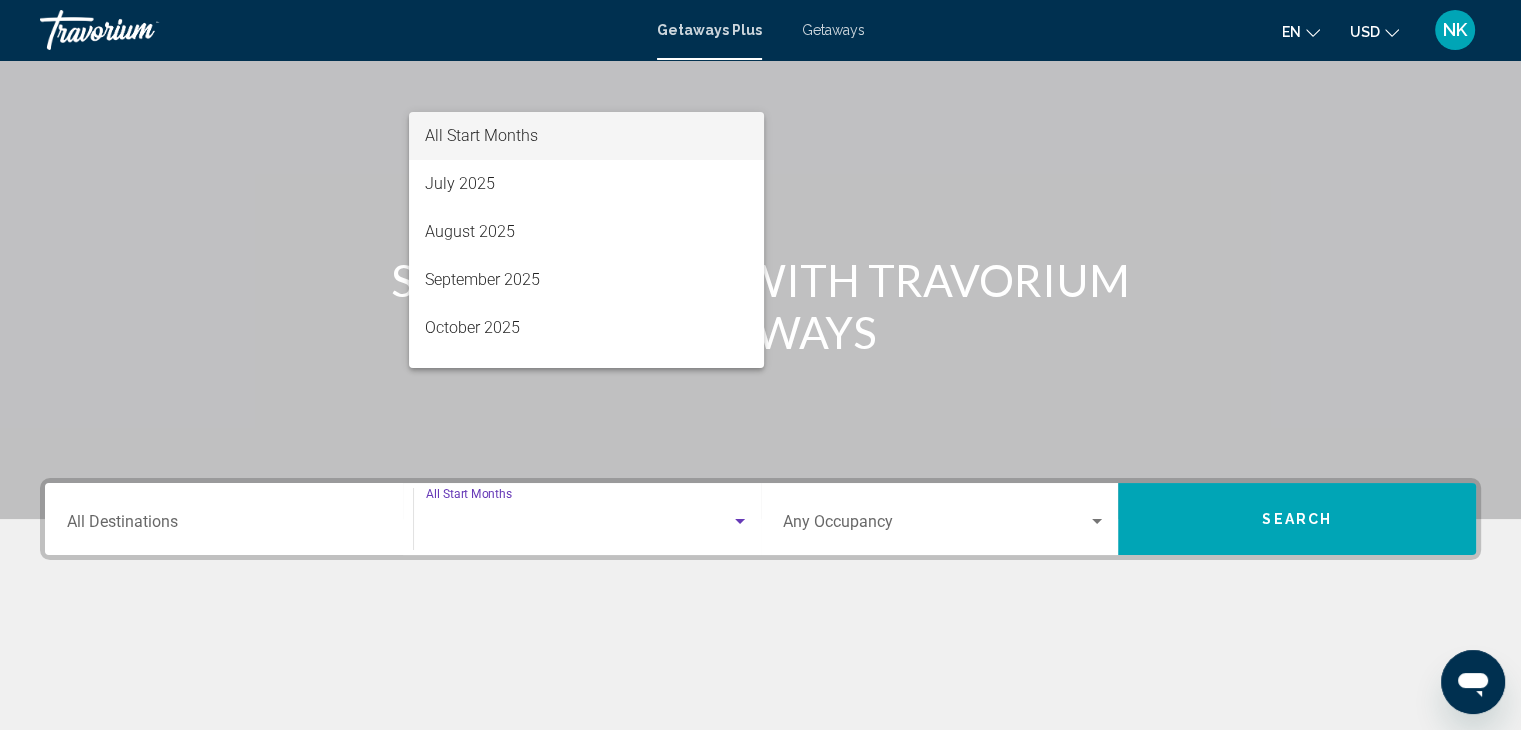scroll, scrollTop: 356, scrollLeft: 0, axis: vertical 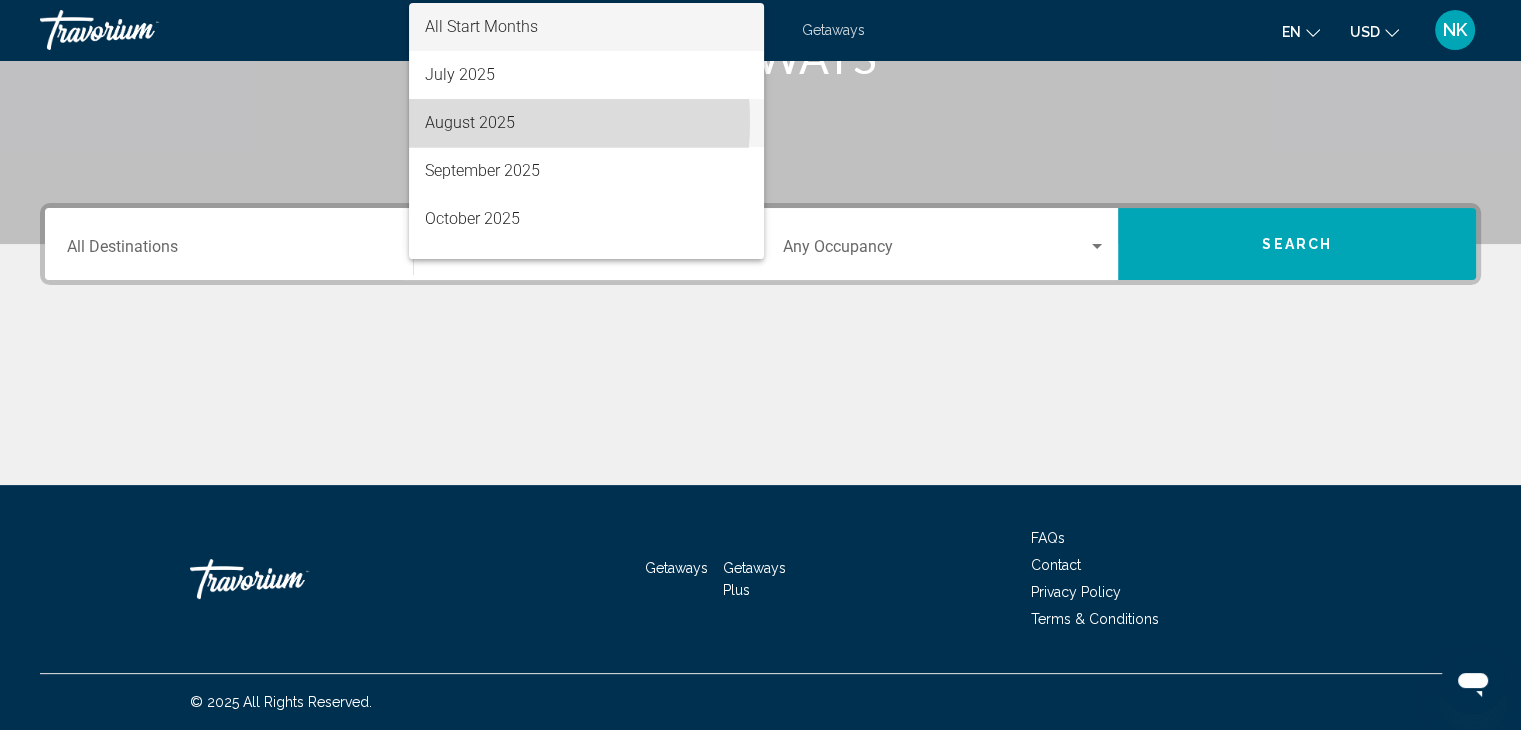 click on "August 2025" at bounding box center (586, 123) 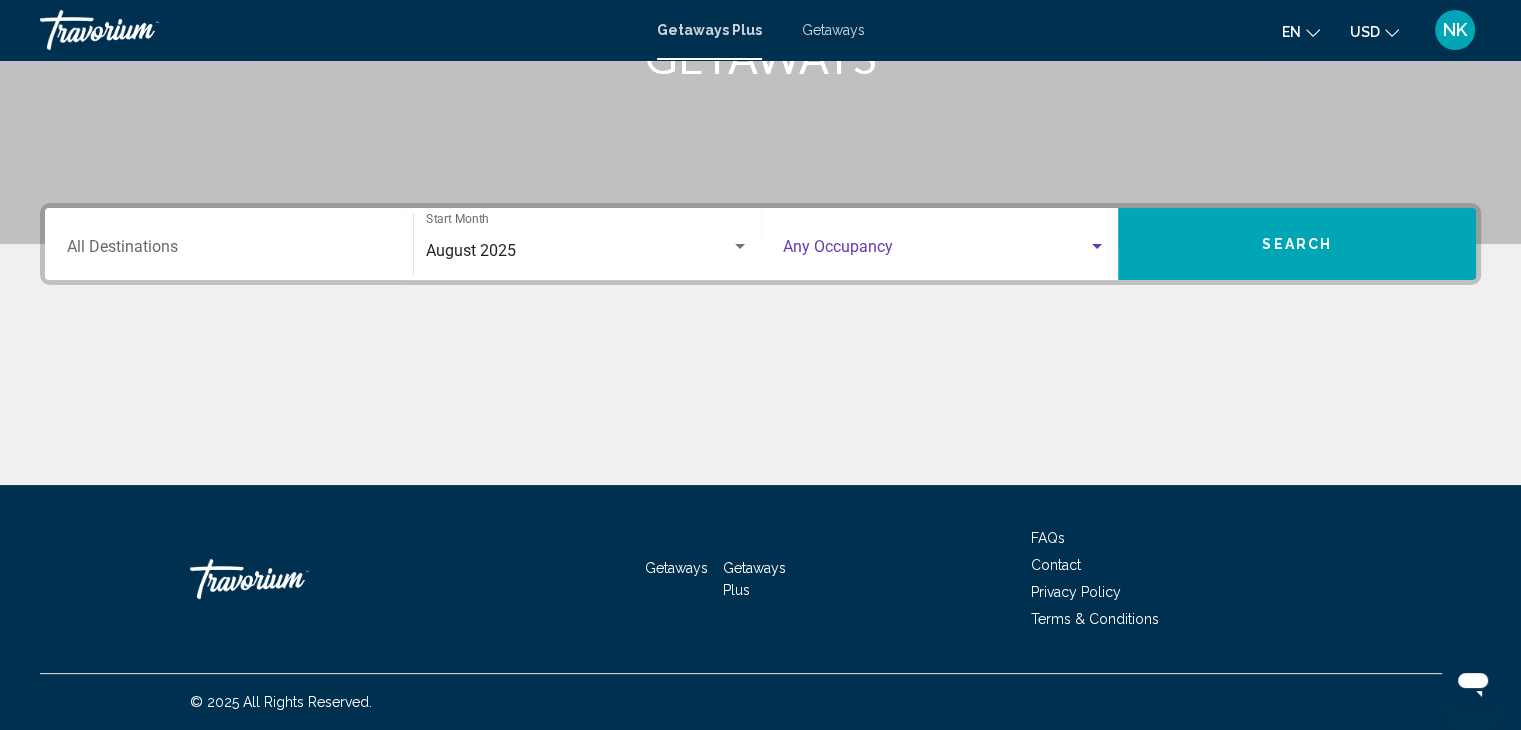 click at bounding box center (945, 251) 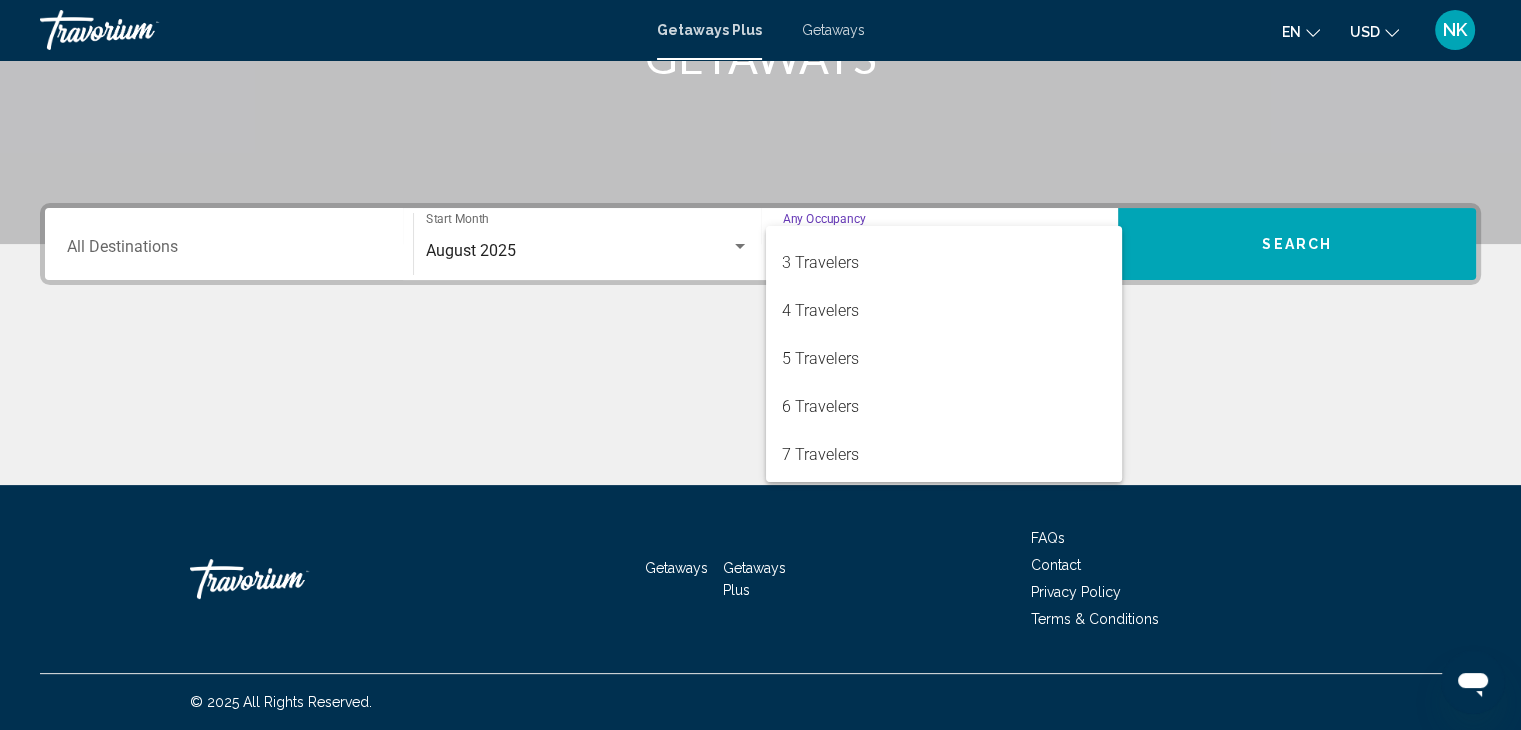 scroll, scrollTop: 116, scrollLeft: 0, axis: vertical 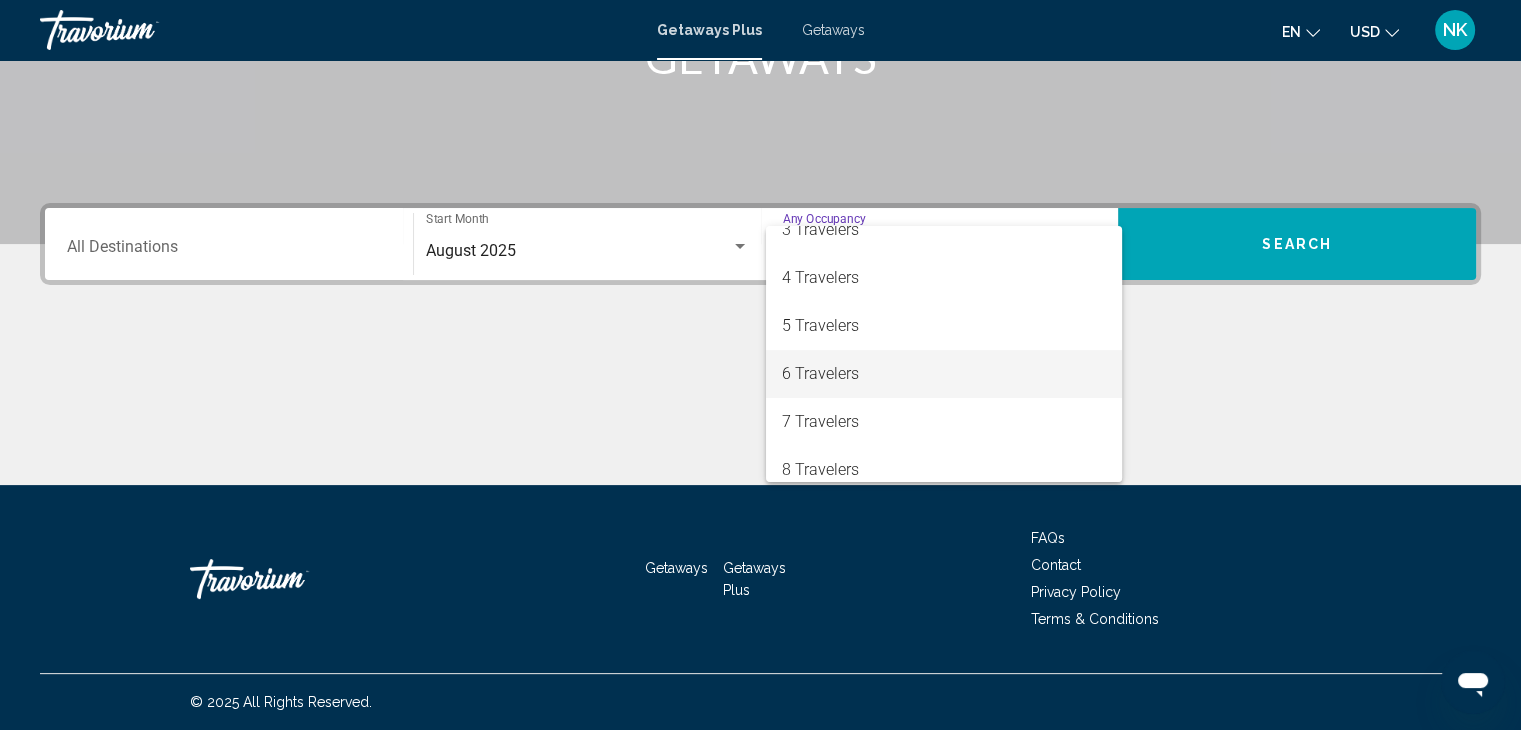 click on "6 Travelers" at bounding box center [944, 374] 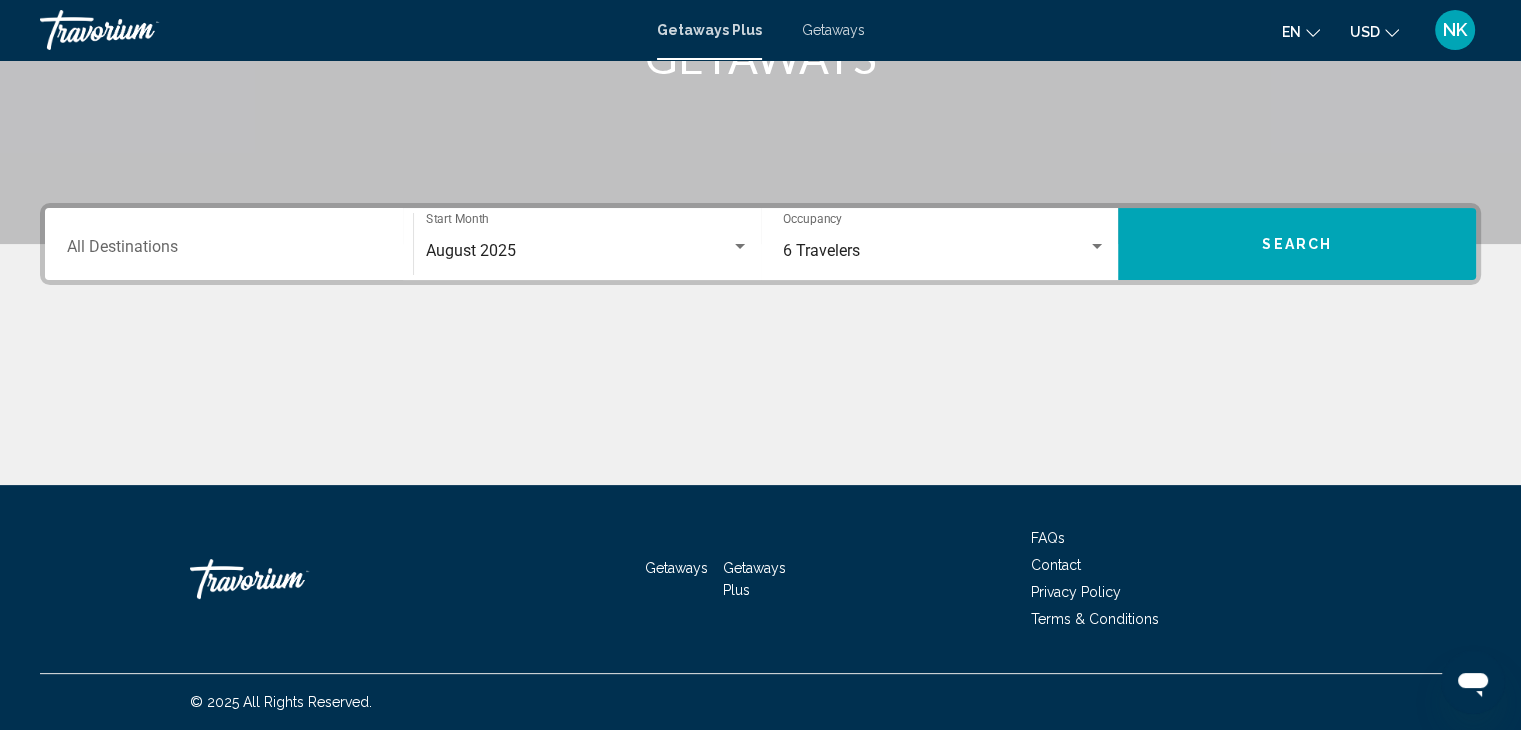 click on "Destination All Destinations" at bounding box center [229, 244] 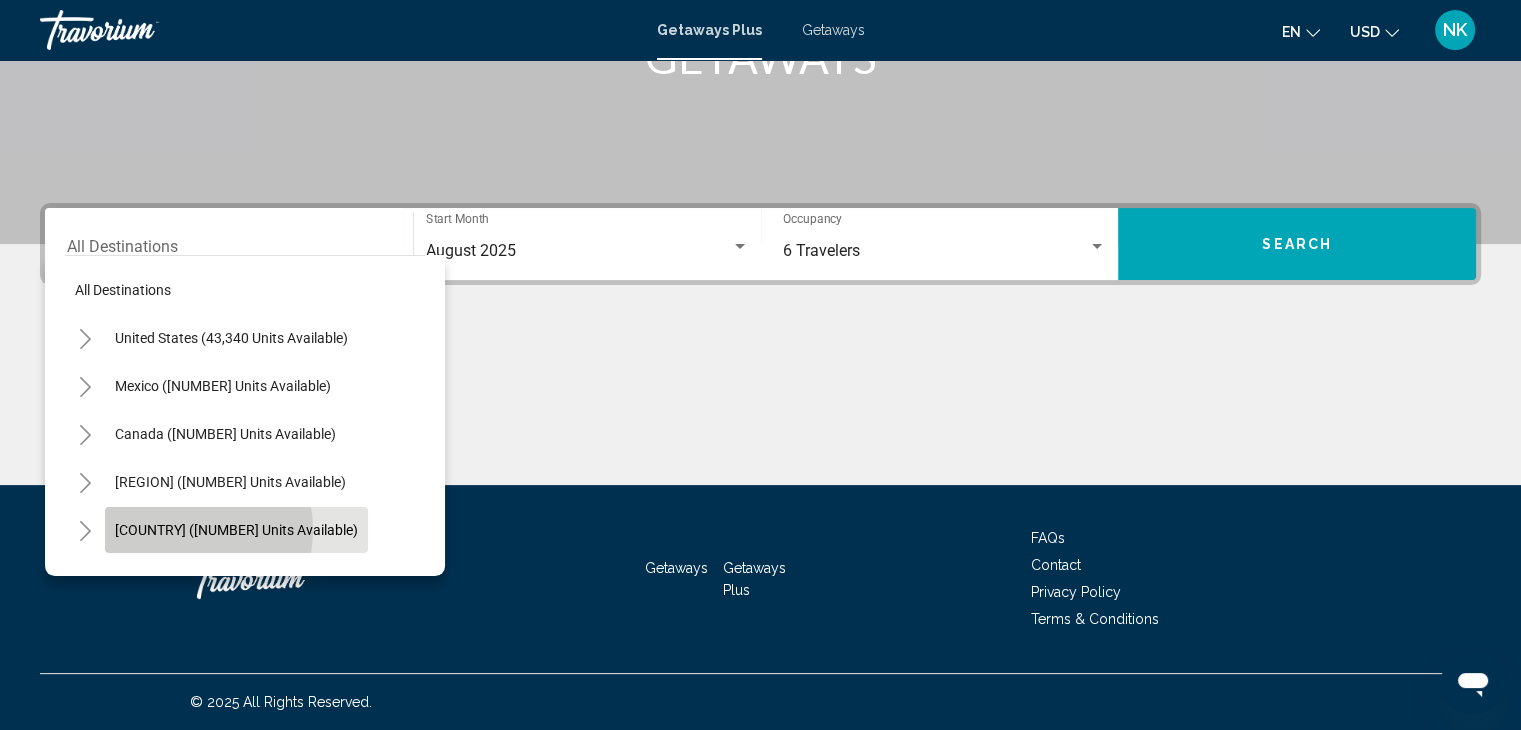 click on "[COUNTRY] ([NUMBER] units available)" 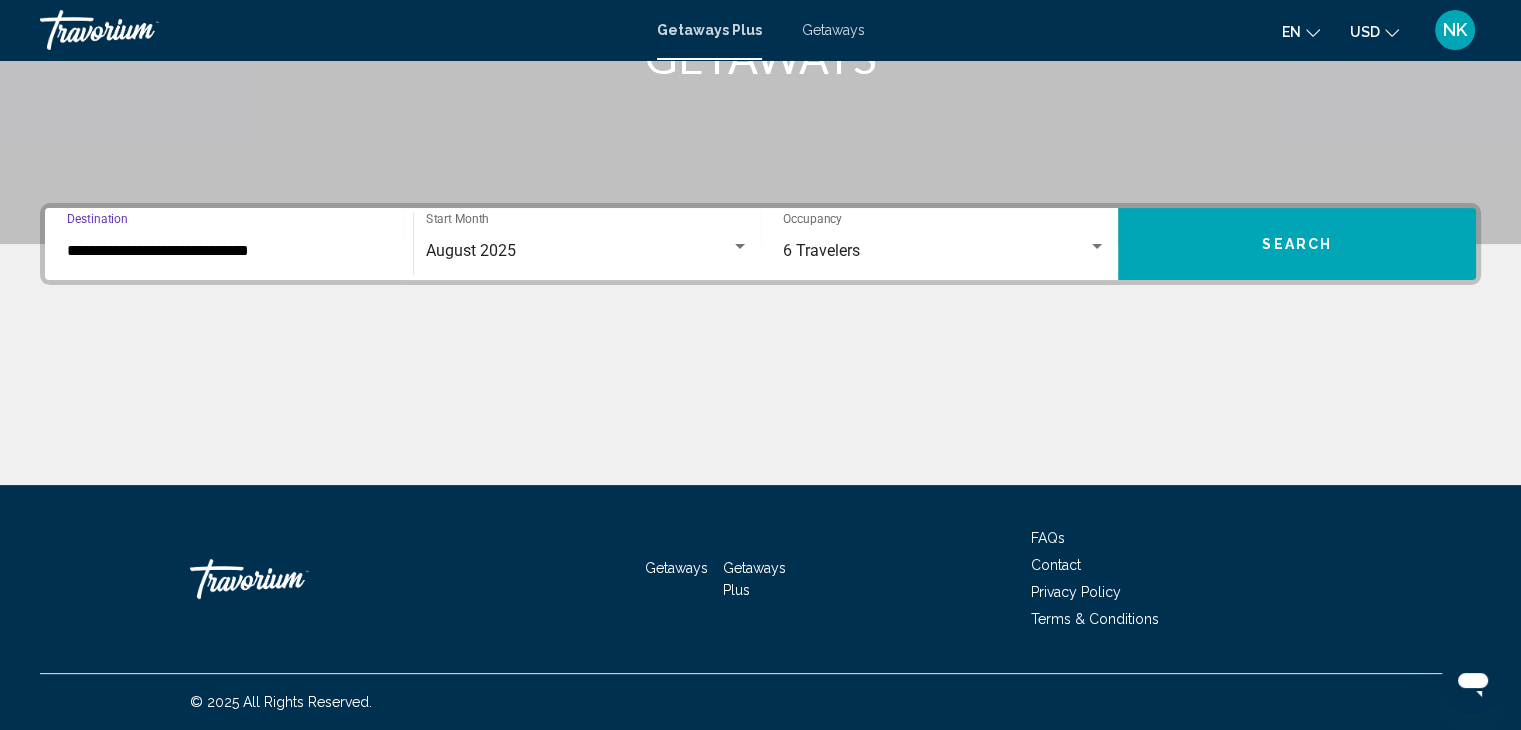 click on "Search" at bounding box center [1297, 244] 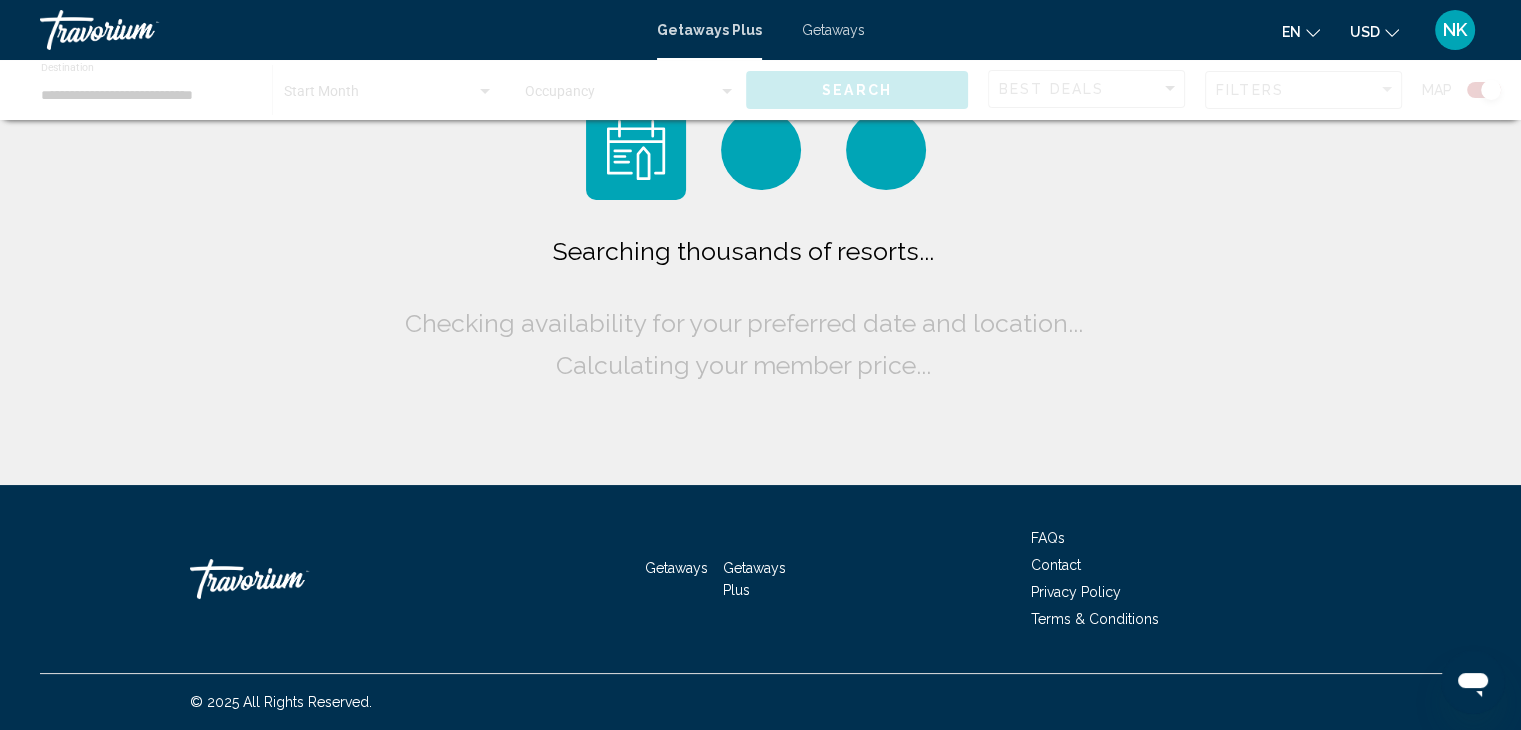 scroll, scrollTop: 0, scrollLeft: 0, axis: both 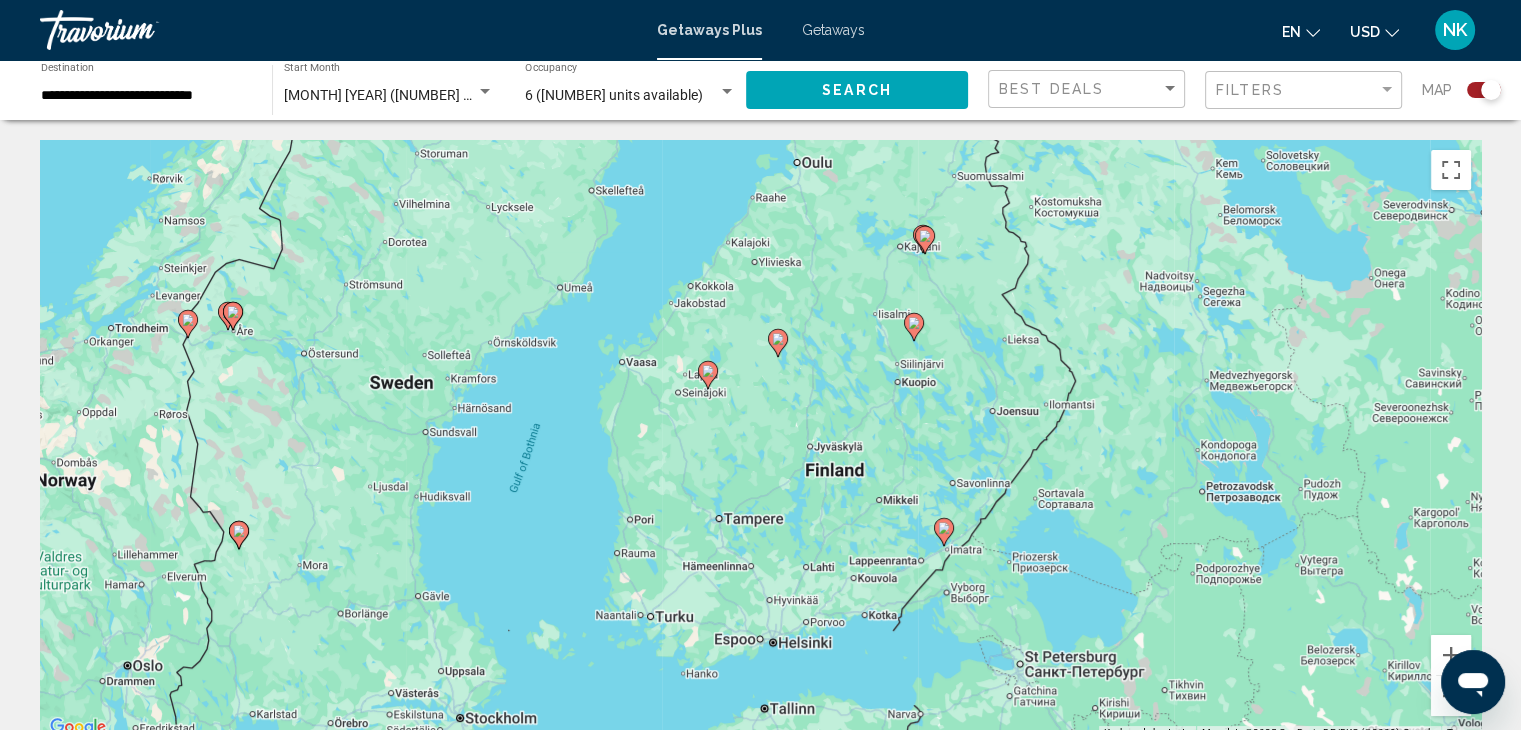 click at bounding box center [708, 375] 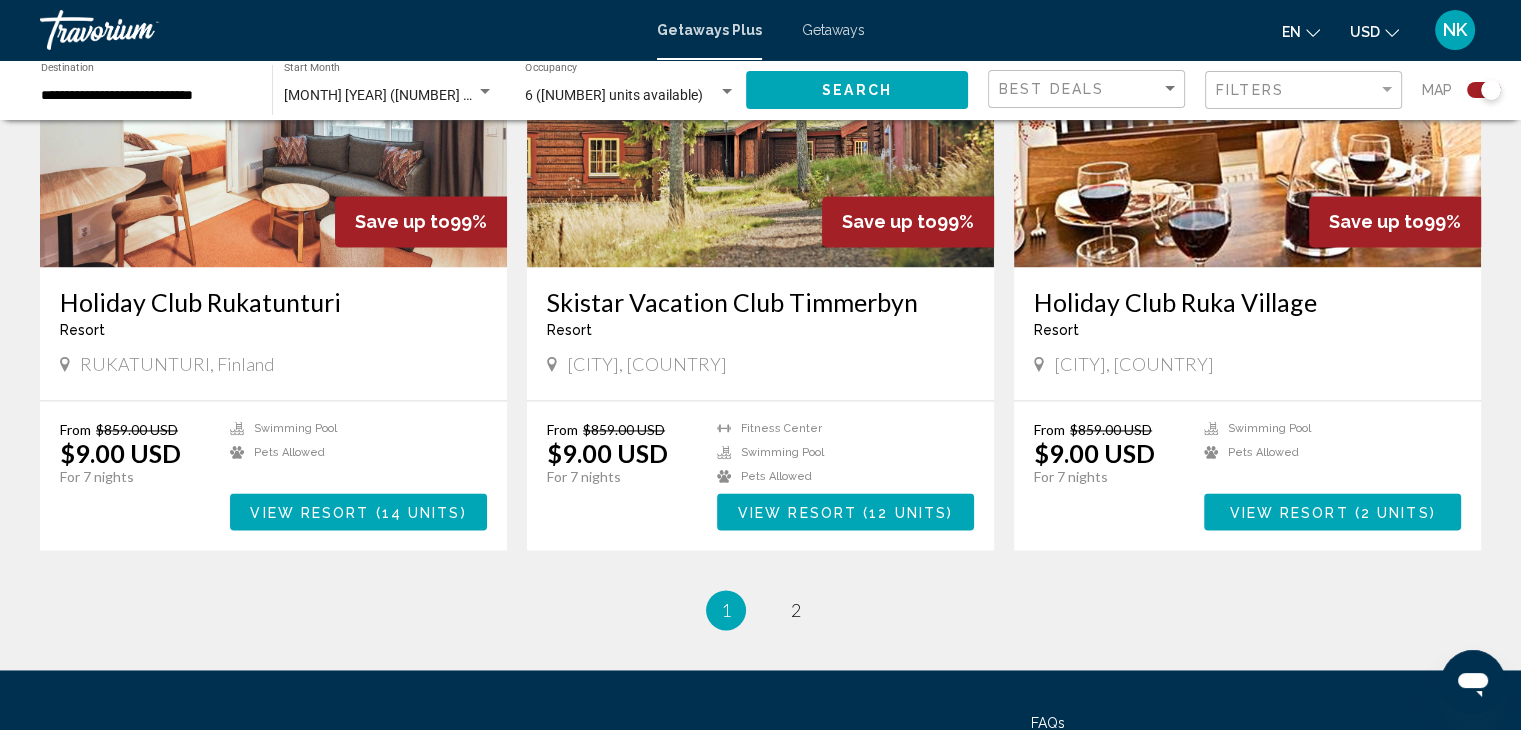 scroll, scrollTop: 2830, scrollLeft: 0, axis: vertical 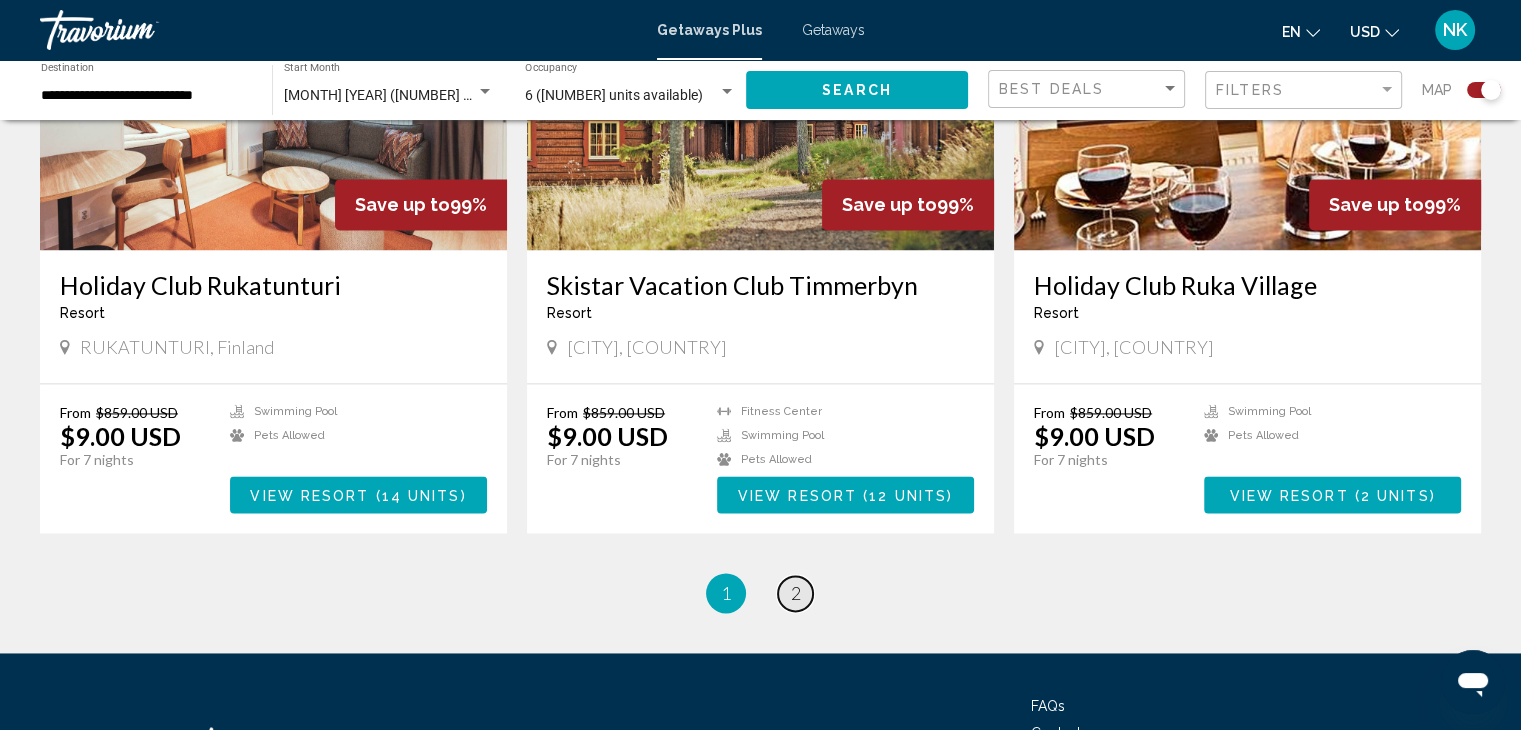 click on "2" at bounding box center (796, 593) 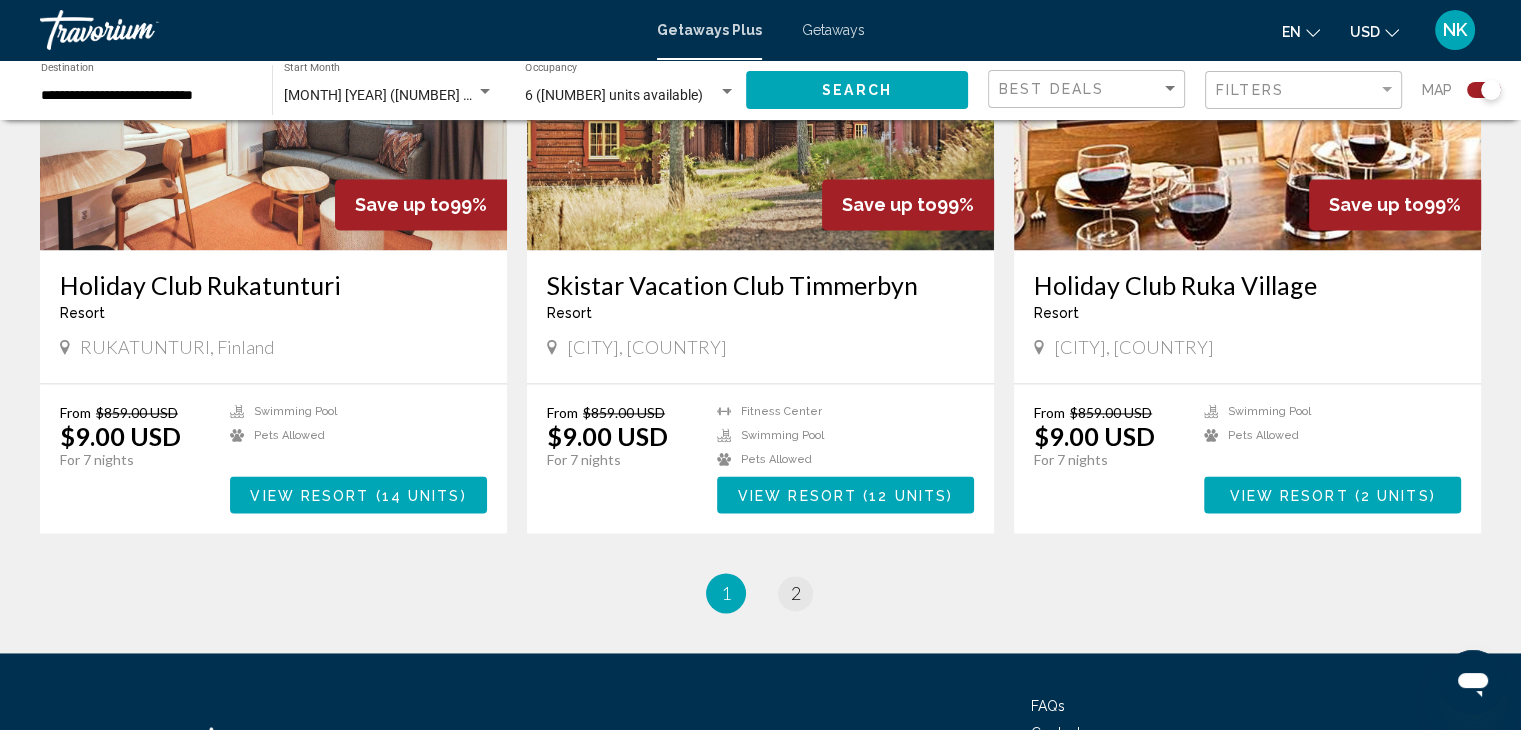 scroll, scrollTop: 0, scrollLeft: 0, axis: both 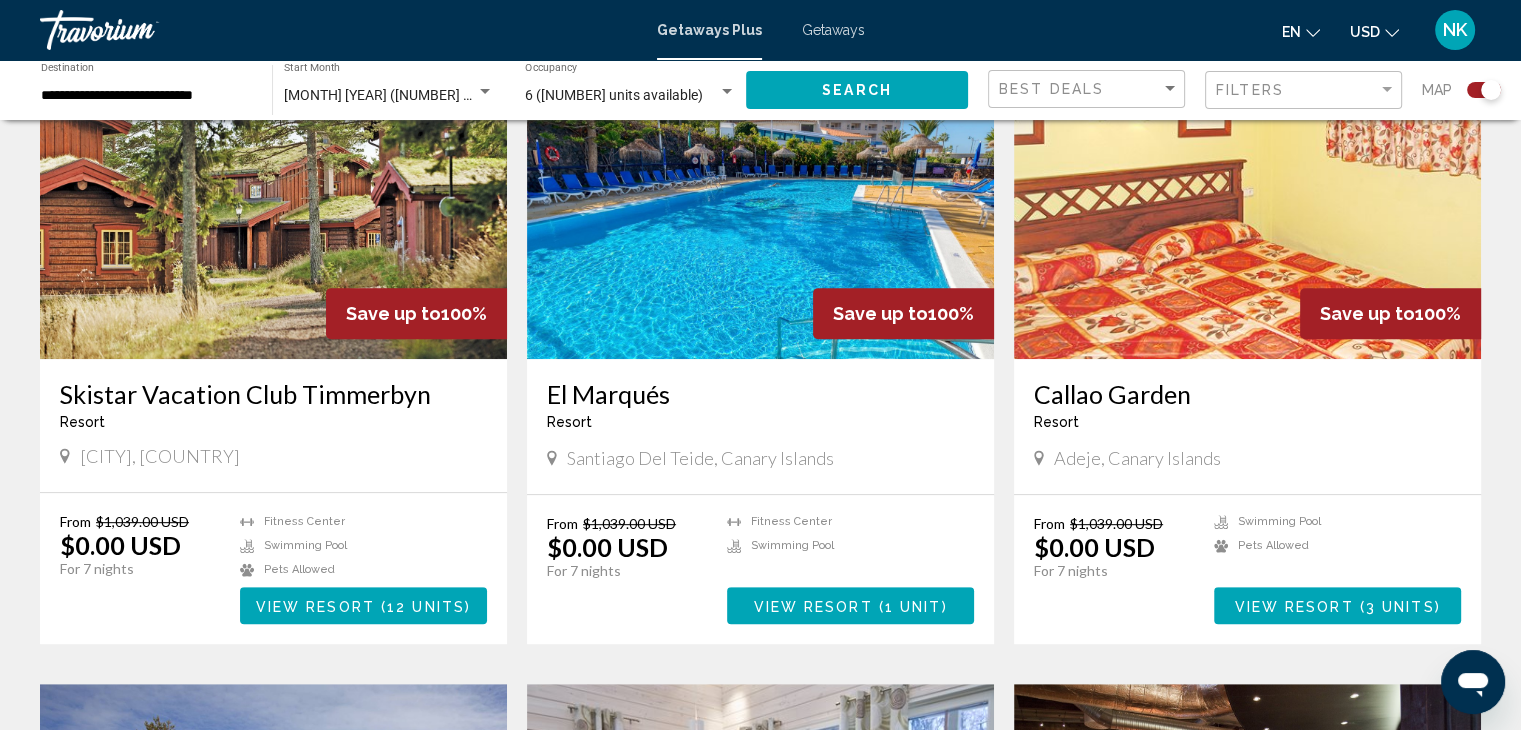 click on "View Resort" at bounding box center [812, 606] 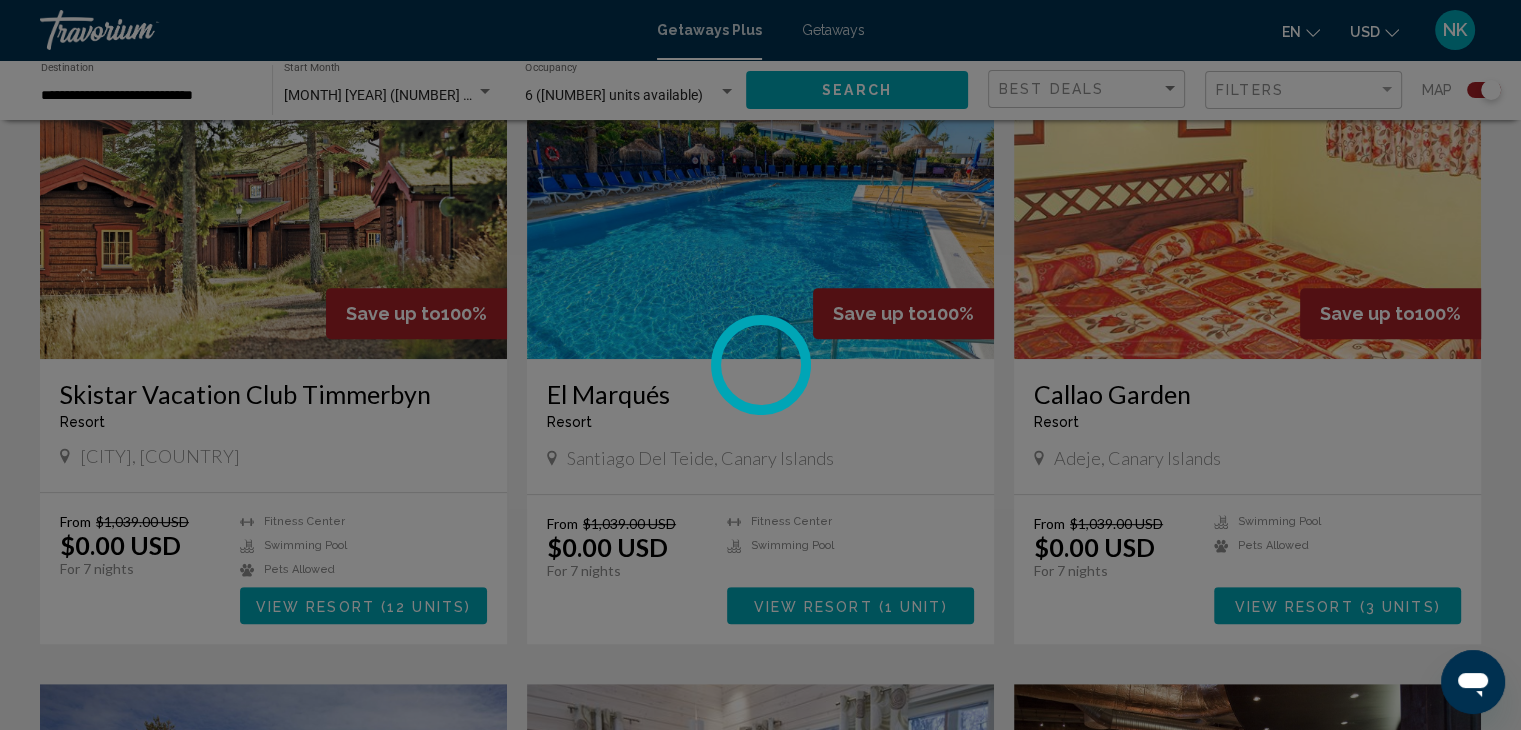 scroll, scrollTop: 0, scrollLeft: 0, axis: both 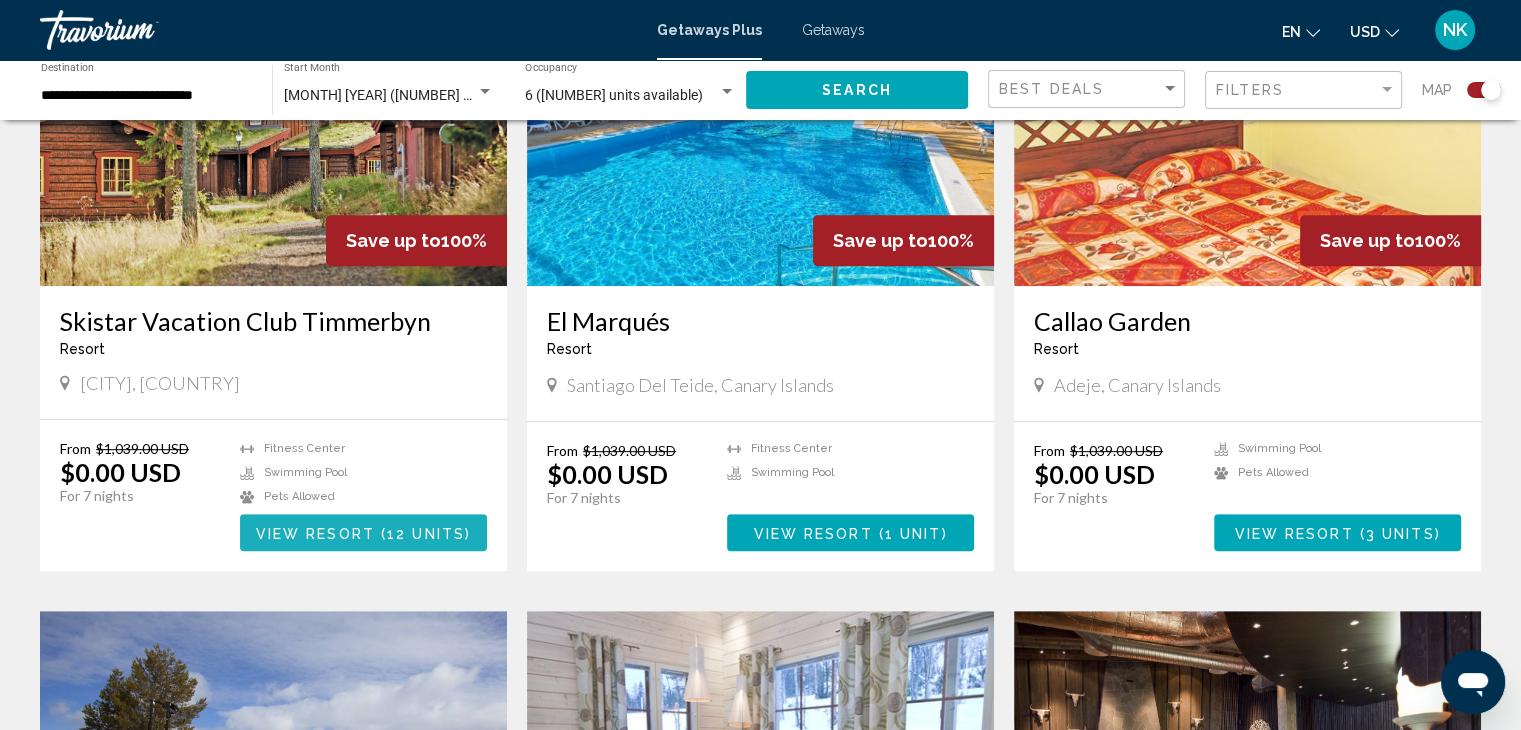 click on "View Resort" at bounding box center (315, 533) 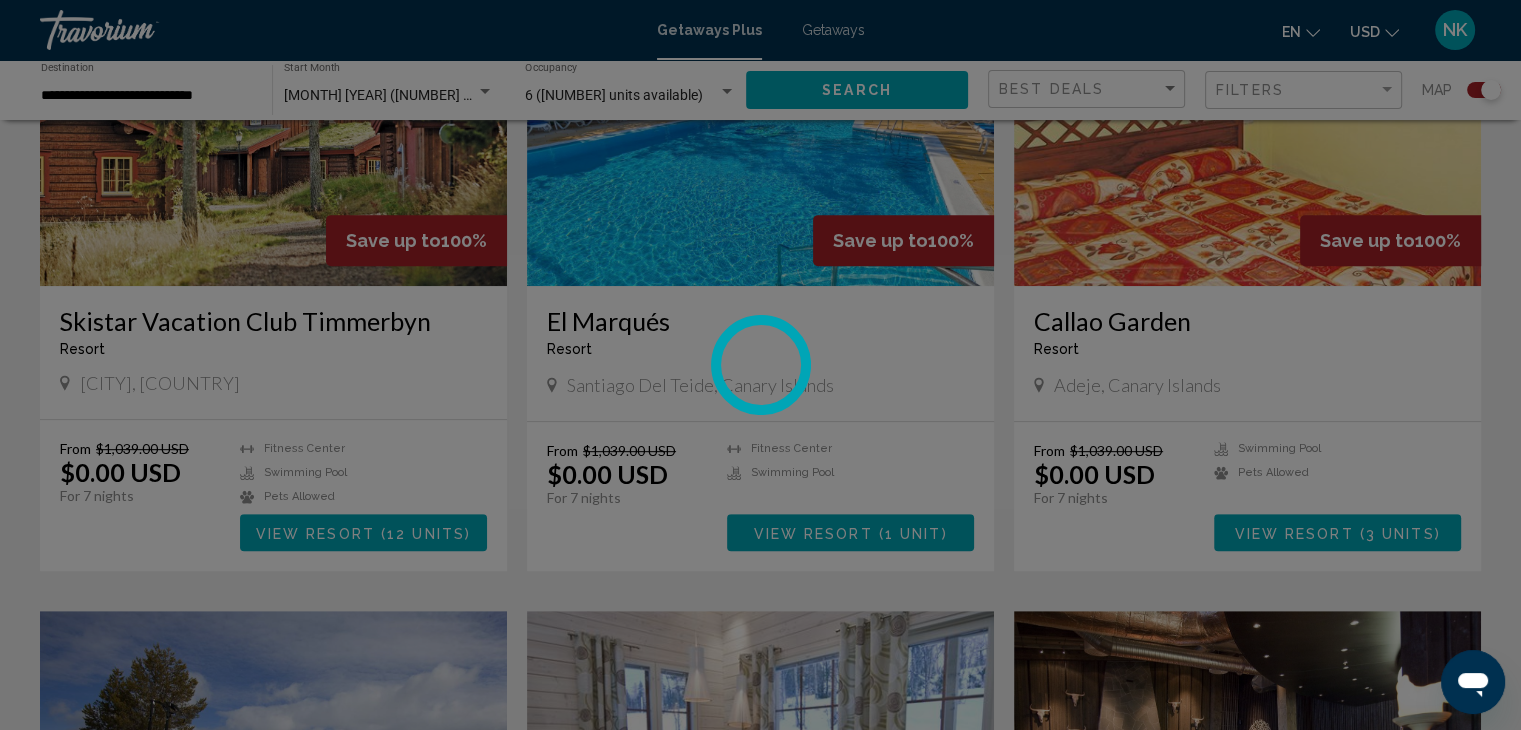 scroll, scrollTop: 0, scrollLeft: 0, axis: both 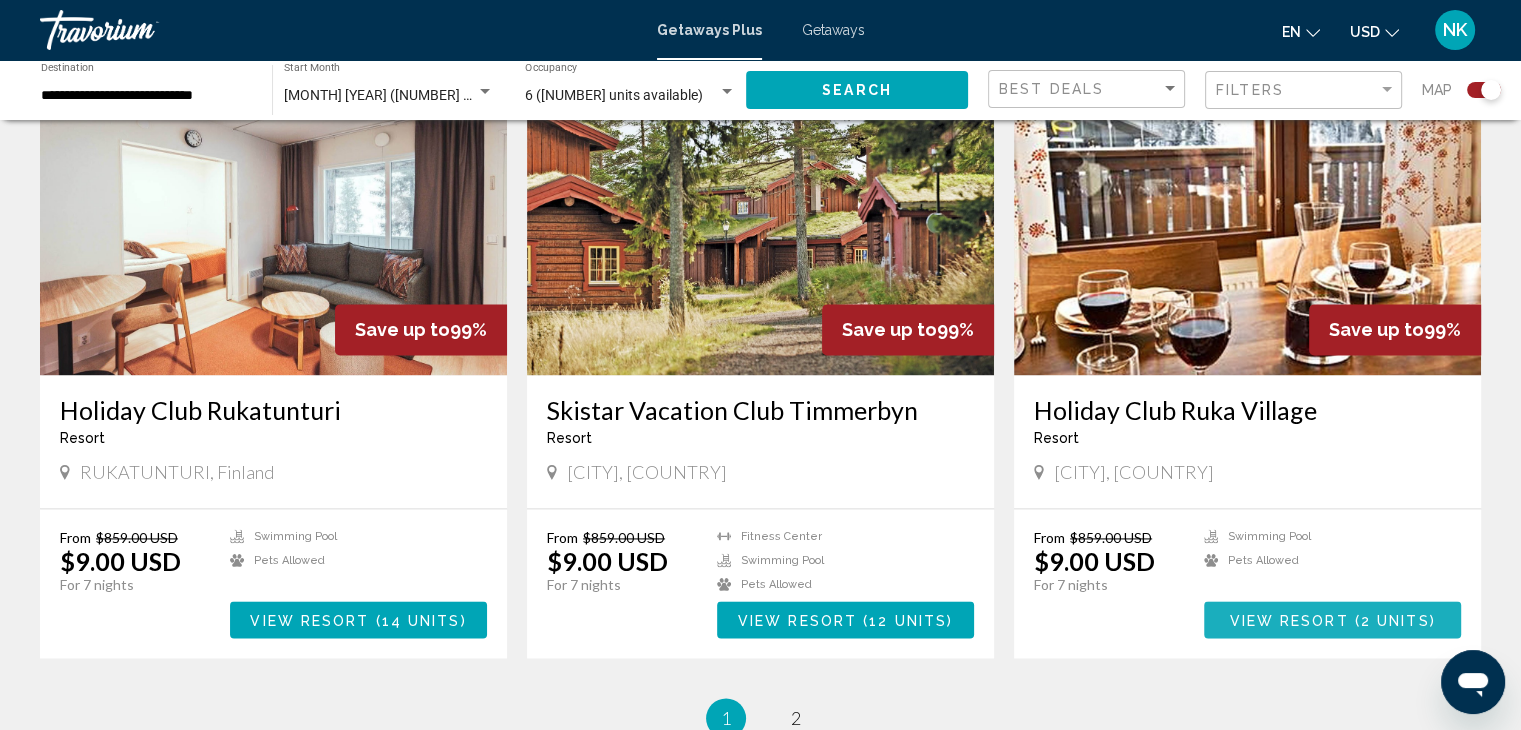 click on "View Resort" at bounding box center (1288, 620) 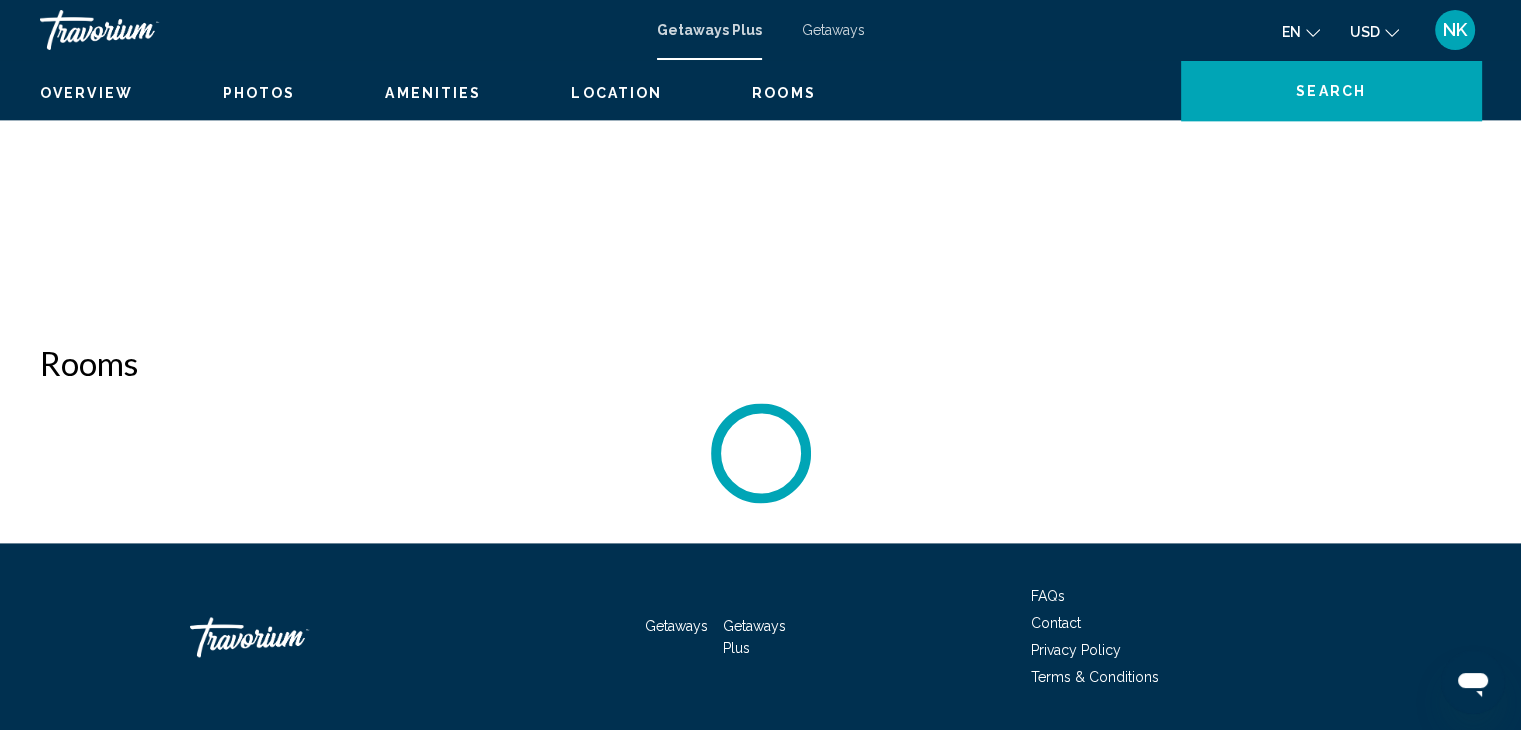 scroll, scrollTop: 0, scrollLeft: 0, axis: both 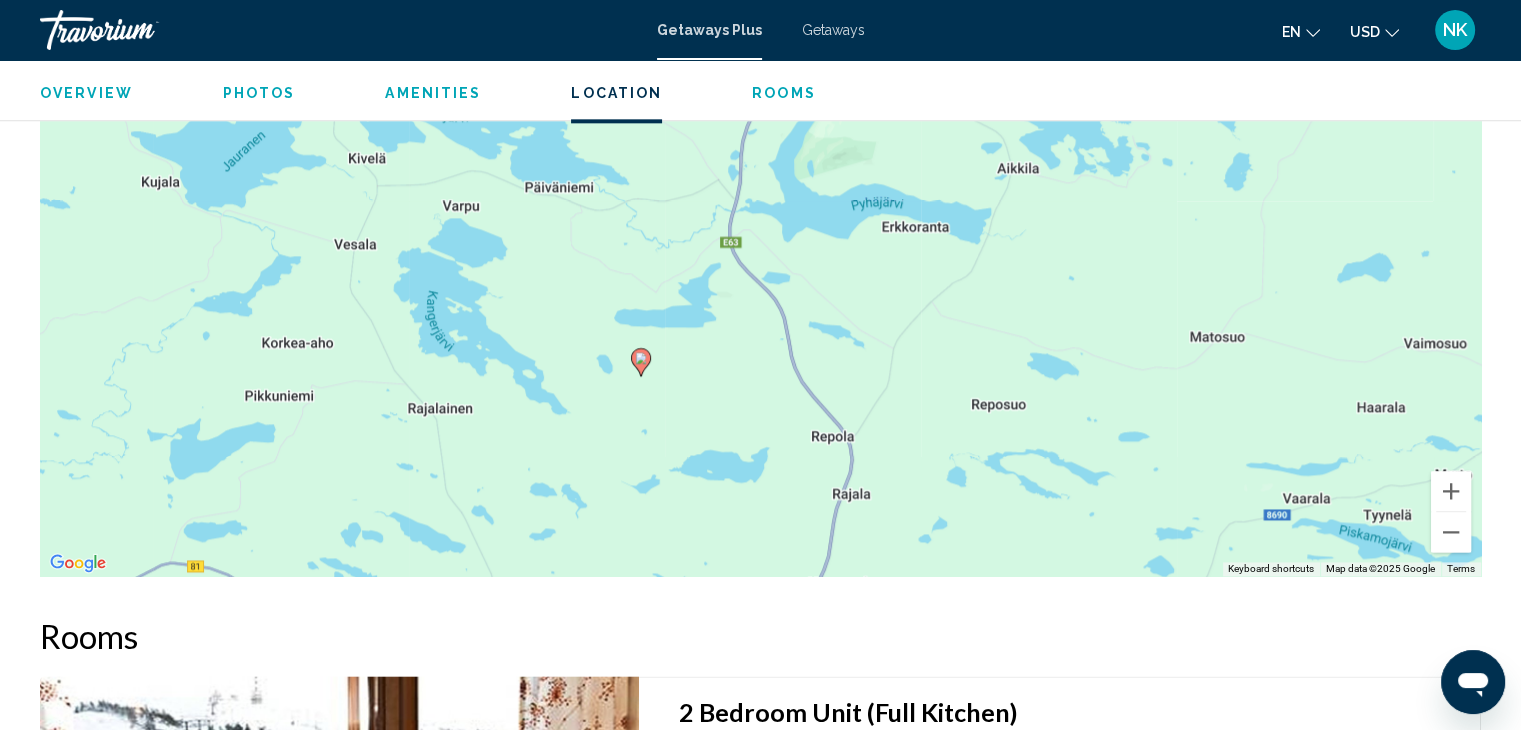 click on "Overview Type Resort All-Inclusive No All-Inclusive Address [STREET] [CITY], [COUNTRY] Description Holiday Club Ruka Village is located in the heart of the pedestrian village of Ruka, making it the perfect place for winter sports enthusiasts. Holiday Club Ruka Village has a heated parking garage and free parking spaces nearby. The village has many shops, bars and restaurants. In addition to downhill skiing and ski school, in the spring after the snow has melted, guests can also enjoy great hiking trails. After a busy day, you can relax in the sauna. Read more
Photos Amenities pool petsOk No Amenities available. Resort Fees  Info  Parking fee is [NUMBER] [CURRENCY] . Cash or Credit is accepted. Parking fee is [NUMBER] [CURRENCY] / day. Payment methods: Cash or credit cards. Policy Restrictions Pets Animals are permitted; You must contact resort prior to travel for restrictions and or fees. Point Check-in Capabilities Minimum Nights [NUMBER] General Urgent Info Location ← Move left → Move right ↑ ↓" at bounding box center (760, -108) 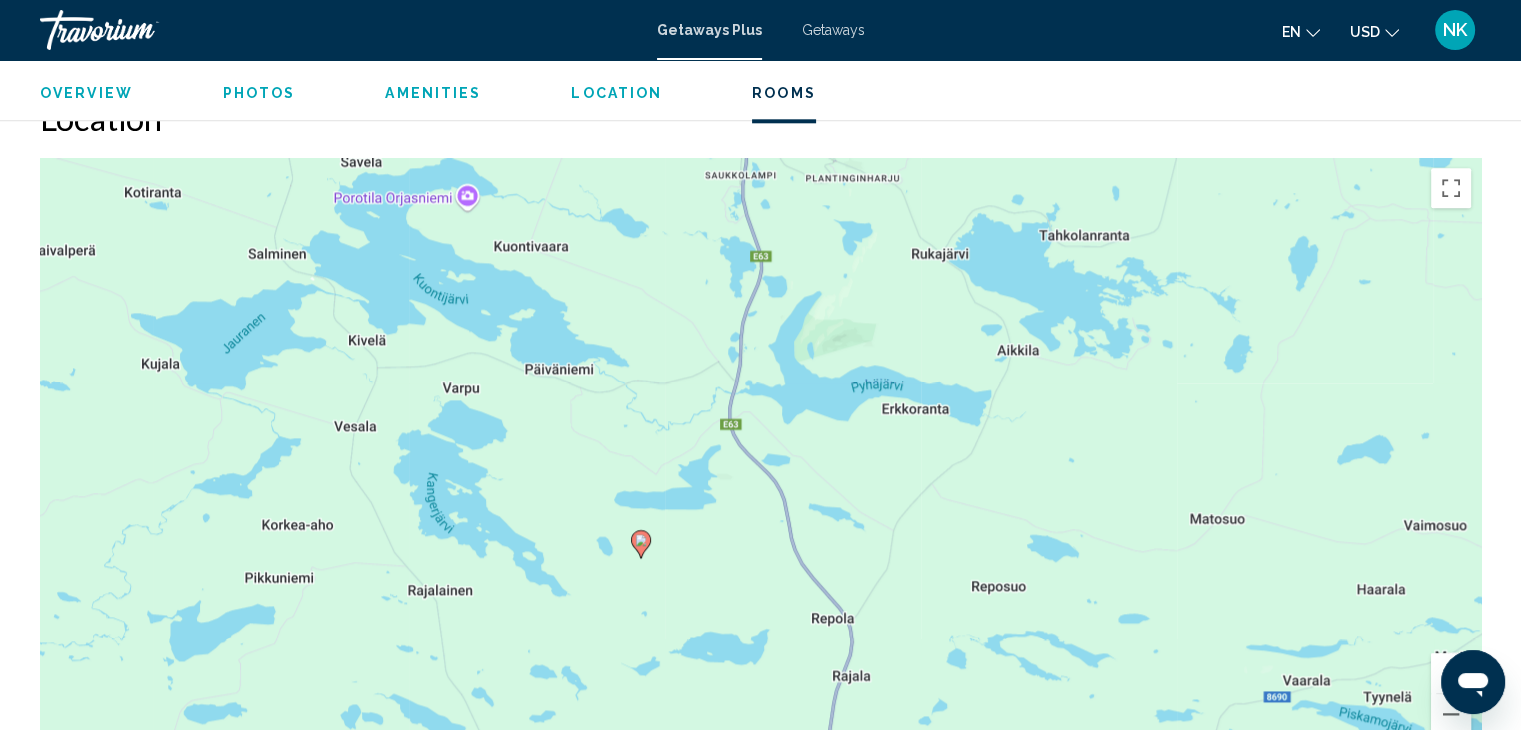 scroll, scrollTop: 2031, scrollLeft: 0, axis: vertical 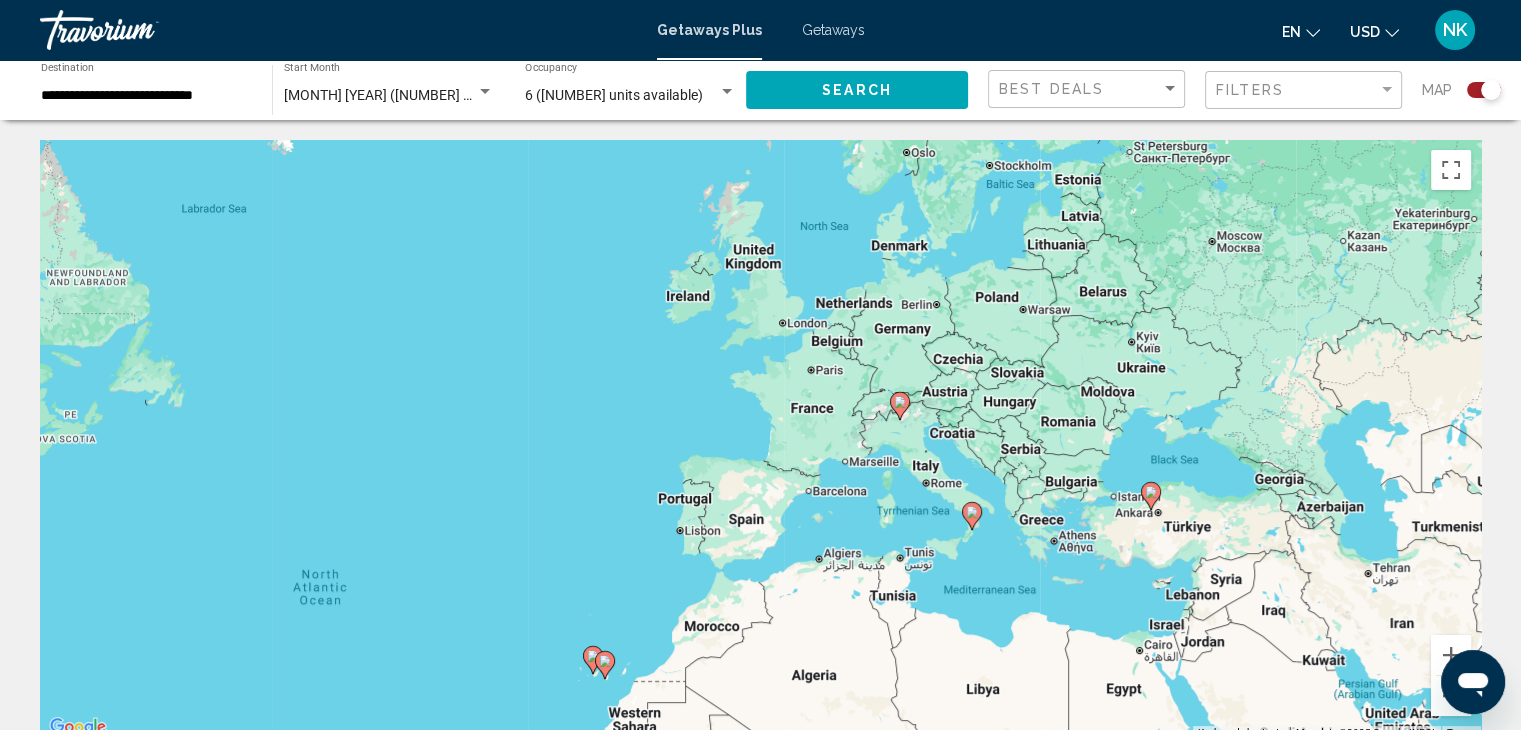 click on "To activate drag with keyboard, press Alt + Enter. Once in keyboard drag state, use the arrow keys to move the marker. To complete the drag, press the Enter key. To cancel, press Escape." at bounding box center [760, 440] 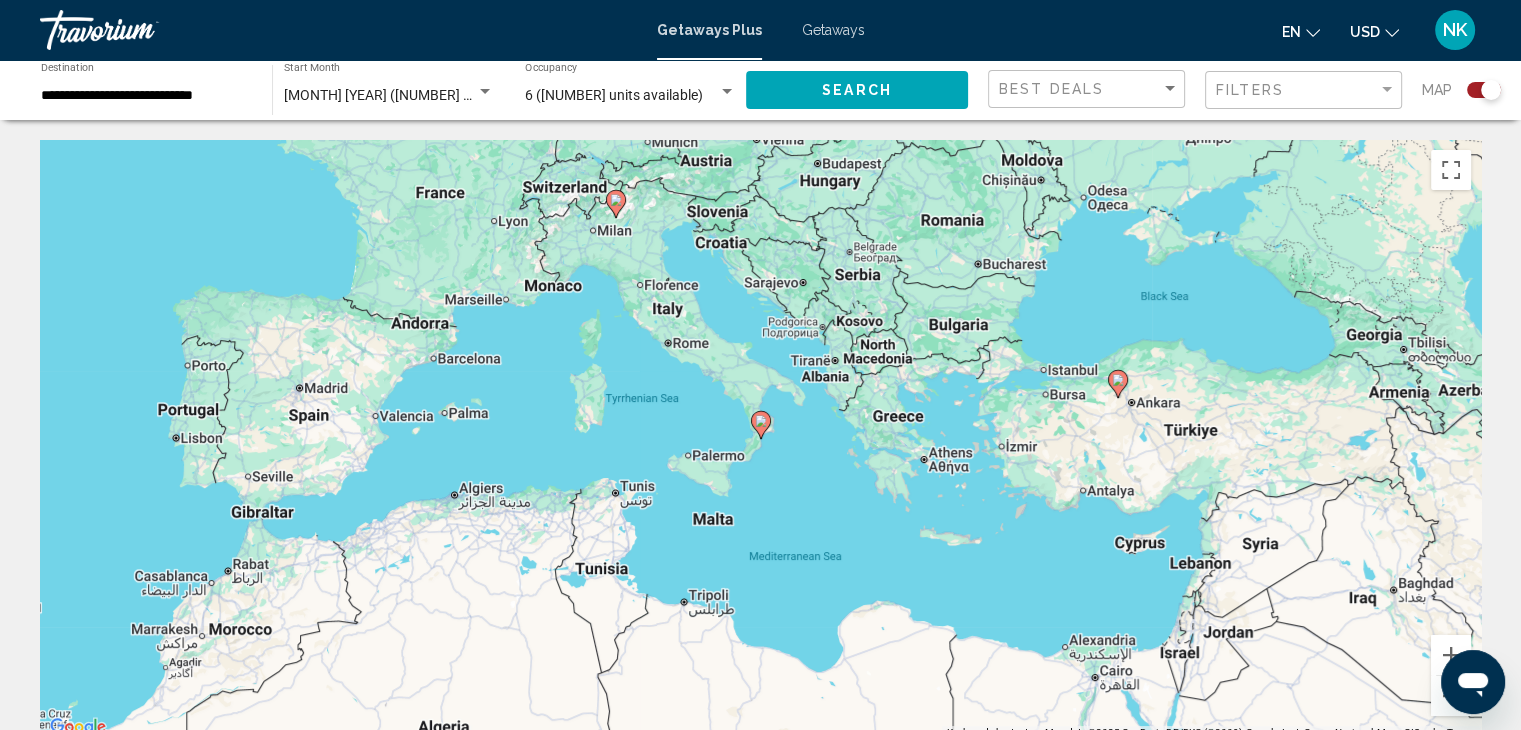 click at bounding box center [761, 425] 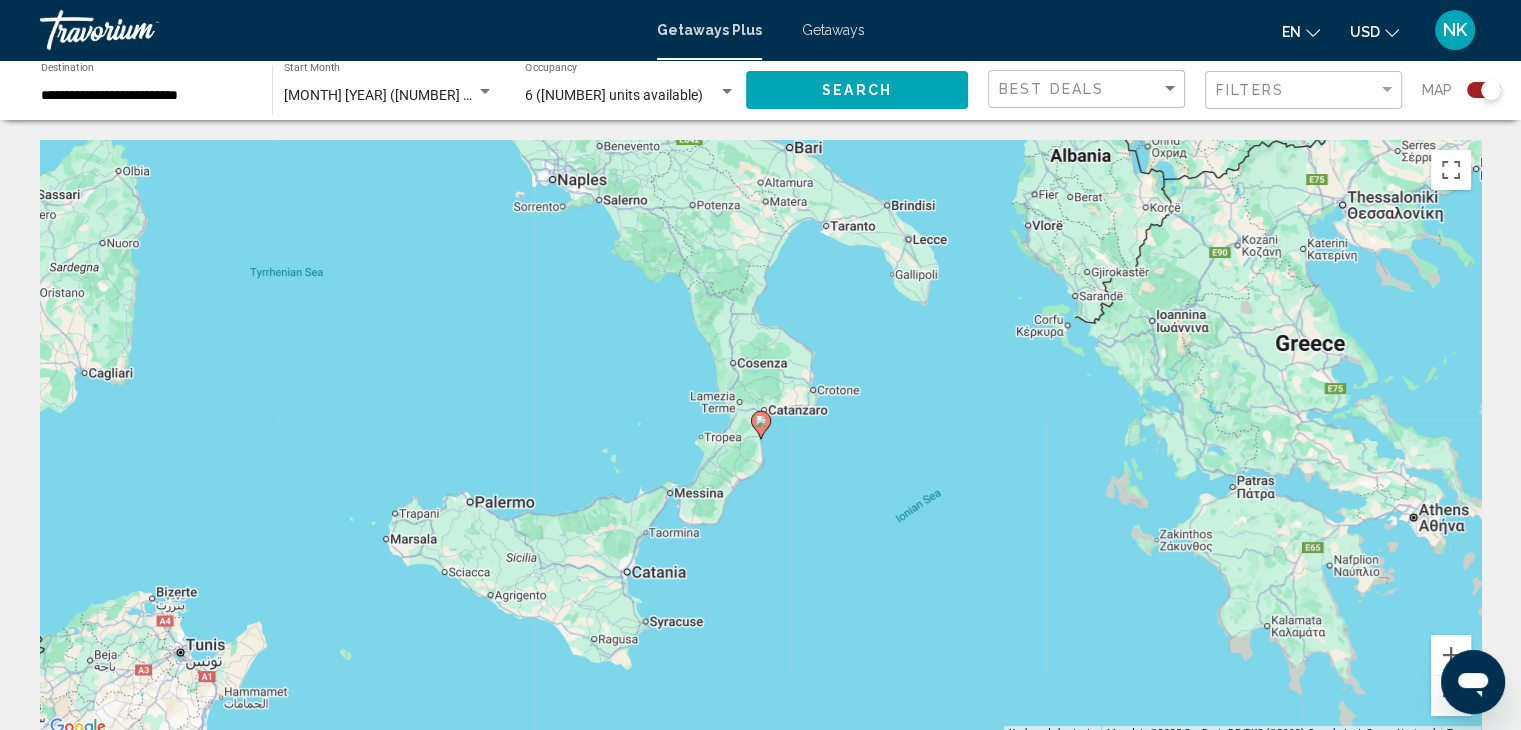 click 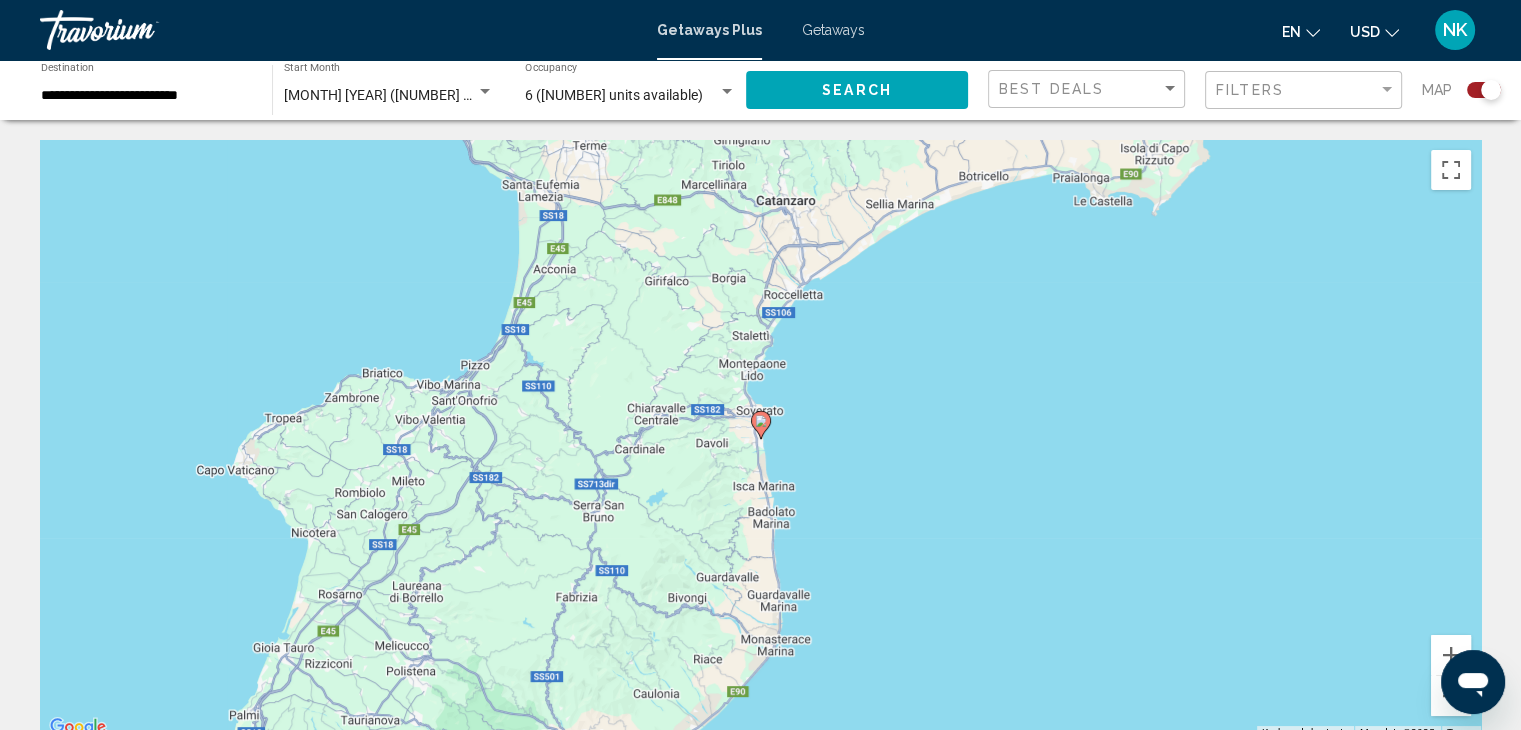 click 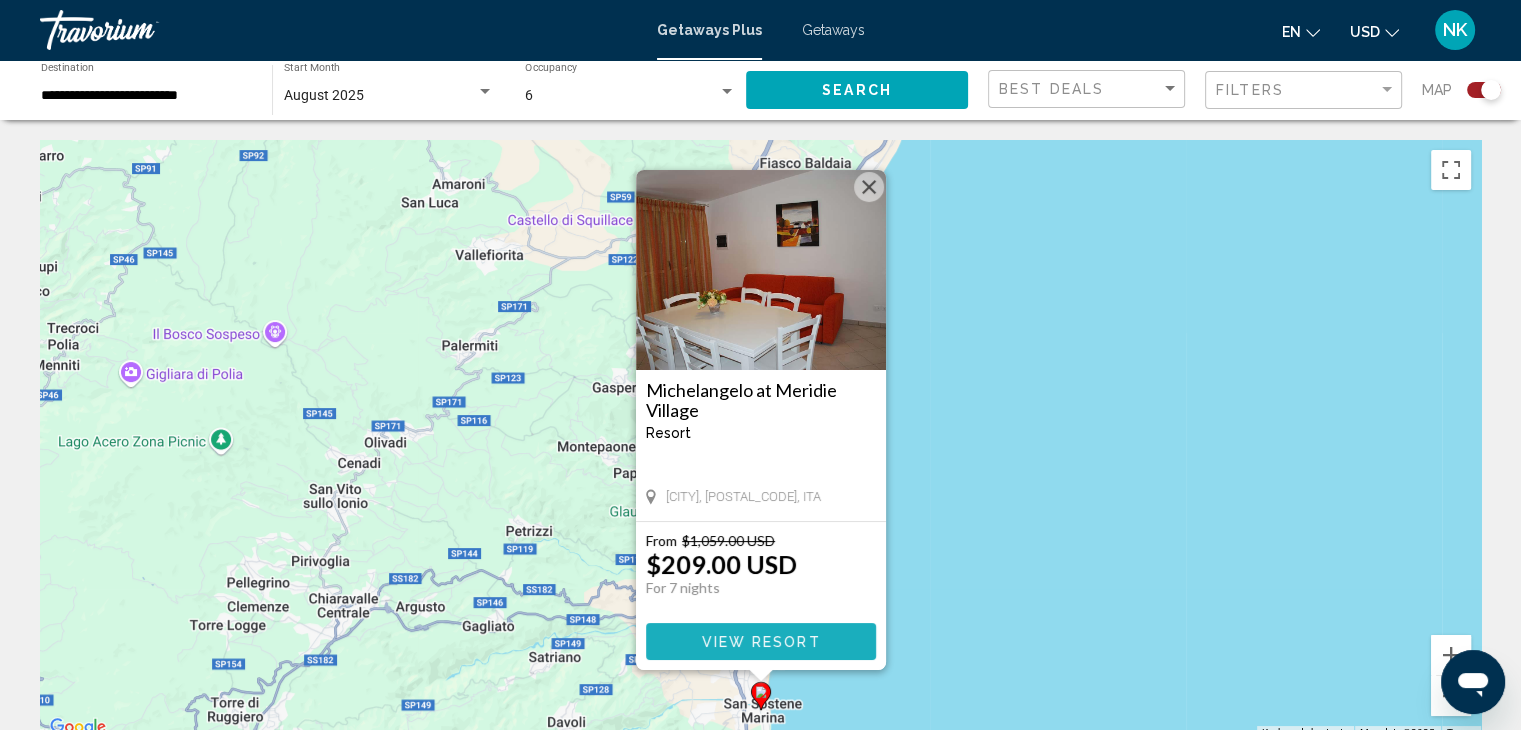 click on "View Resort" at bounding box center (760, 642) 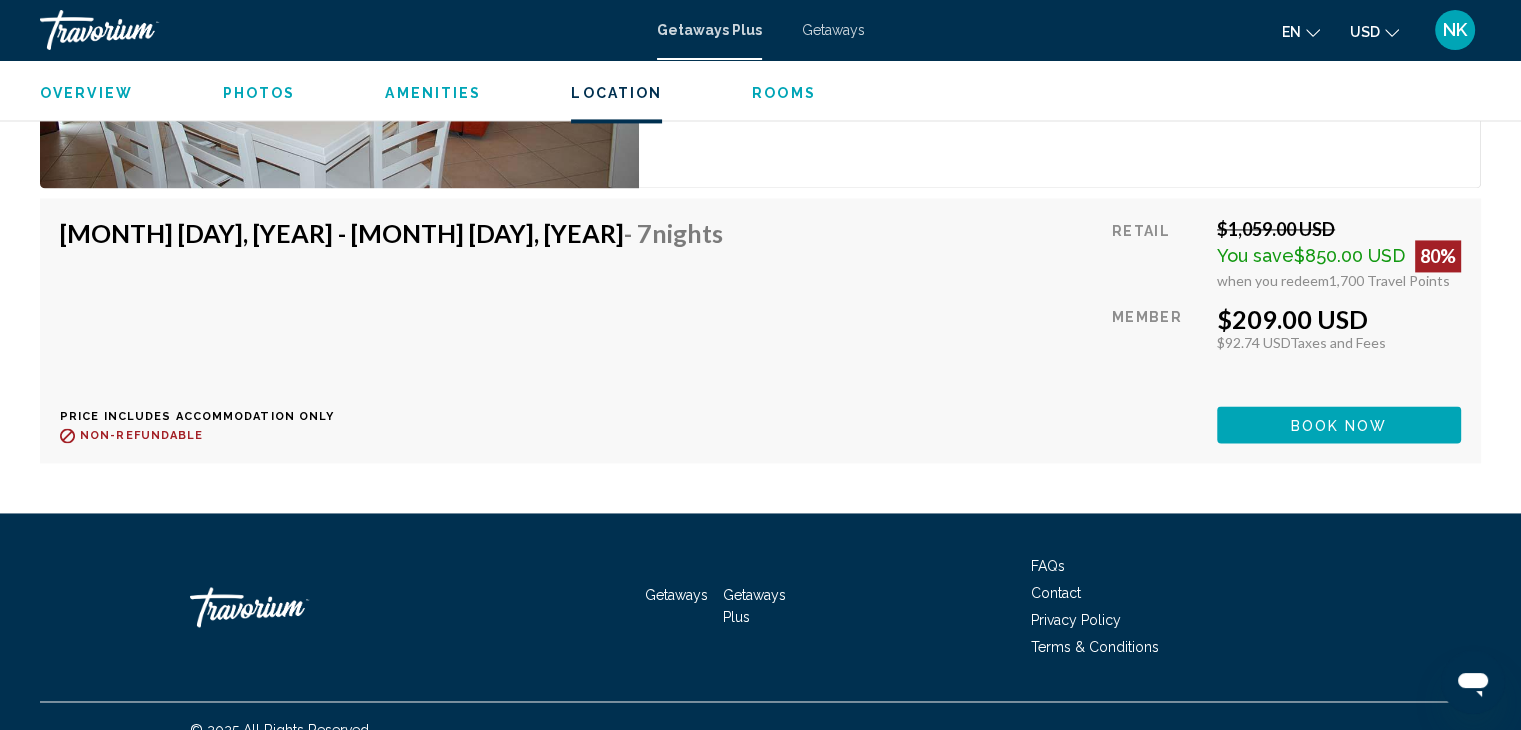 scroll, scrollTop: 3054, scrollLeft: 0, axis: vertical 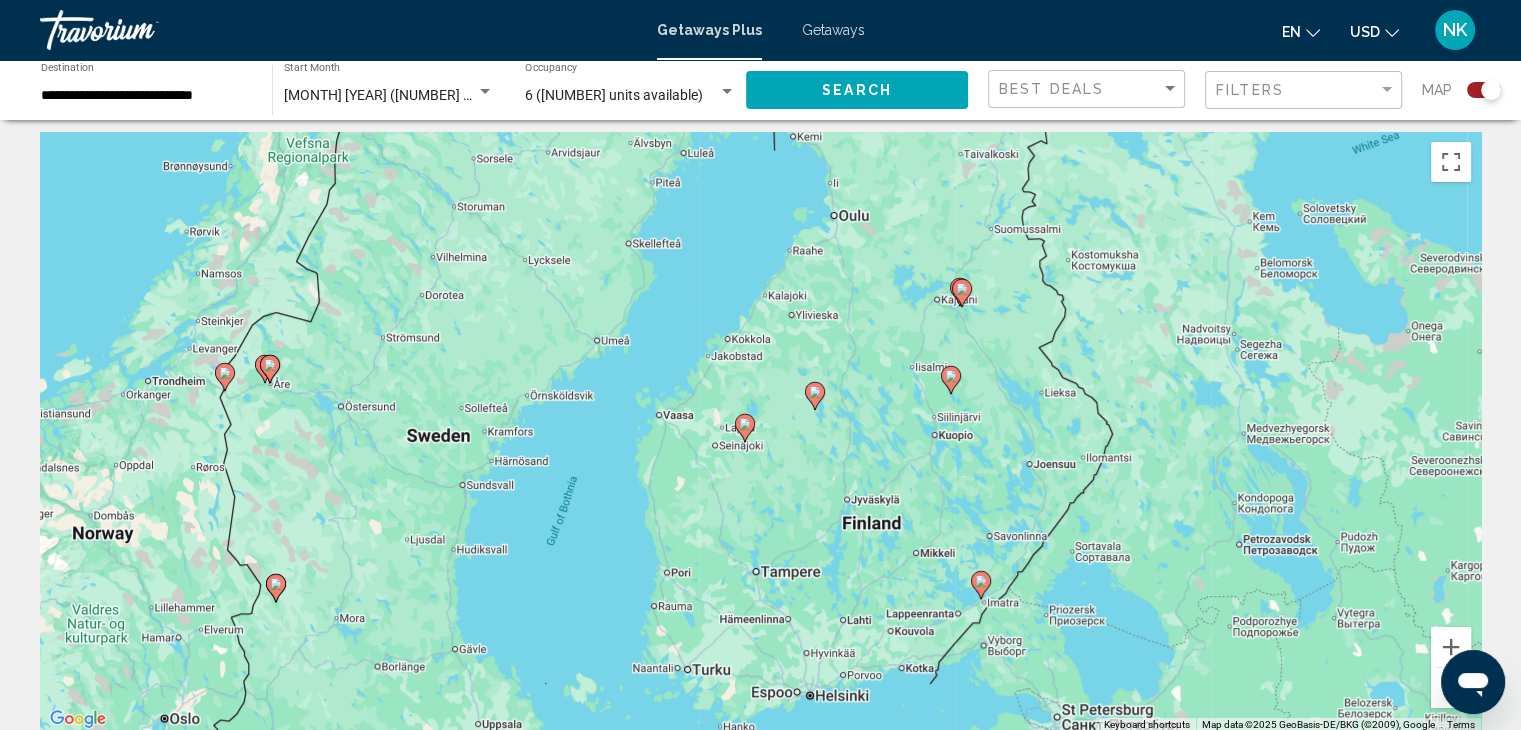 click 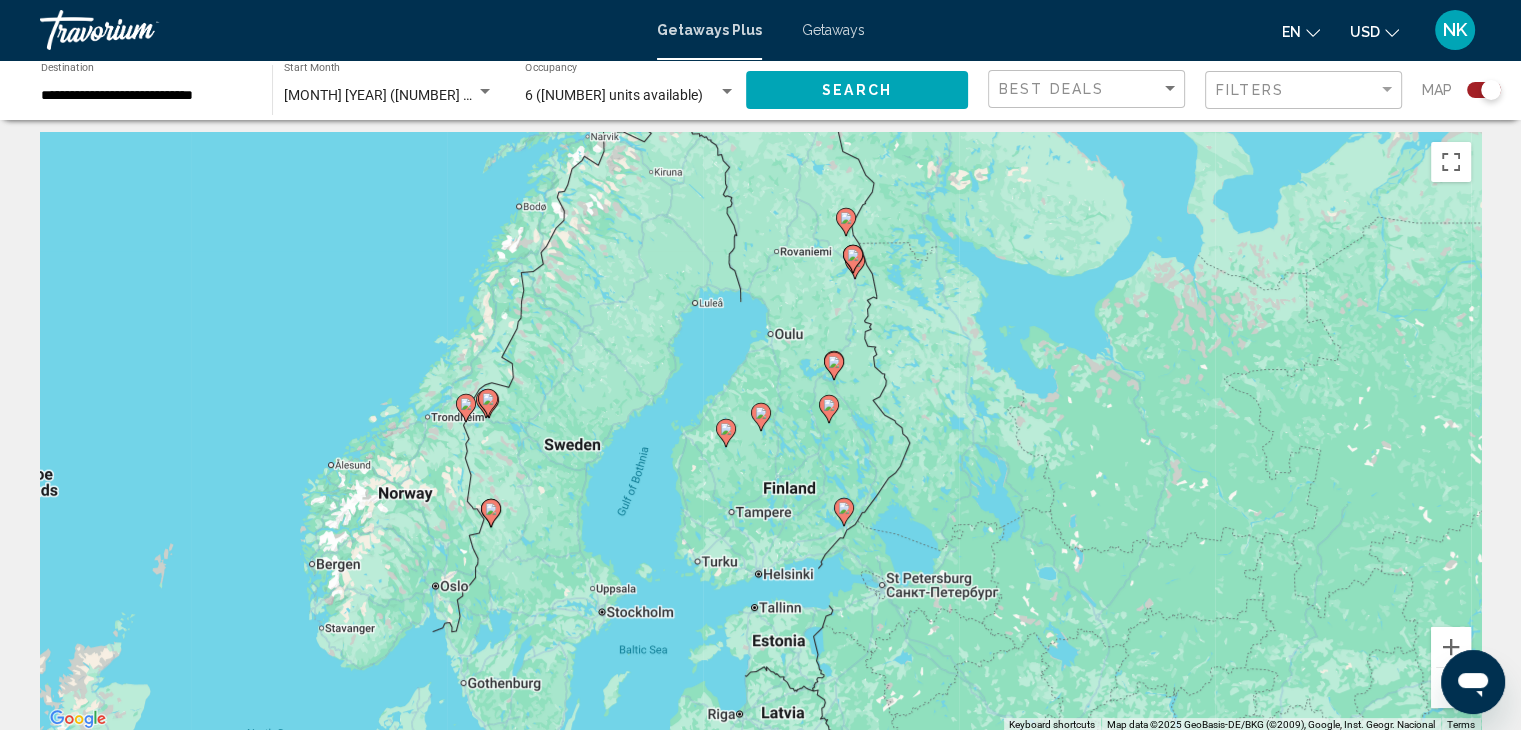 click 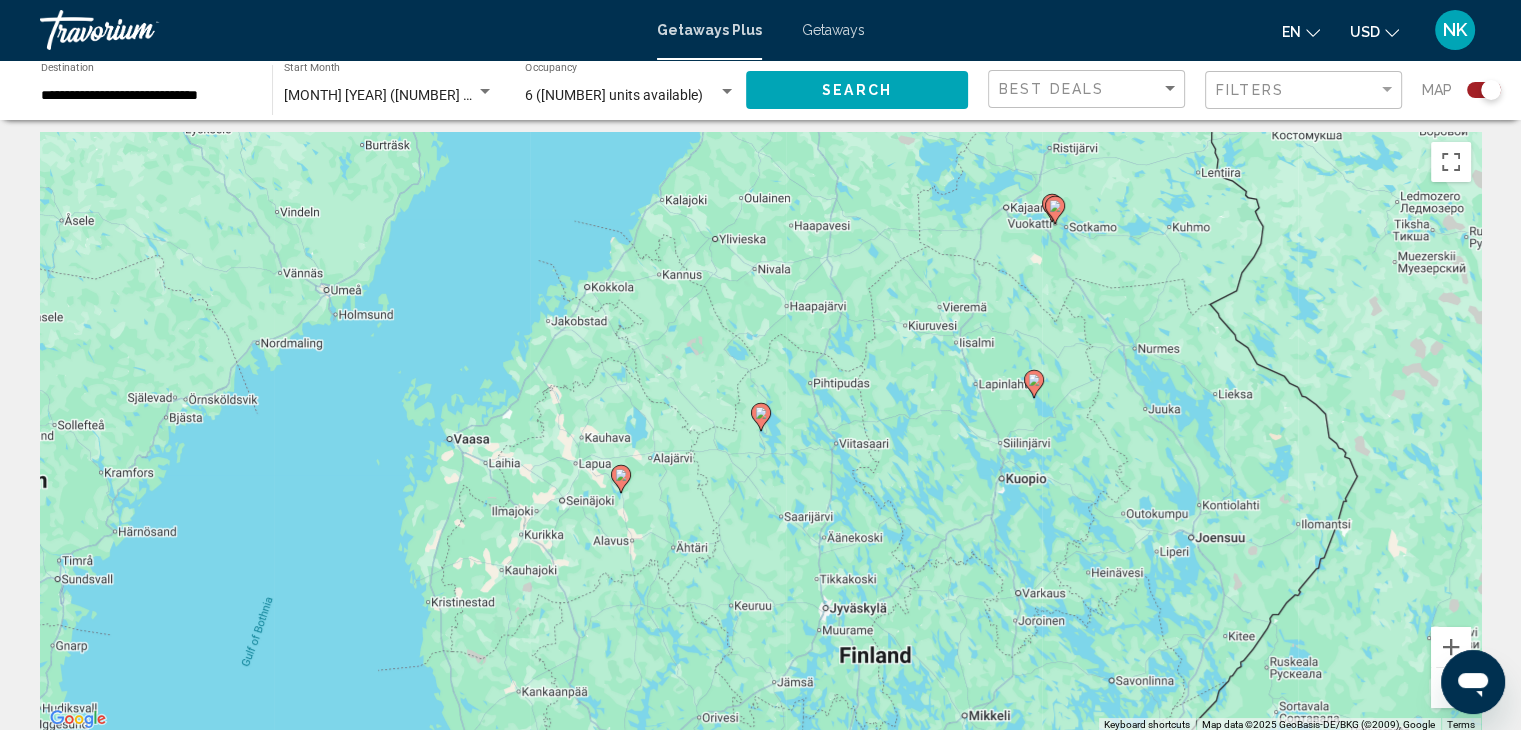 click 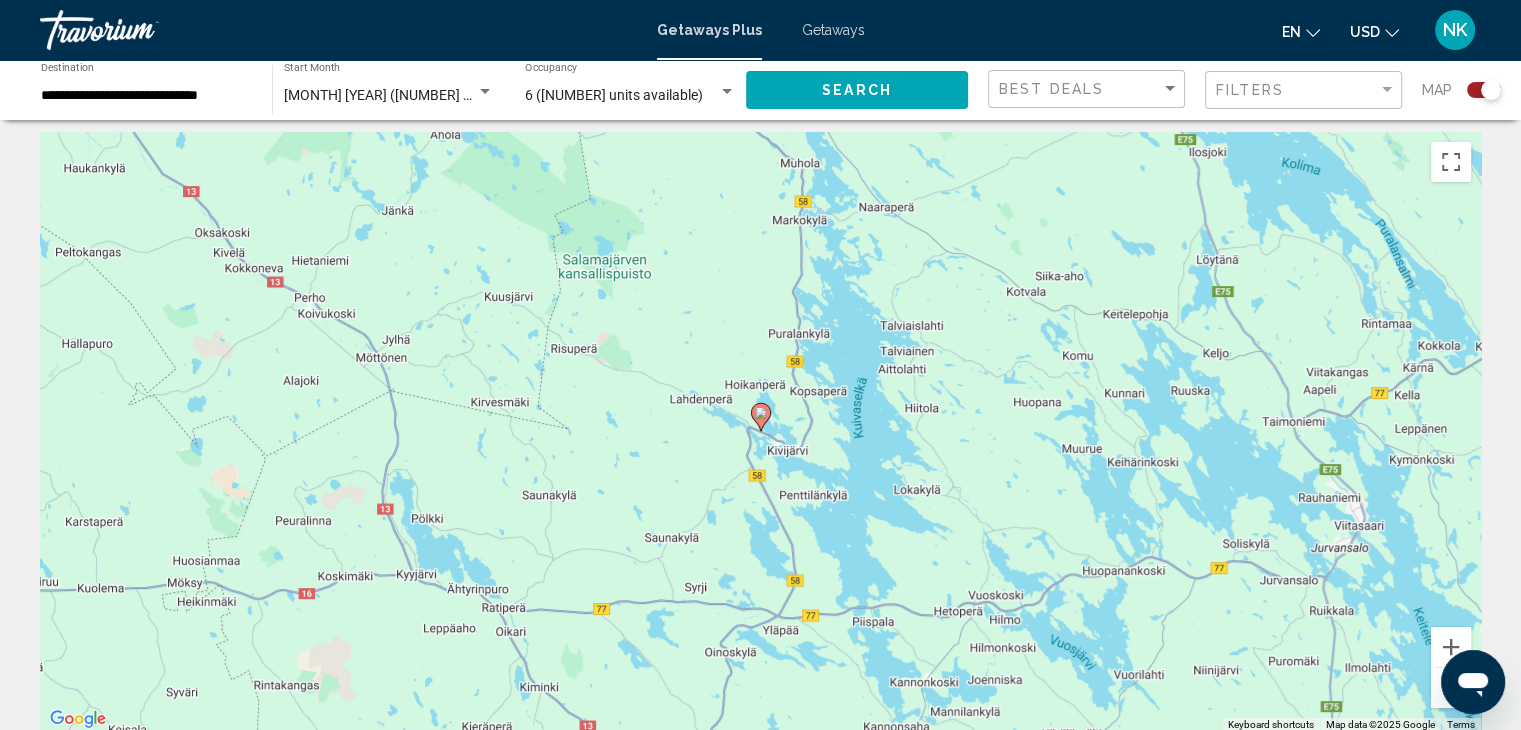 click 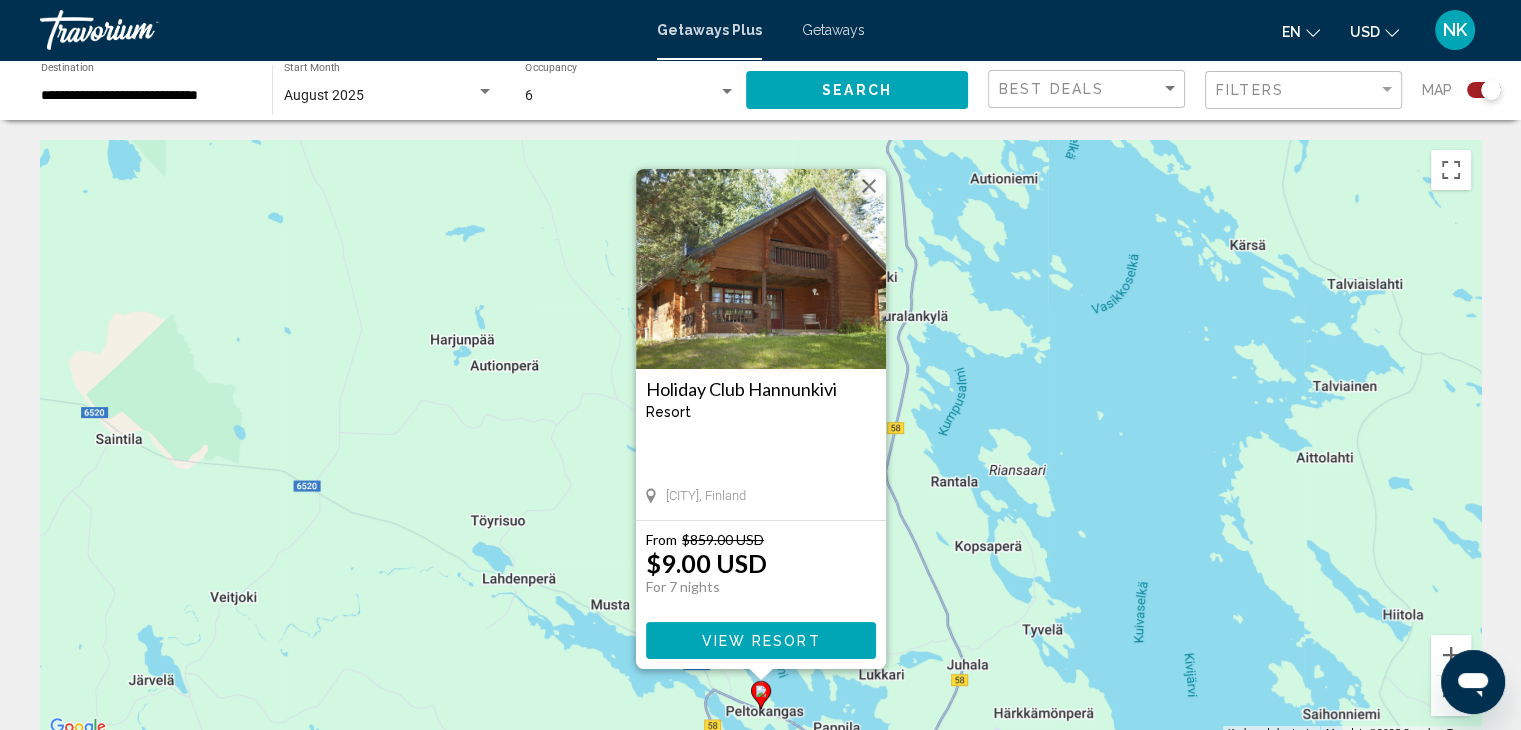 scroll, scrollTop: 4, scrollLeft: 0, axis: vertical 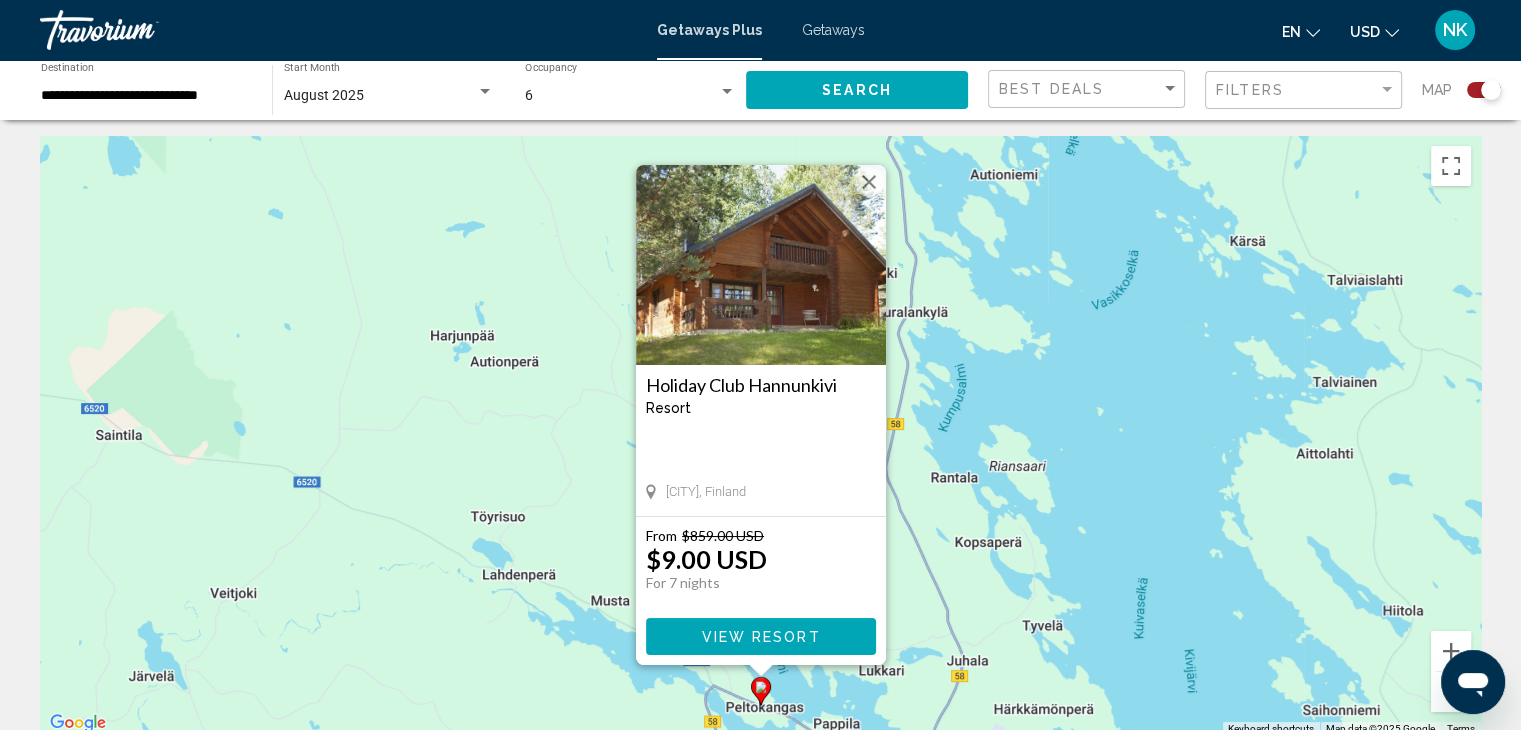 click on "View Resort" at bounding box center [760, 637] 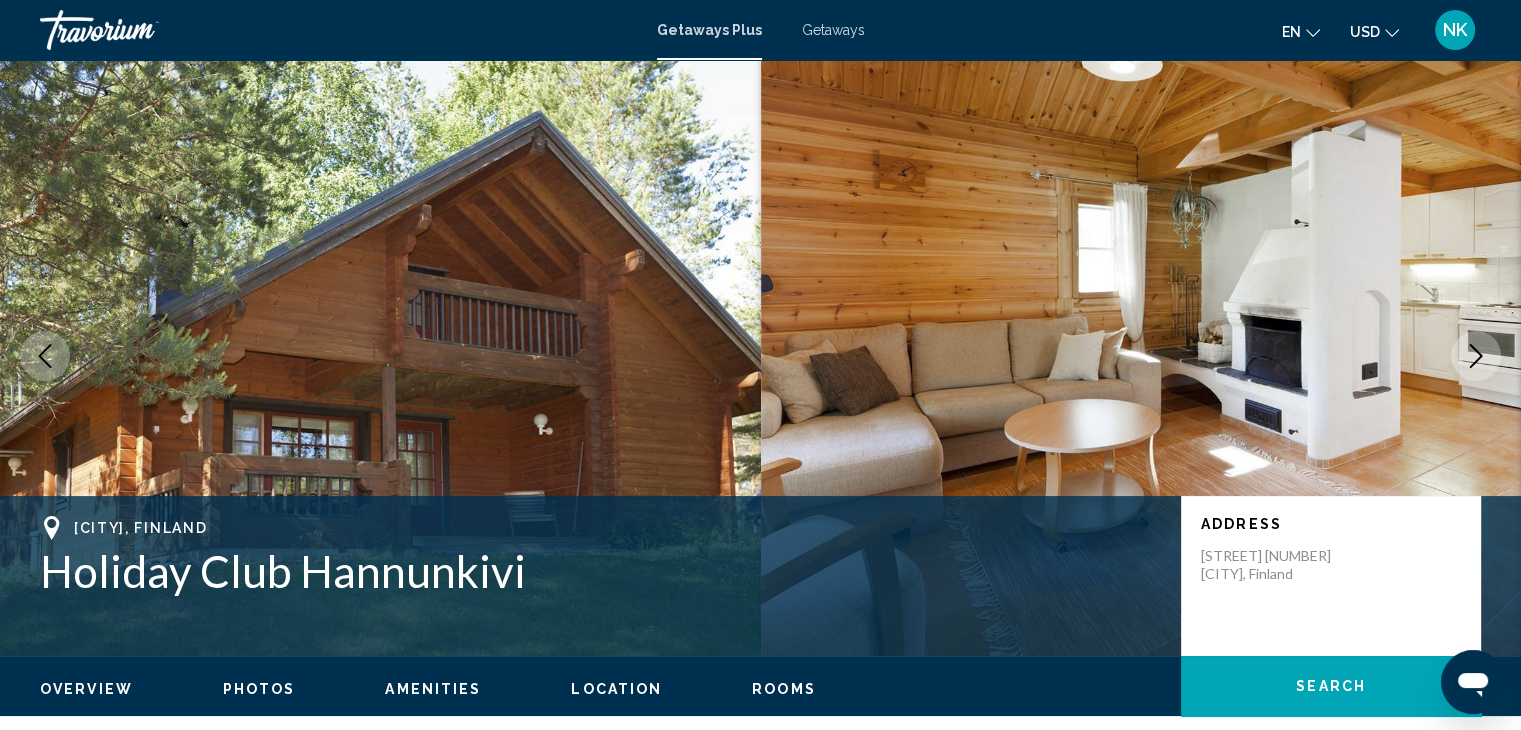 scroll, scrollTop: 0, scrollLeft: 0, axis: both 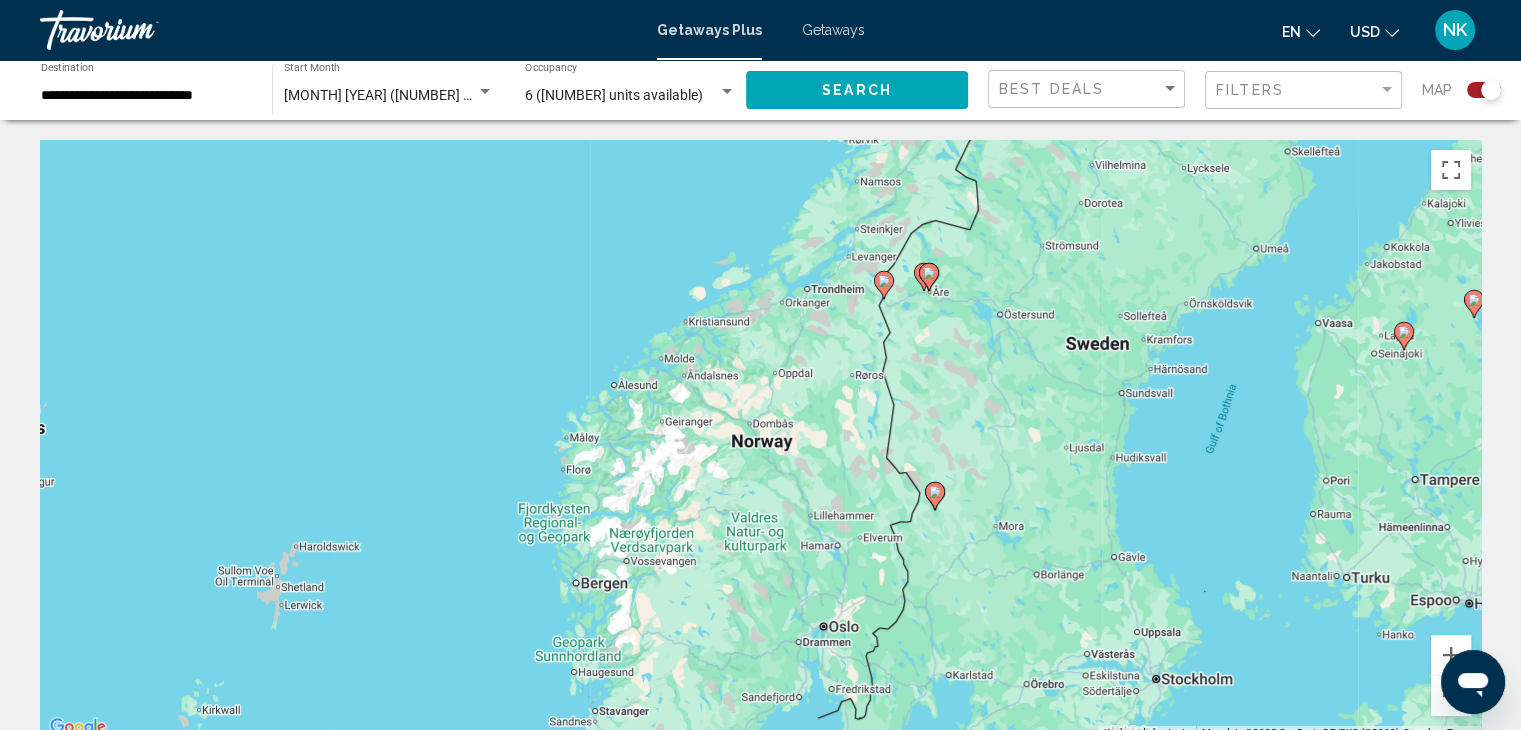 click at bounding box center (935, 496) 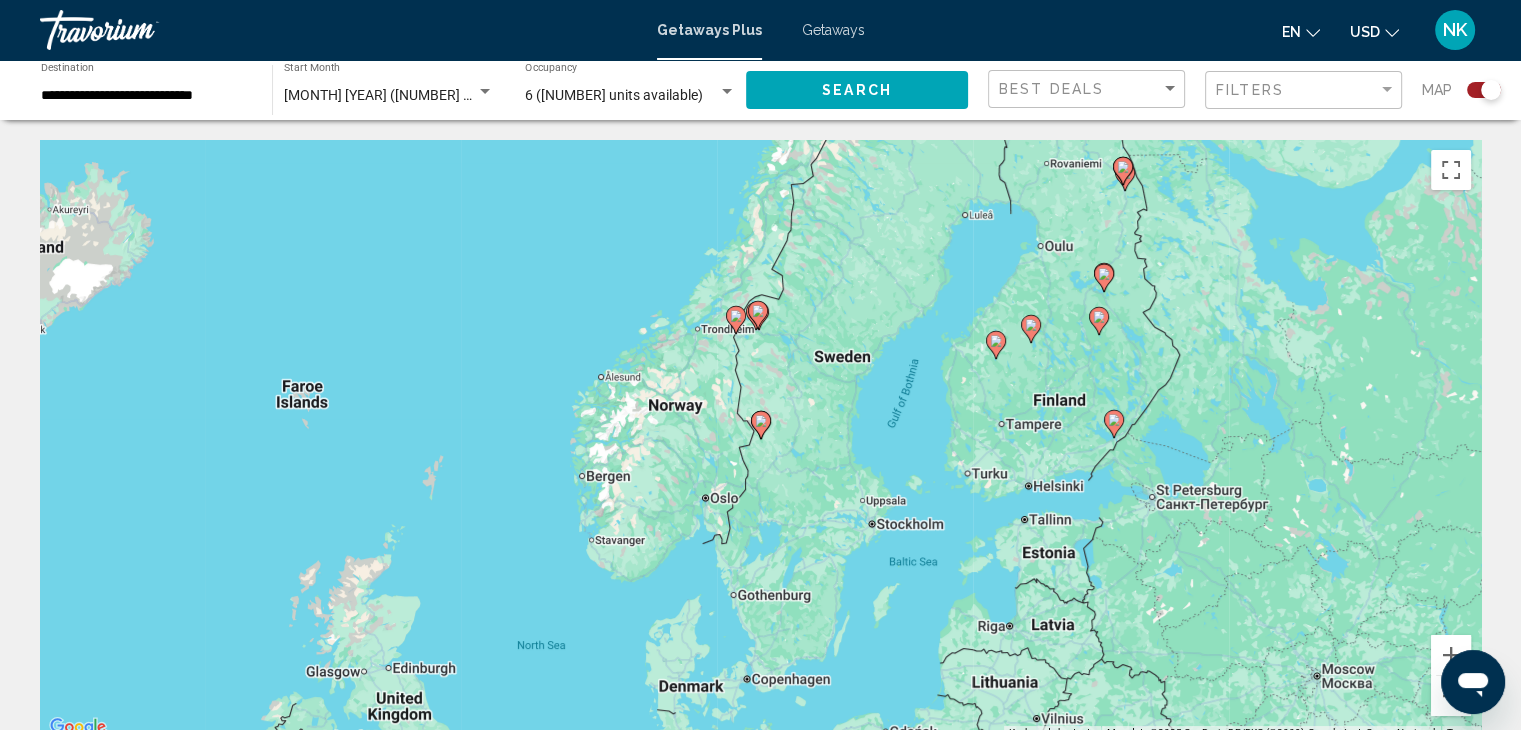 click 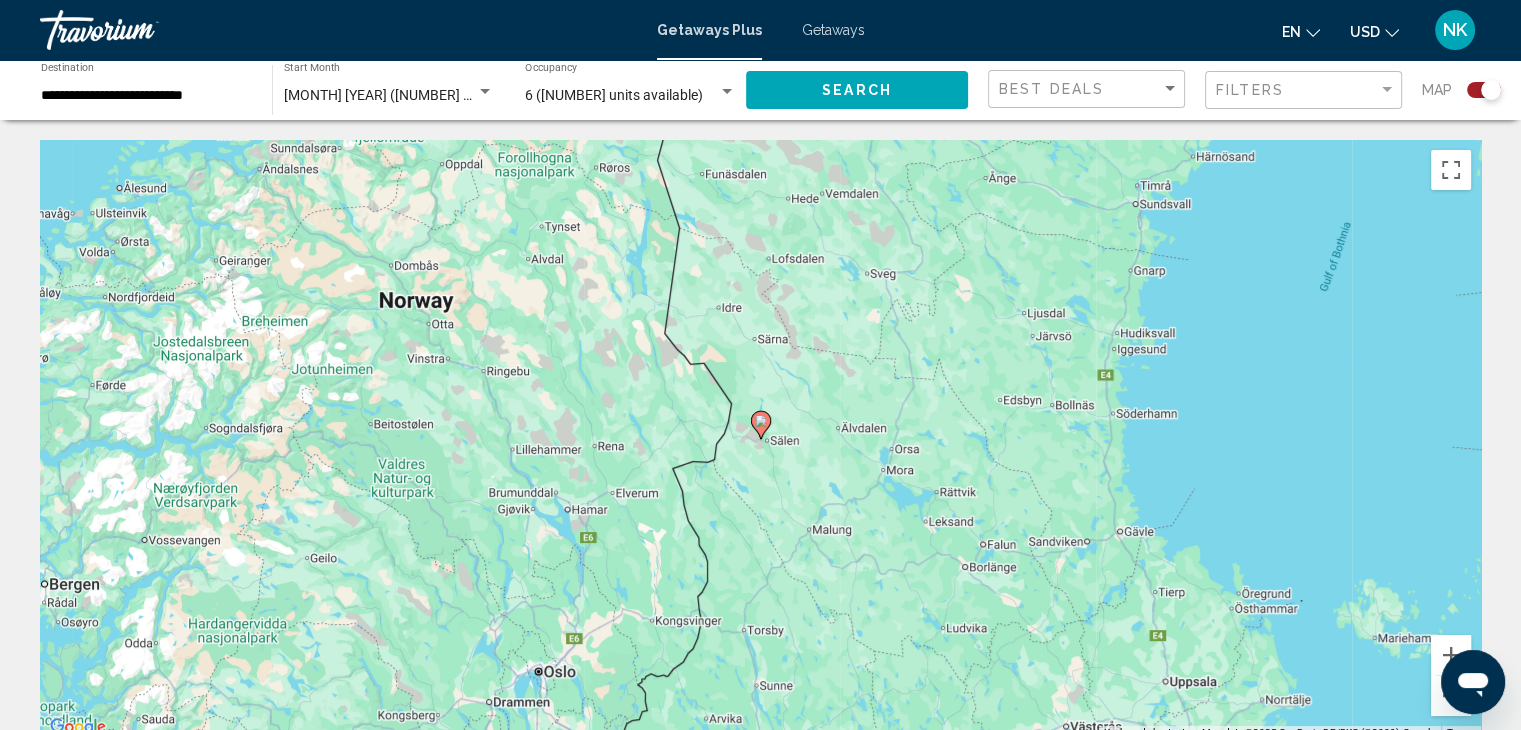 click 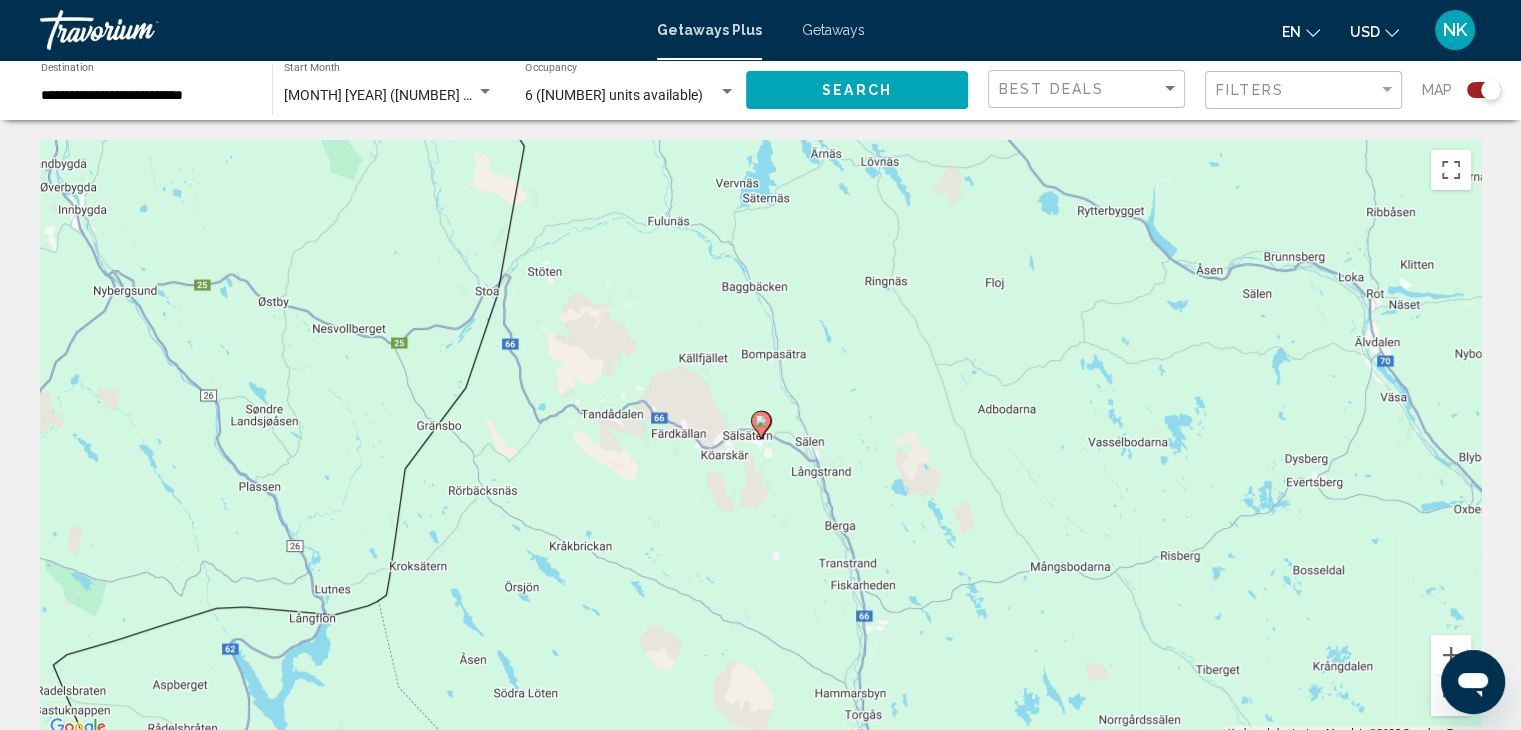 click 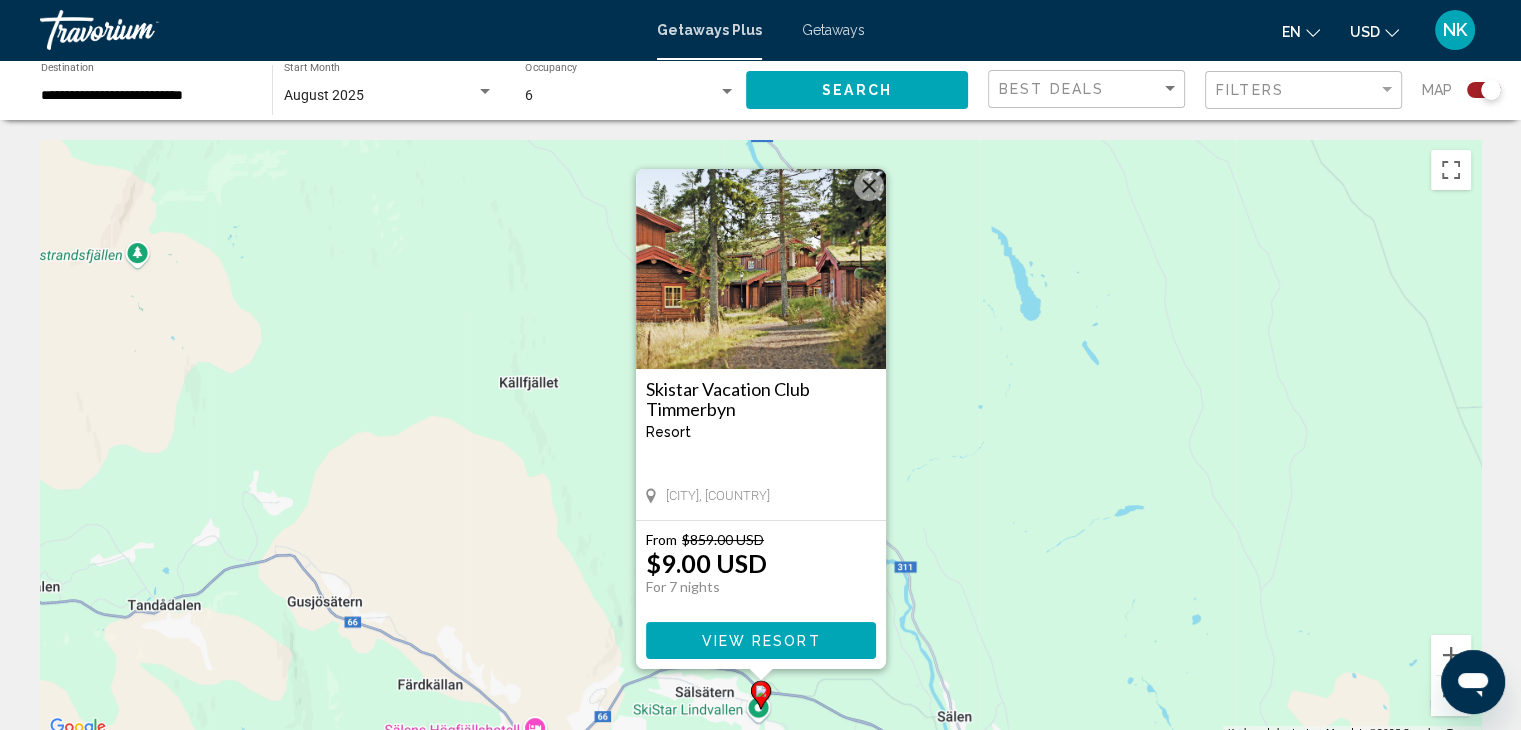 click on "View Resort" at bounding box center [760, 641] 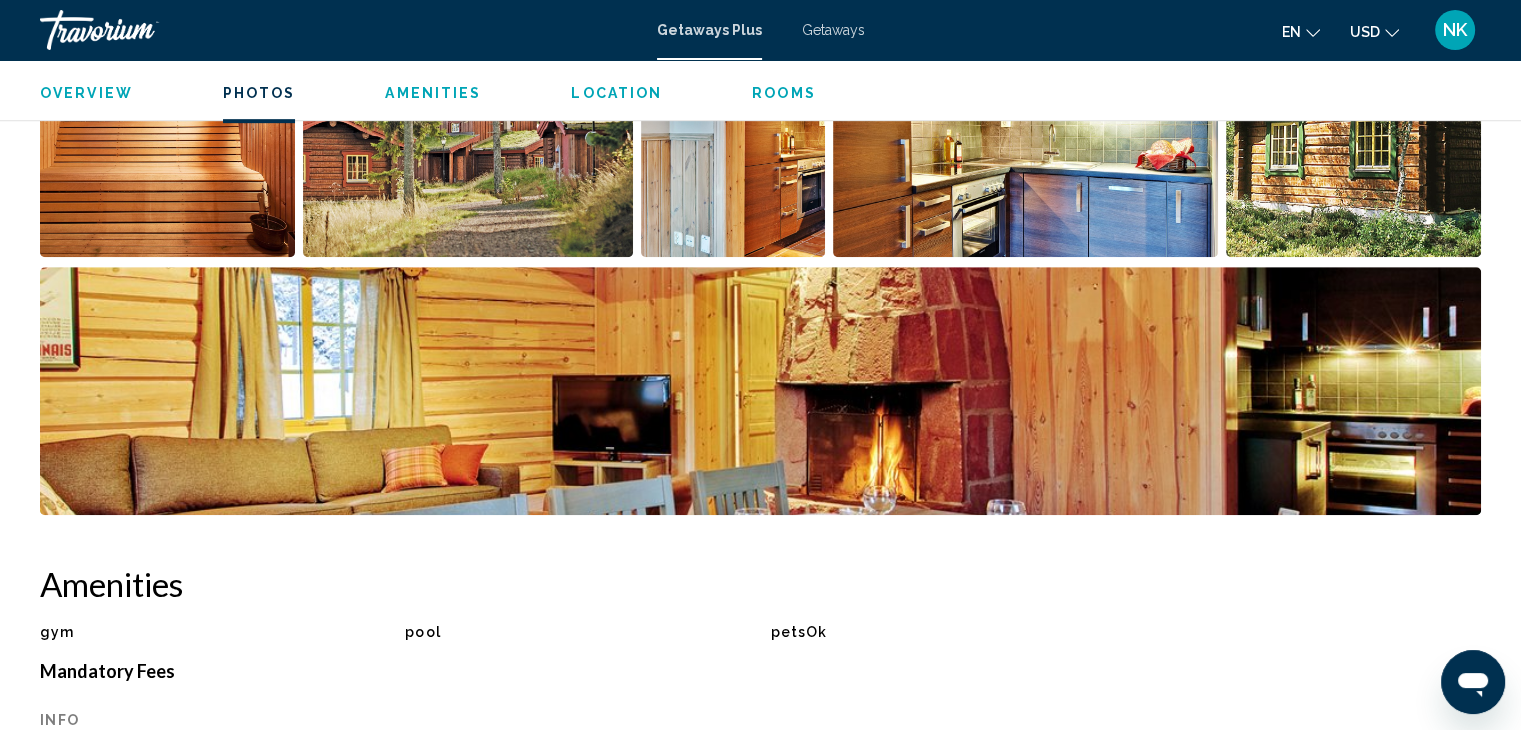 scroll, scrollTop: 1276, scrollLeft: 0, axis: vertical 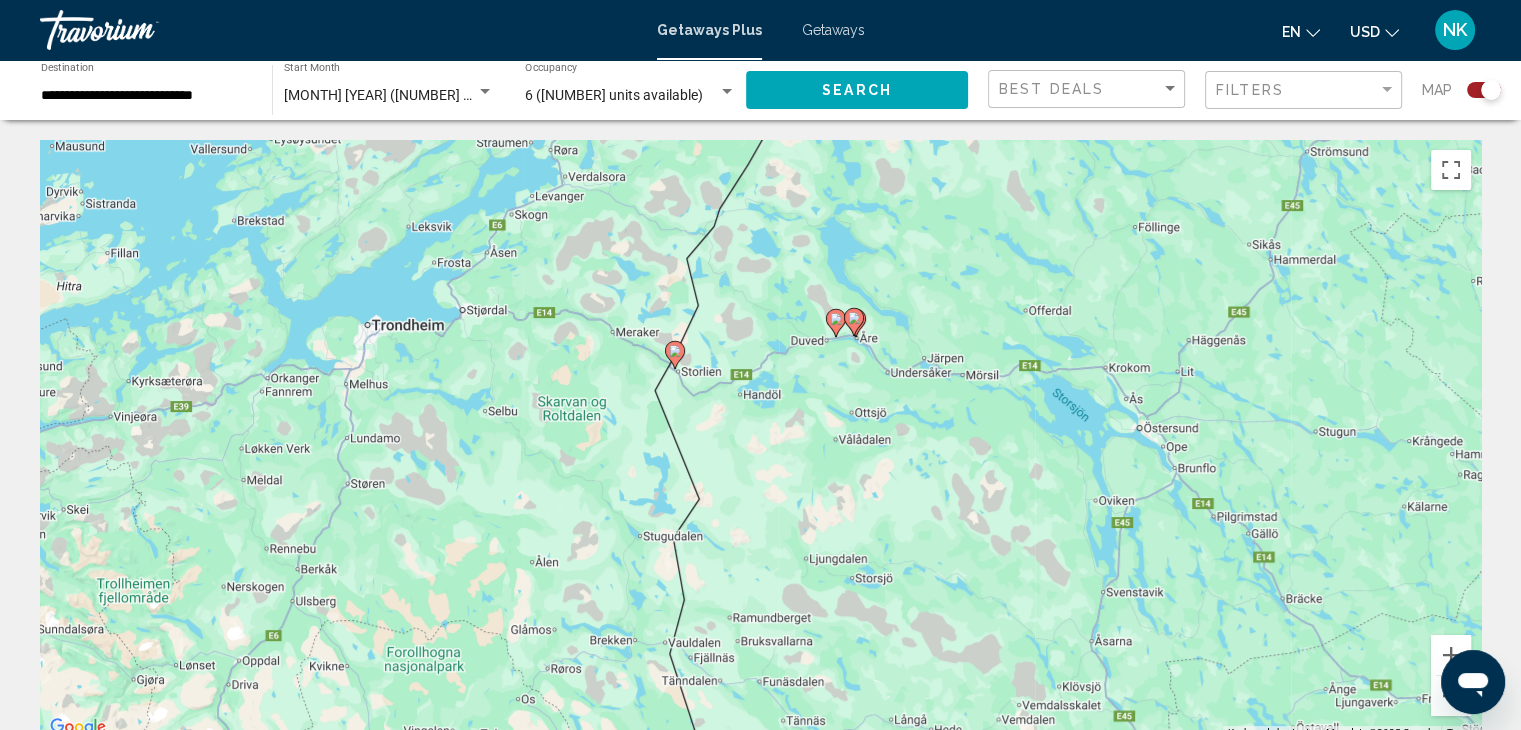 click 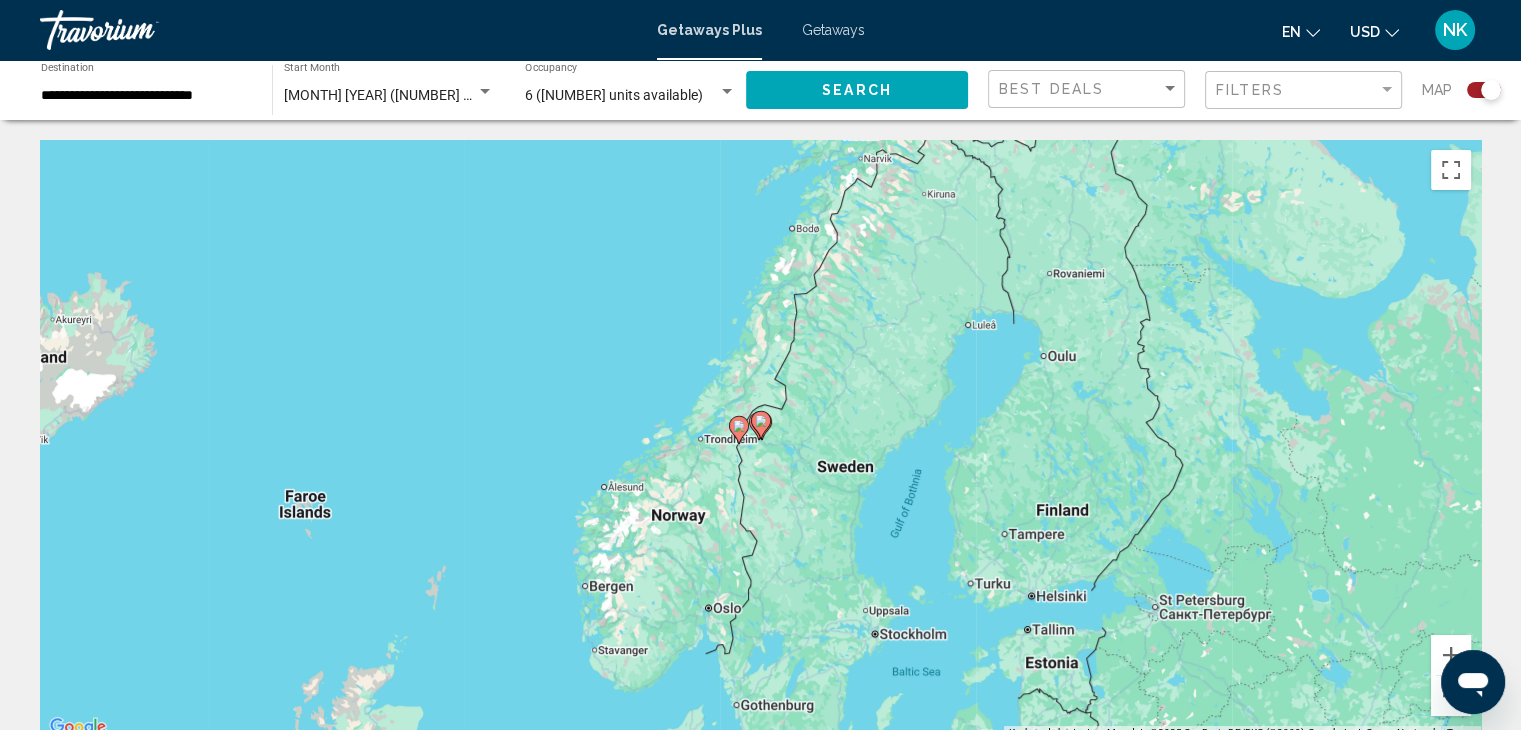 click 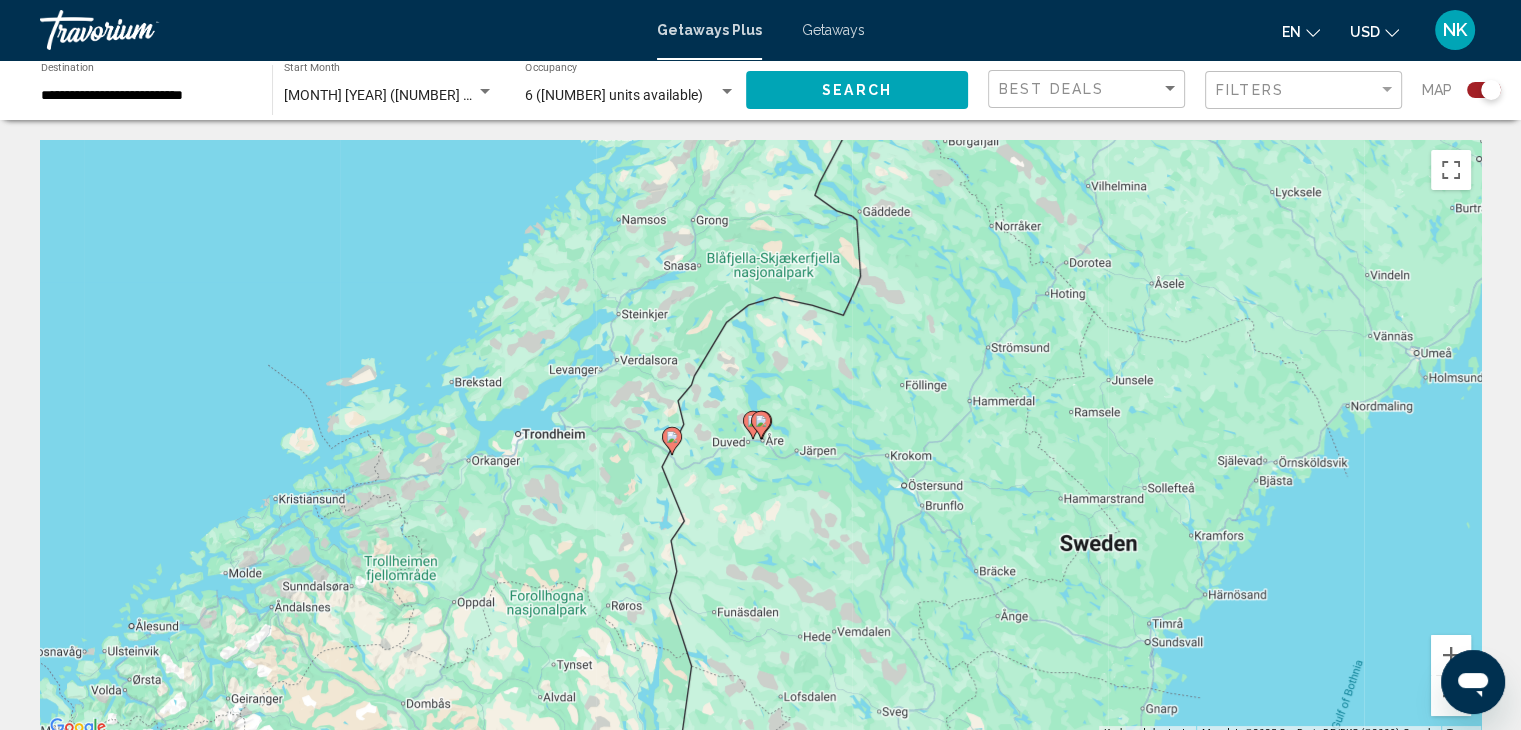 click 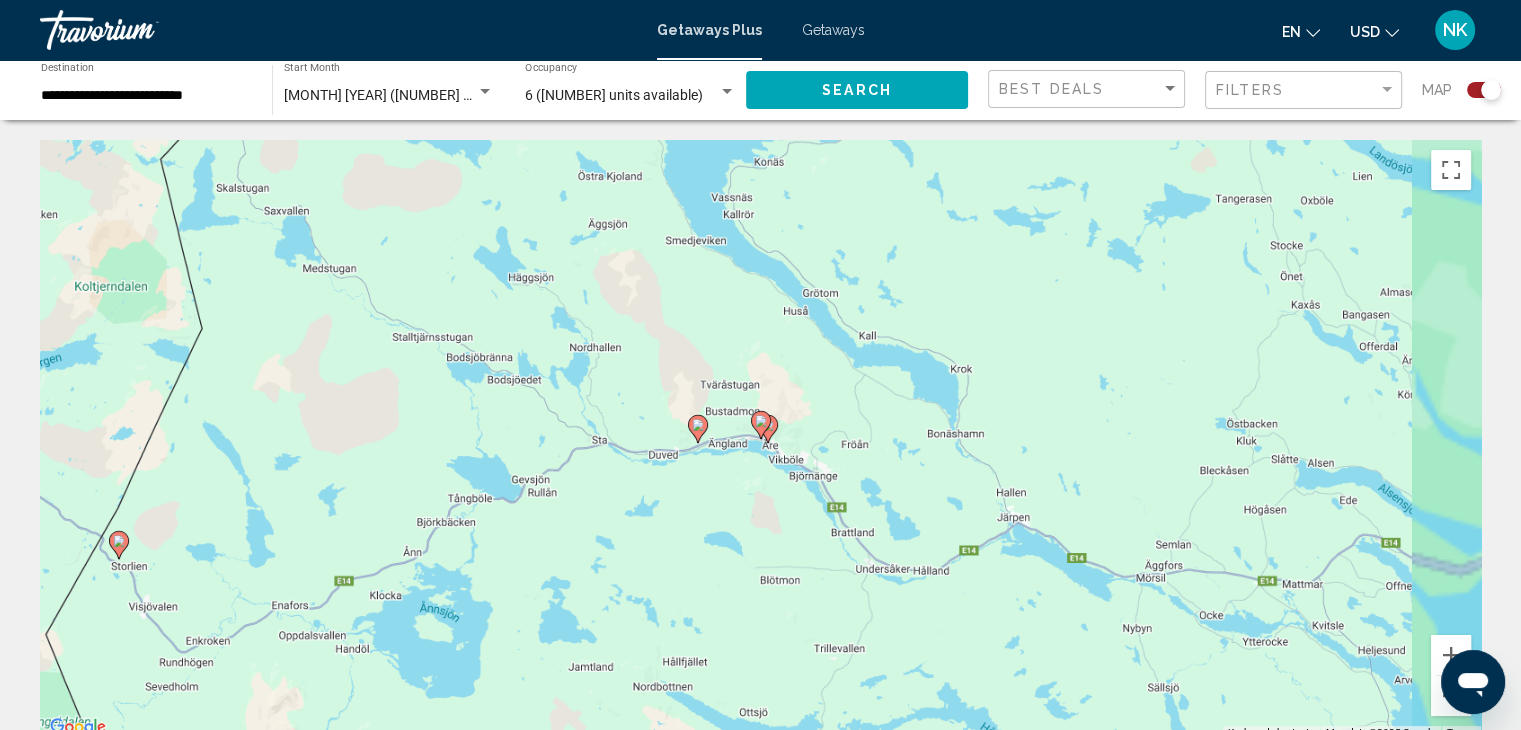click 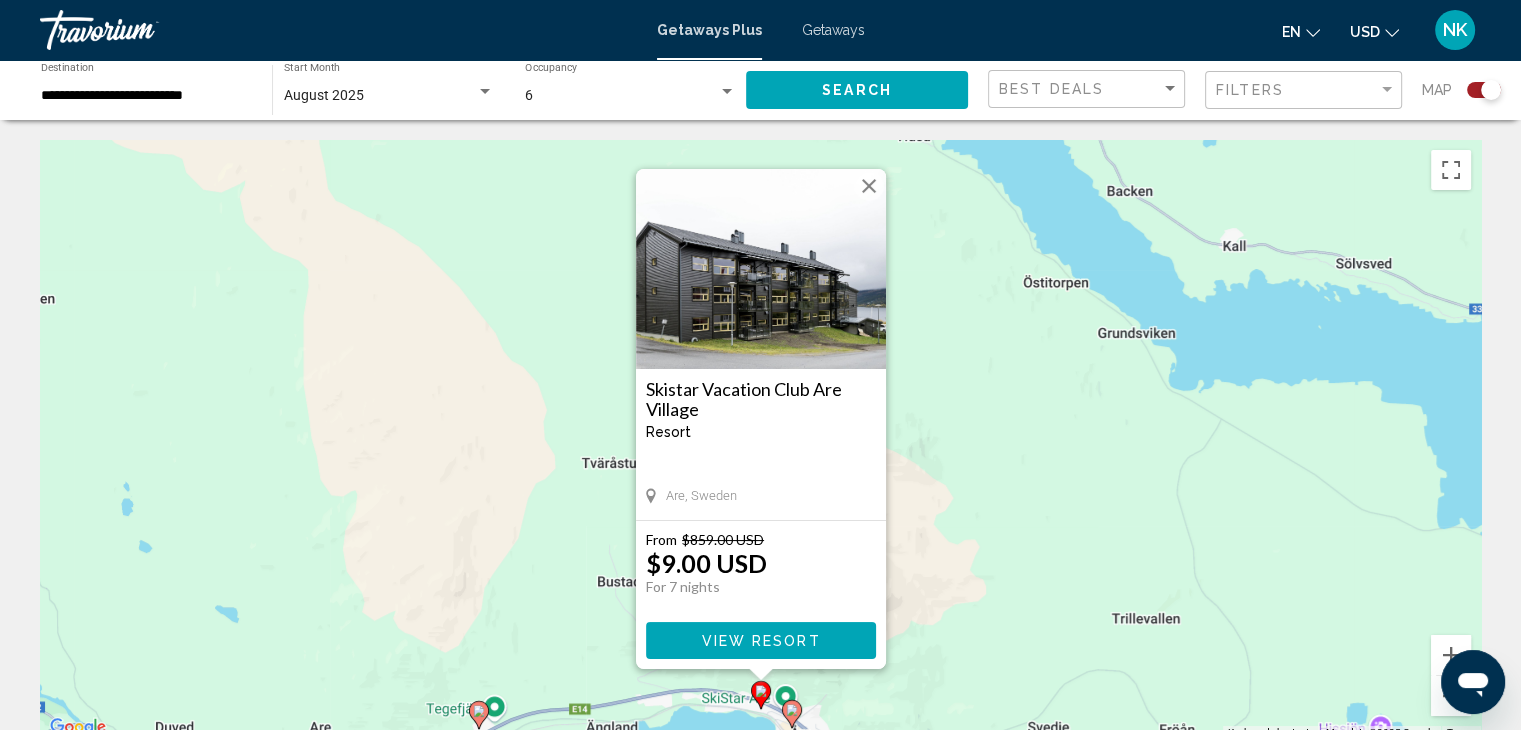 click on "View Resort" at bounding box center [761, 640] 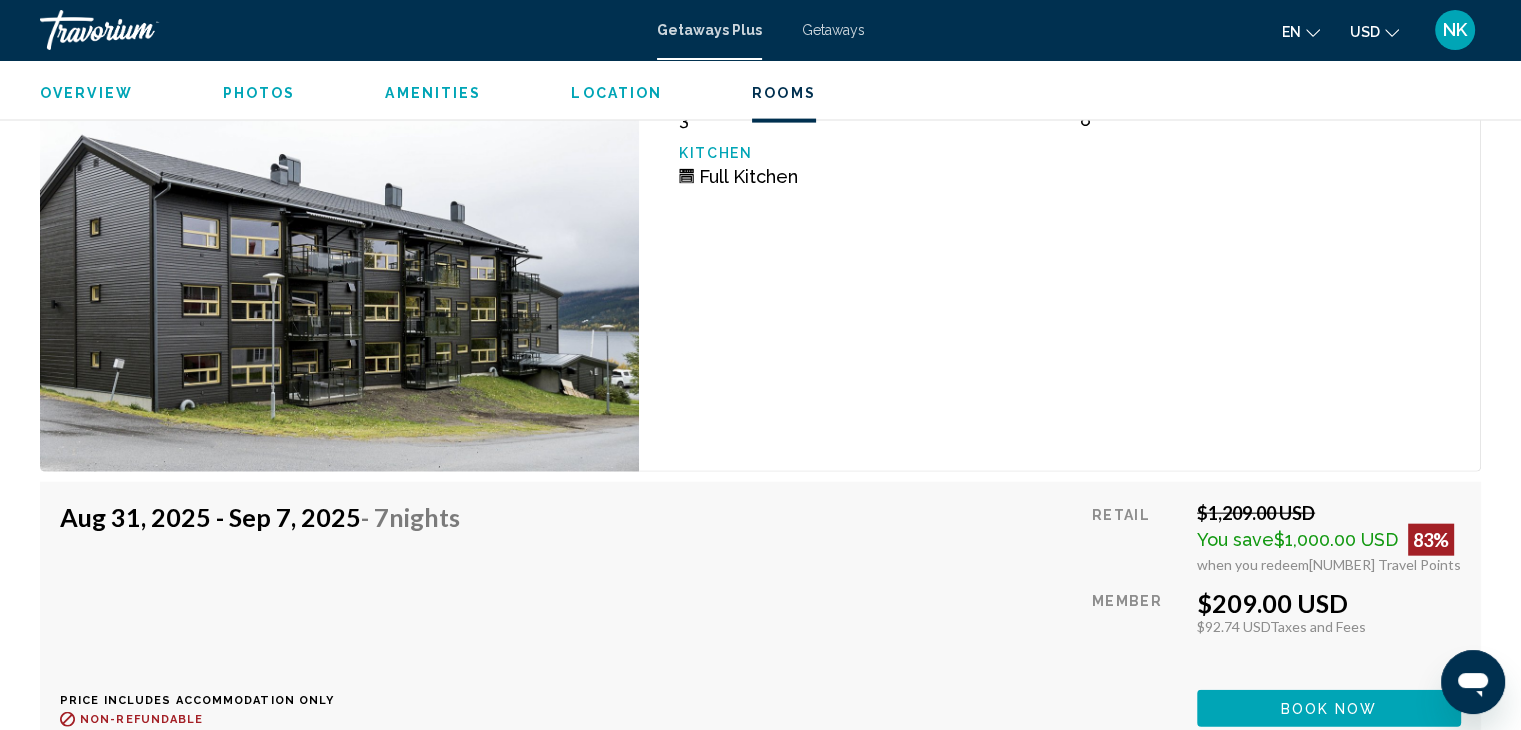 scroll, scrollTop: 4500, scrollLeft: 0, axis: vertical 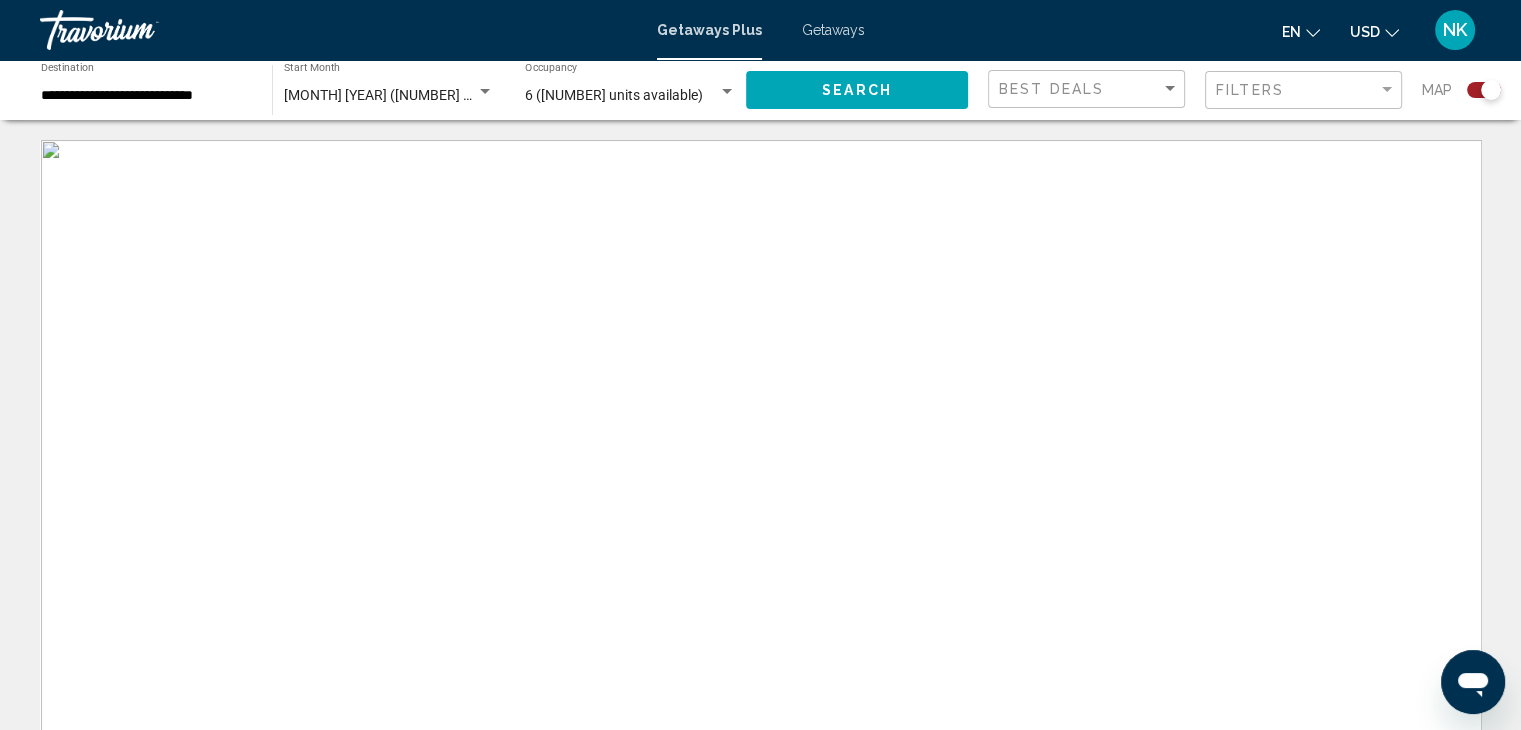 click on "To activate drag with keyboard, press Alt + Enter. Once in keyboard drag state, use the arrow keys to move the marker. To complete the drag, press the Enter key. To cancel, press Escape." at bounding box center [760, 440] 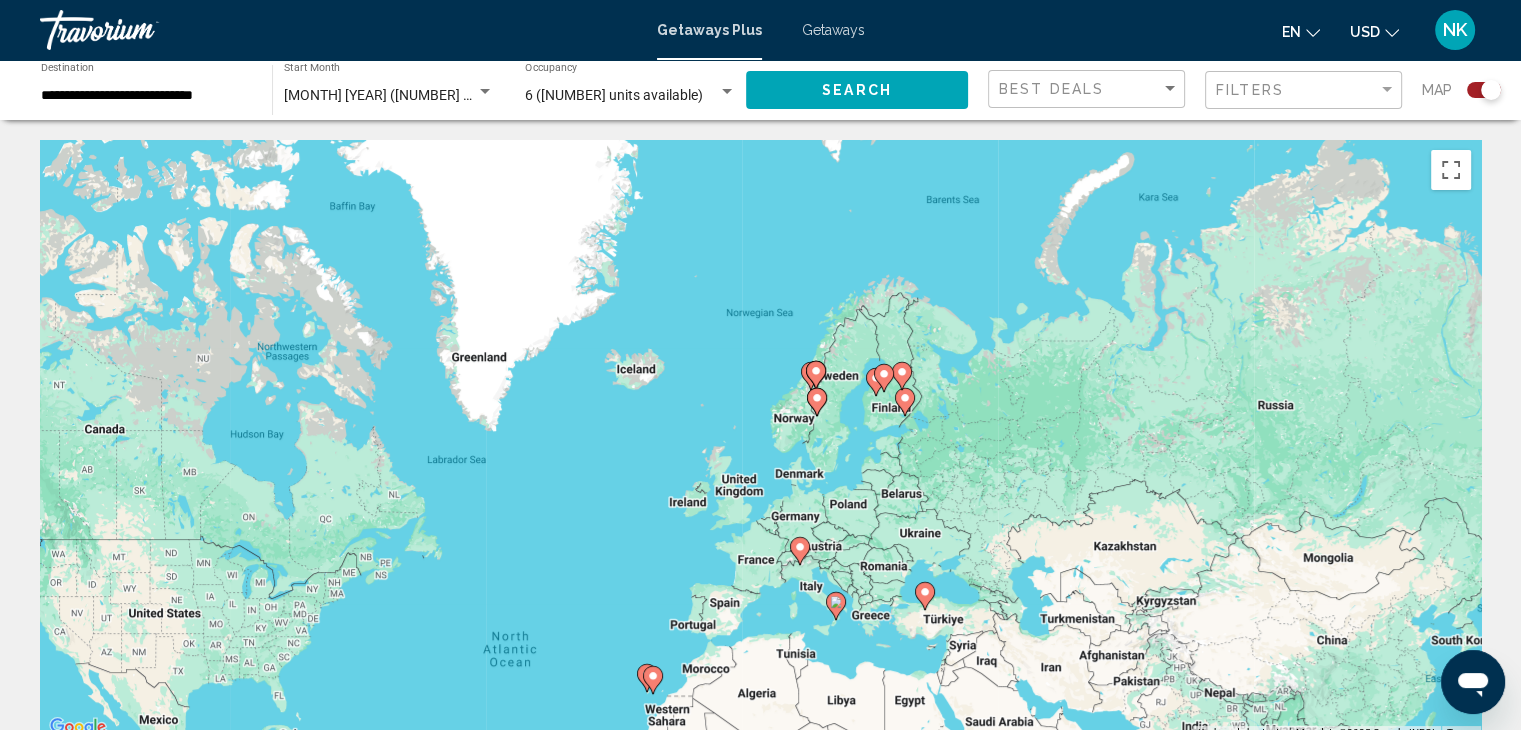 drag, startPoint x: 1133, startPoint y: 142, endPoint x: 976, endPoint y: 409, distance: 309.7386 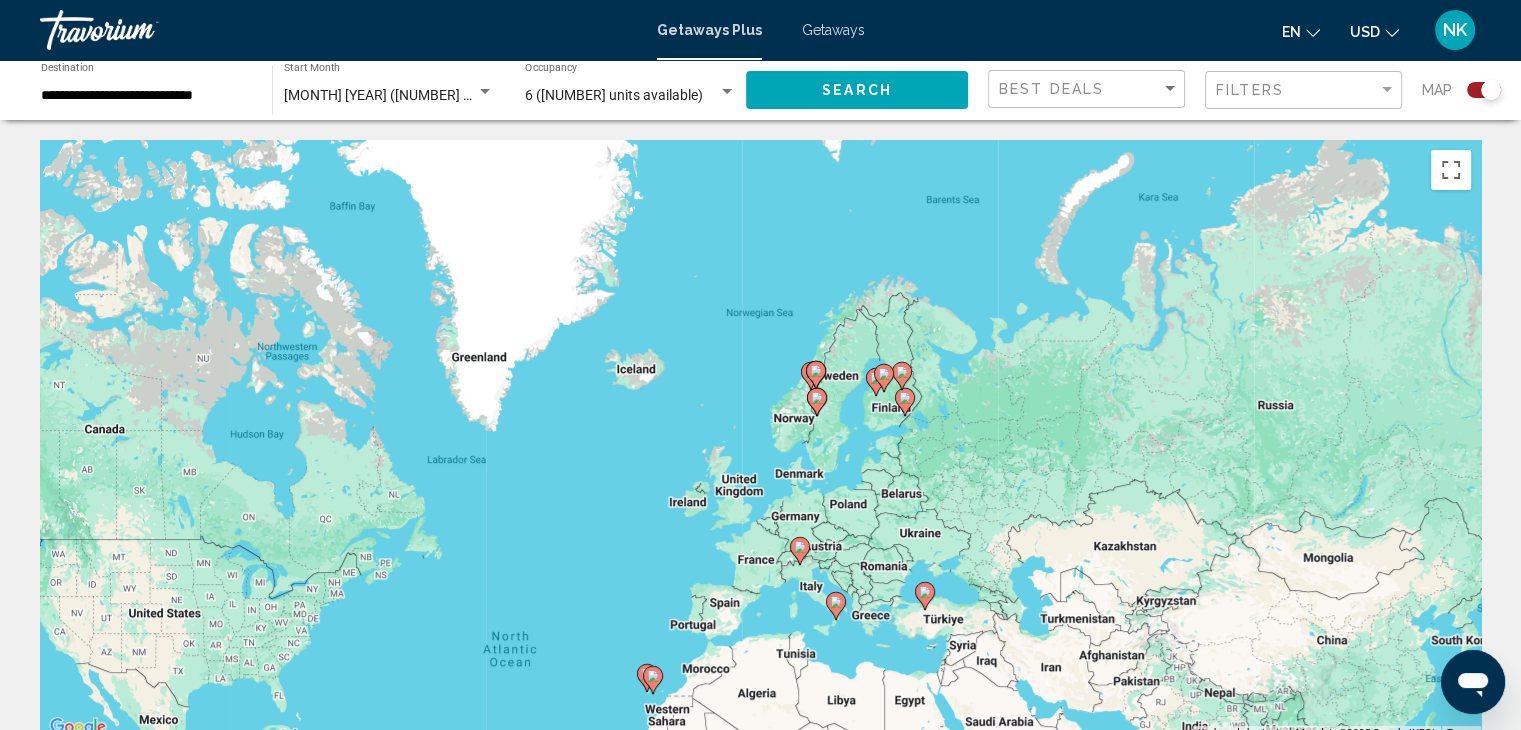click on "To activate drag with keyboard, press Alt + Enter. Once in keyboard drag state, use the arrow keys to move the marker. To complete the drag, press the Enter key. To cancel, press Escape." at bounding box center [760, 440] 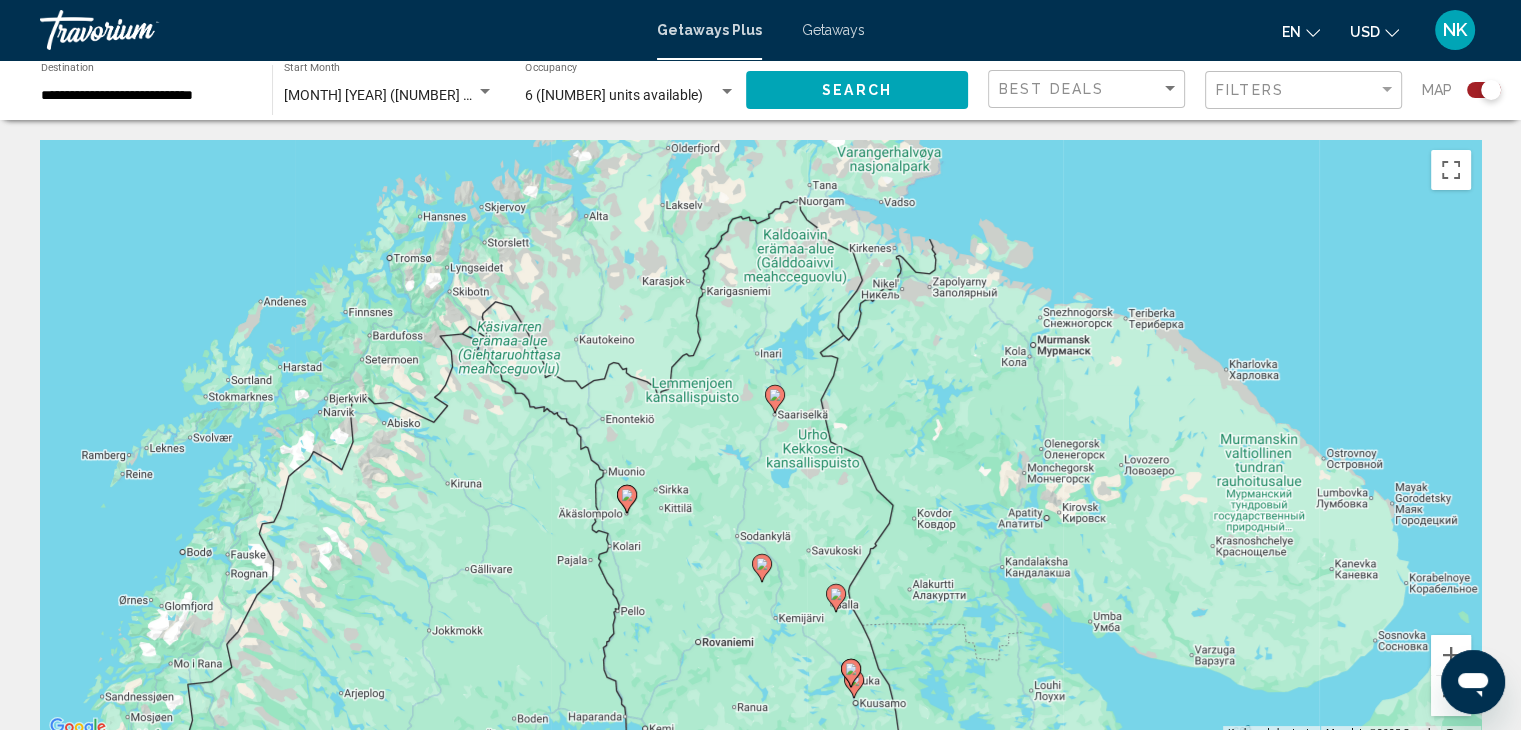 click 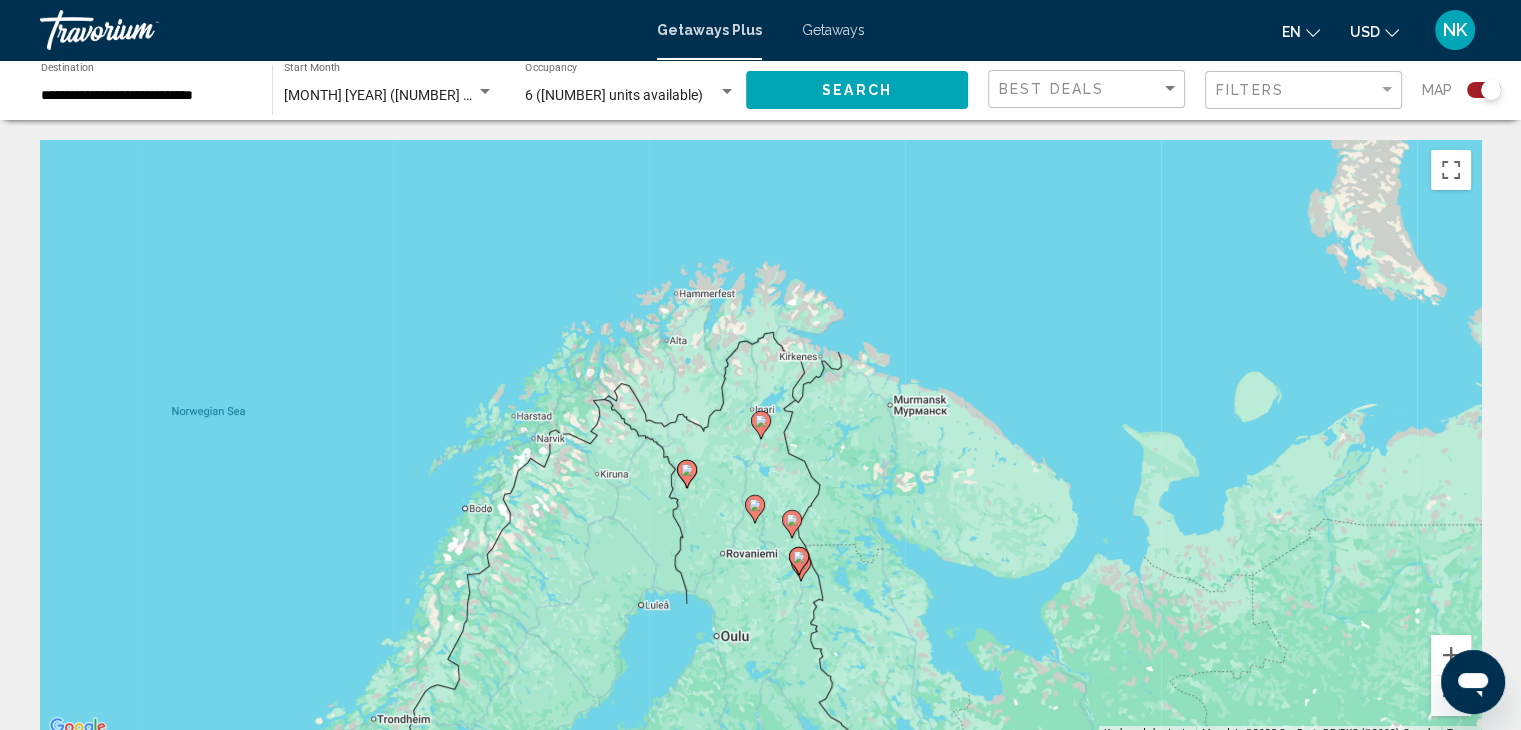 click 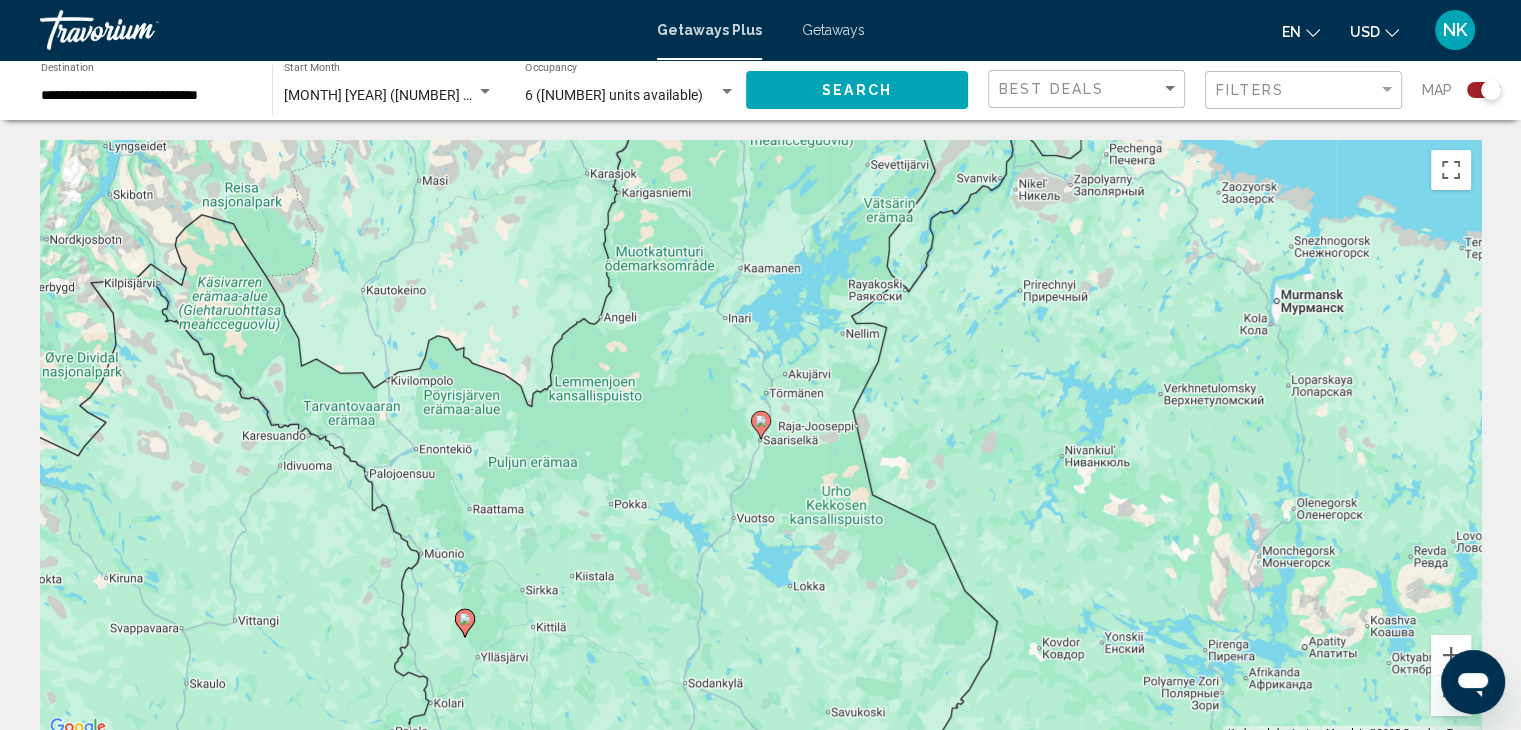 click 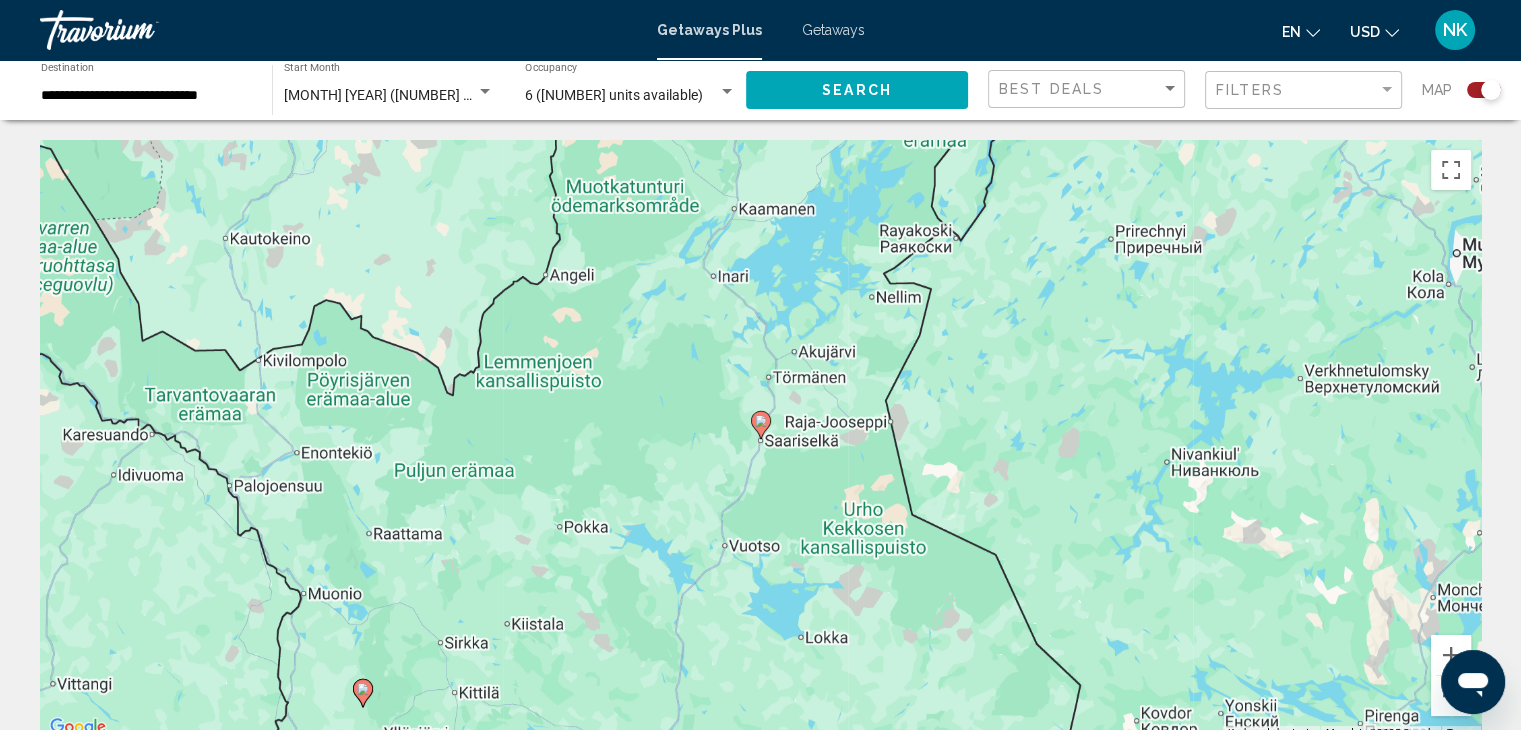 click 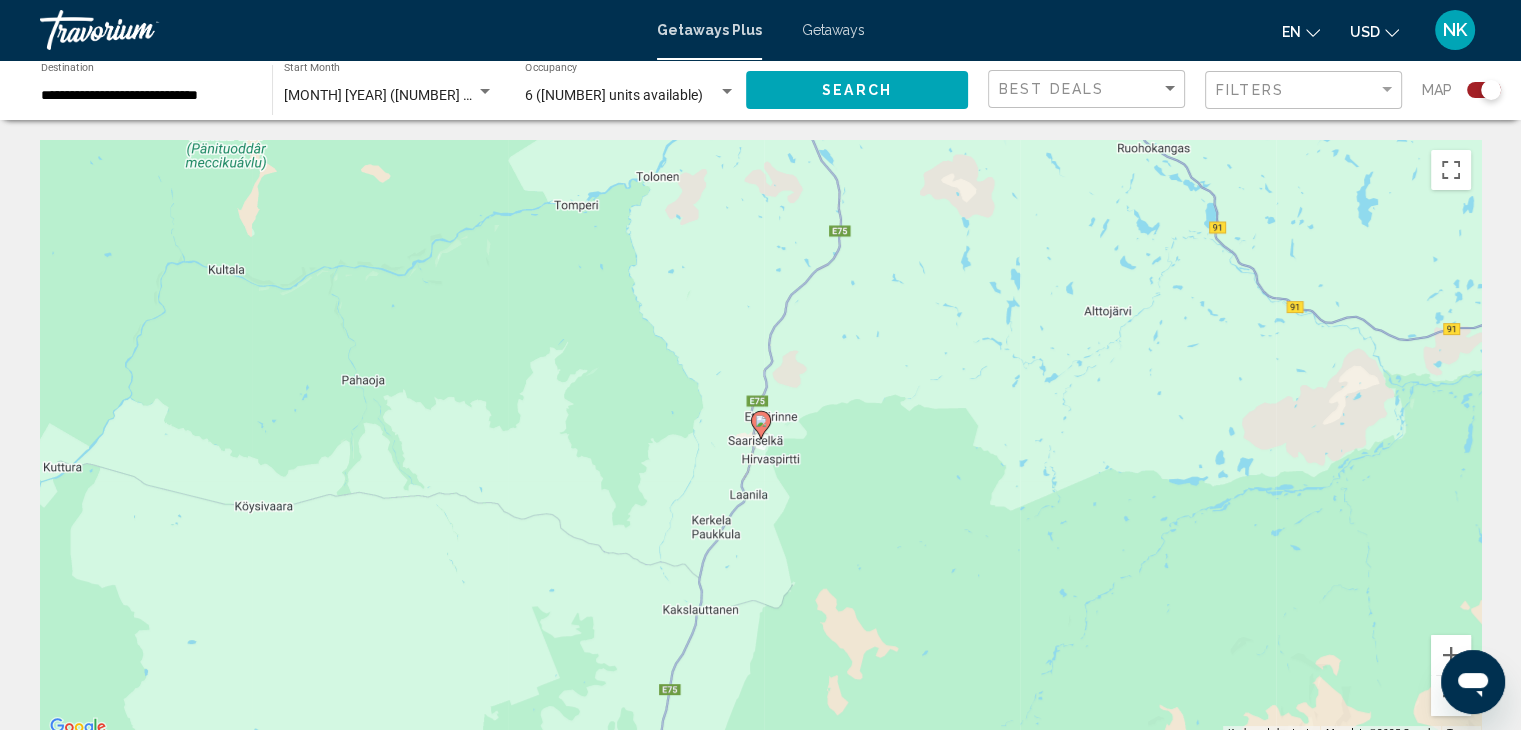 click 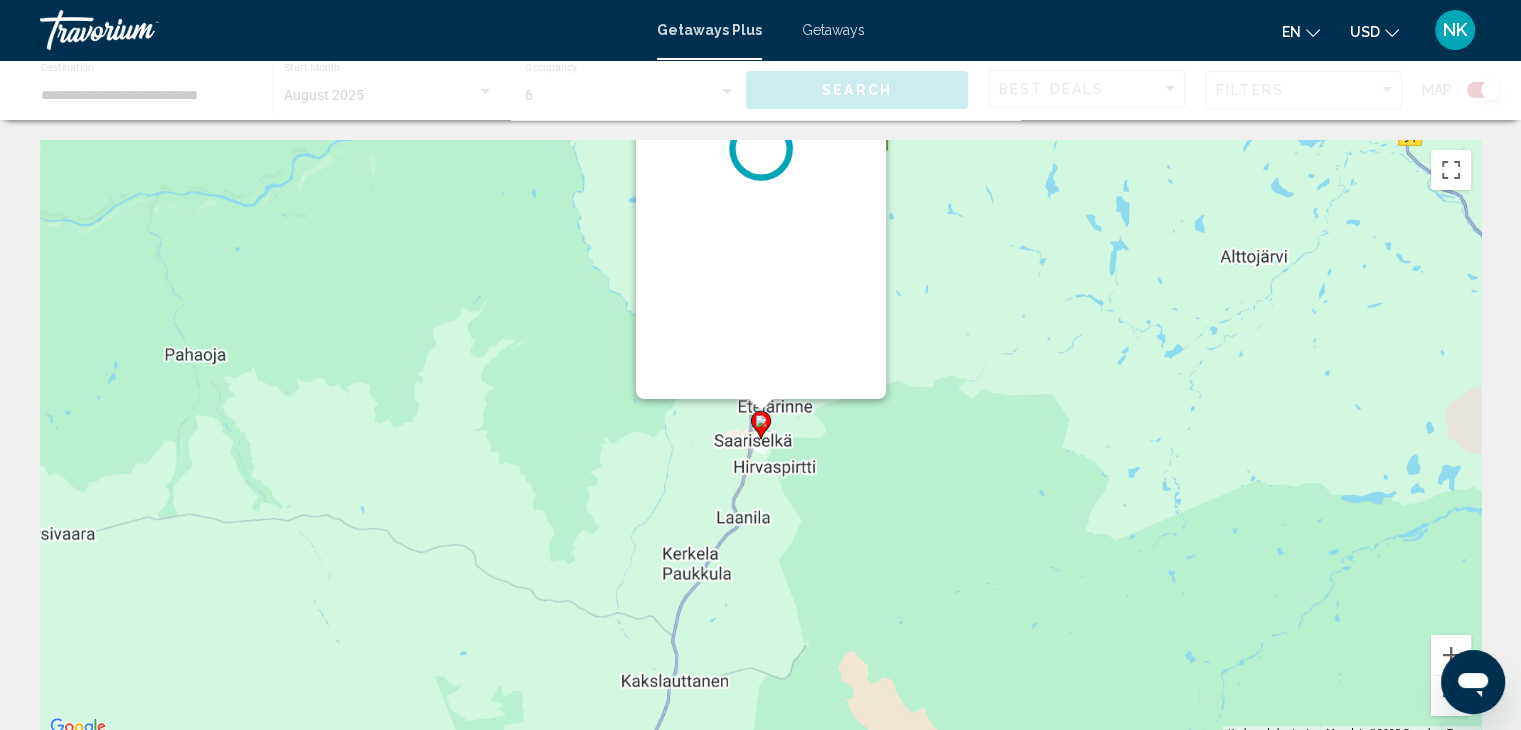 click on "To activate drag with keyboard, press Alt + Enter. Once in keyboard drag state, use the arrow keys to move the marker. To complete the drag, press the Enter key. To cancel, press Escape." at bounding box center (1481, 440) 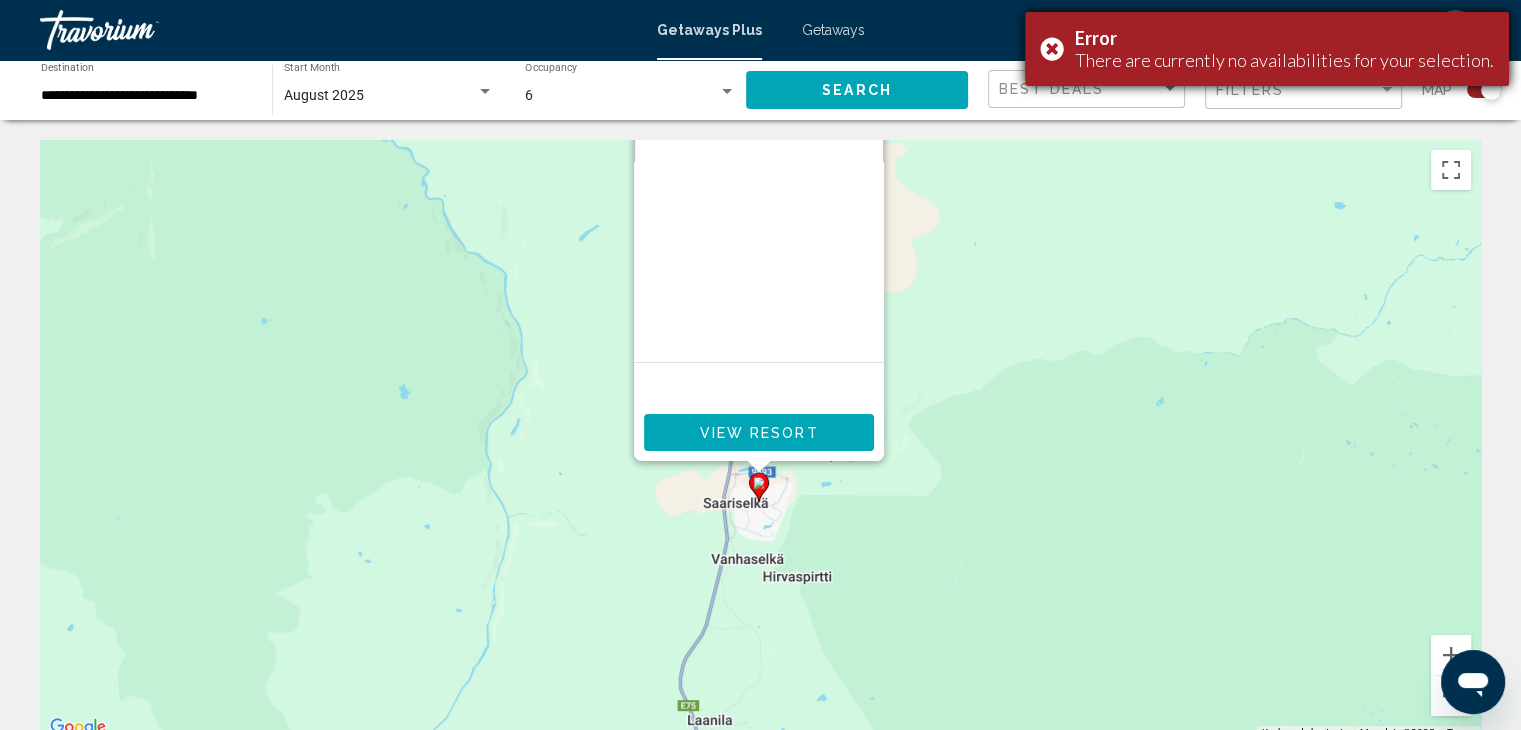 click on "Error   There are currently no availabilities for your selection." at bounding box center (1267, 49) 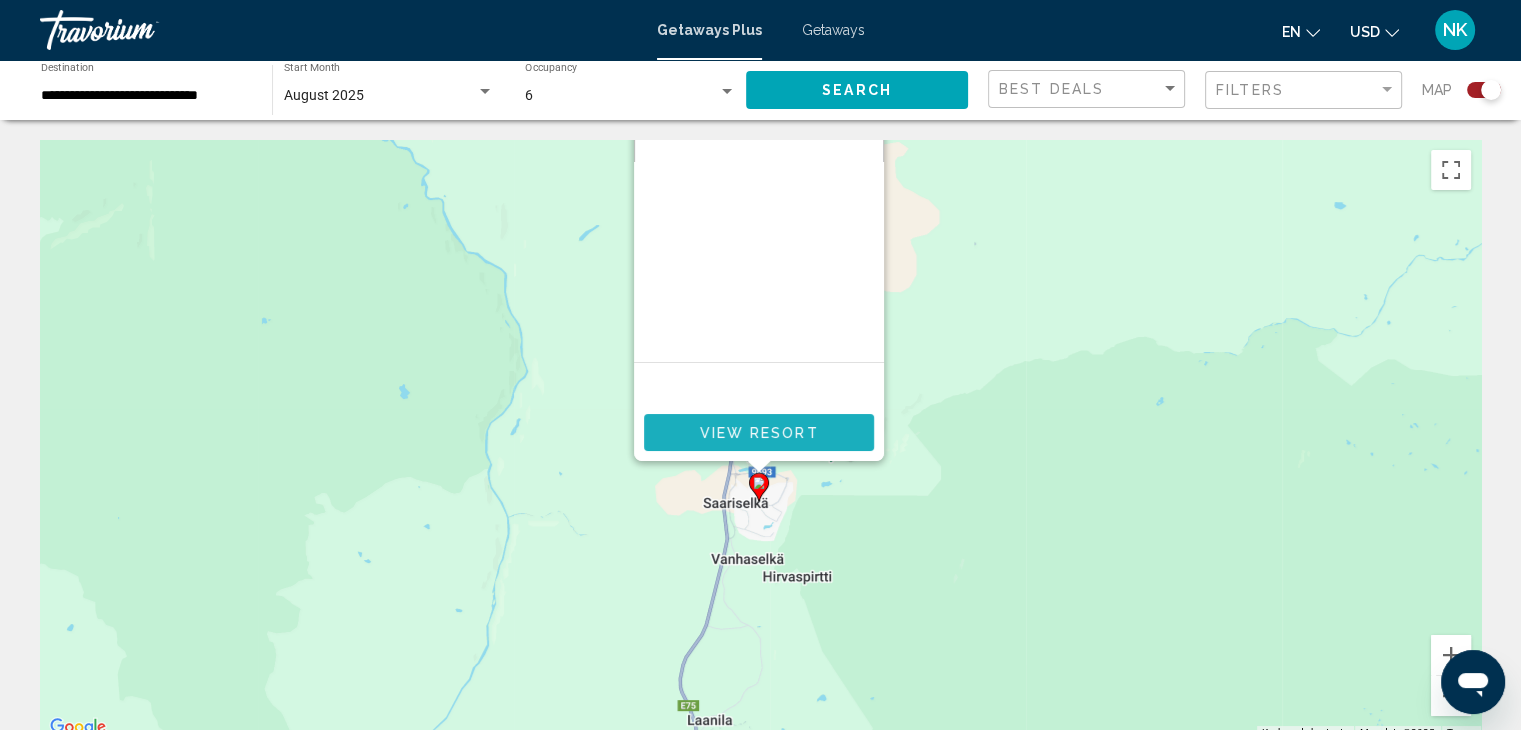 click on "View Resort" at bounding box center [758, 433] 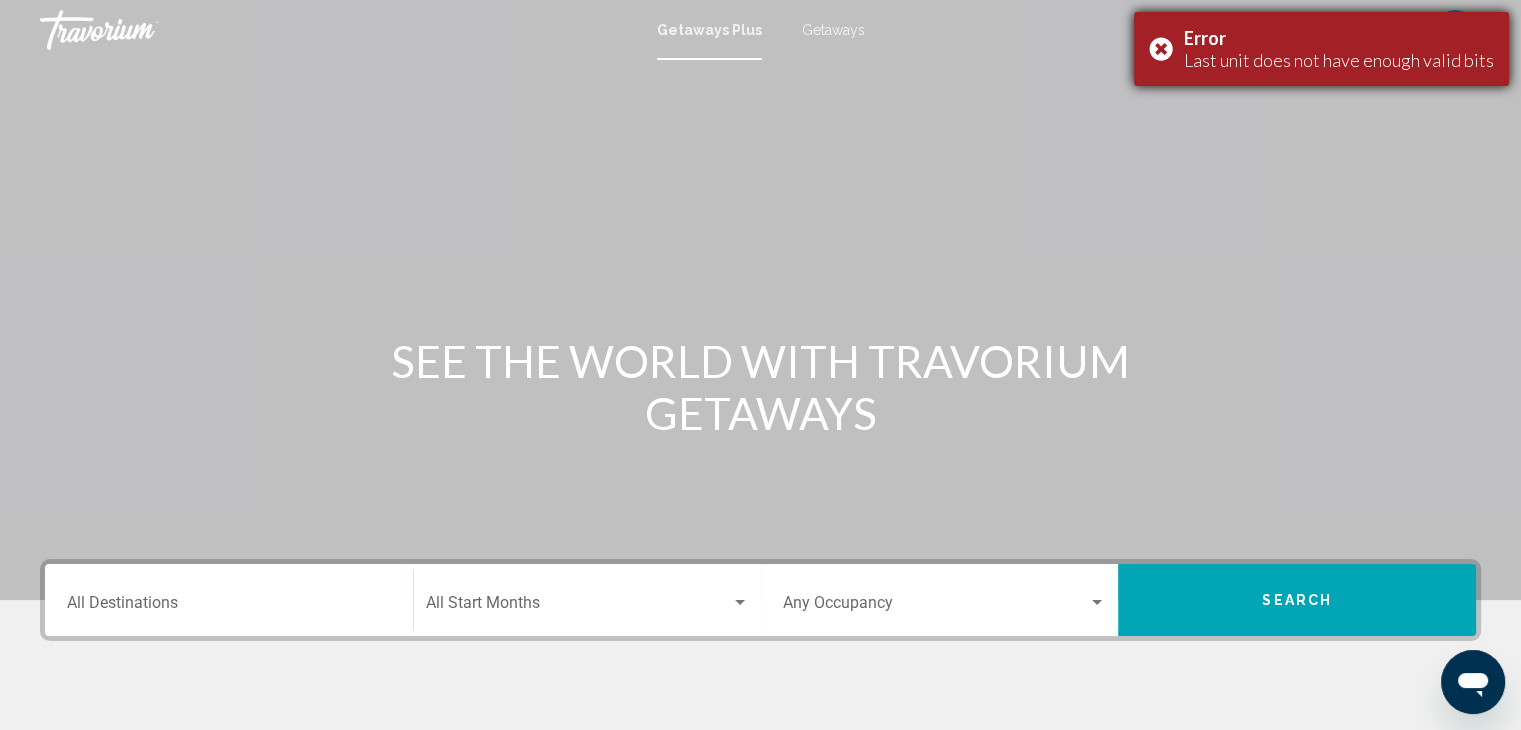 click on "Error   Last unit does not have enough valid bits" at bounding box center (1321, 49) 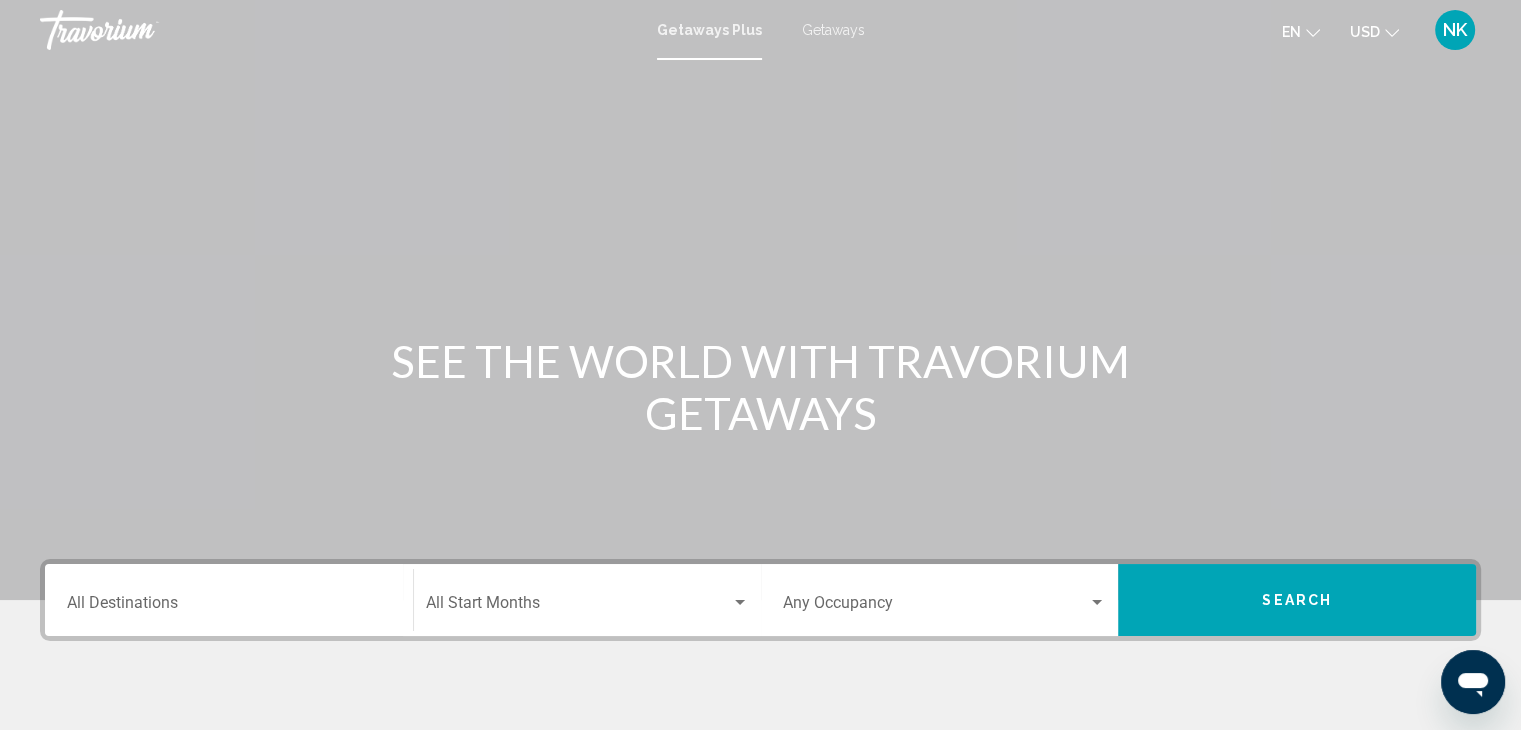 click on "Destination All Destinations" at bounding box center [229, 600] 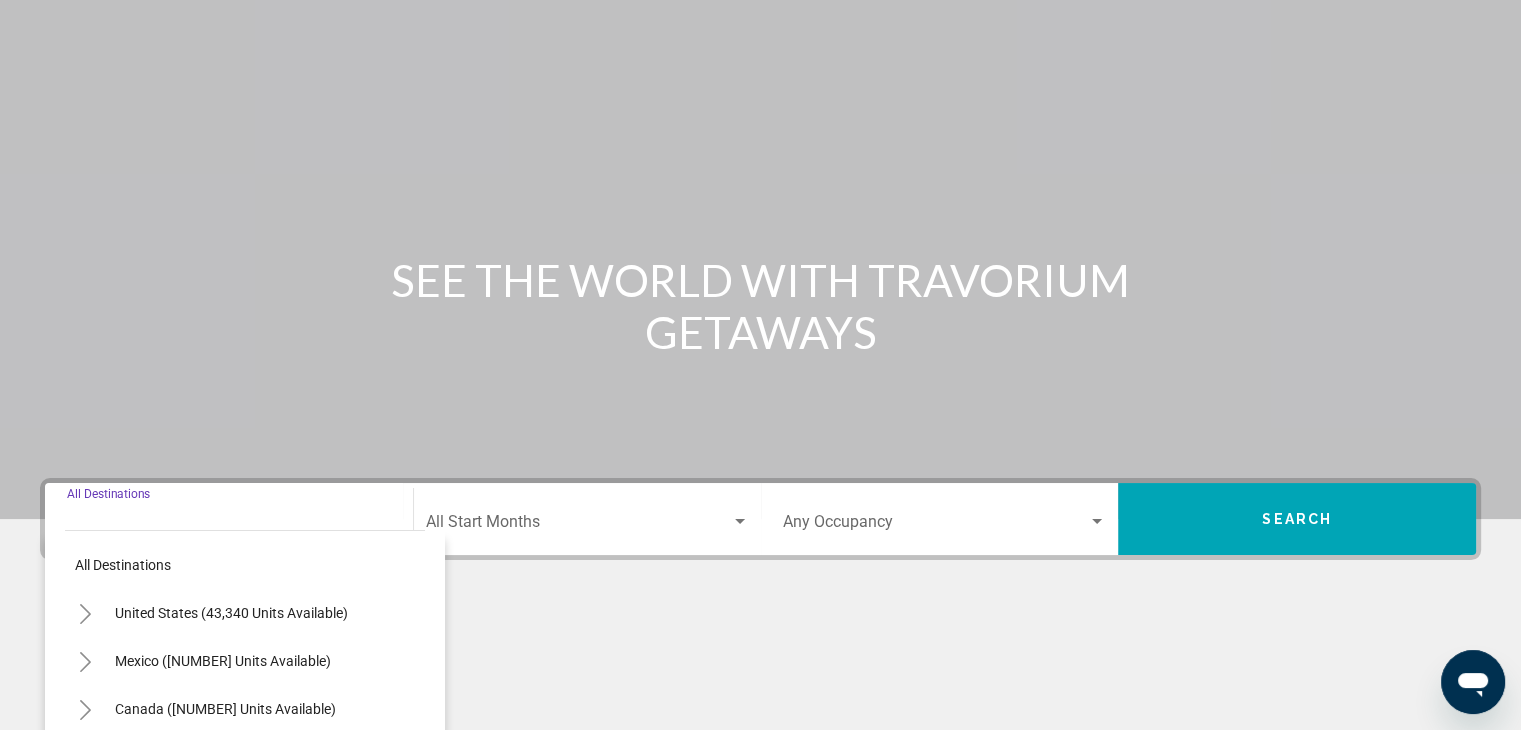 scroll, scrollTop: 356, scrollLeft: 0, axis: vertical 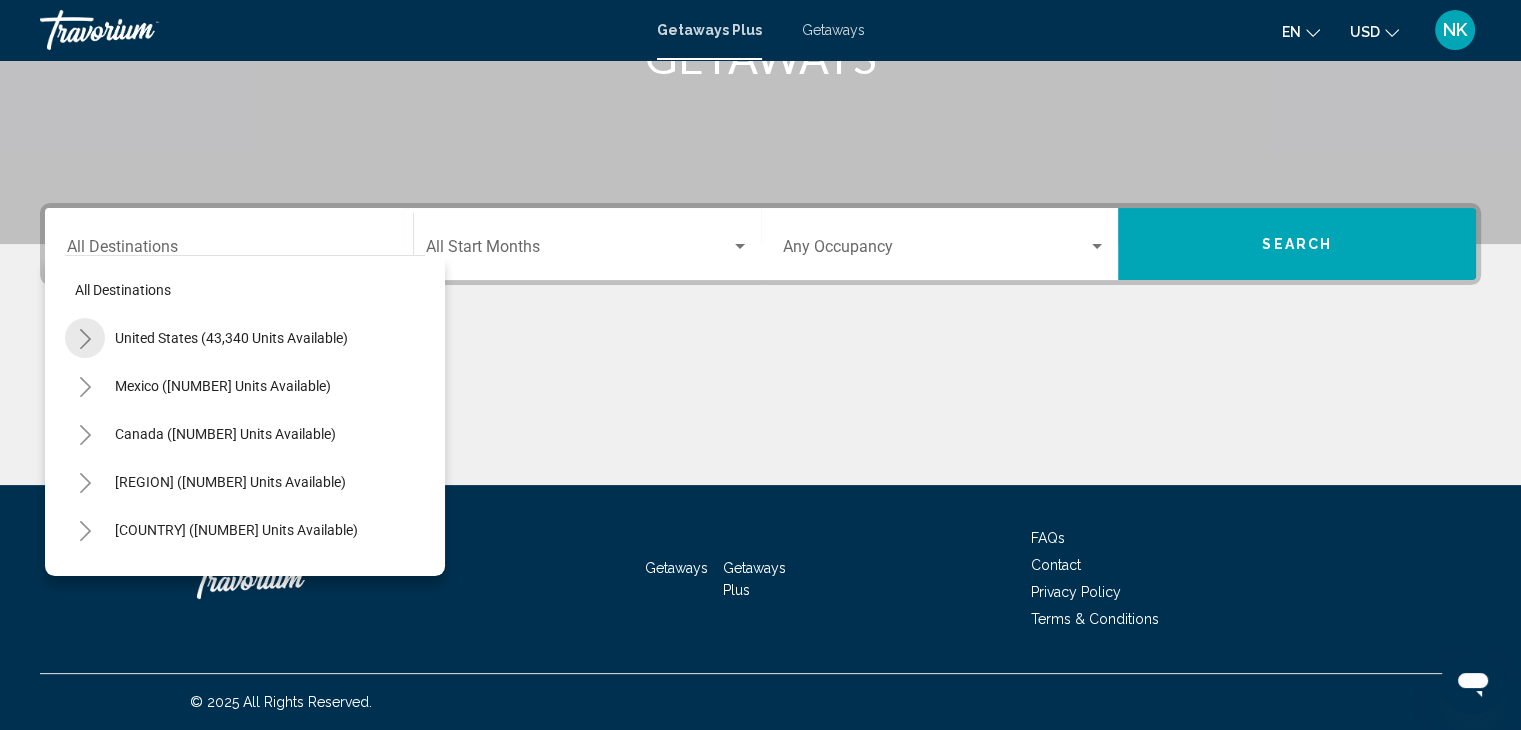 drag, startPoint x: 163, startPoint y: 332, endPoint x: 94, endPoint y: 344, distance: 70.035706 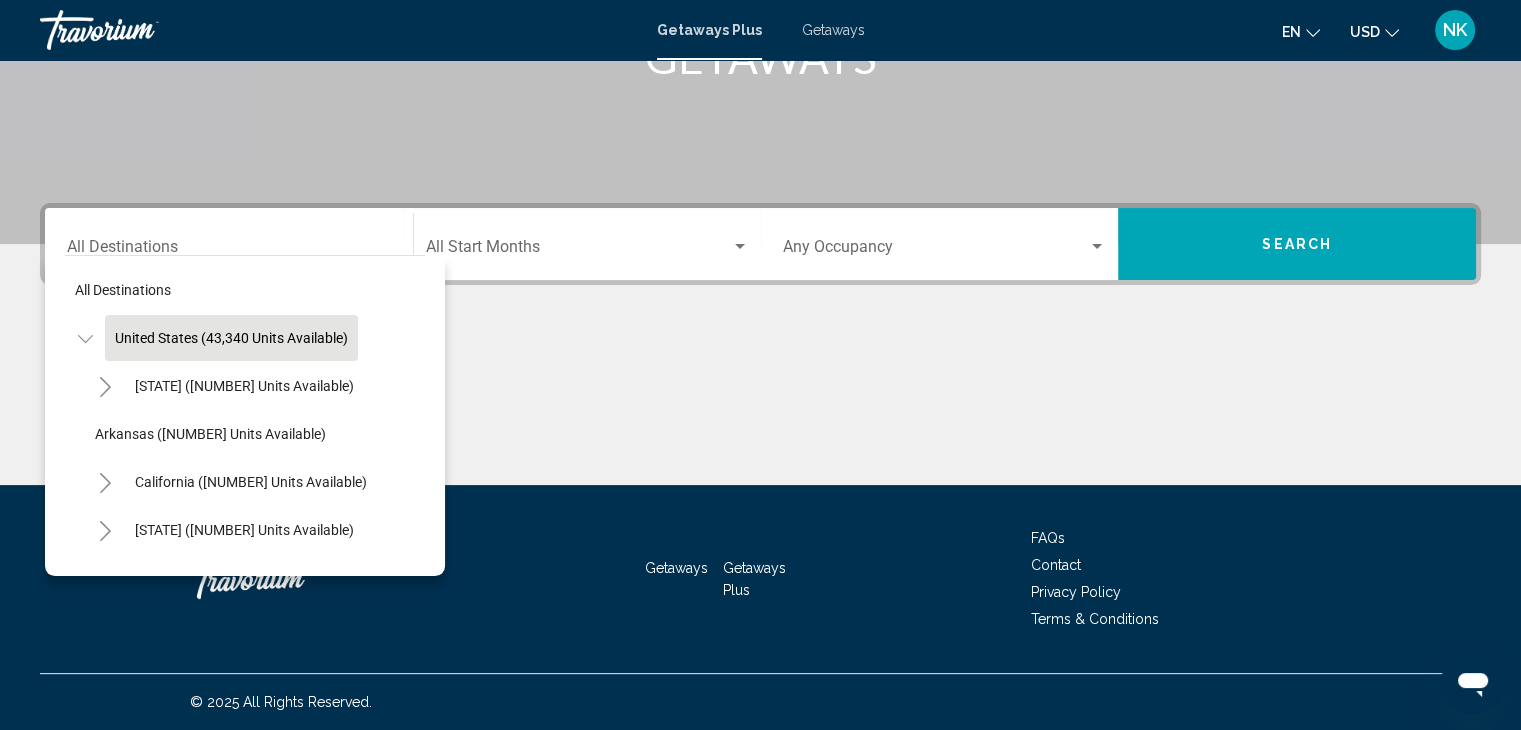 click on "United States (43,340 units available)" at bounding box center (223, 2258) 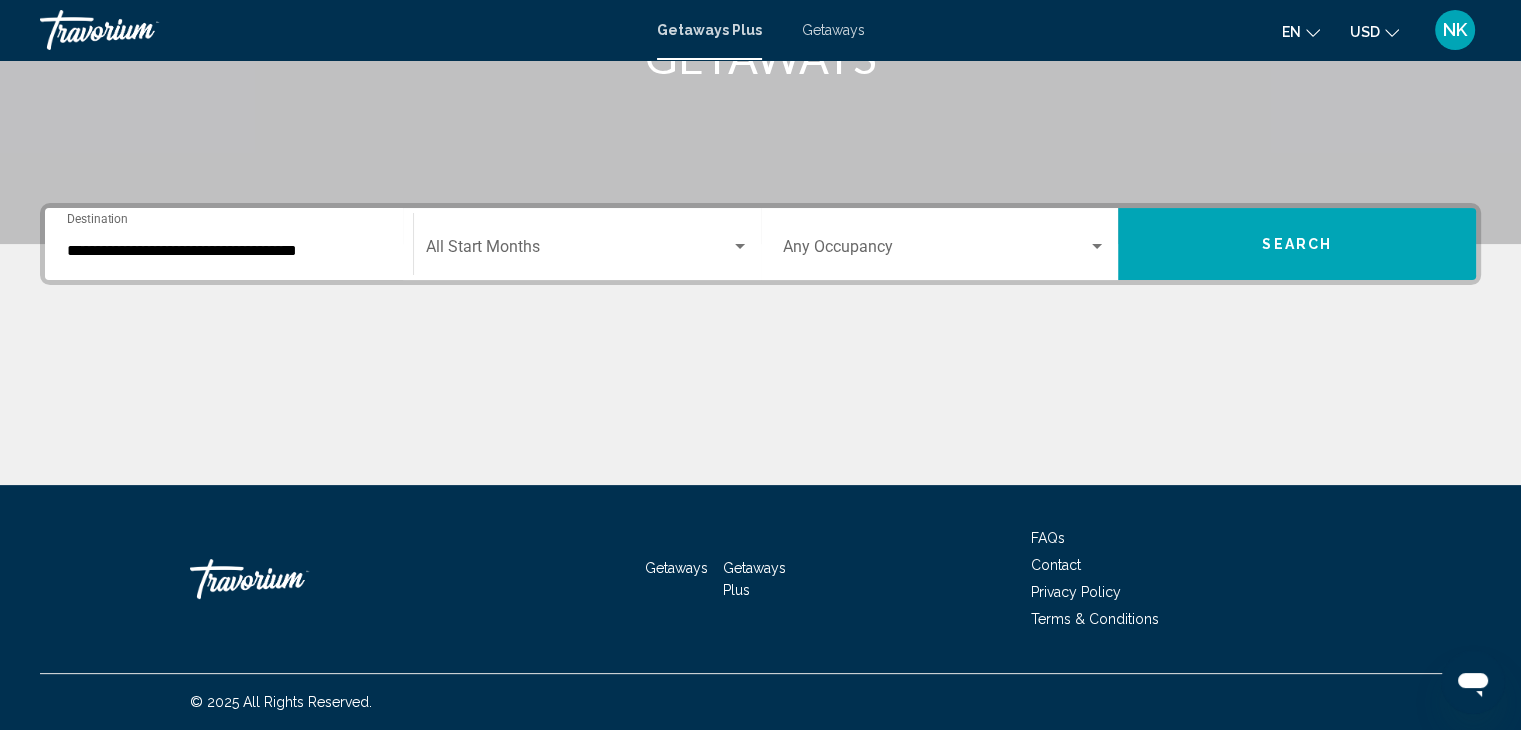 drag, startPoint x: 524, startPoint y: 272, endPoint x: 528, endPoint y: 249, distance: 23.345236 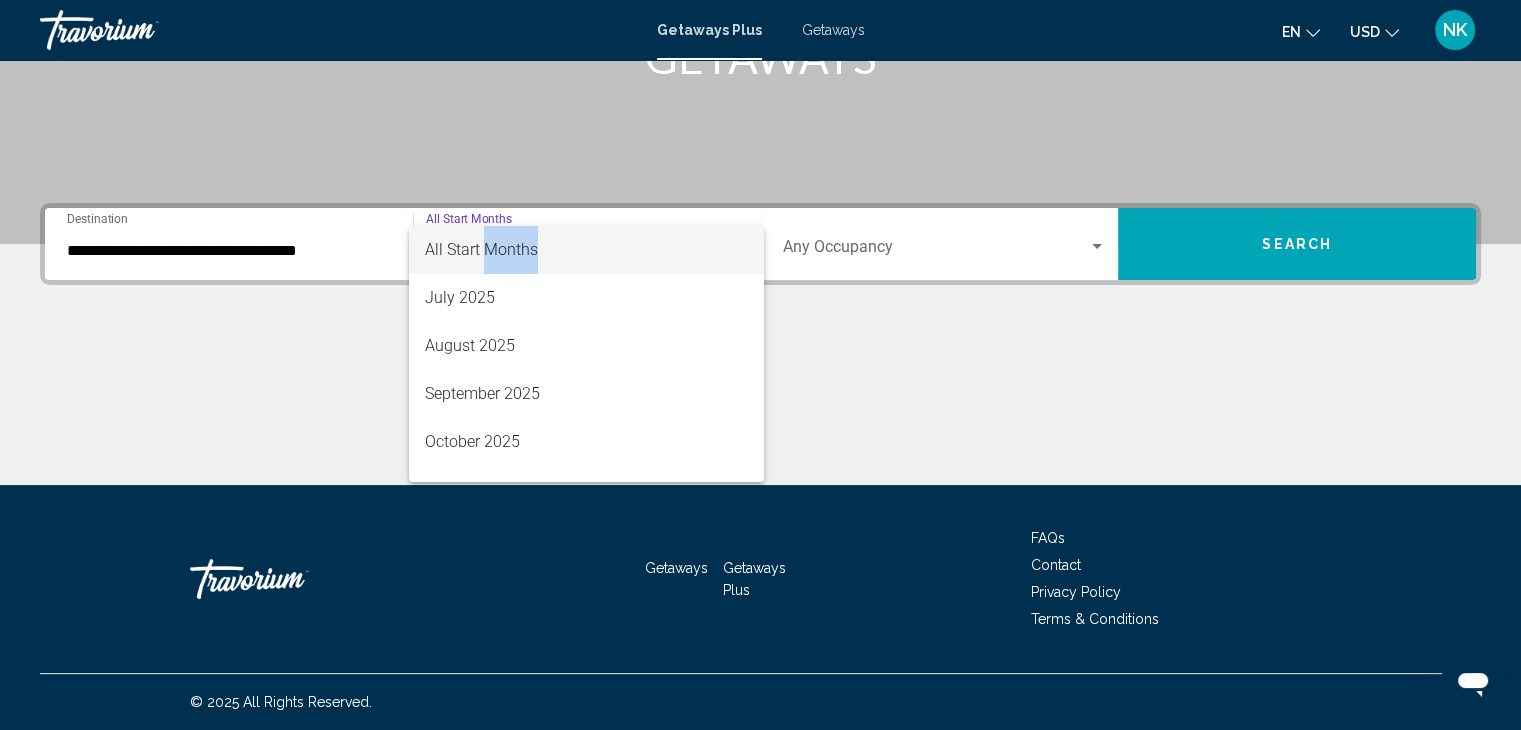 click on "All Start Months" at bounding box center [481, 249] 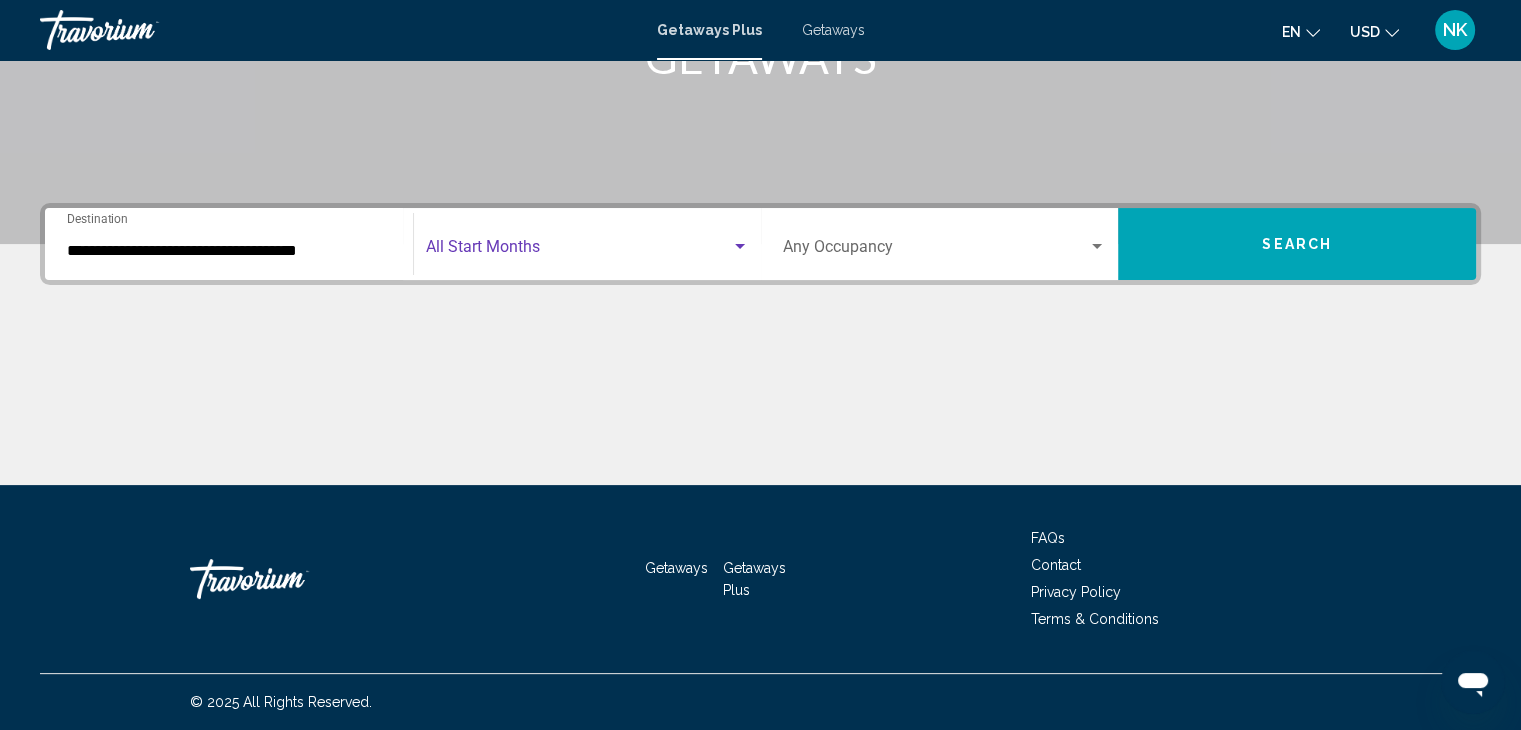 click at bounding box center (578, 251) 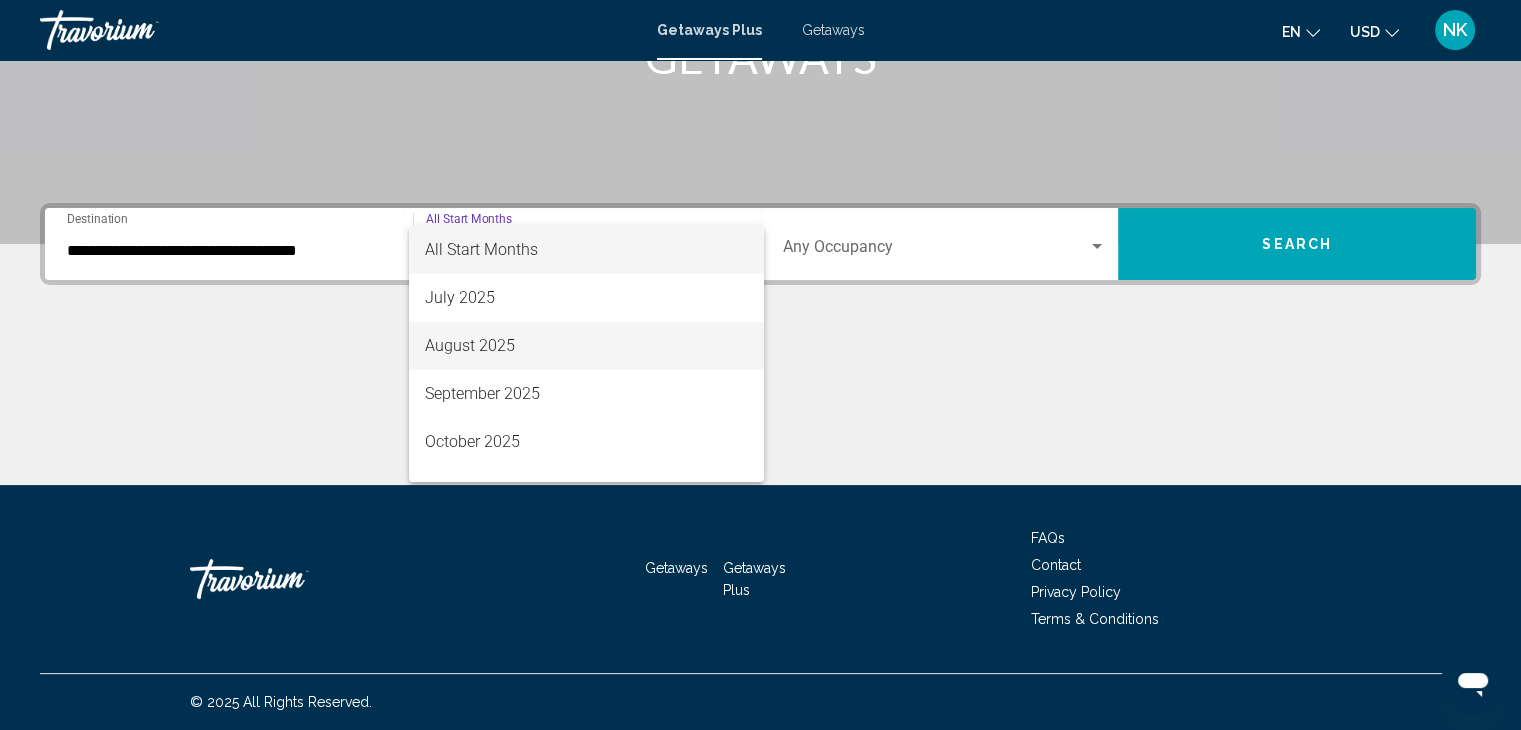 click on "August 2025" at bounding box center (586, 346) 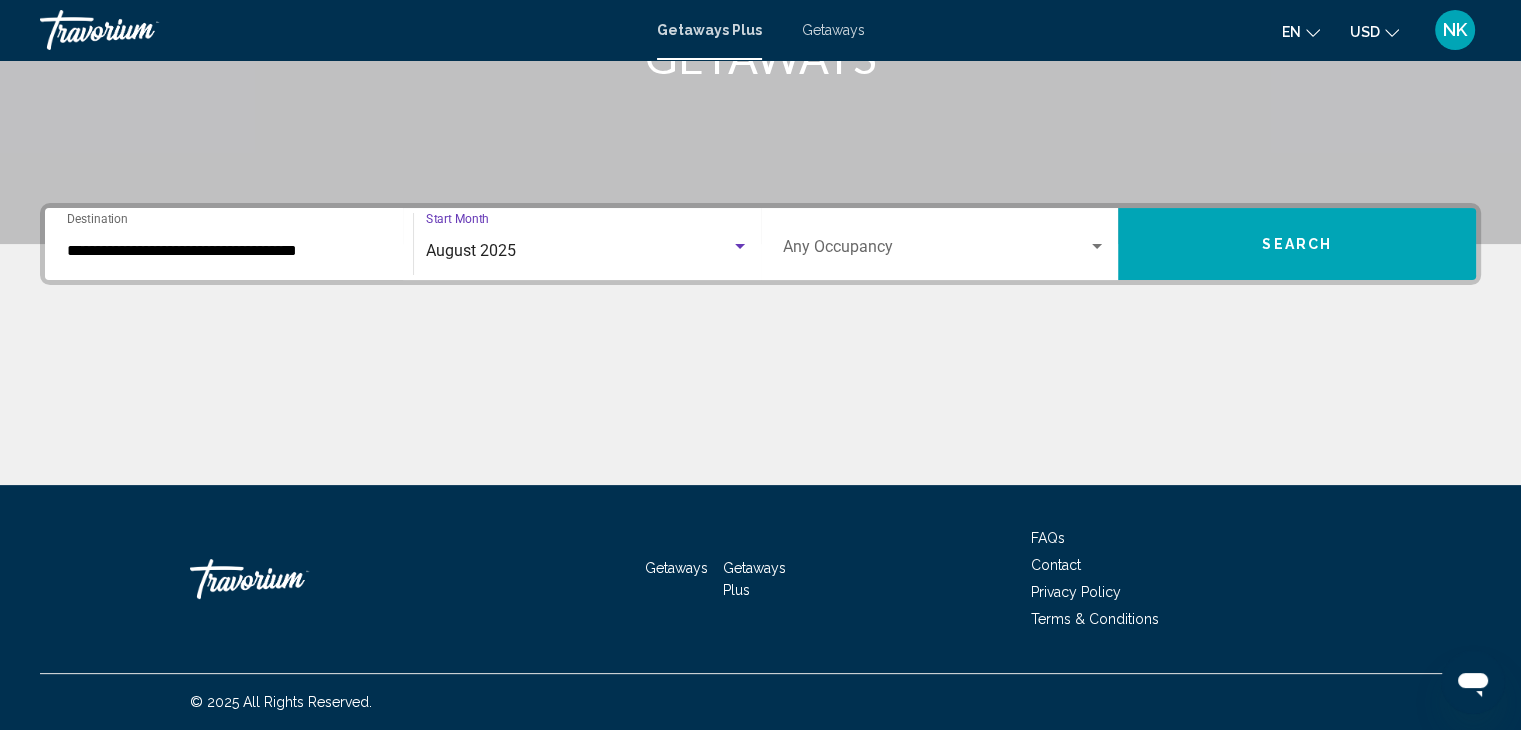 click at bounding box center [936, 251] 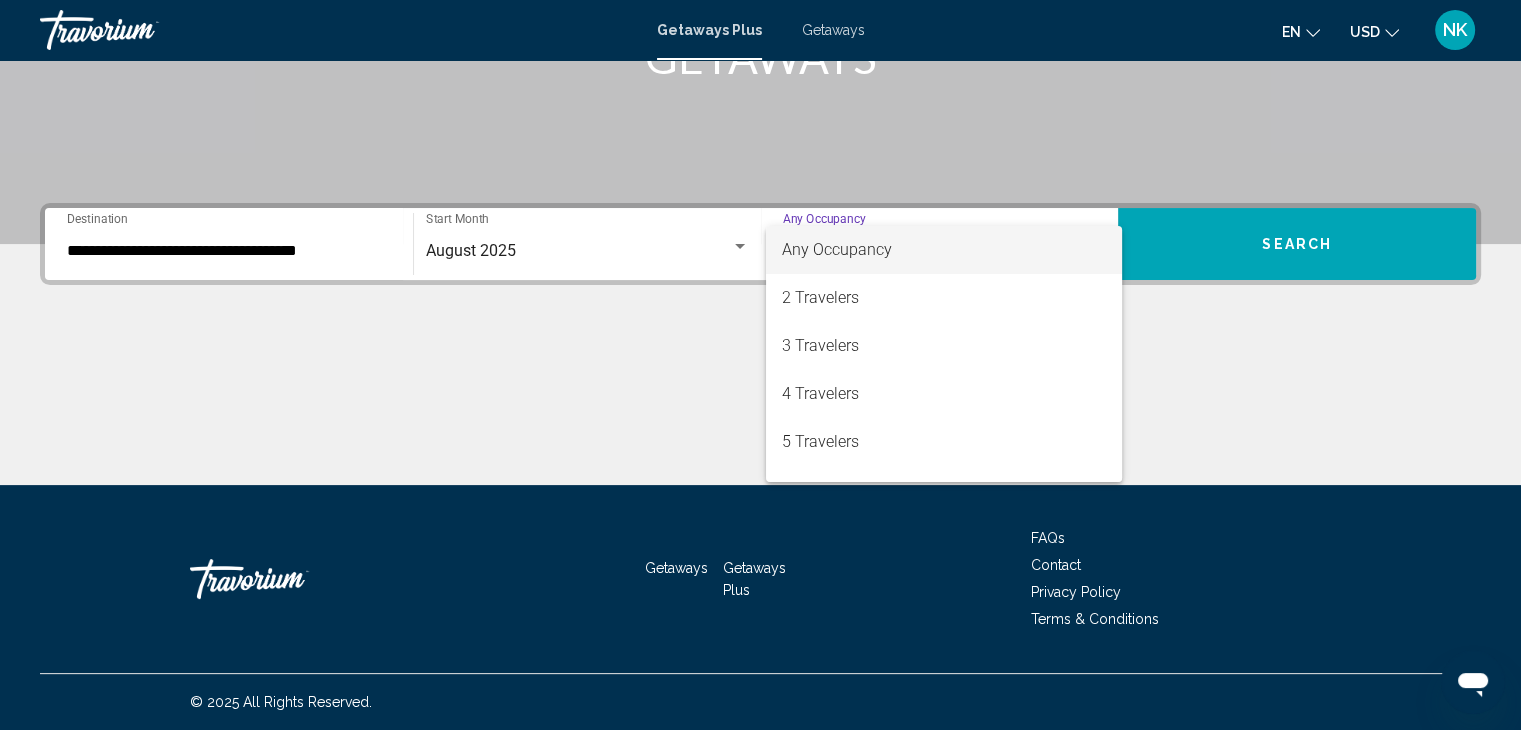 scroll, scrollTop: 224, scrollLeft: 0, axis: vertical 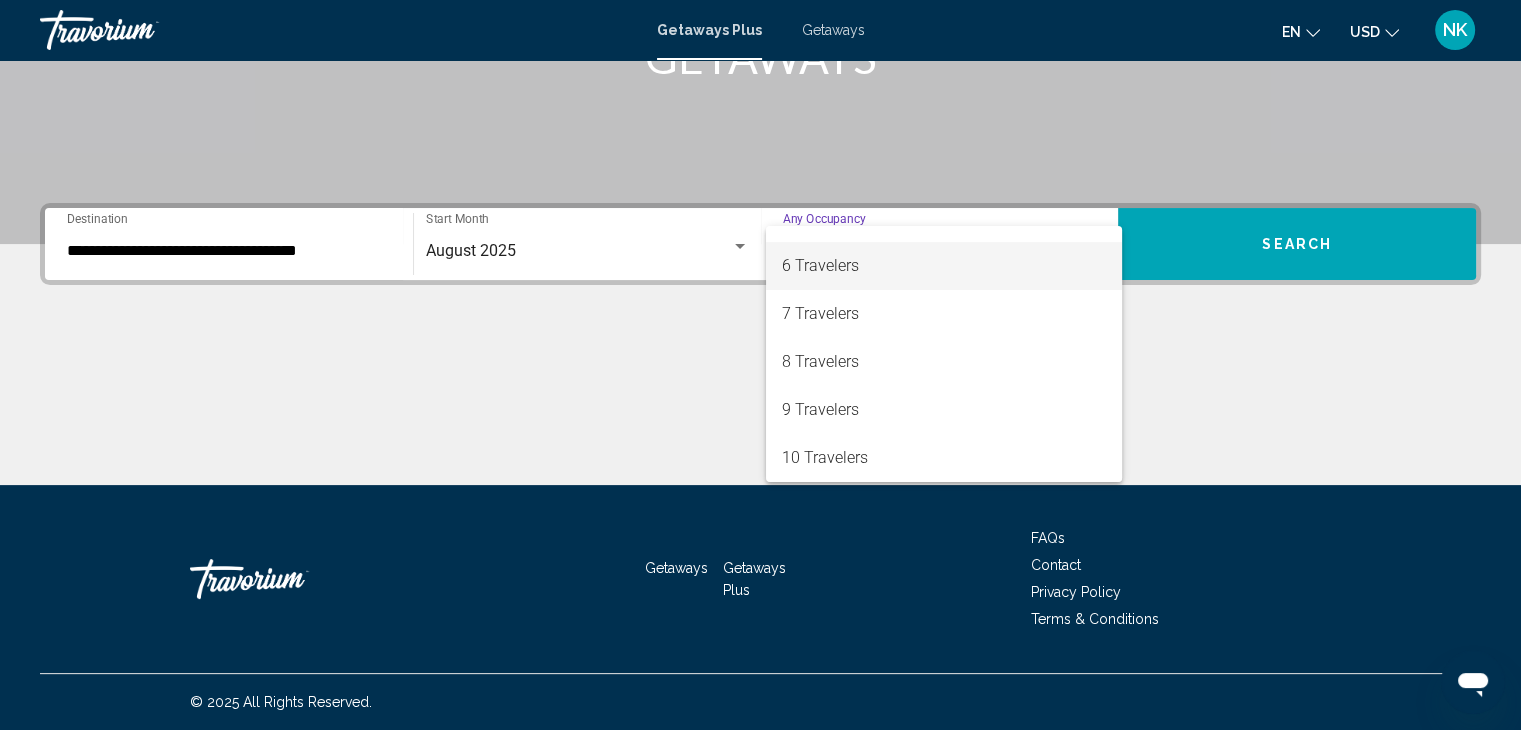 click on "6 Travelers" at bounding box center (944, 266) 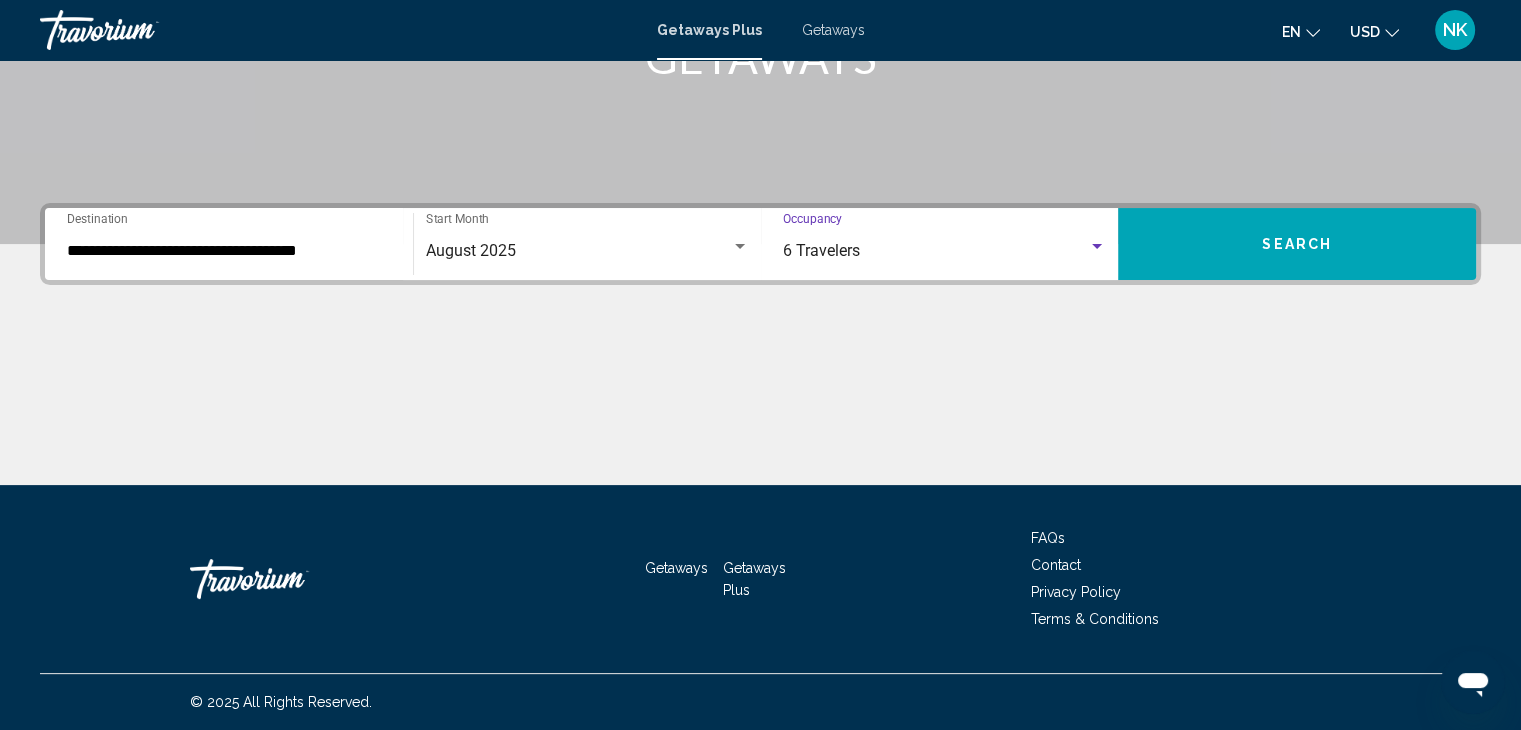 click on "Search" at bounding box center (1297, 244) 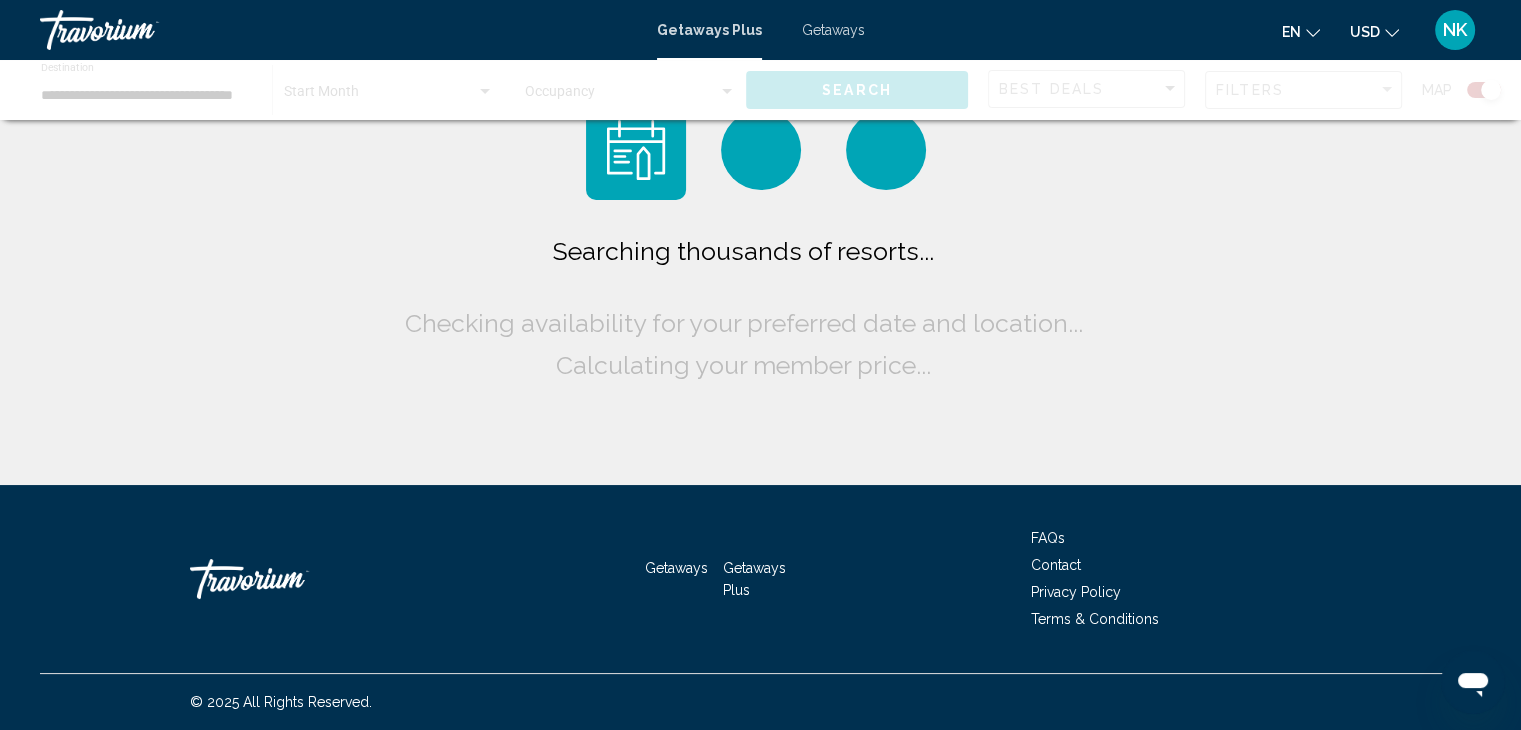 scroll, scrollTop: 0, scrollLeft: 0, axis: both 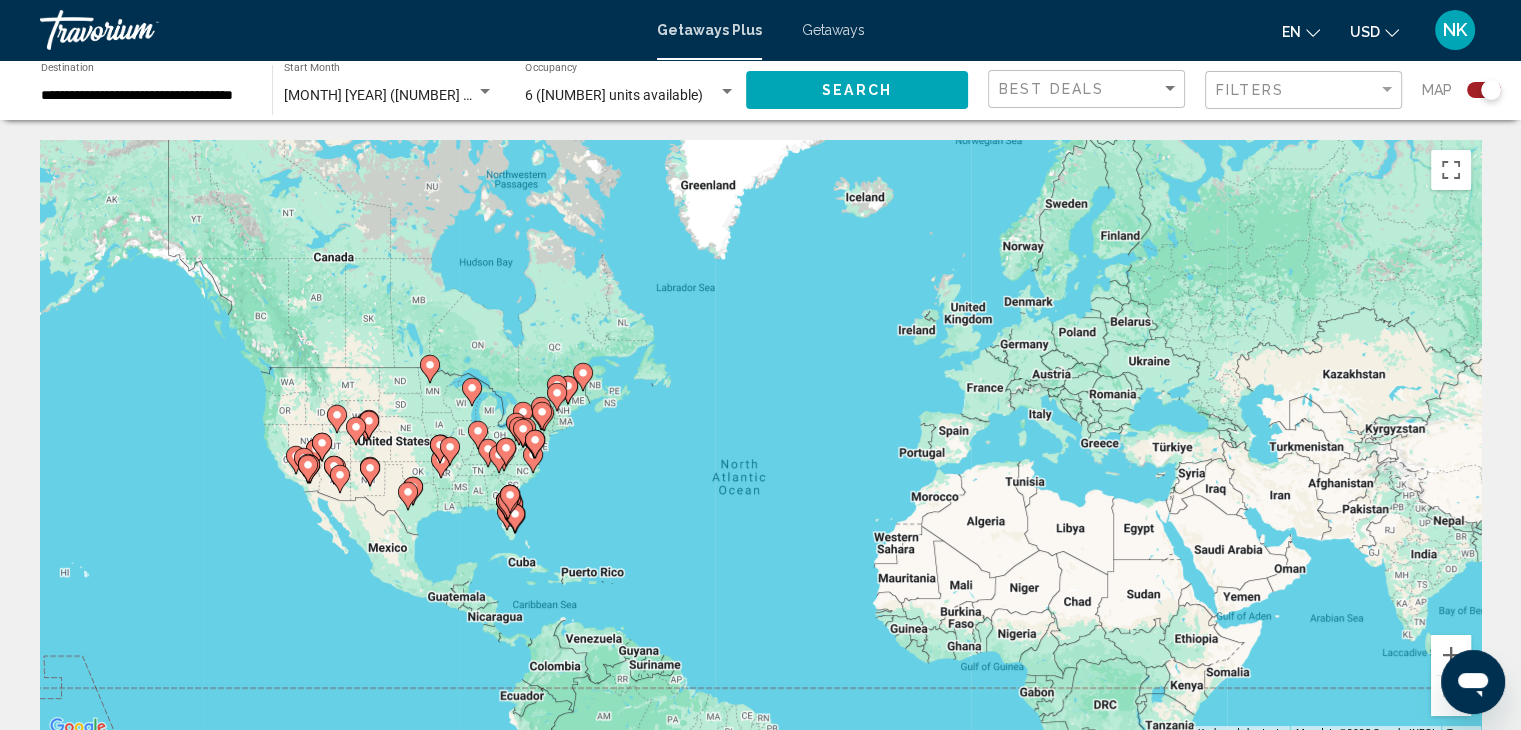 click 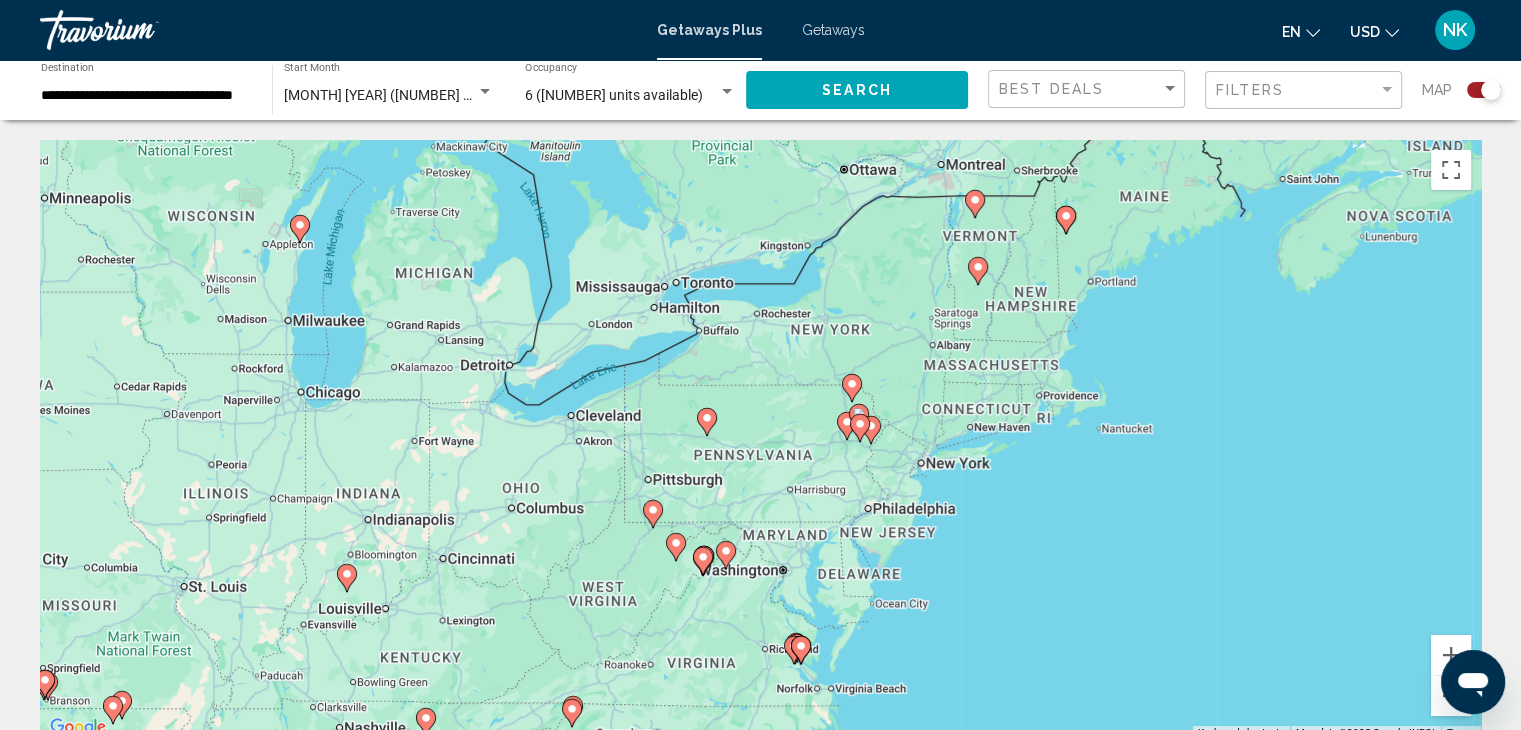 click at bounding box center (653, 514) 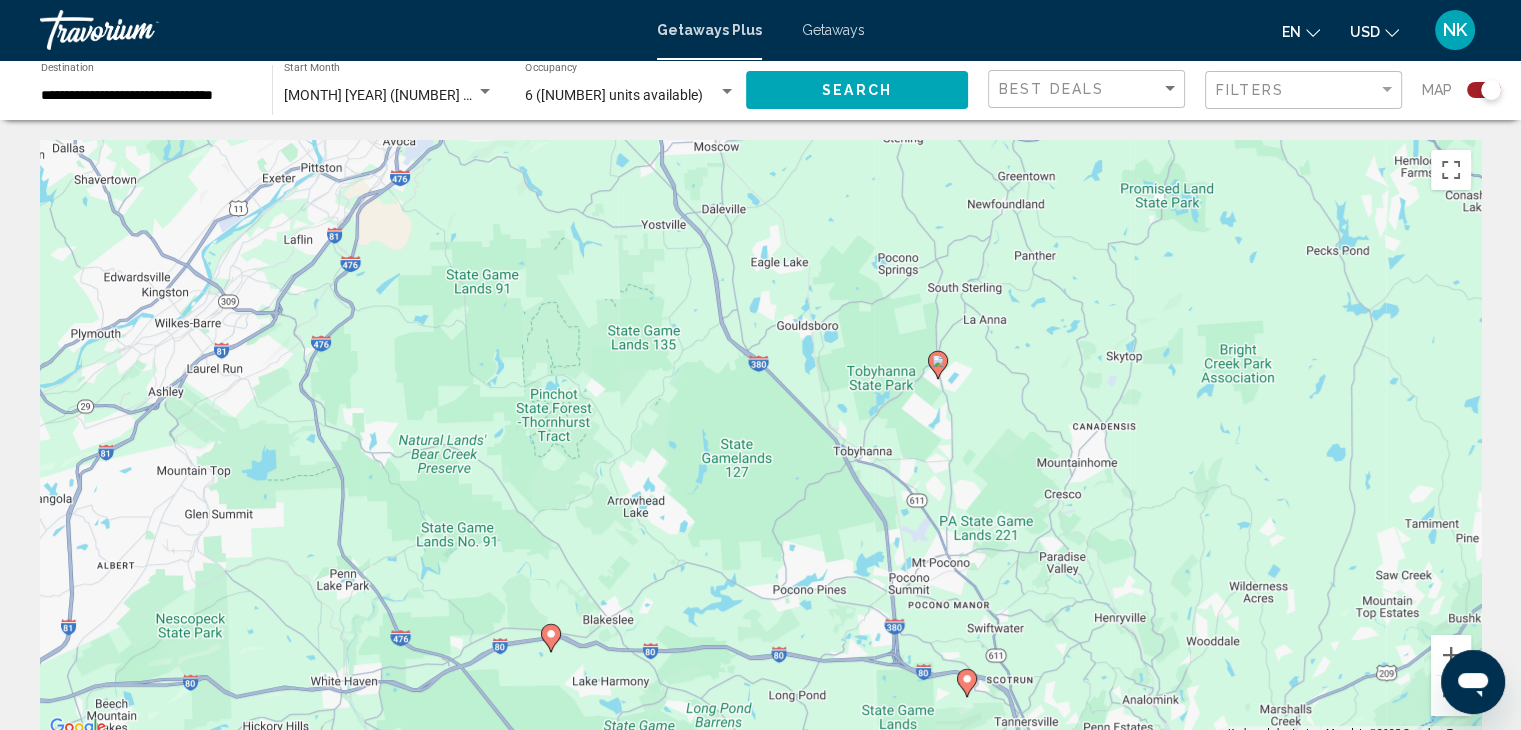 click on "**********" at bounding box center (146, 96) 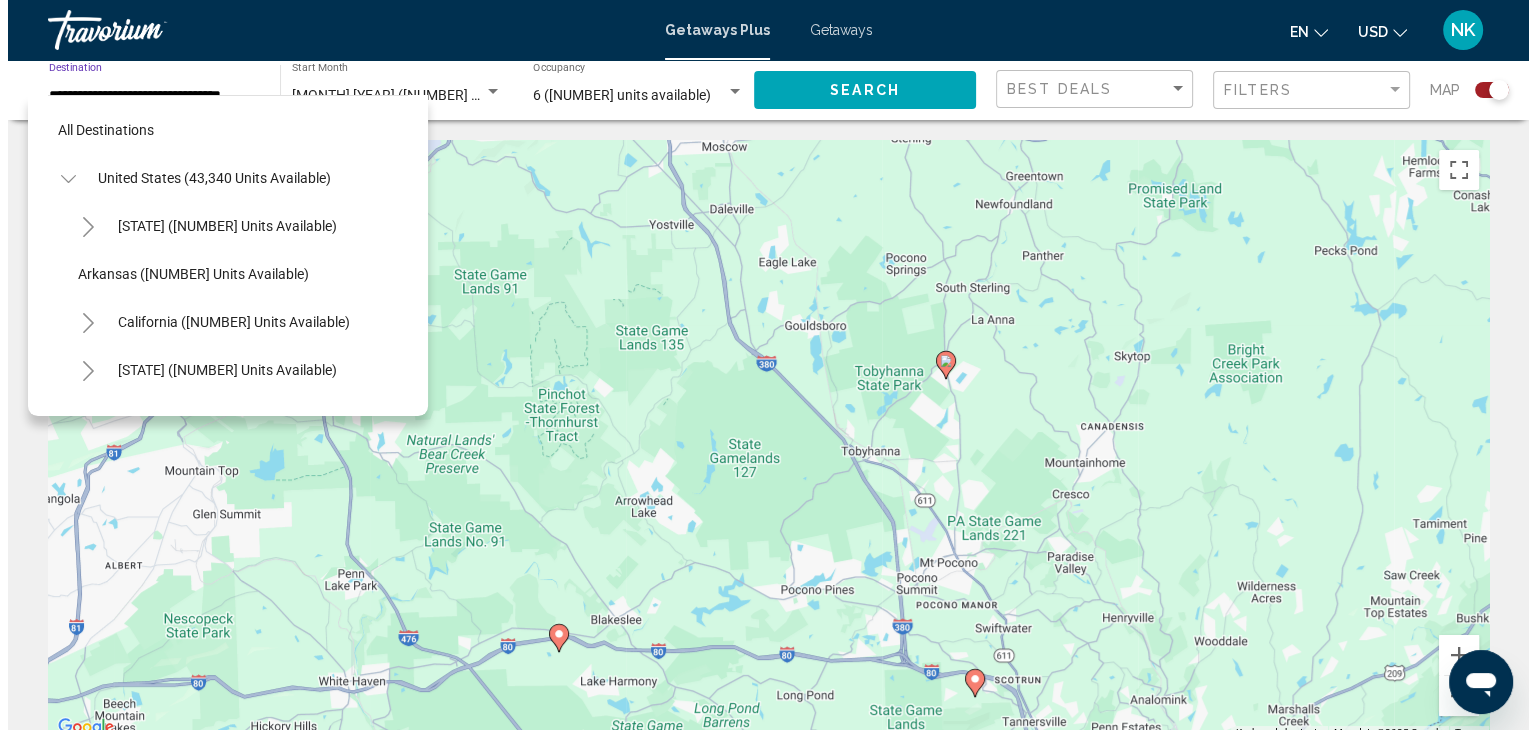 scroll, scrollTop: 1758, scrollLeft: 0, axis: vertical 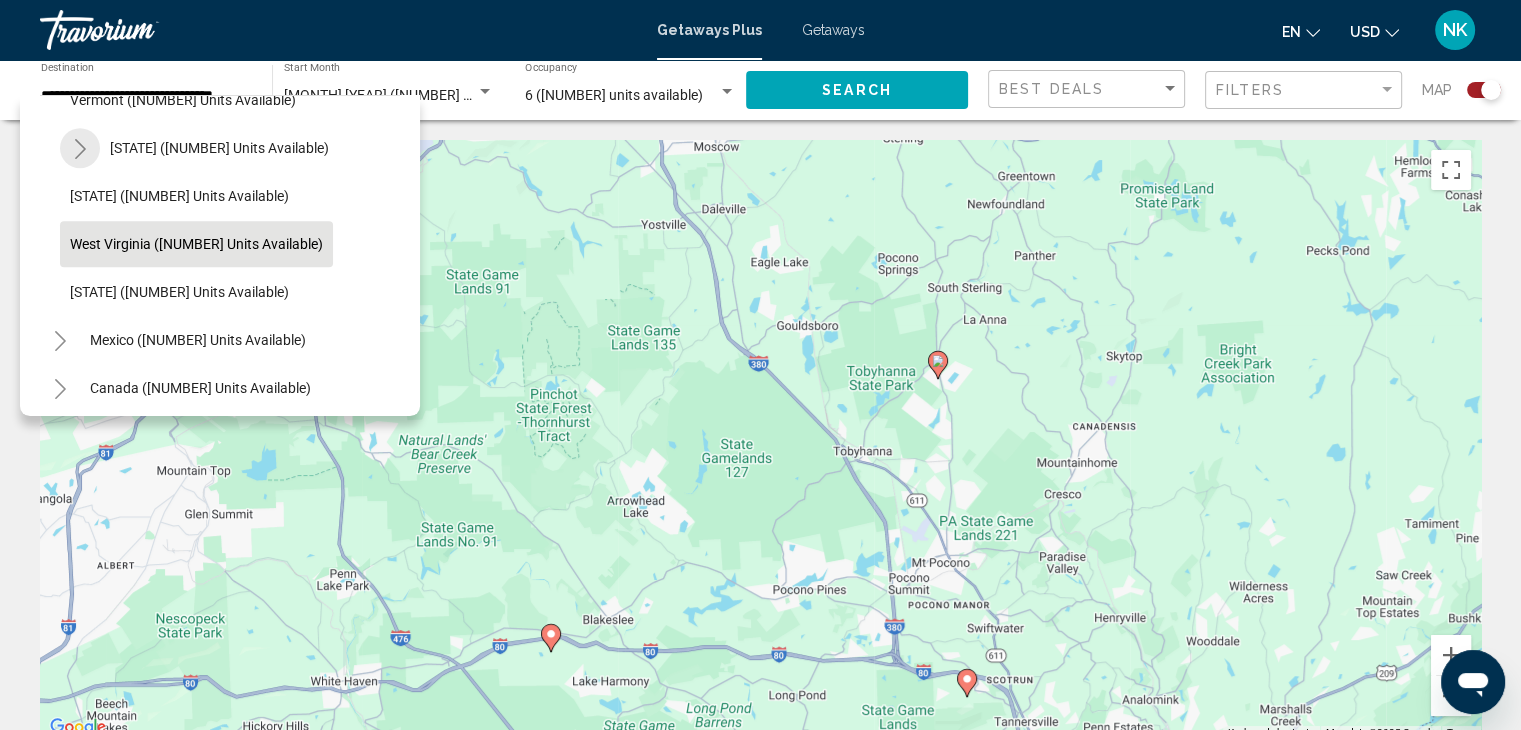 click 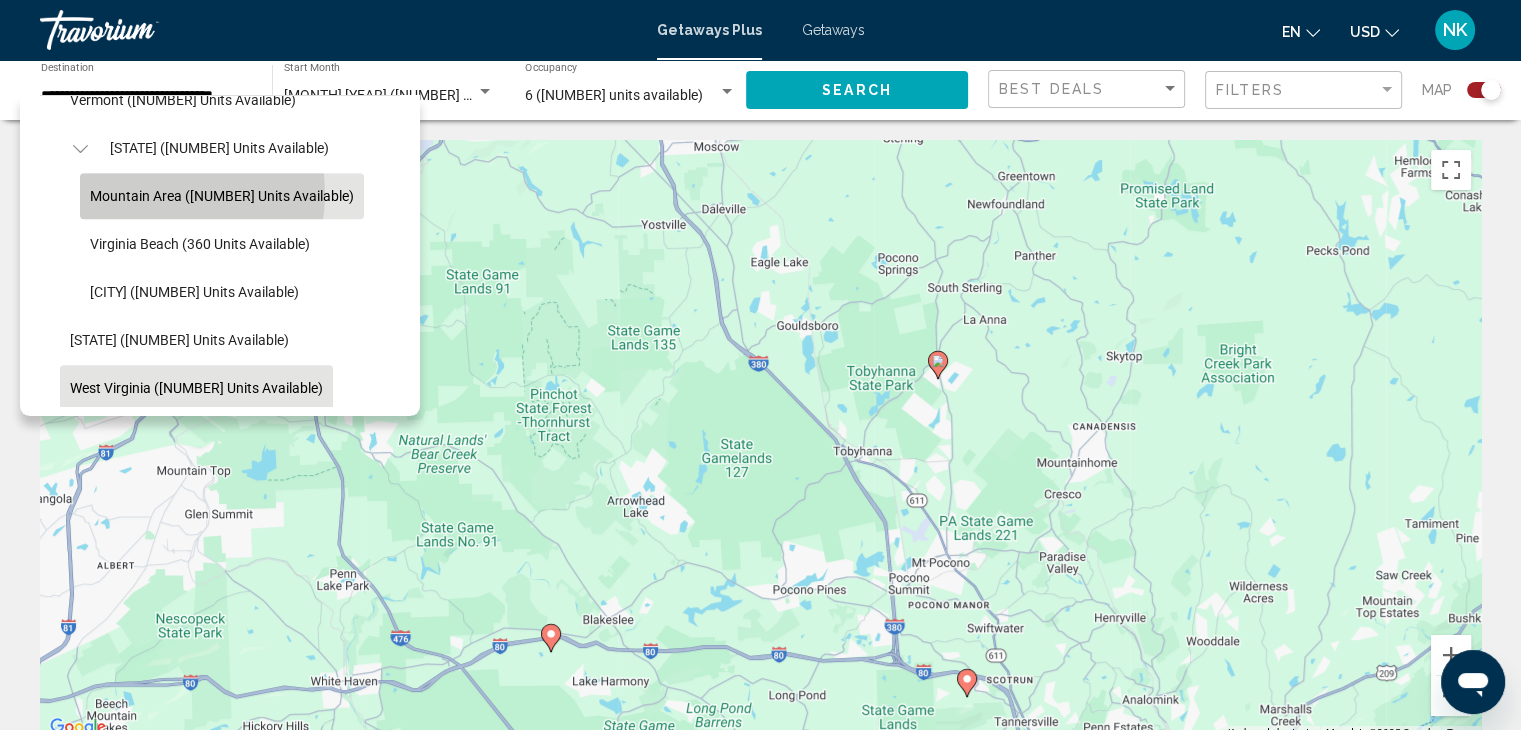 click on "Mountain Area ([NUMBER] units available)" 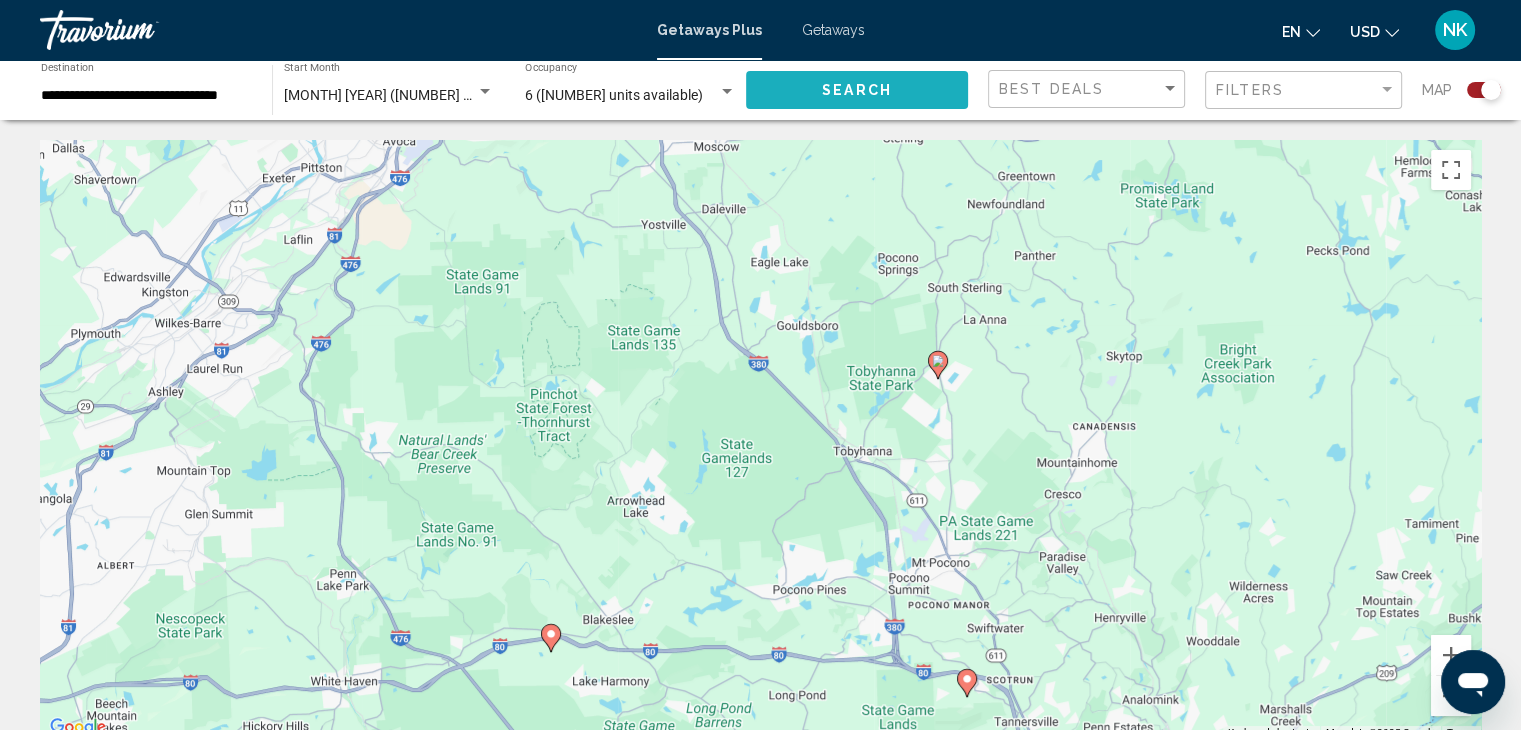 click on "Search" 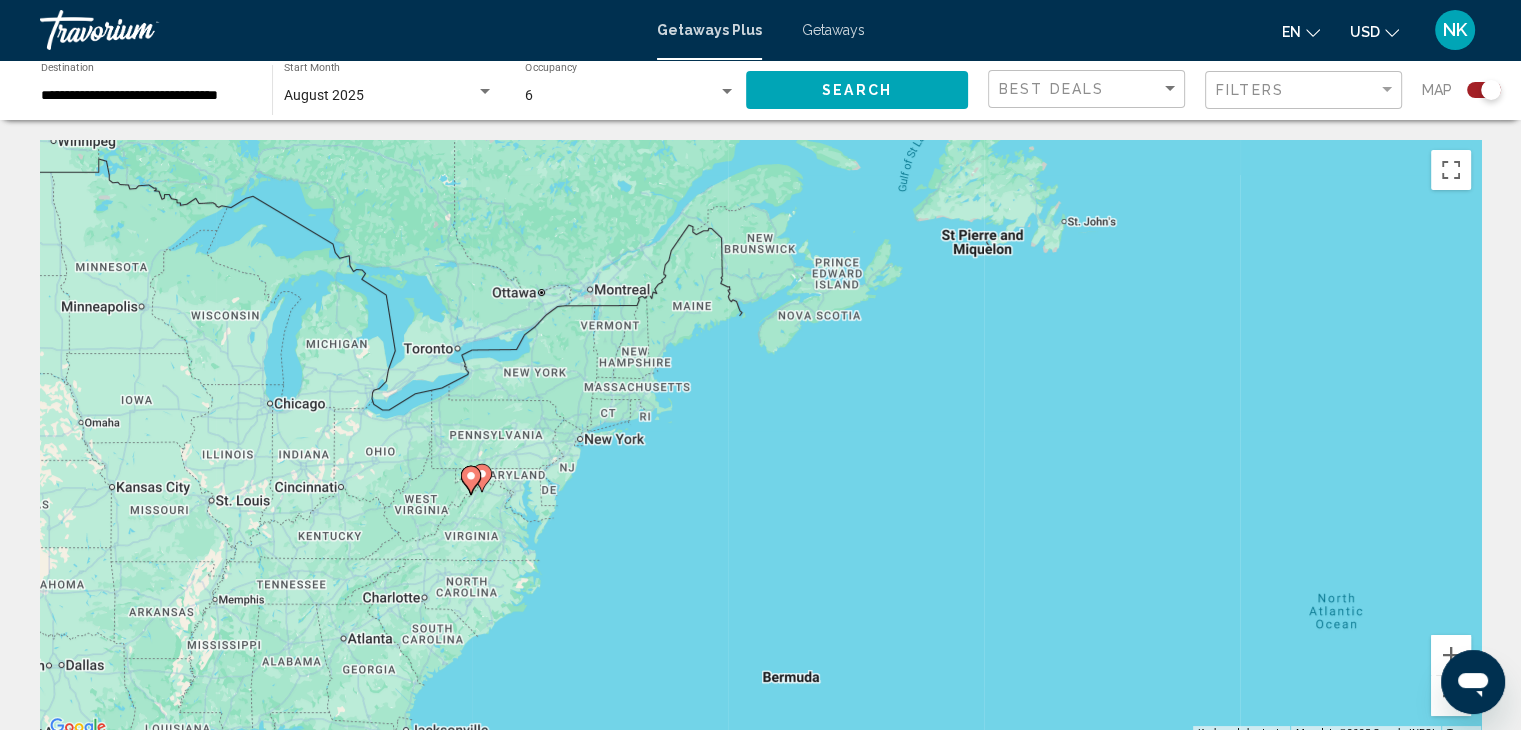 click on "To activate drag with keyboard, press Alt + Enter. Once in keyboard drag state, use the arrow keys to move the marker. To complete the drag, press the Enter key. To cancel, press Escape." at bounding box center (760, 440) 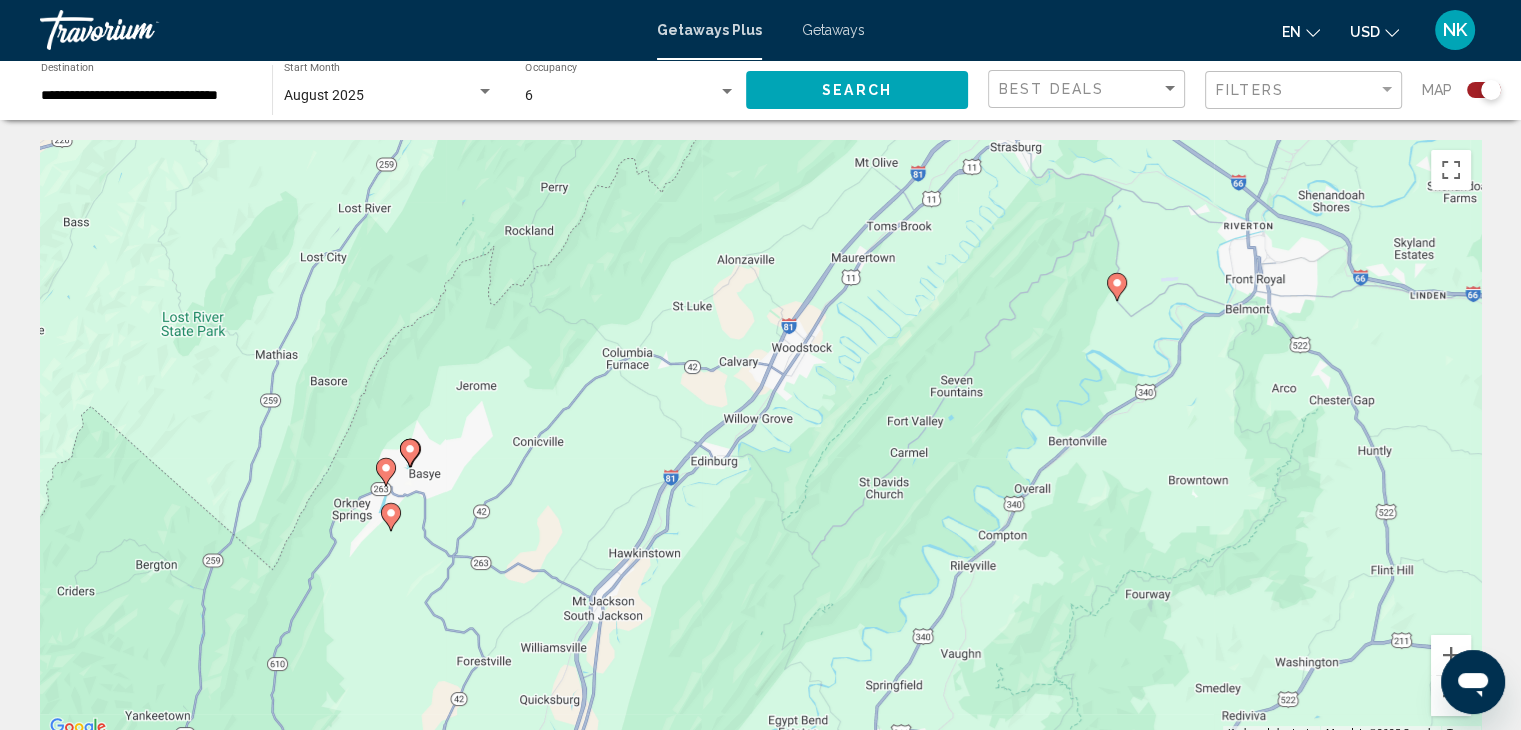 click at bounding box center [391, 517] 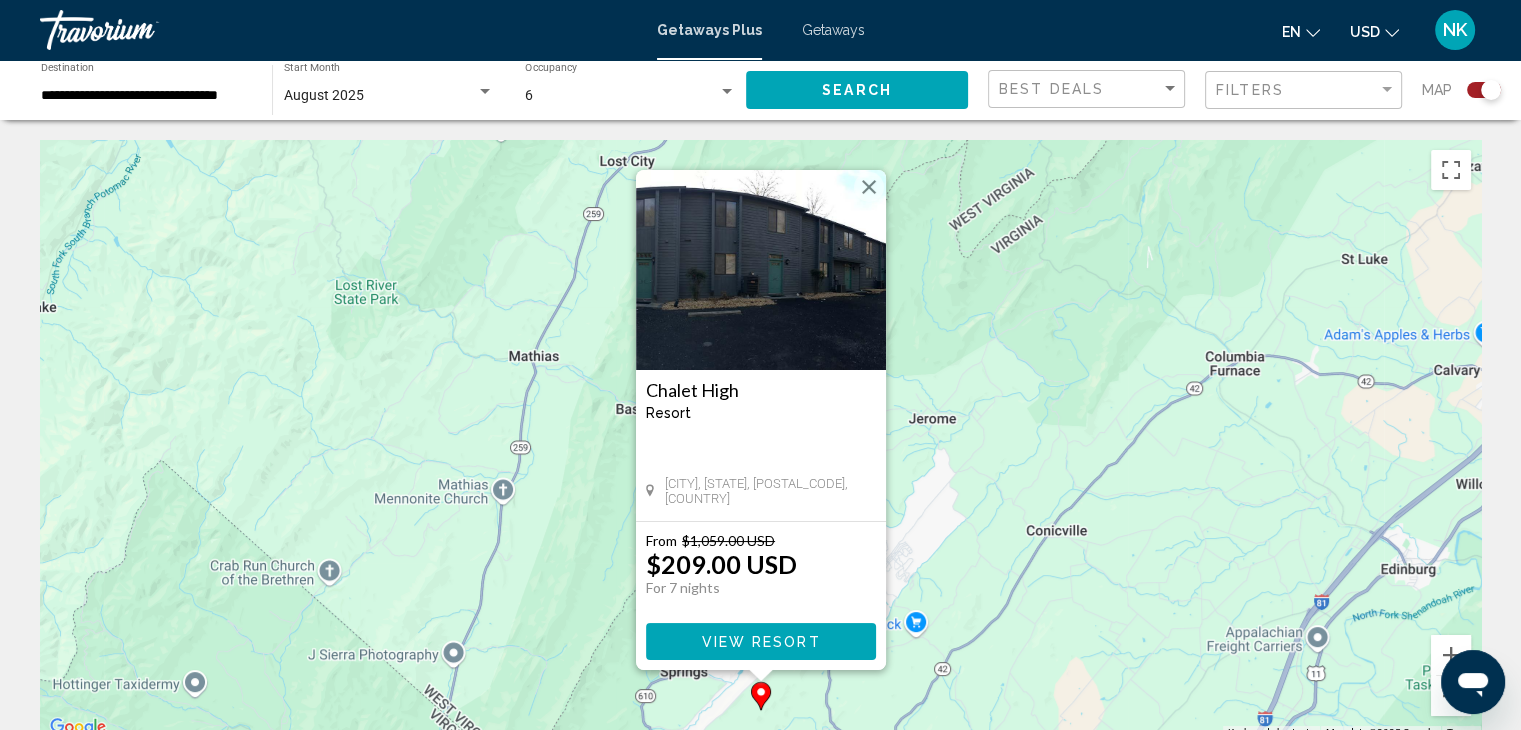 click at bounding box center [761, 270] 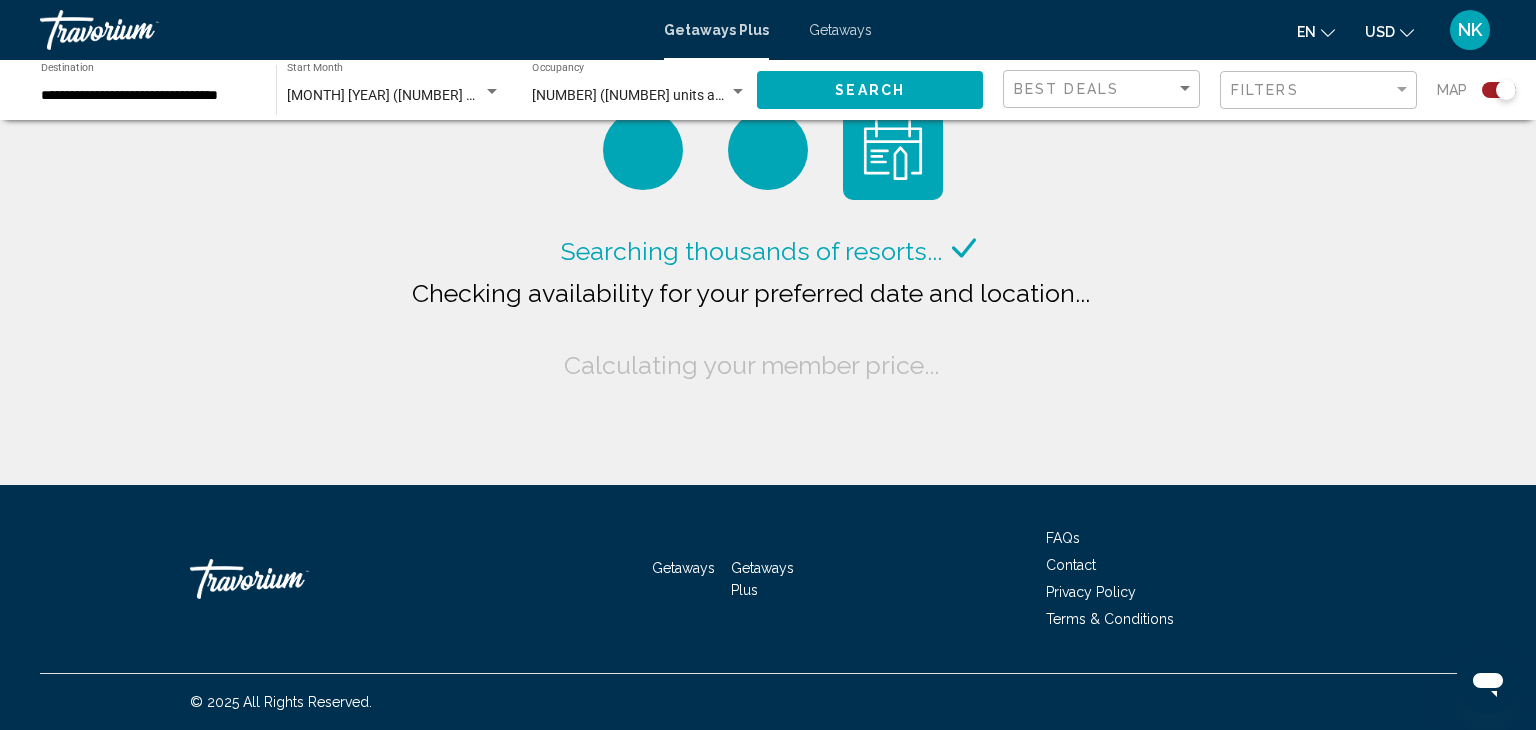 click on "**********" at bounding box center [148, 96] 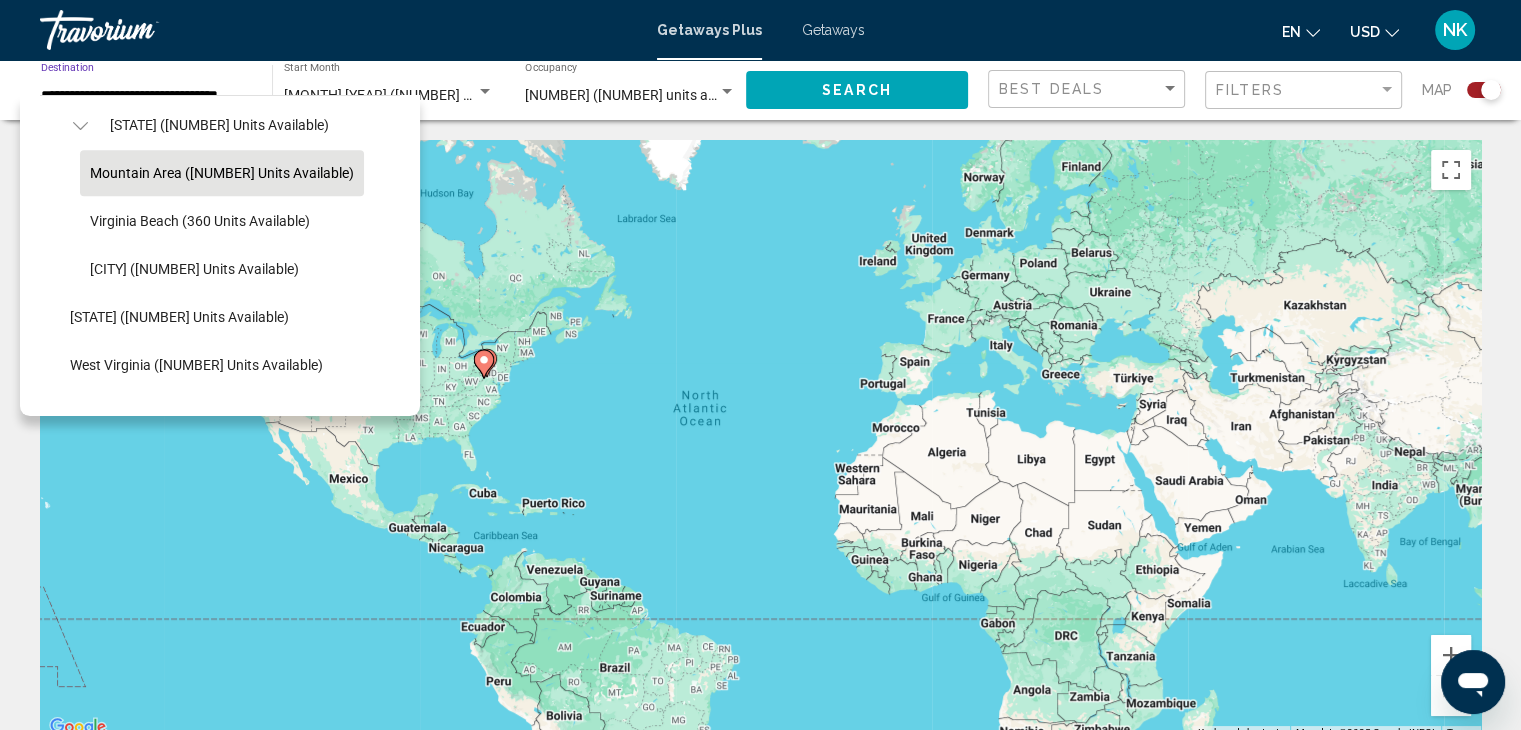 scroll, scrollTop: 1775, scrollLeft: 0, axis: vertical 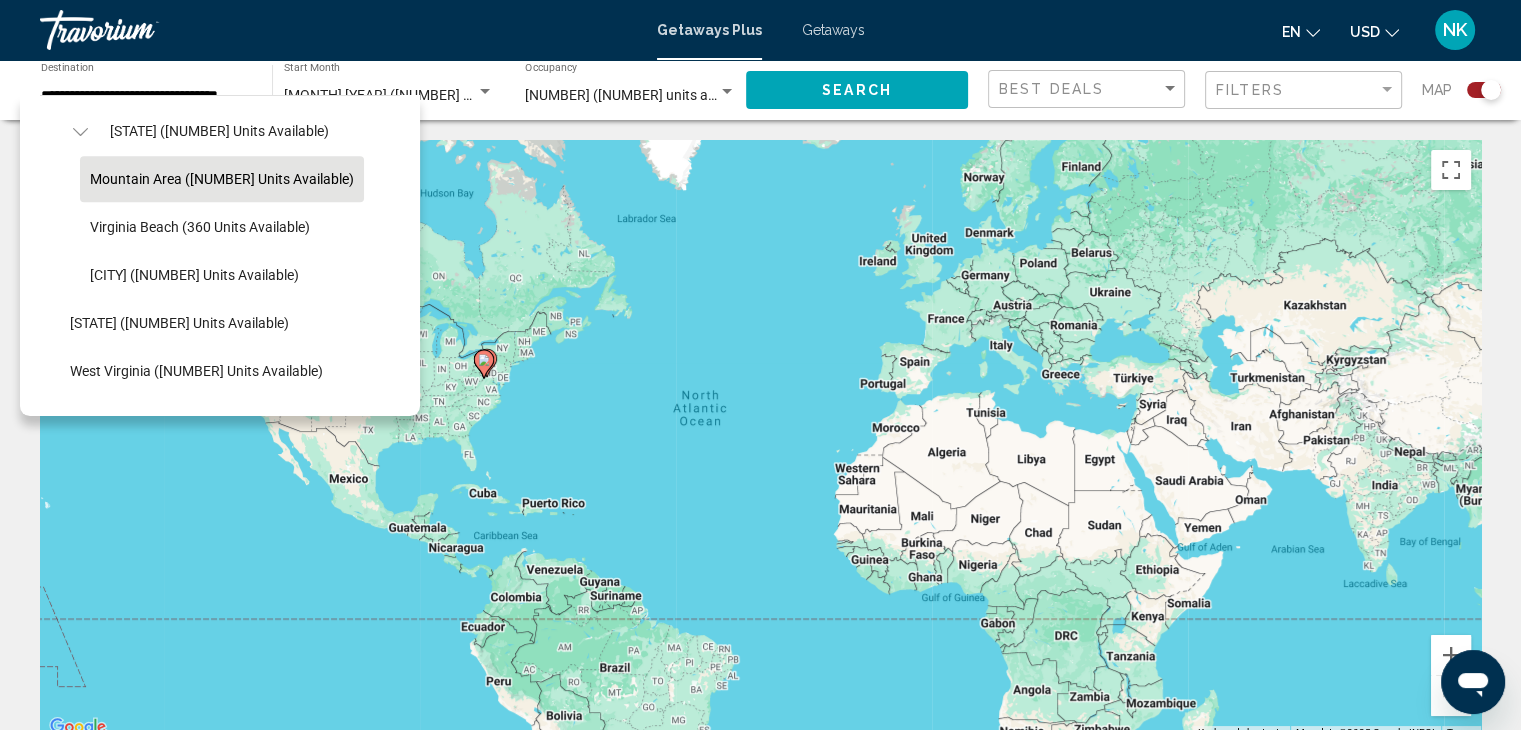 click on "To activate drag with keyboard, press Alt + Enter. Once in keyboard drag state, use the arrow keys to move the marker. To complete the drag, press the Enter key. To cancel, press Escape." at bounding box center (760, 440) 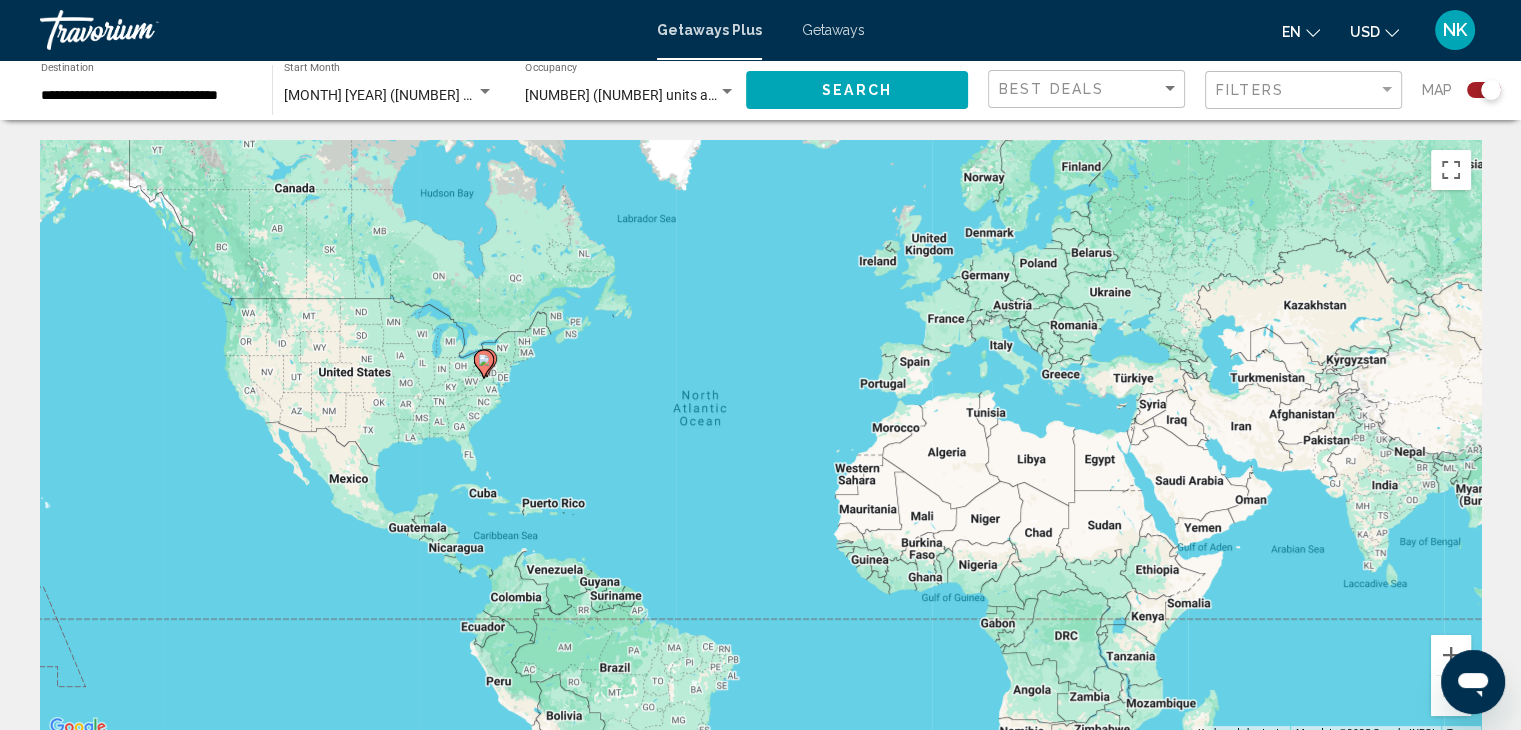 click on "GetawaysPlus  Getaways en
English Español Français Italiano Português русский USD
USD ($) MXN (Mex$) CAD (Can$) GBP (£) EUR (€) AUD (A$) NZD (NZ$) CNY (CN¥) NK Login" at bounding box center (760, 30) 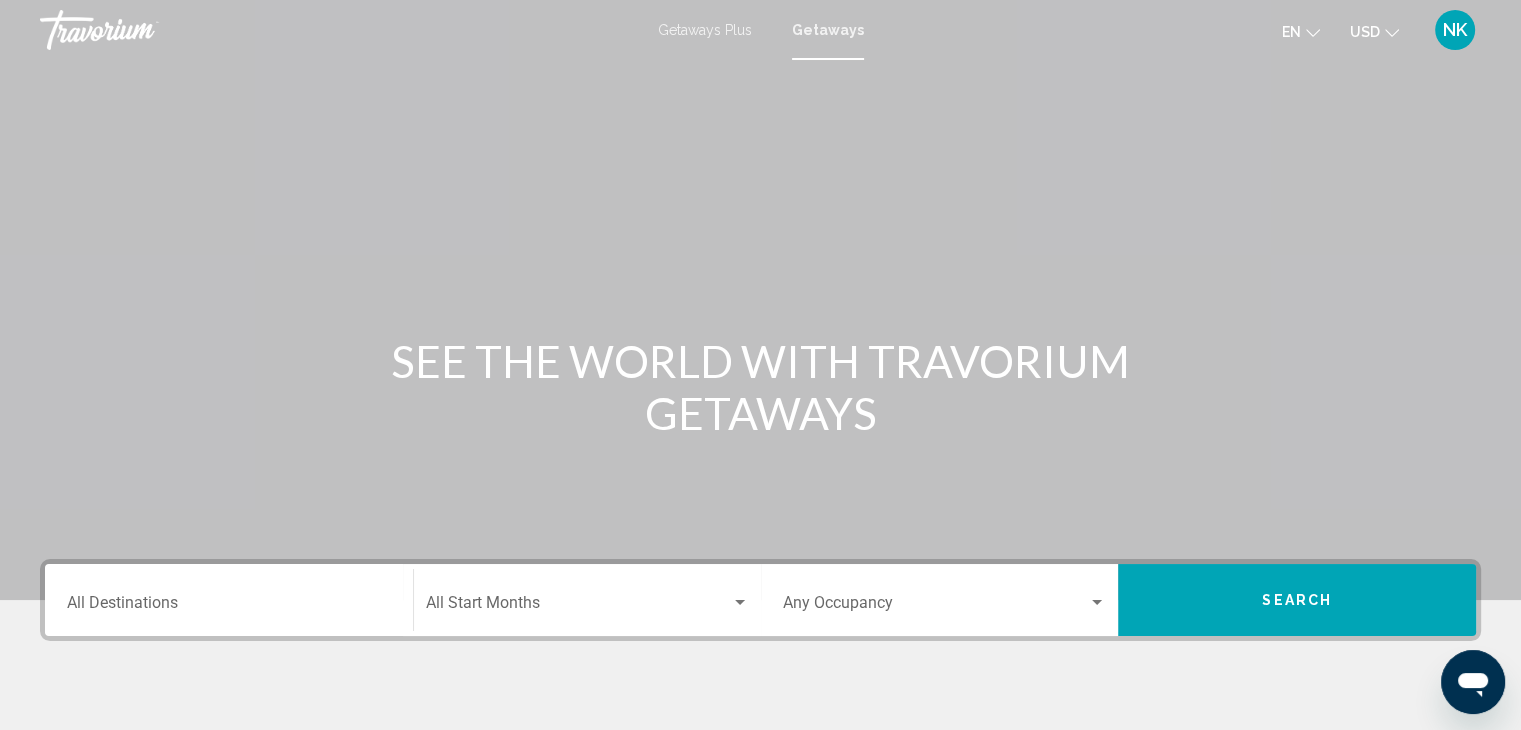 click on "Destination All Destinations" at bounding box center [229, 600] 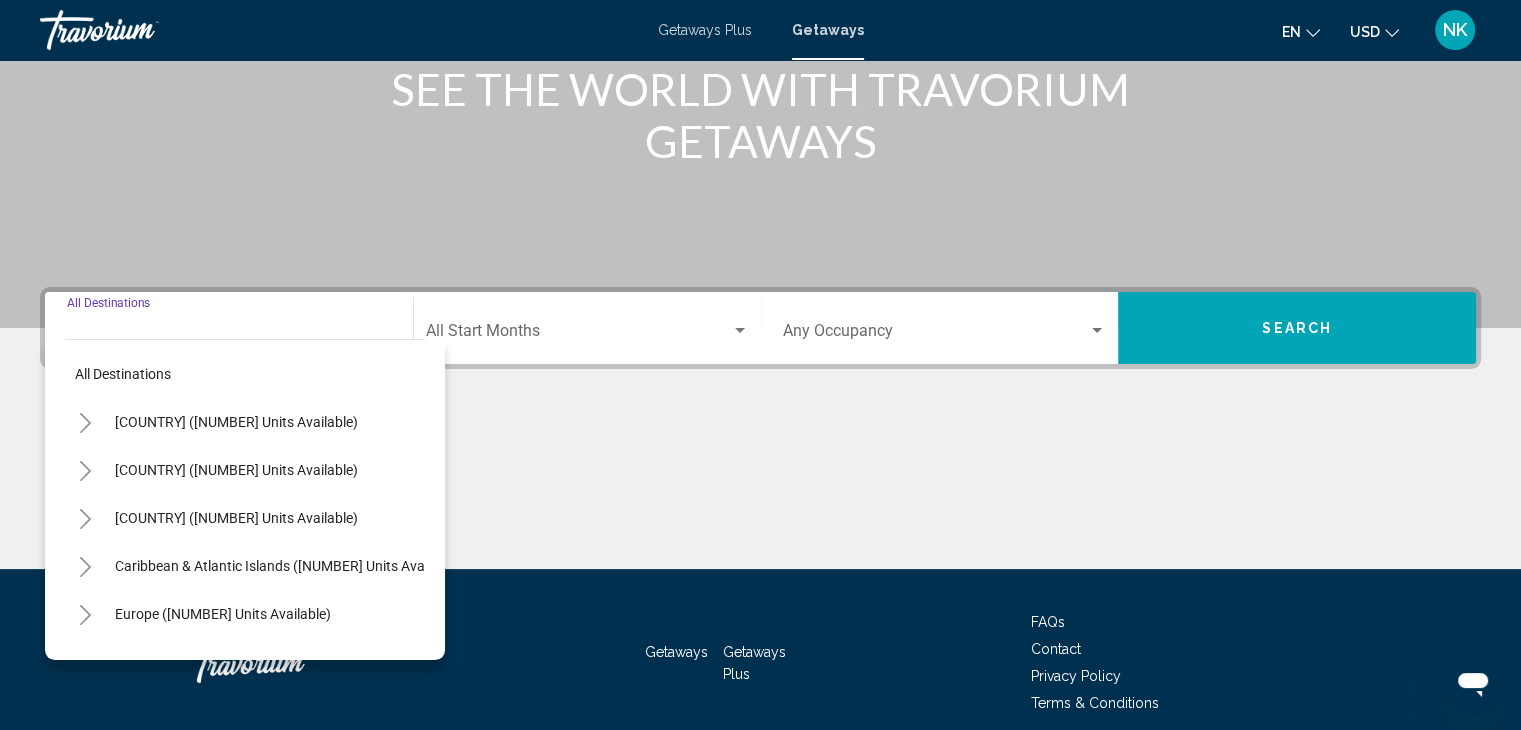 scroll, scrollTop: 356, scrollLeft: 0, axis: vertical 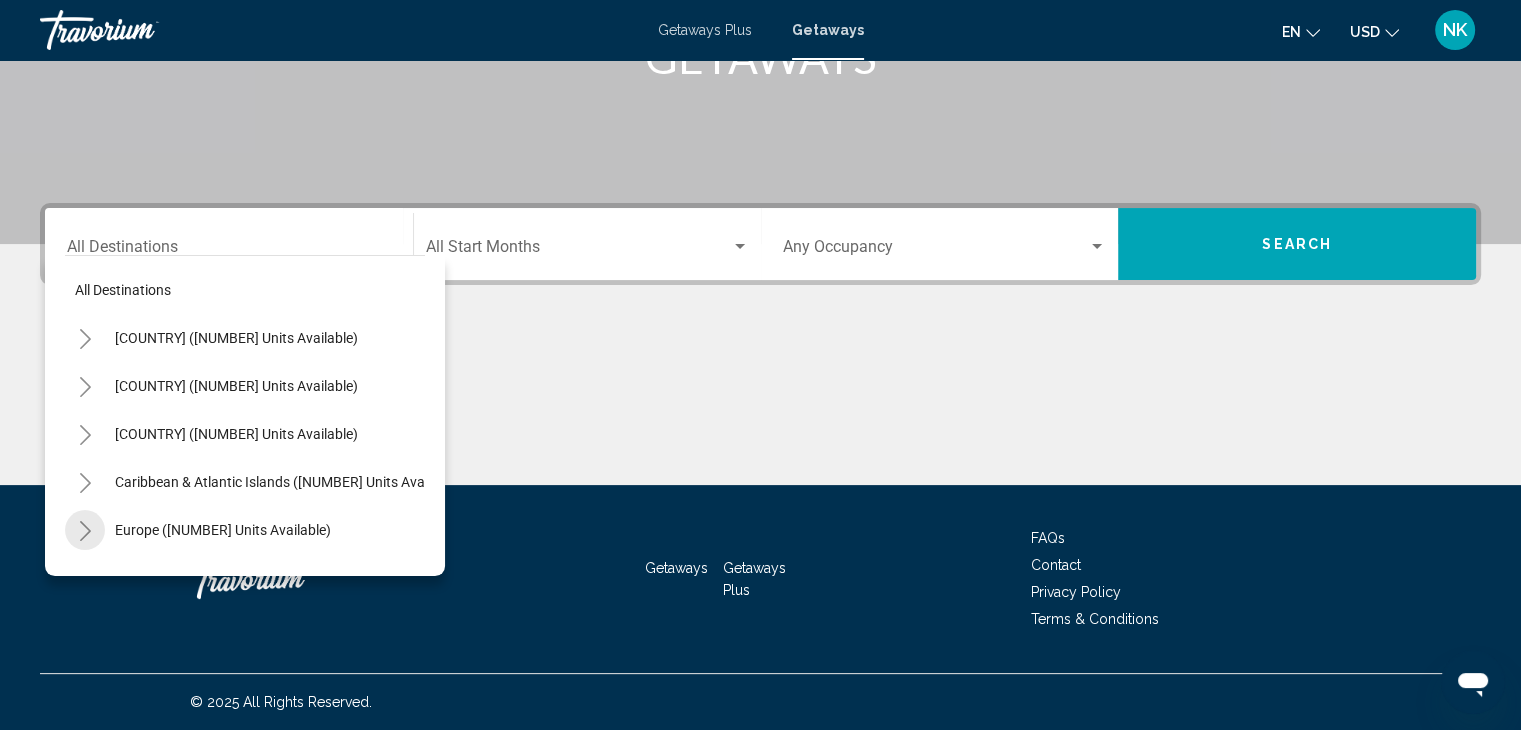 click 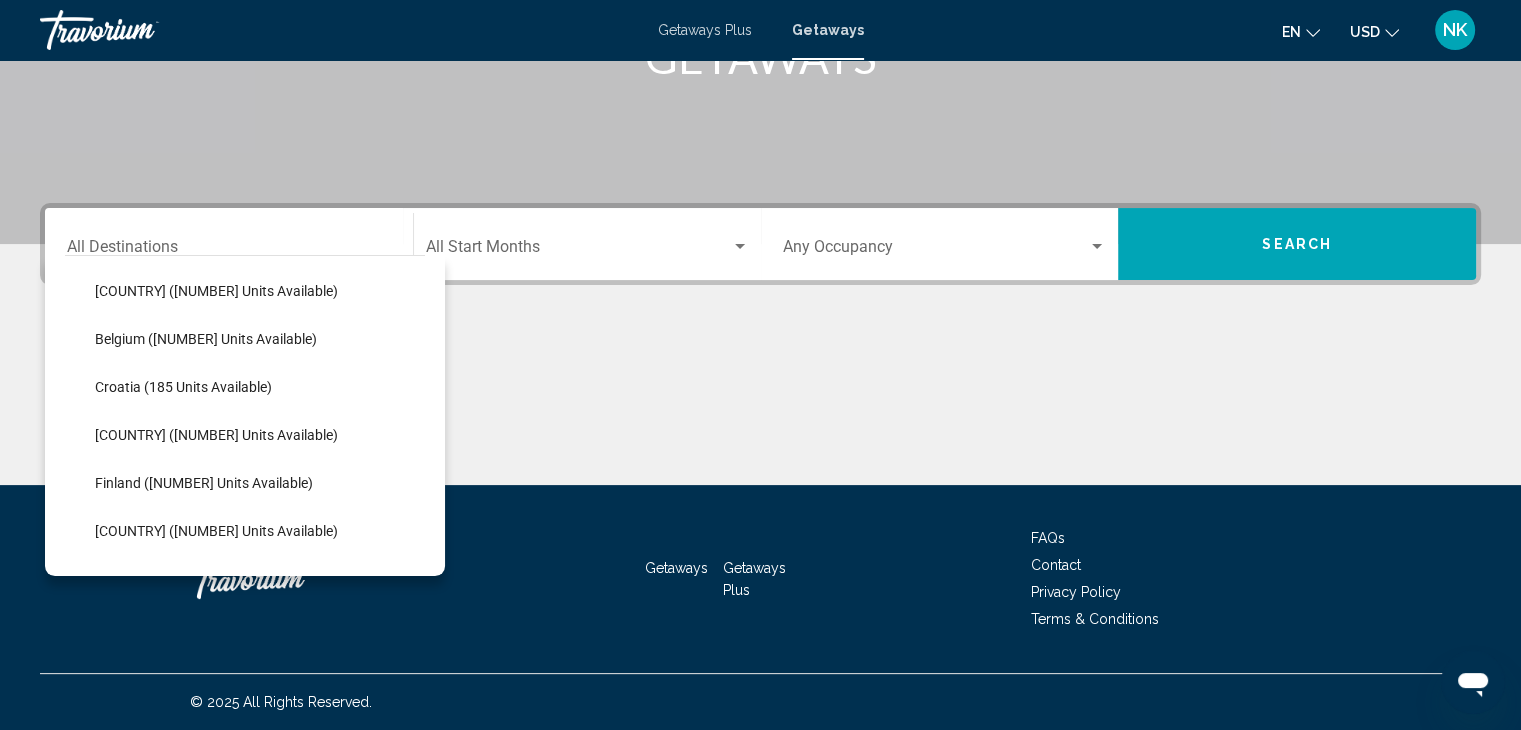 scroll, scrollTop: 340, scrollLeft: 0, axis: vertical 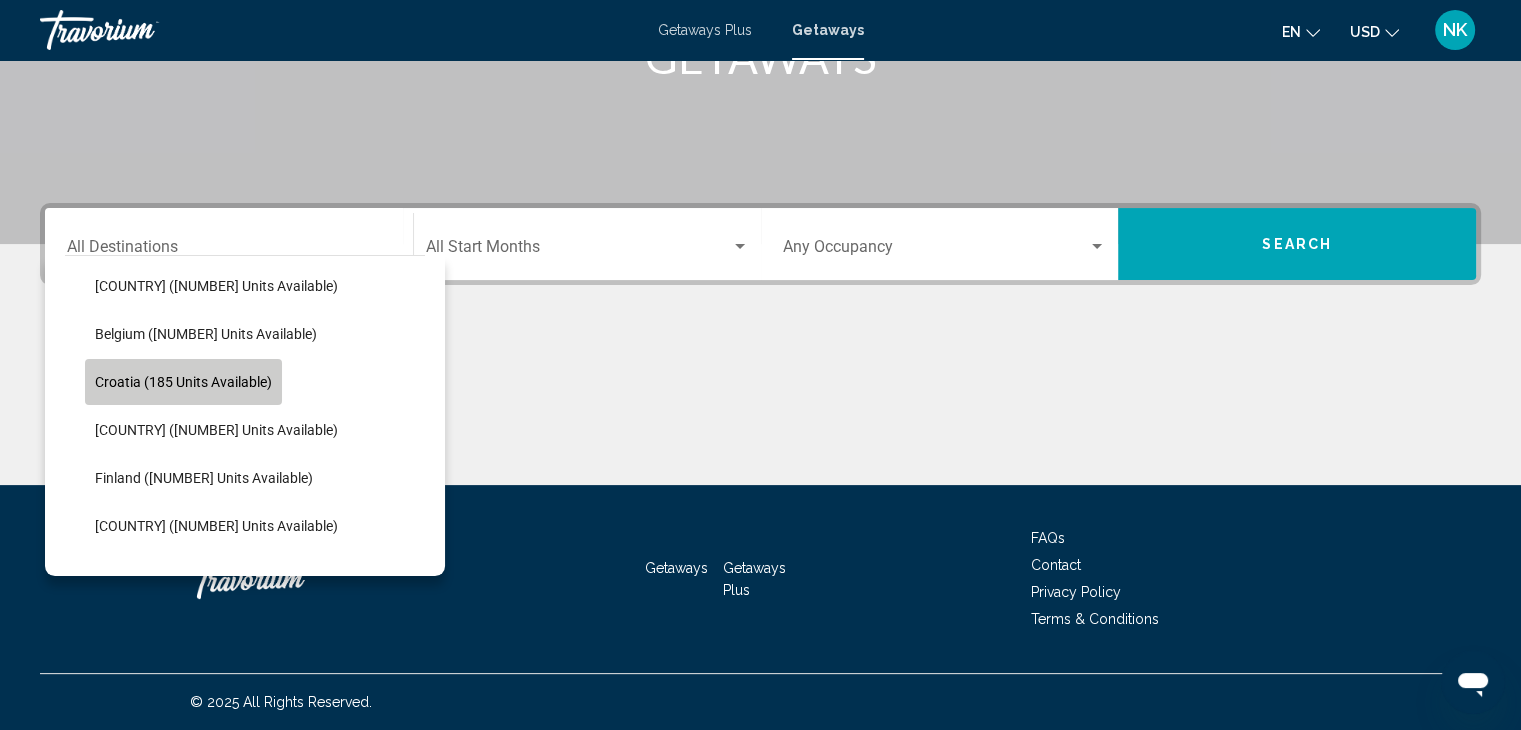 click on "Croatia (185 units available)" 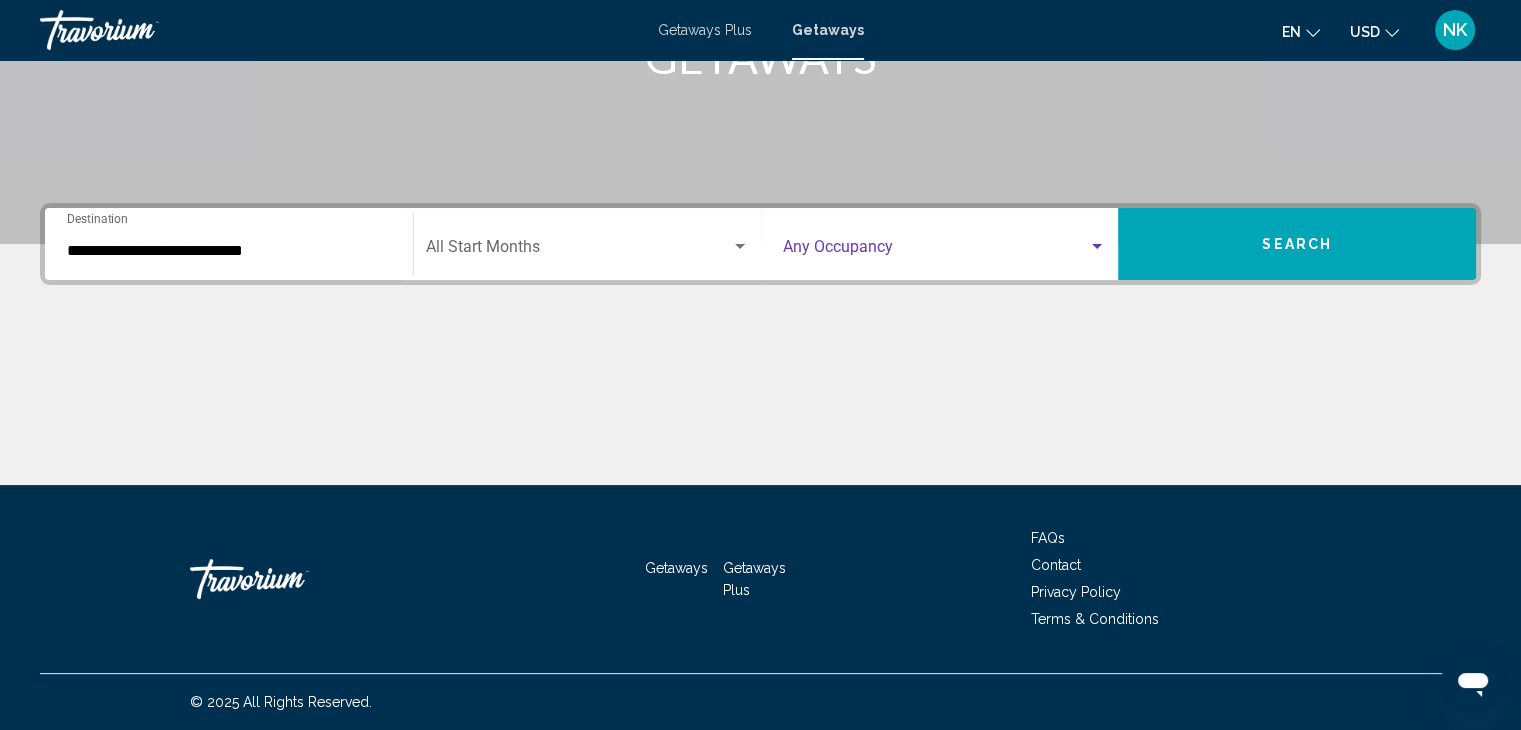 click at bounding box center (936, 251) 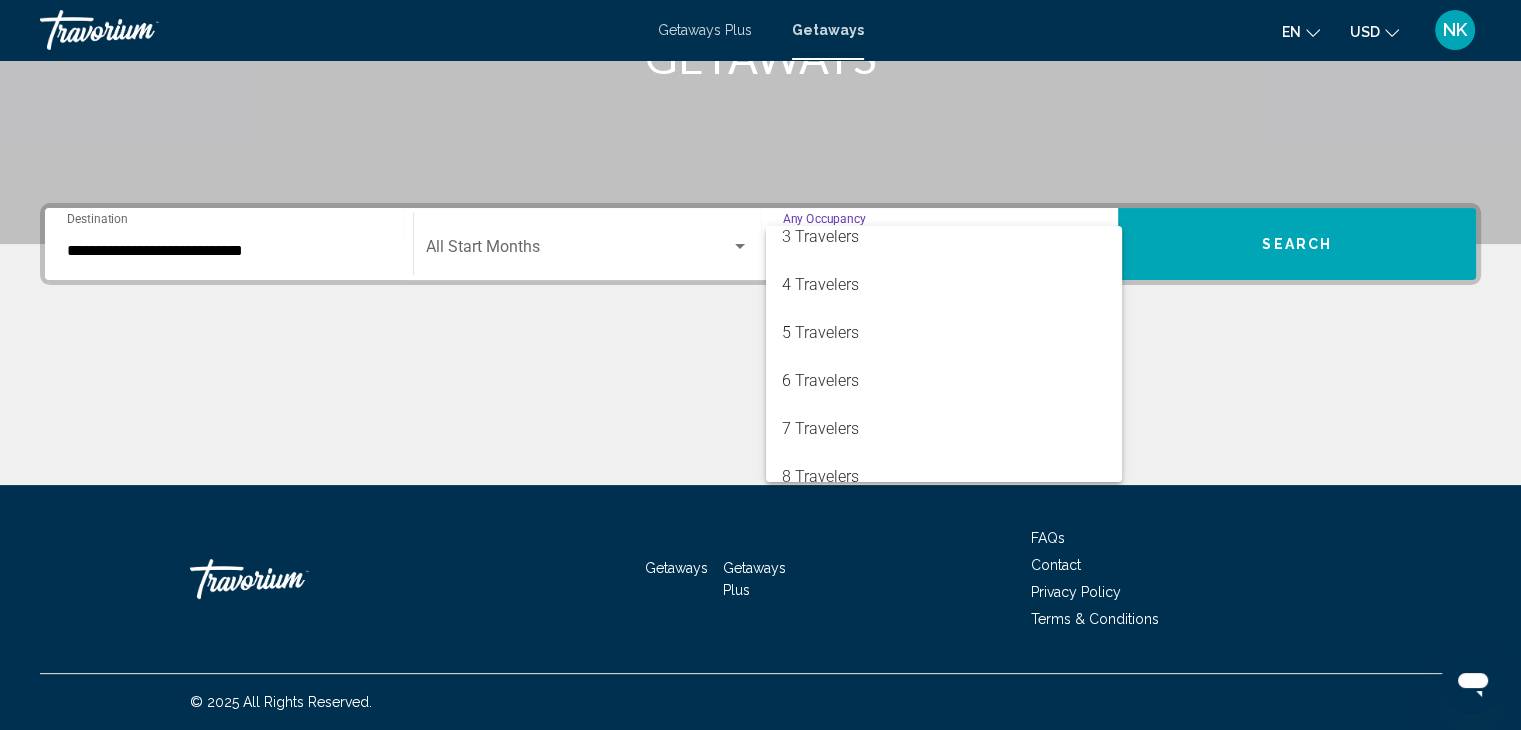 scroll, scrollTop: 113, scrollLeft: 0, axis: vertical 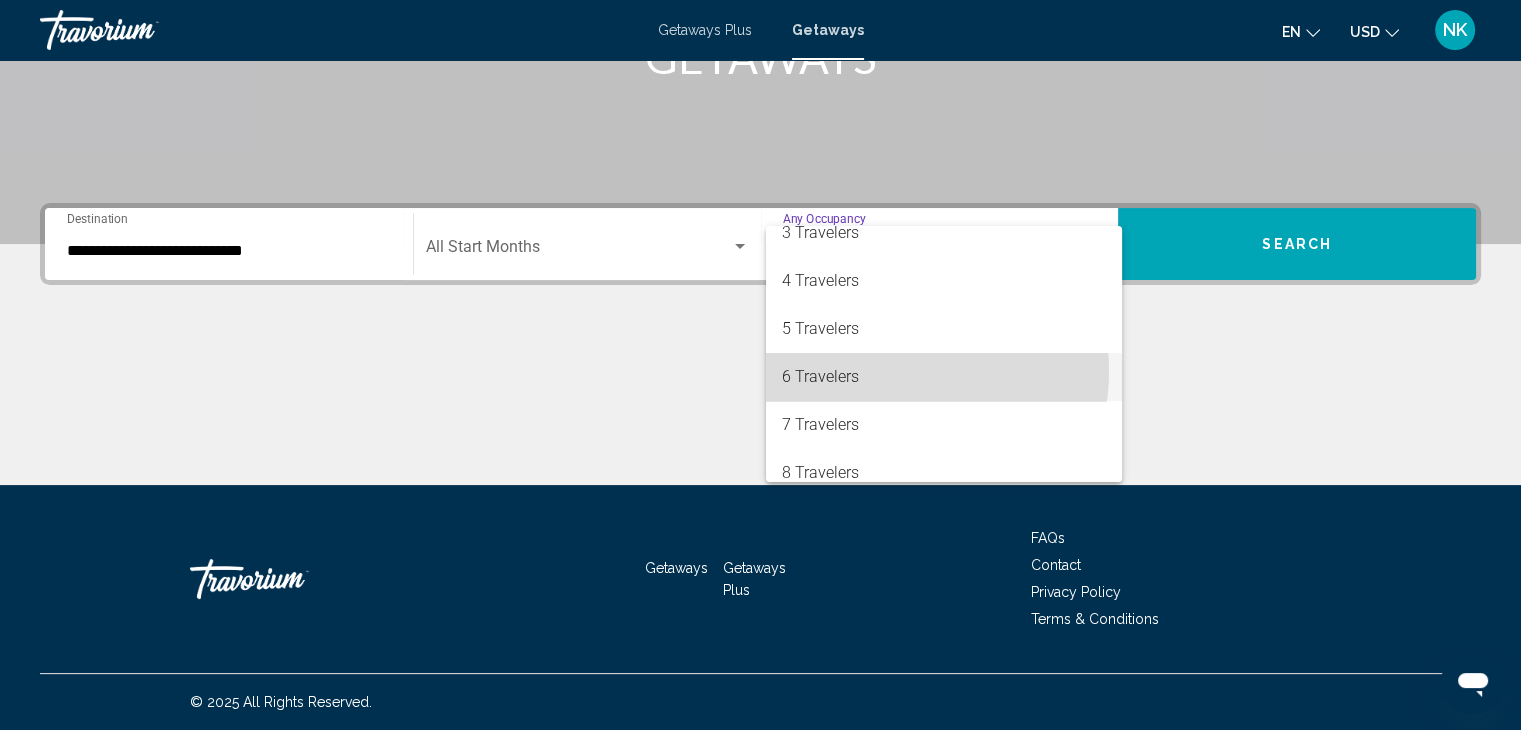 click on "6 Travelers" at bounding box center [944, 377] 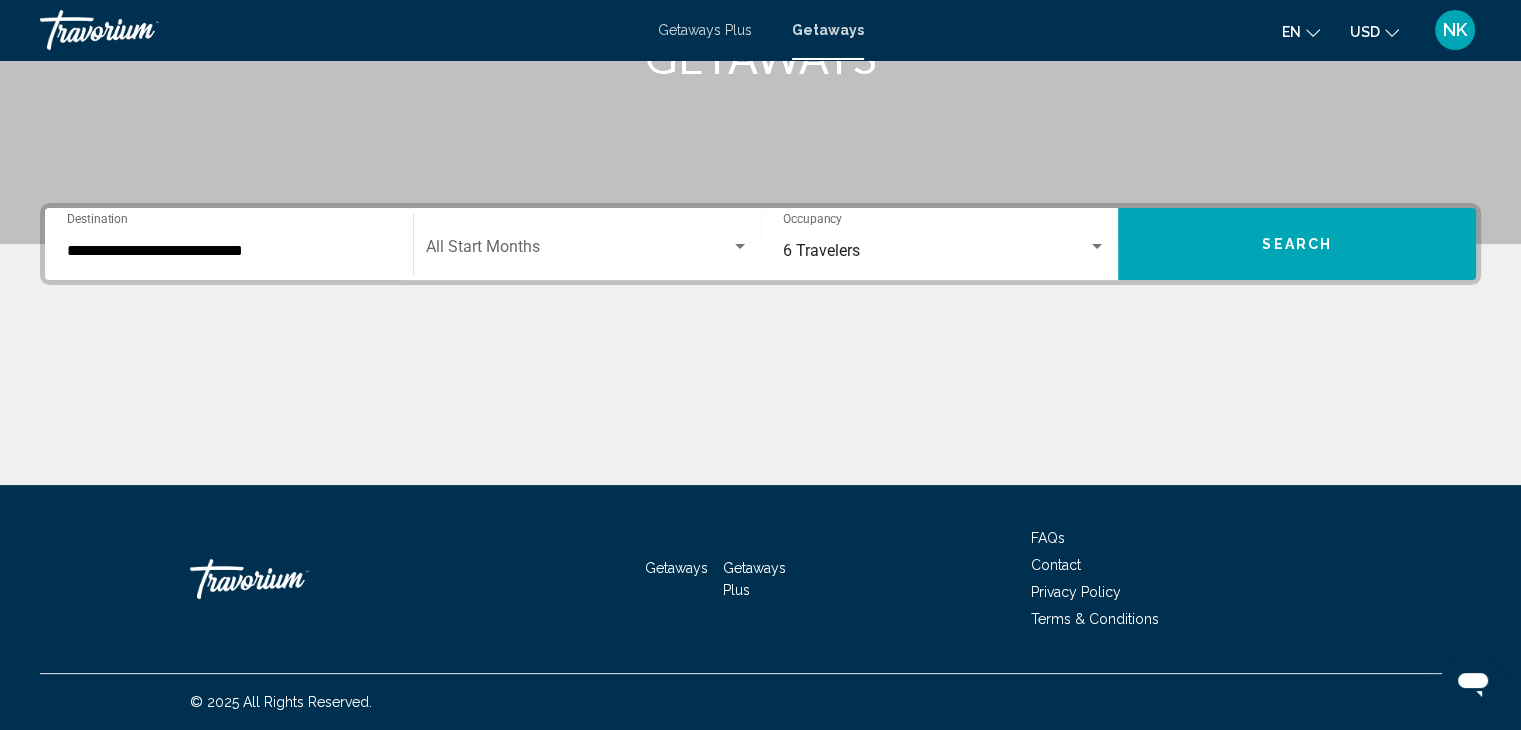 click on "Start Month All Start Months" 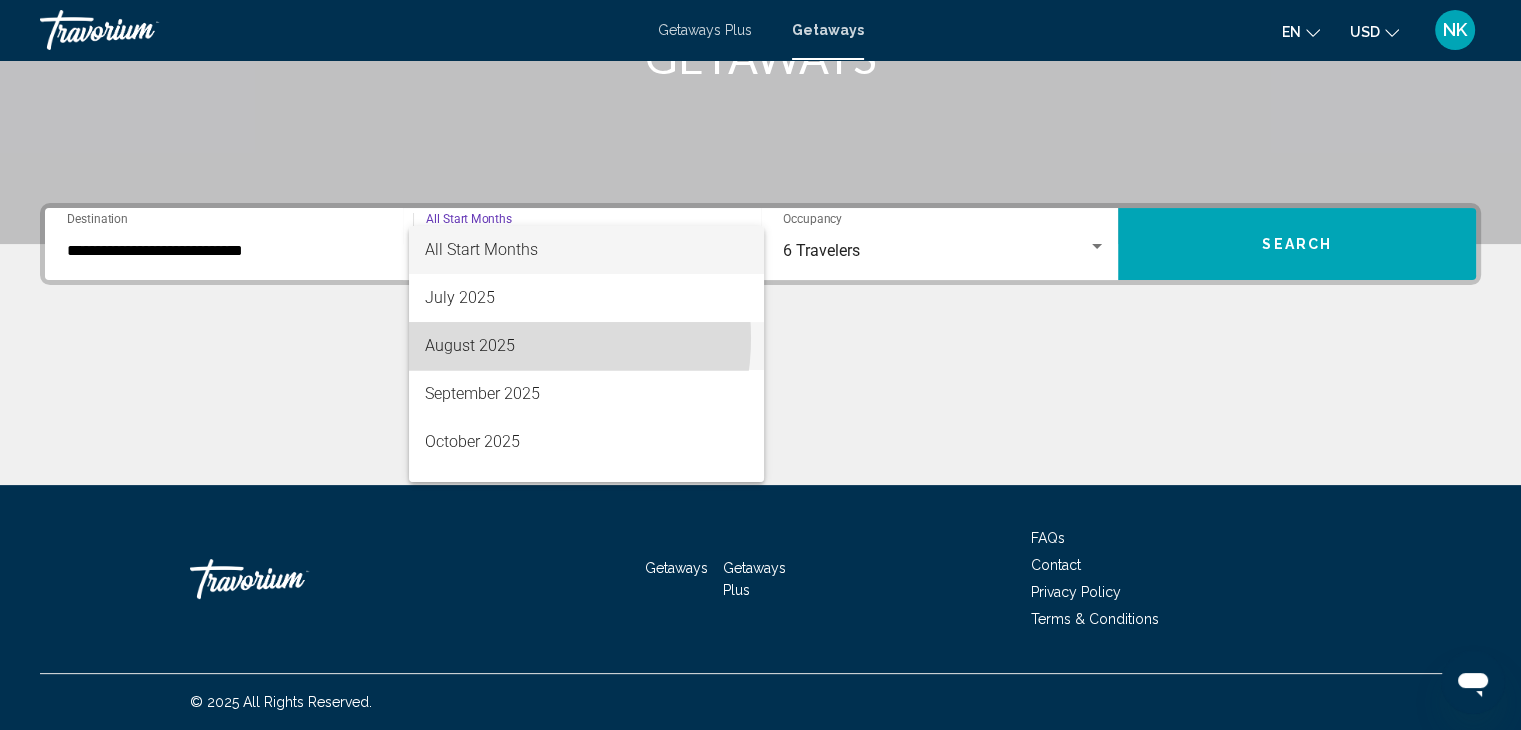 click on "August 2025" at bounding box center (586, 346) 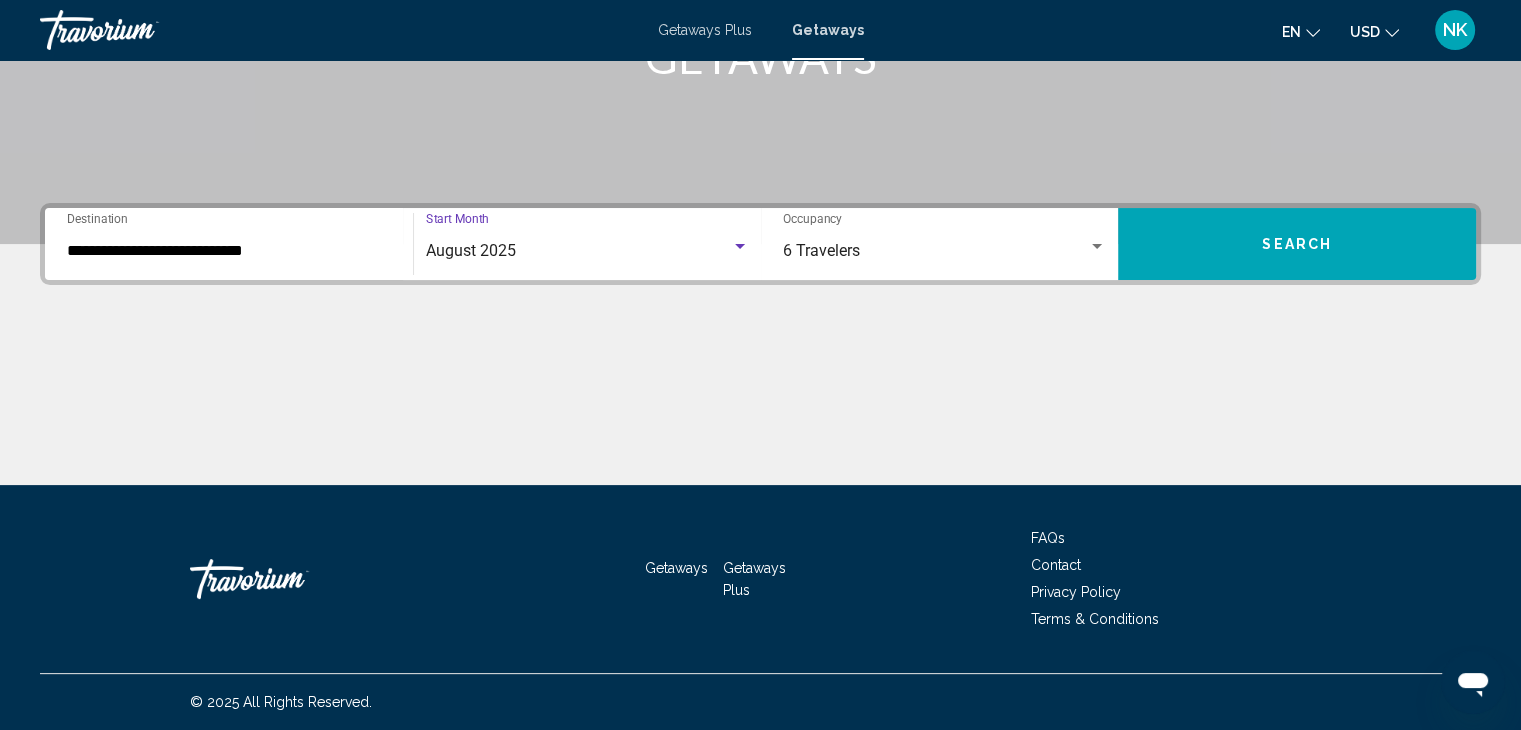 click on "Search" at bounding box center [1297, 245] 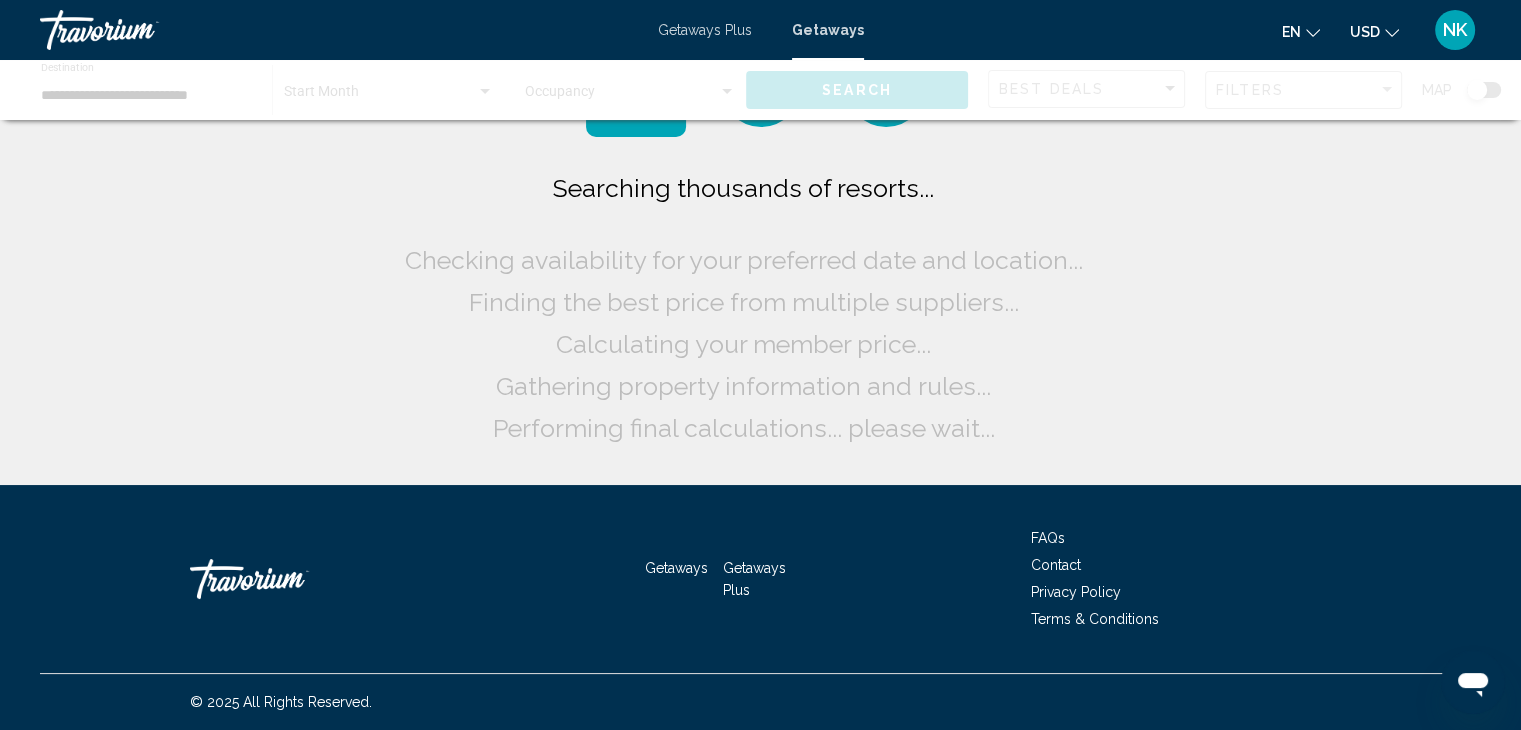 scroll, scrollTop: 0, scrollLeft: 0, axis: both 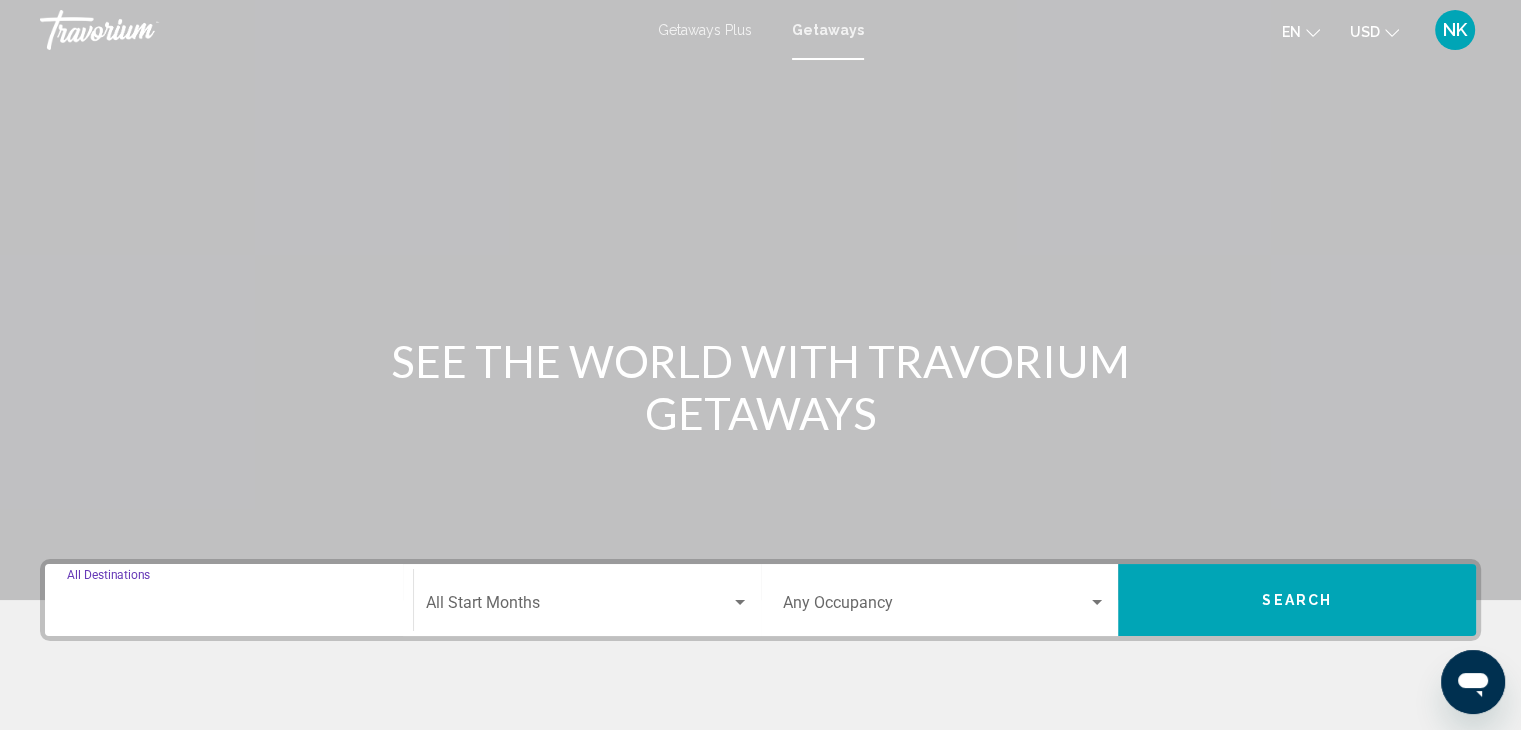 drag, startPoint x: 122, startPoint y: 597, endPoint x: 96, endPoint y: 601, distance: 26.305893 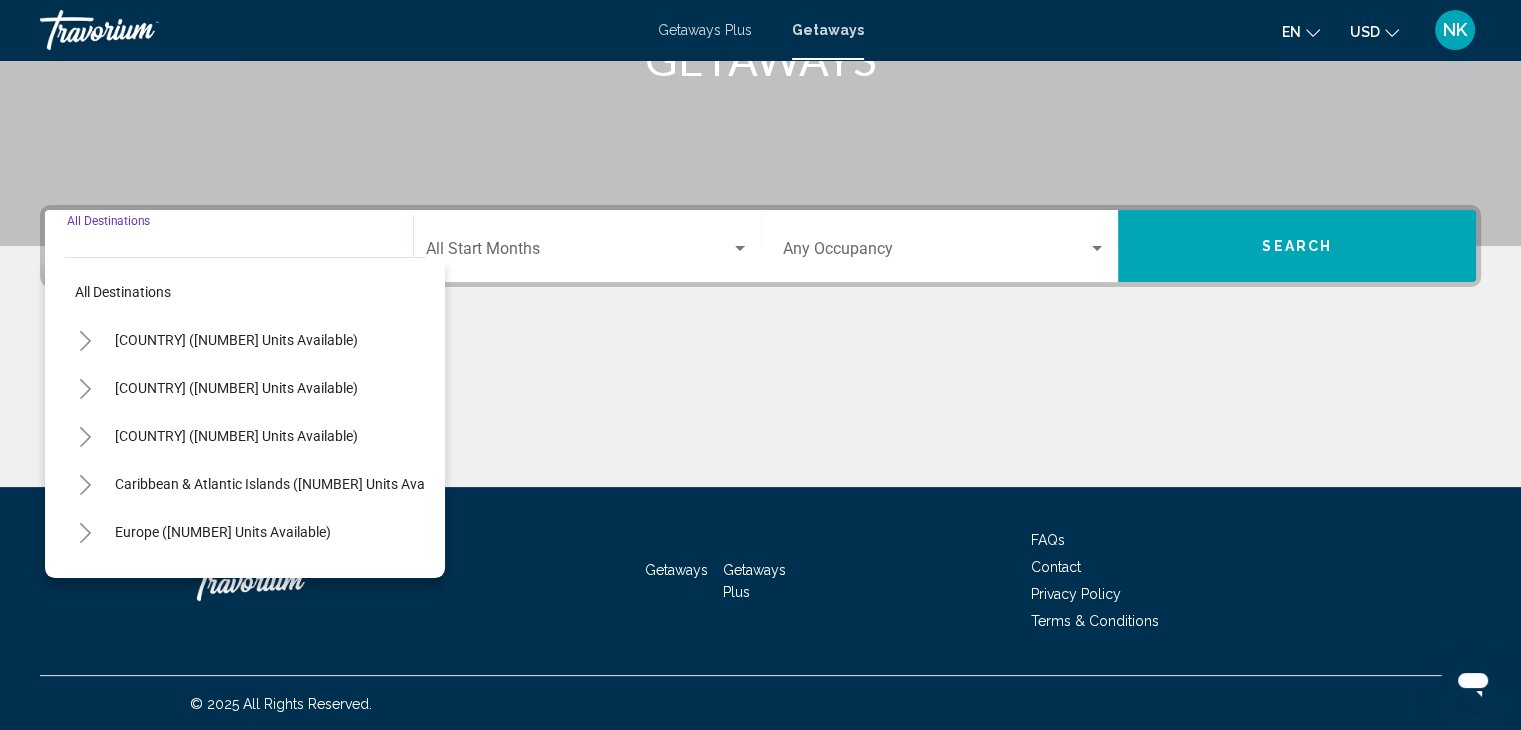 scroll, scrollTop: 356, scrollLeft: 0, axis: vertical 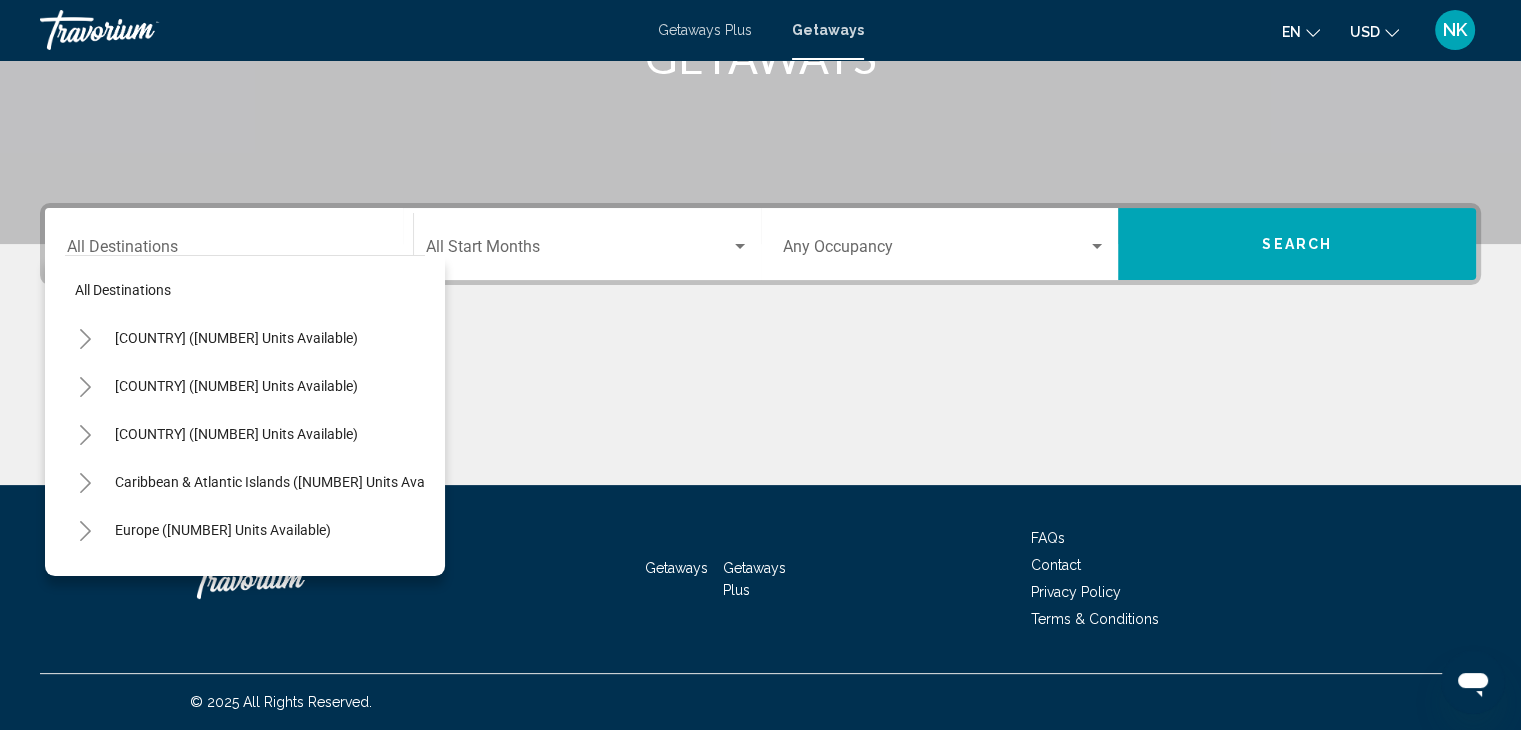 click 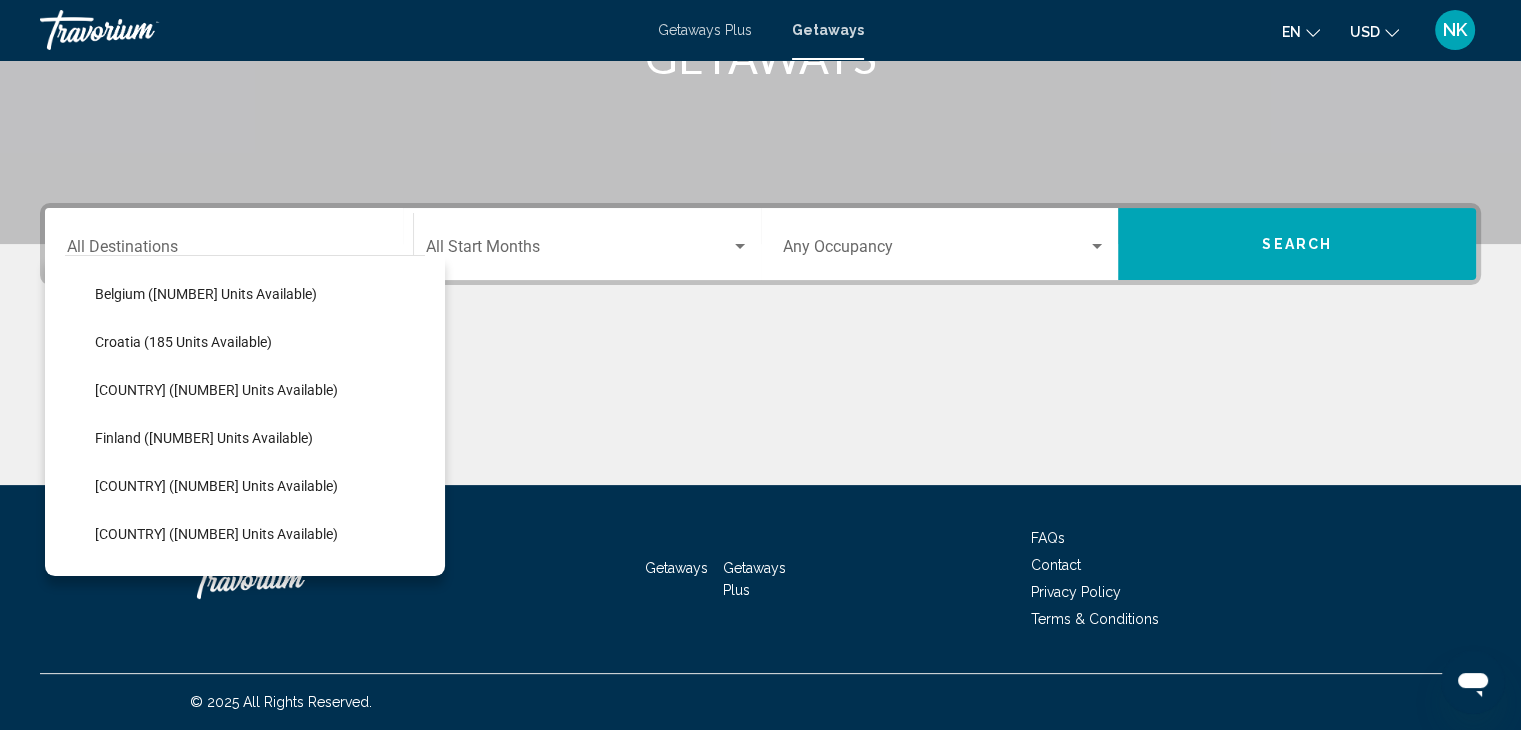 scroll, scrollTop: 386, scrollLeft: 0, axis: vertical 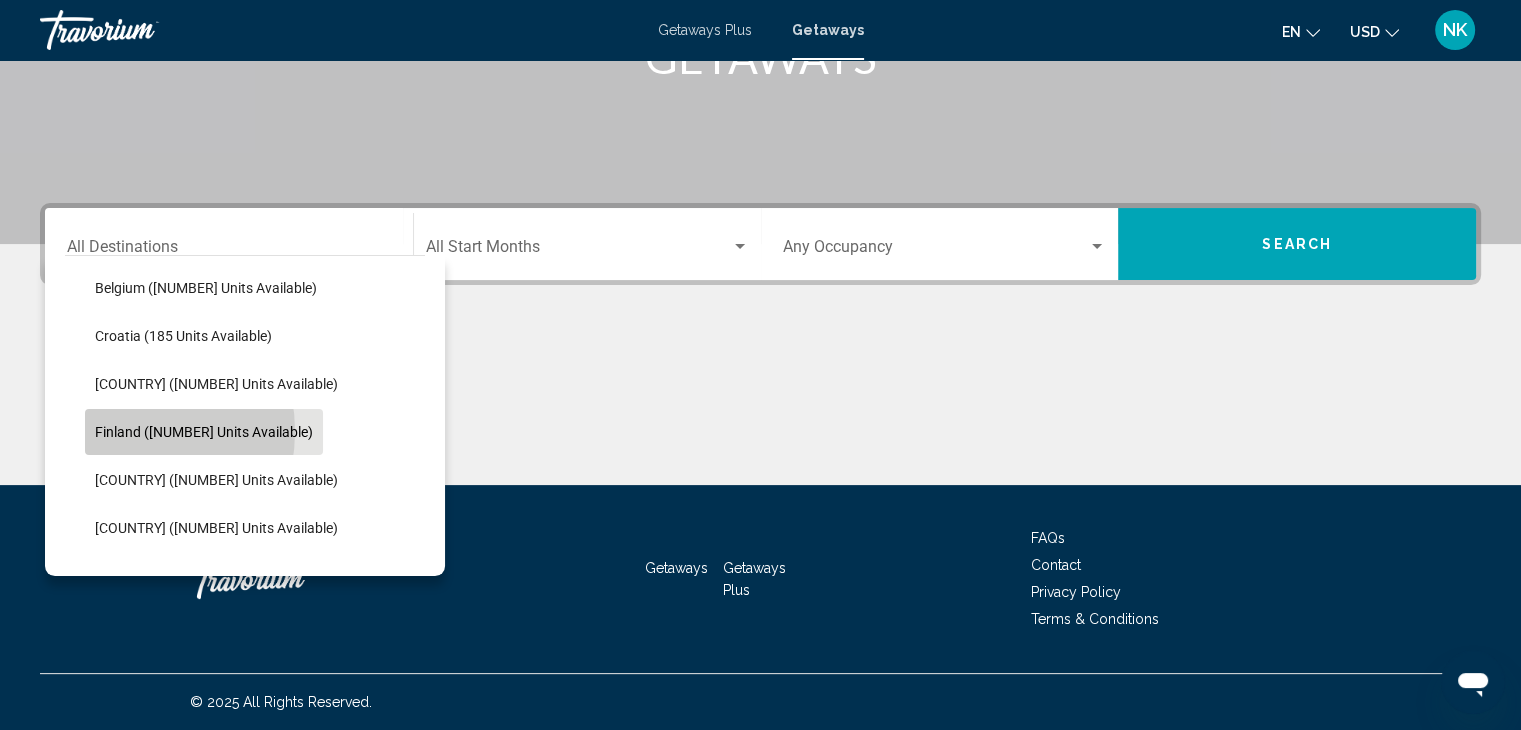 click on "Finland ([NUMBER] units available)" 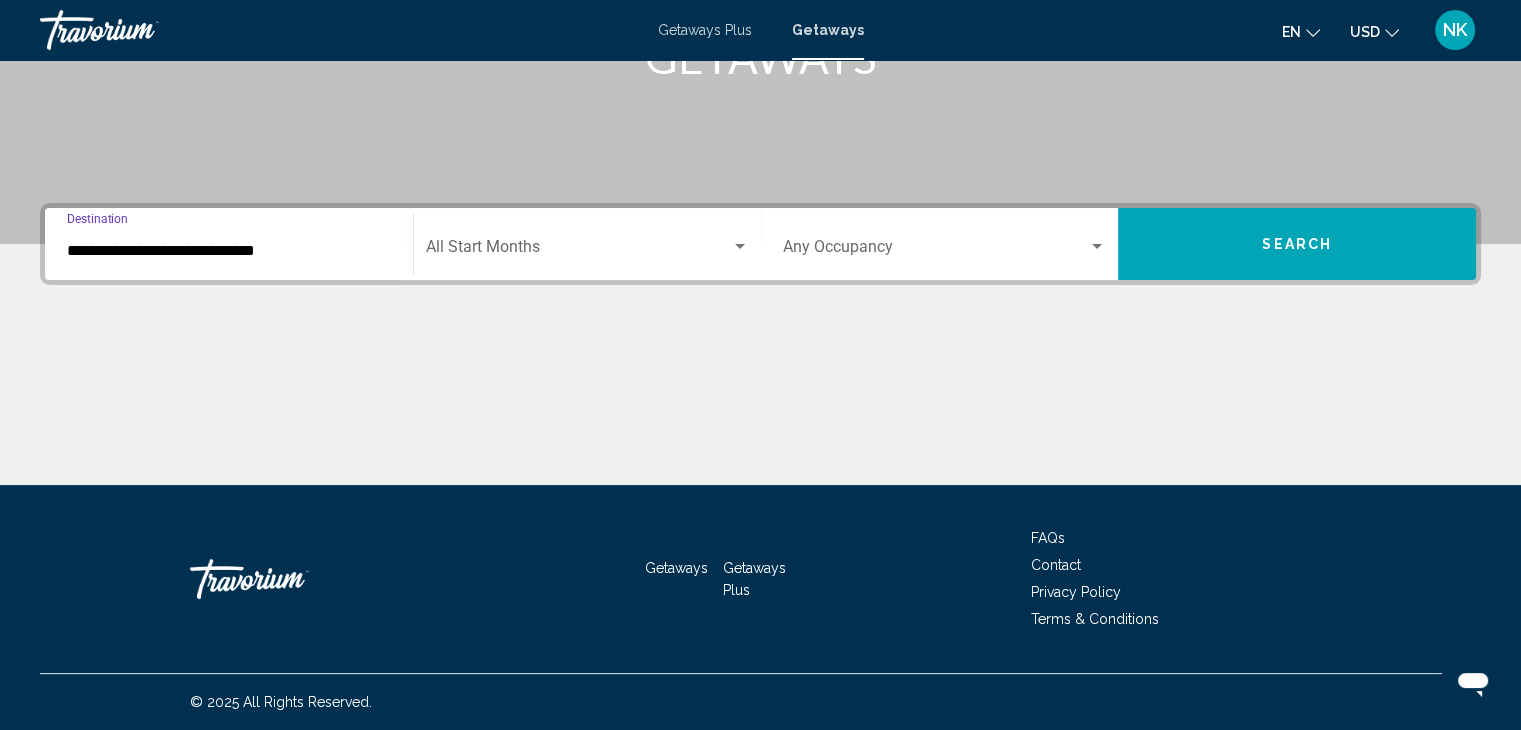 click on "Start Month All Start Months" 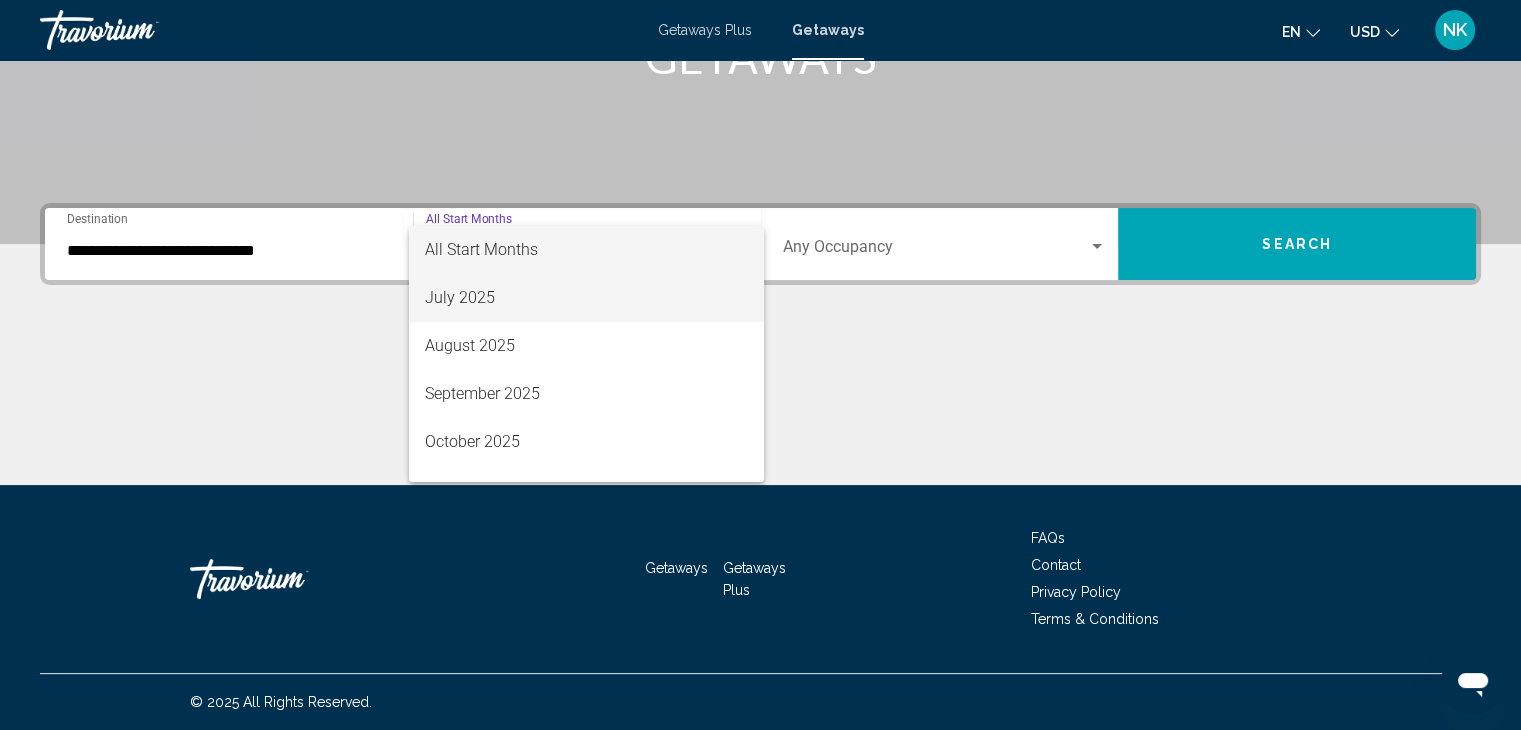 click on "July 2025" at bounding box center (586, 298) 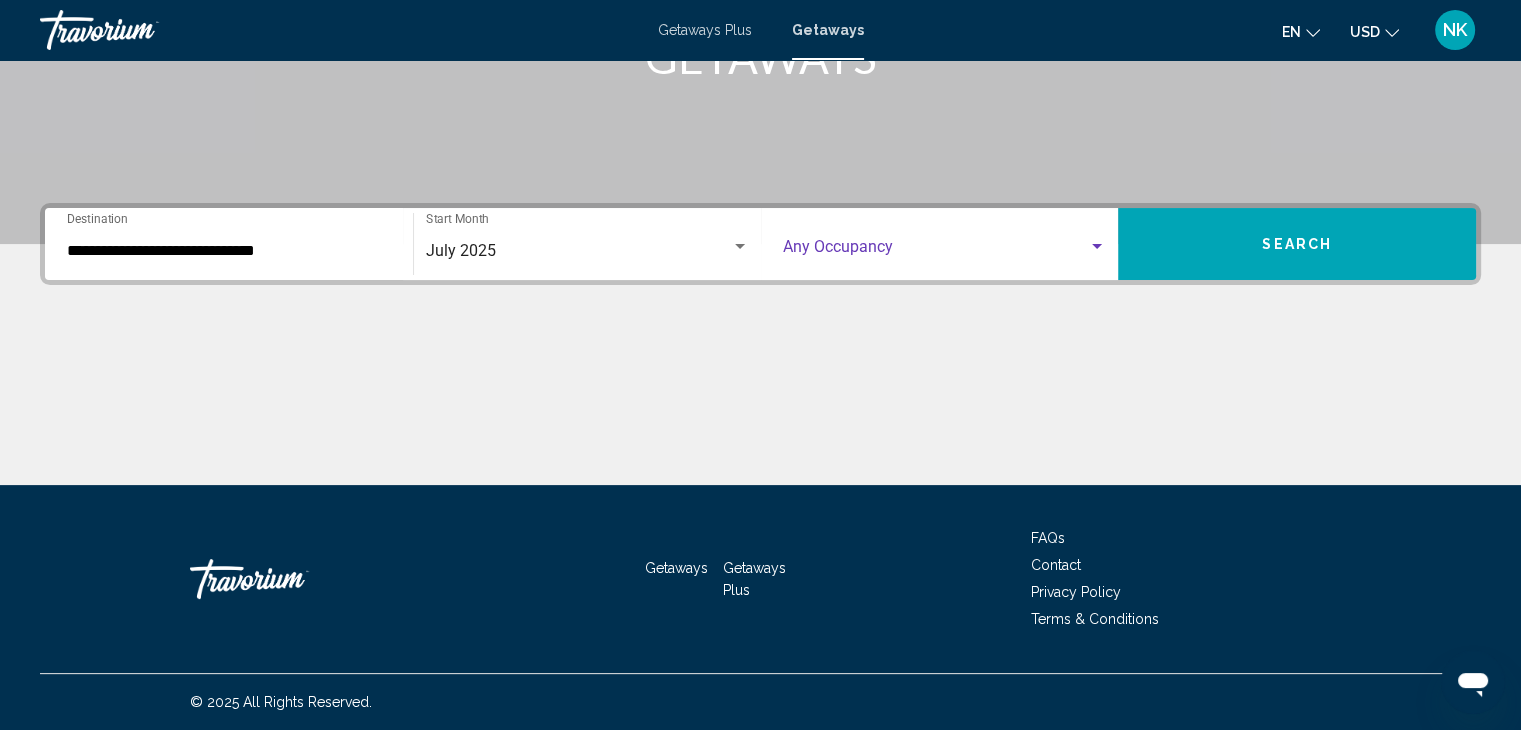 click at bounding box center (936, 251) 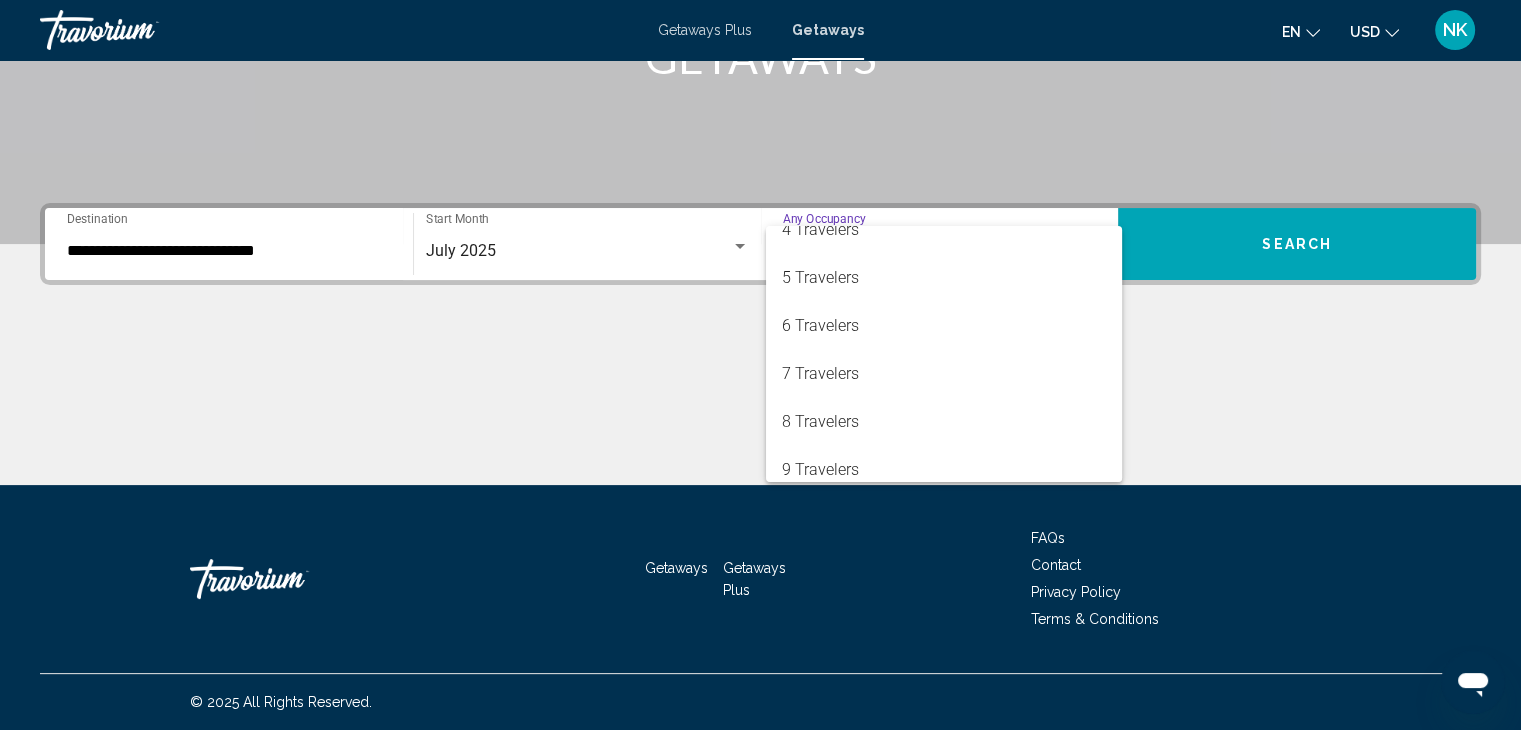 scroll, scrollTop: 176, scrollLeft: 0, axis: vertical 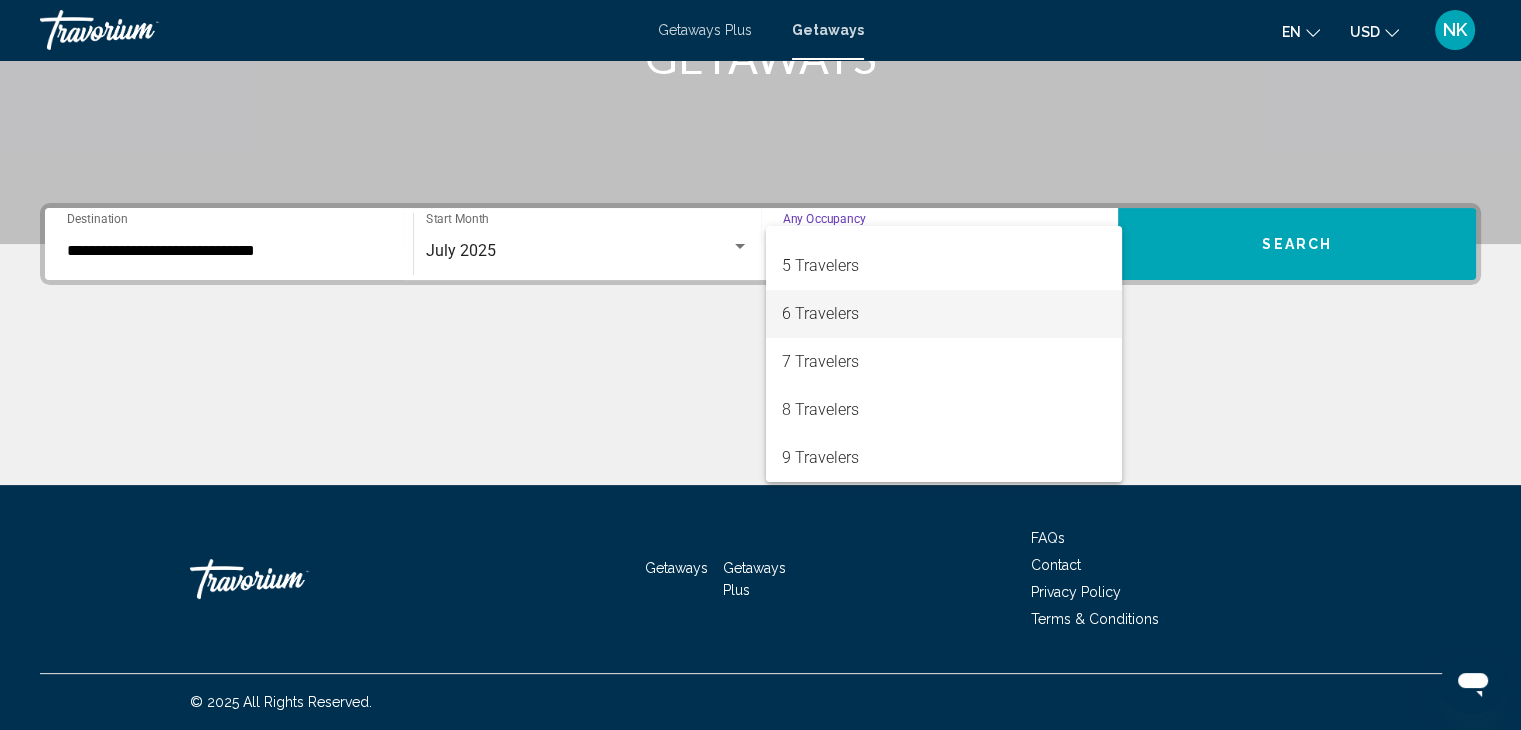 click on "6 Travelers" at bounding box center (944, 314) 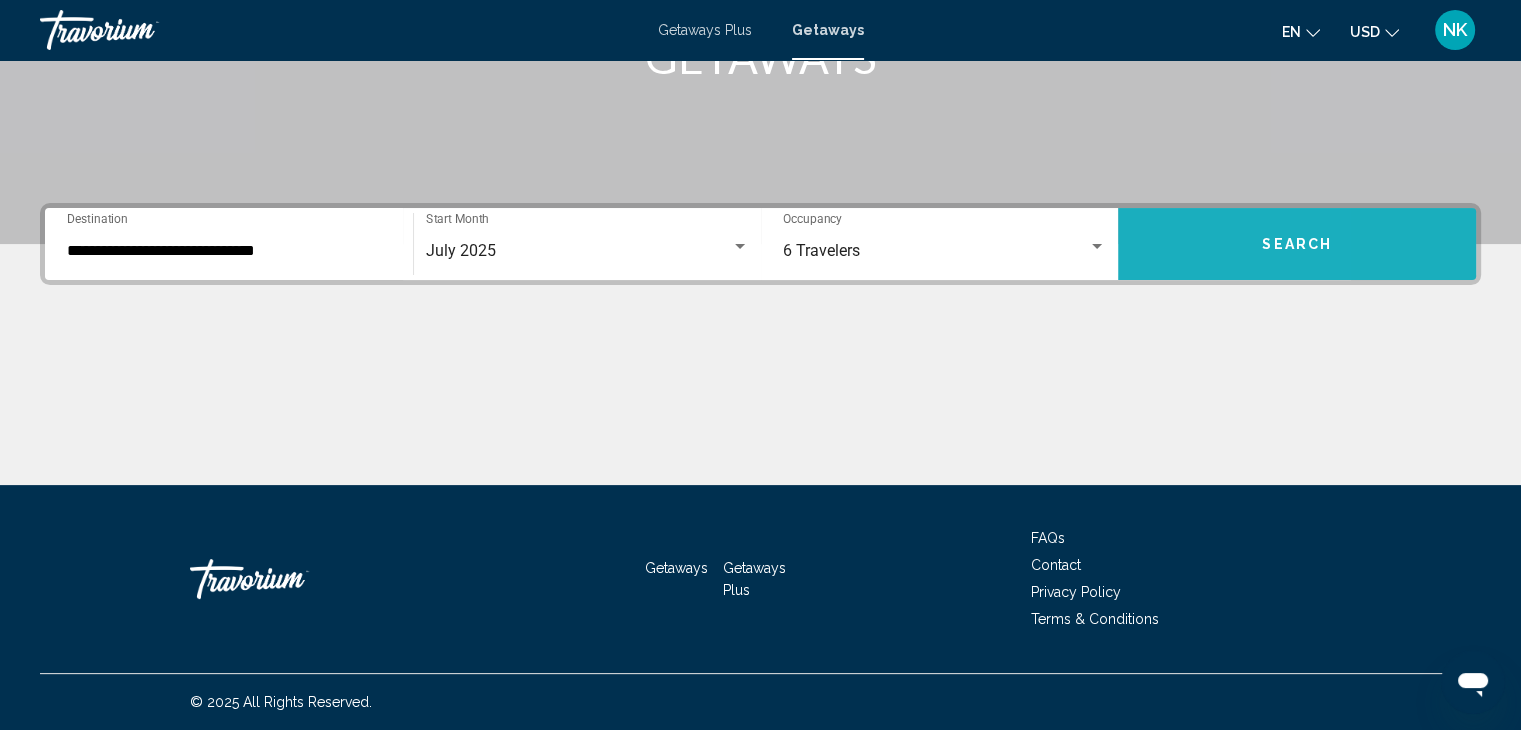 click on "Search" at bounding box center (1297, 244) 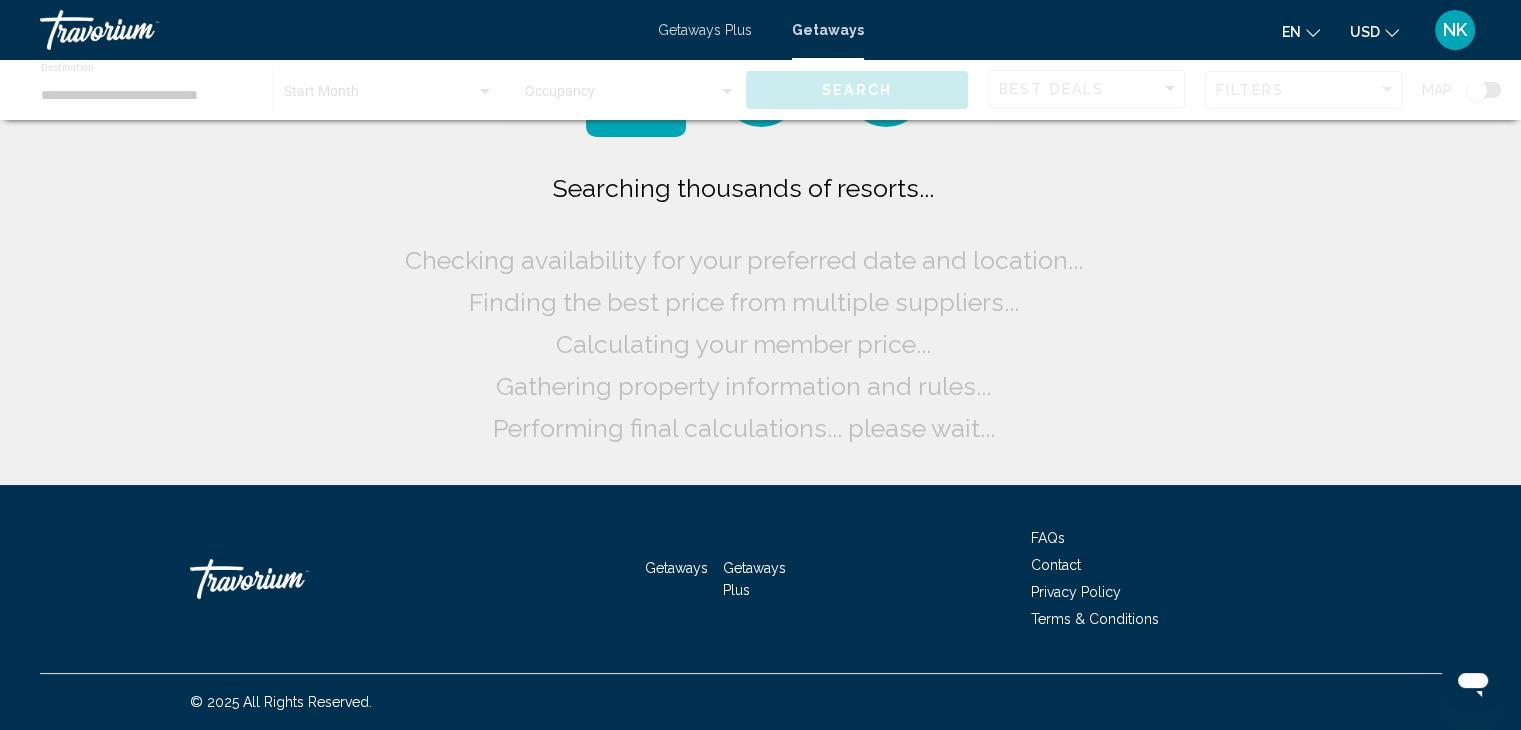 scroll, scrollTop: 0, scrollLeft: 0, axis: both 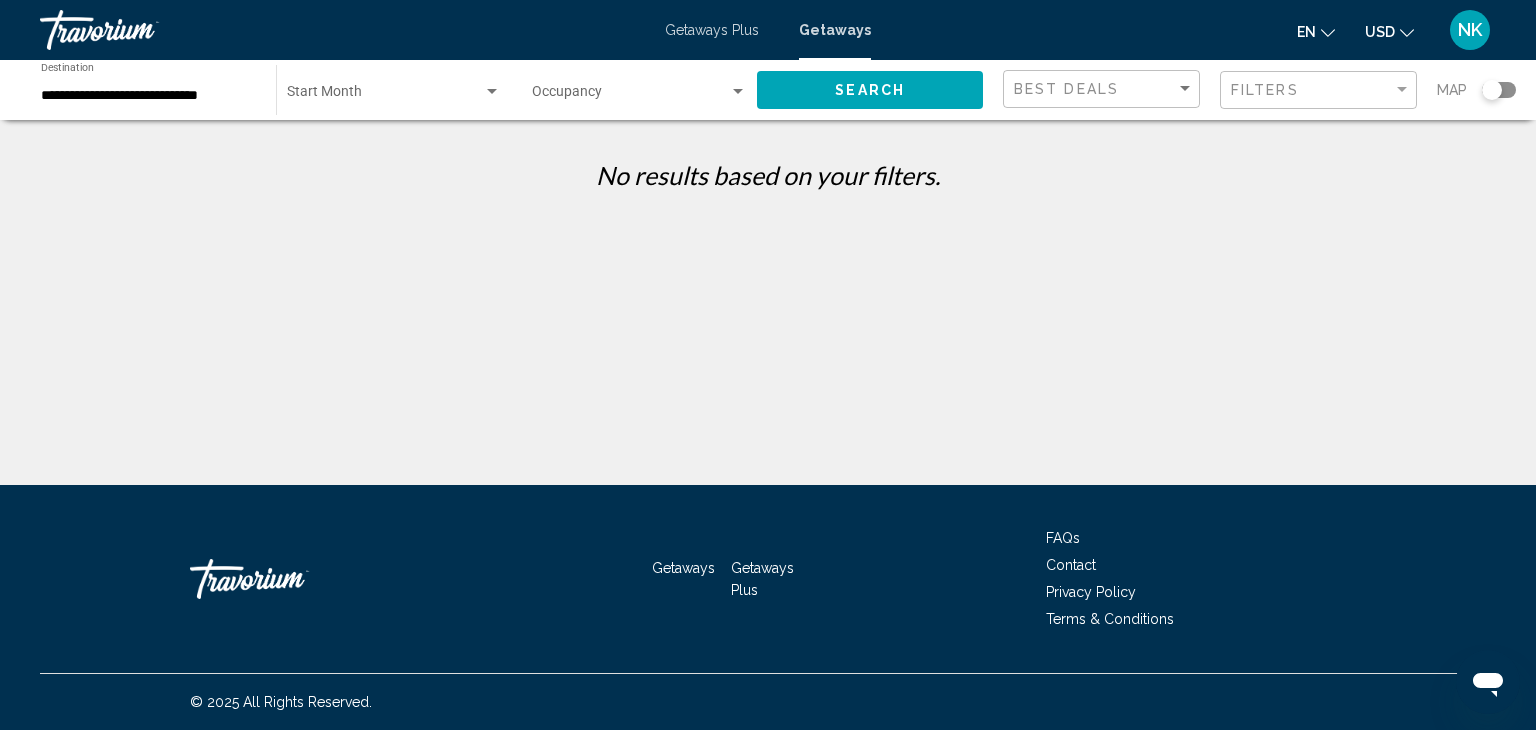 click at bounding box center (385, 96) 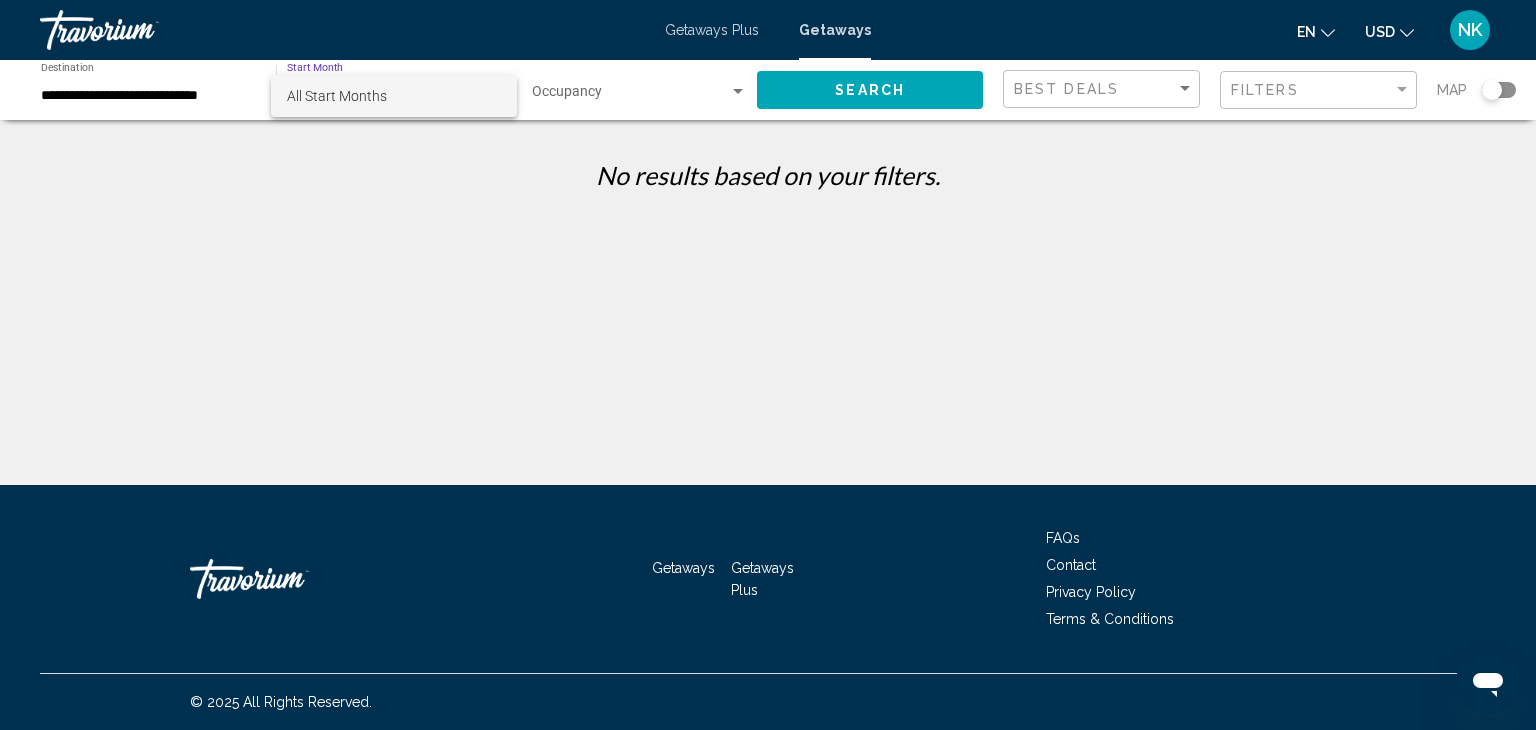 click on "All Start Months" at bounding box center [337, 96] 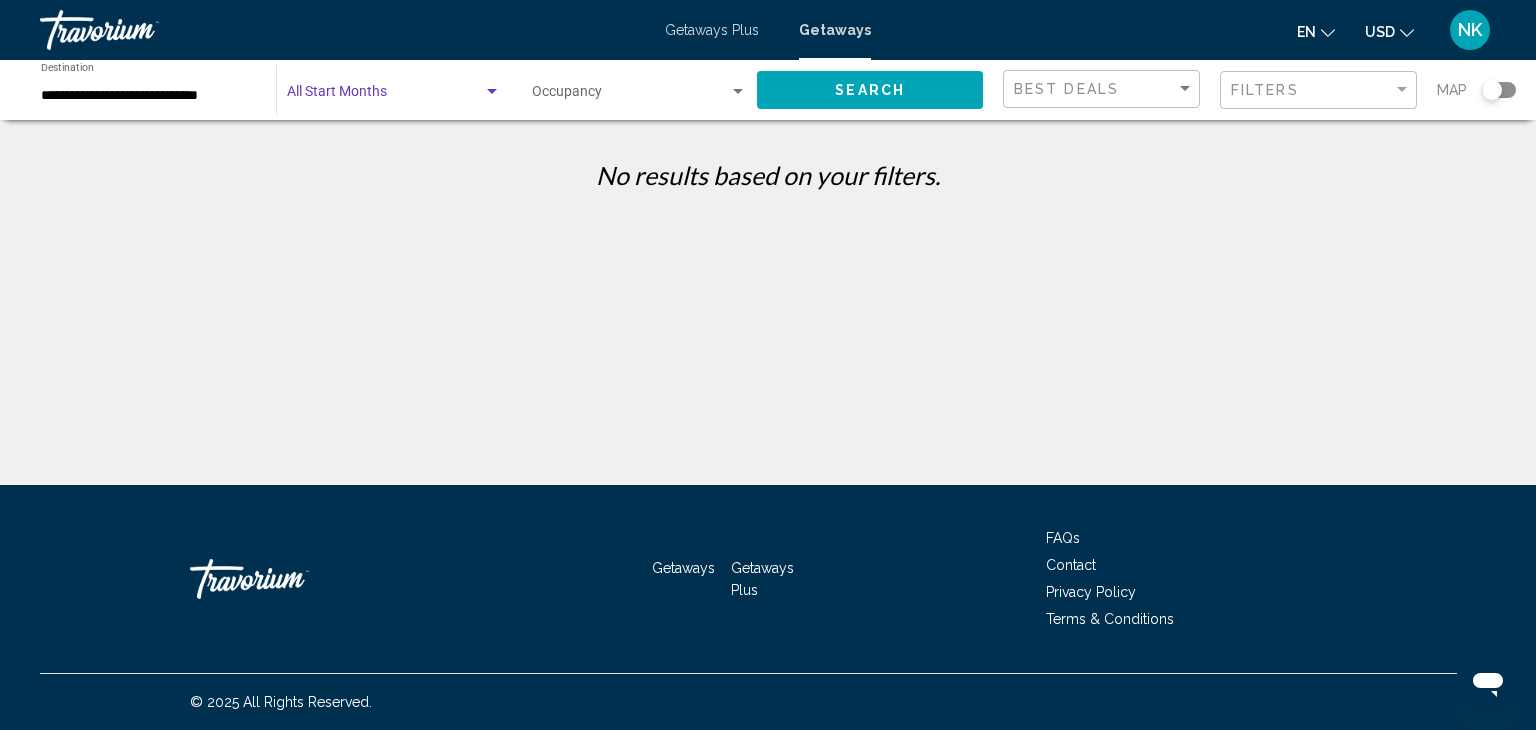 click at bounding box center (385, 96) 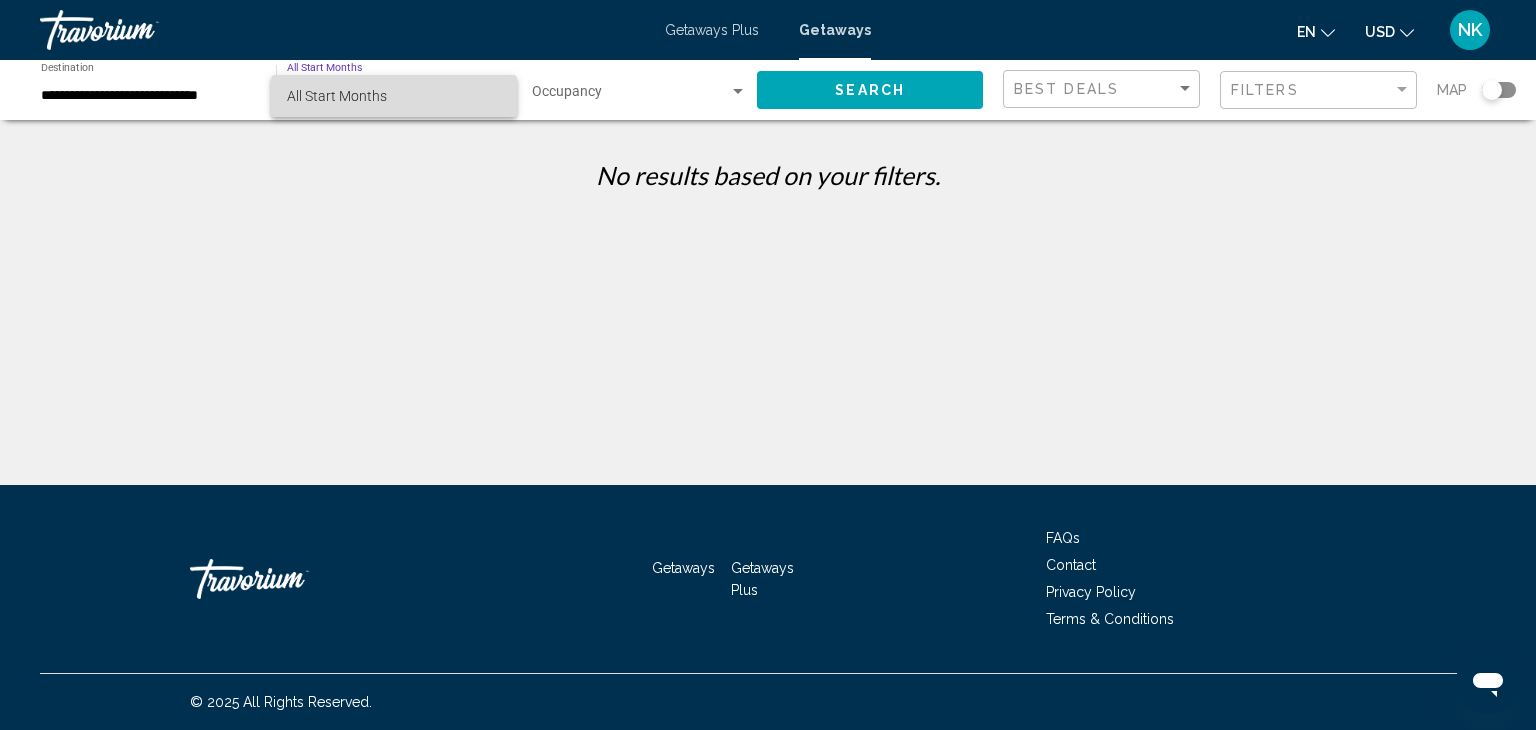 click on "All Start Months" at bounding box center (394, 96) 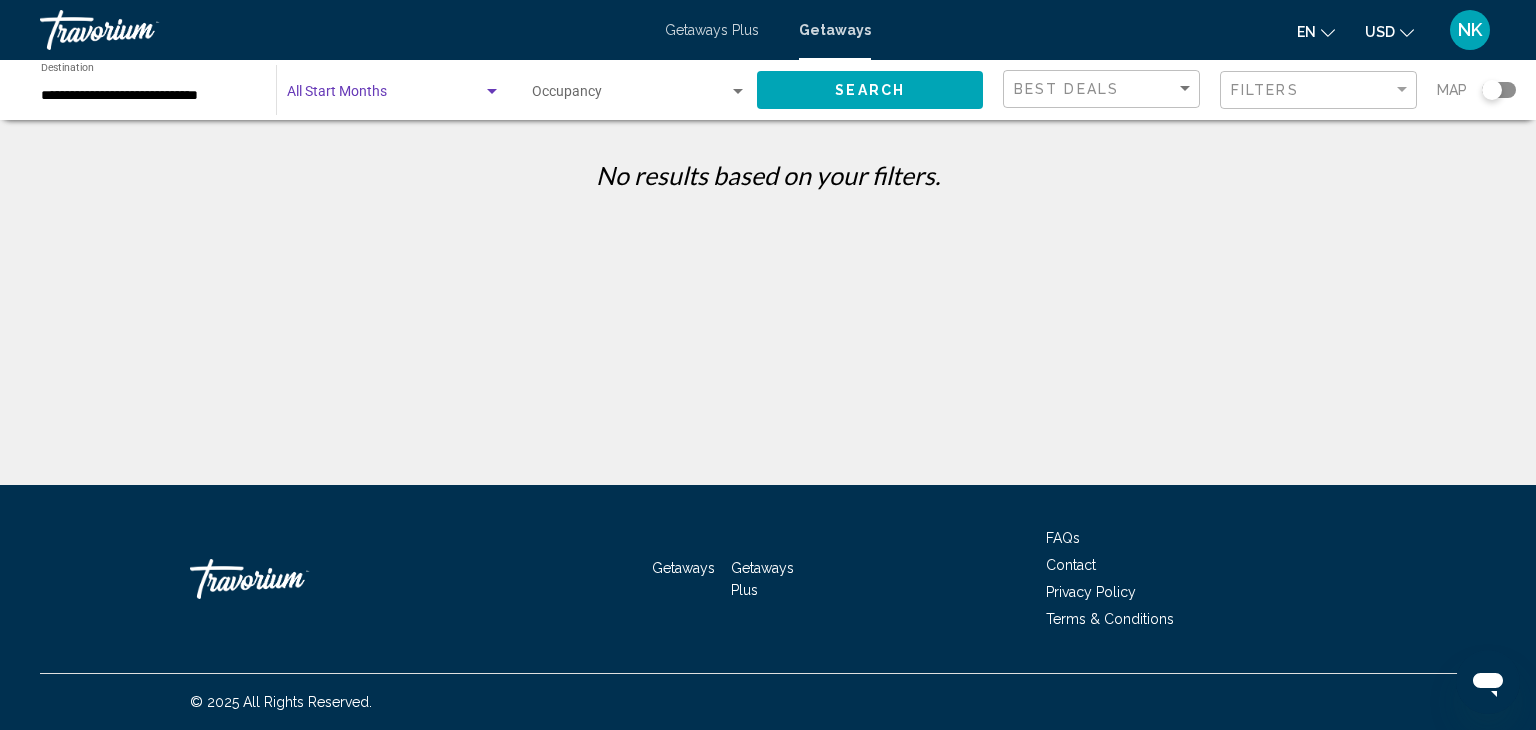 click at bounding box center (385, 96) 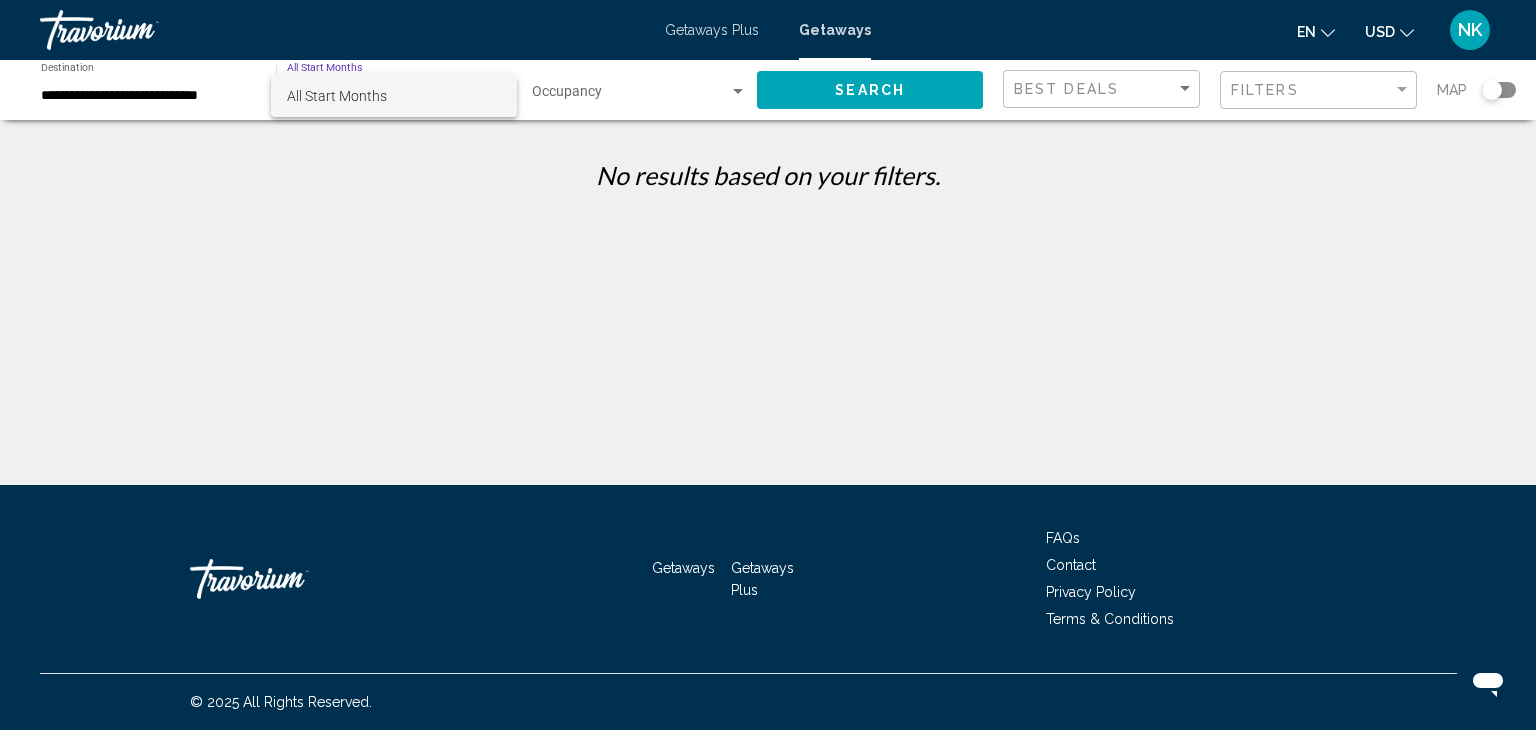 click on "All Start Months" at bounding box center [394, 96] 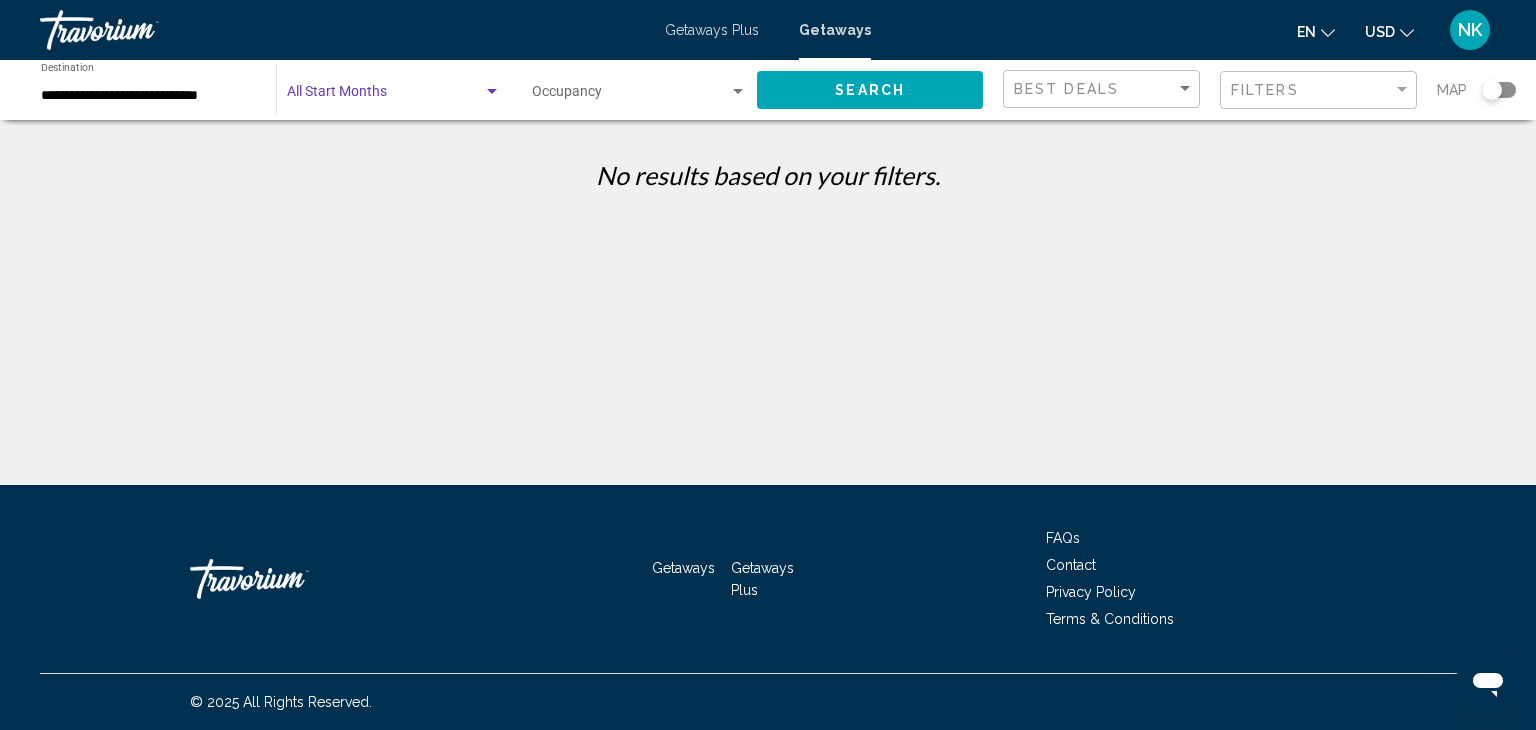 click at bounding box center (492, 92) 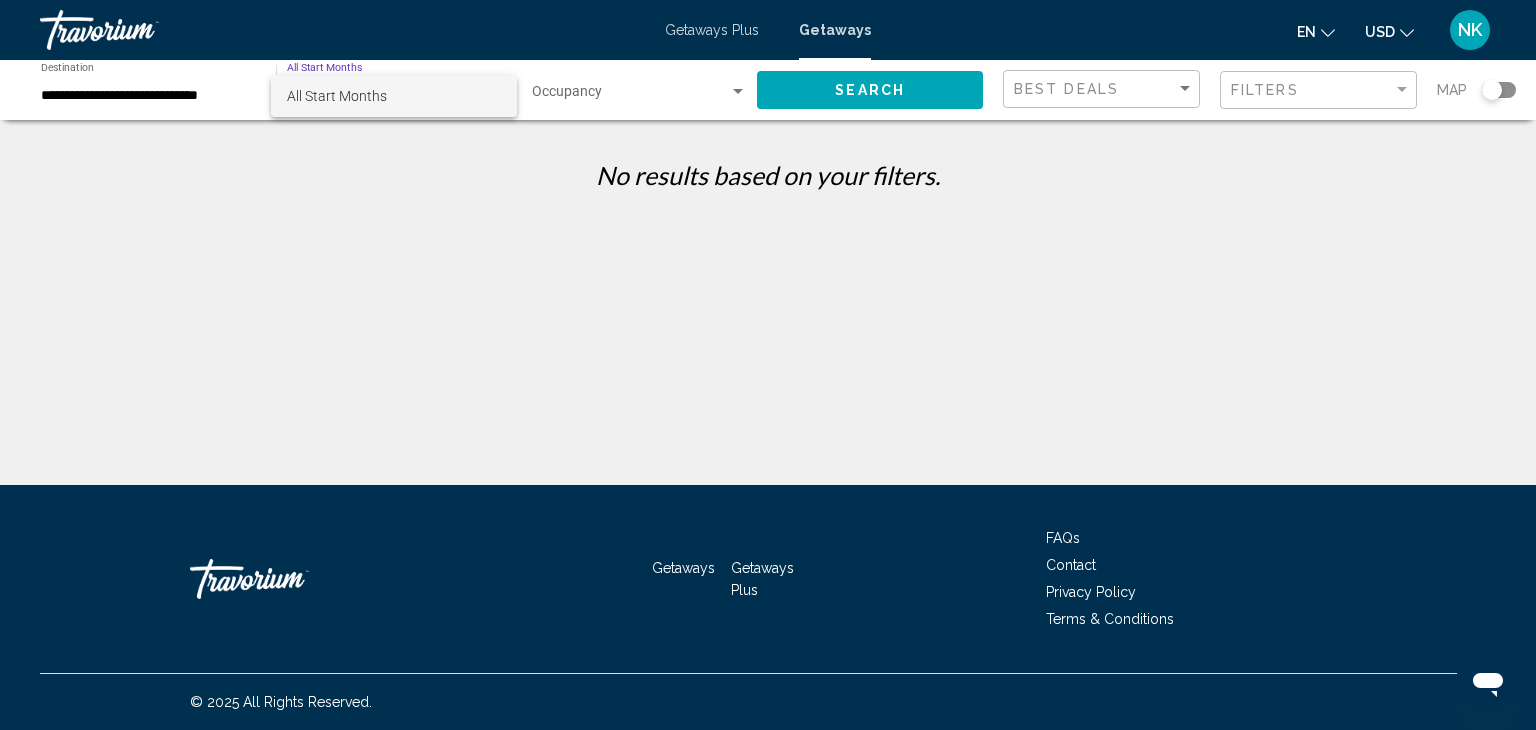 click at bounding box center (768, 365) 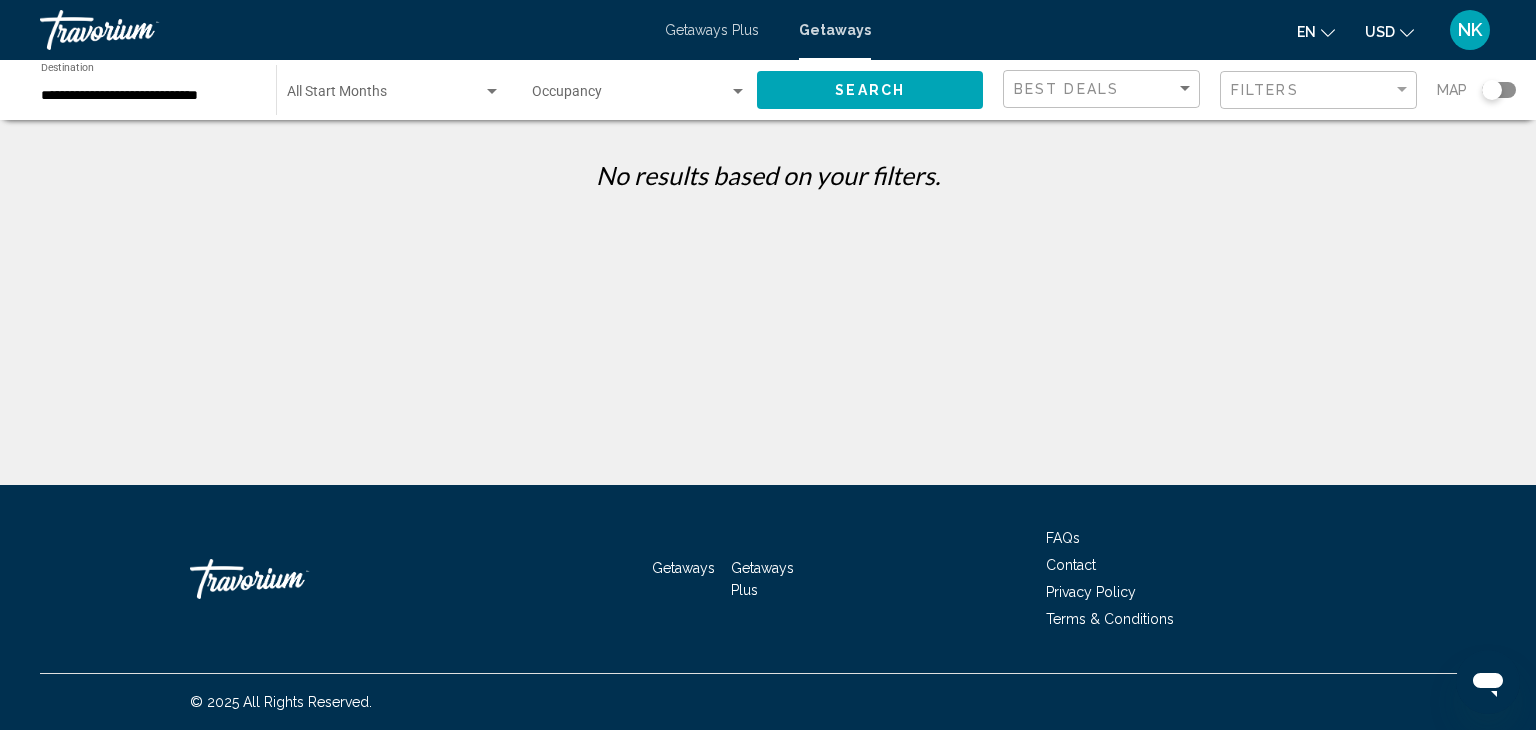 click at bounding box center (492, 91) 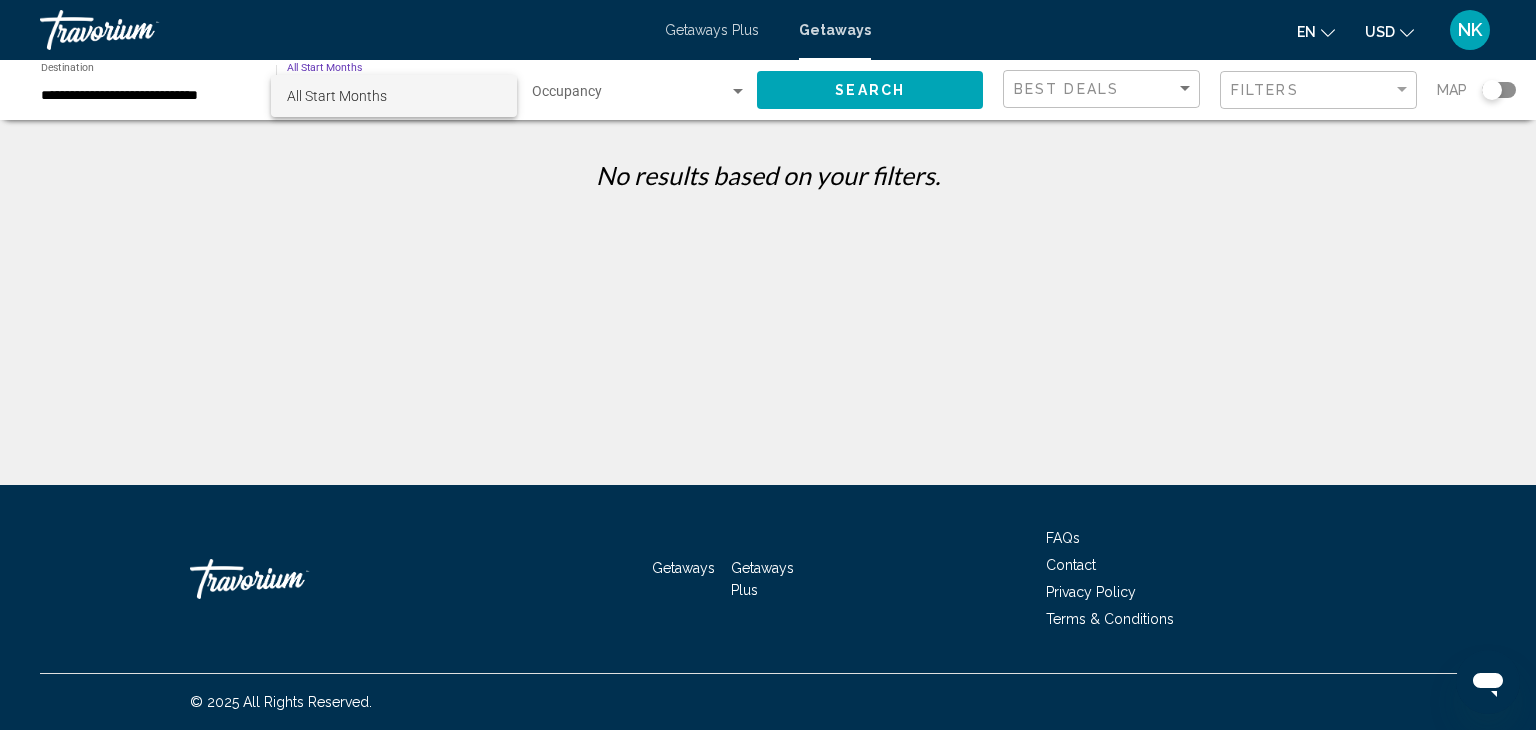 click at bounding box center (768, 365) 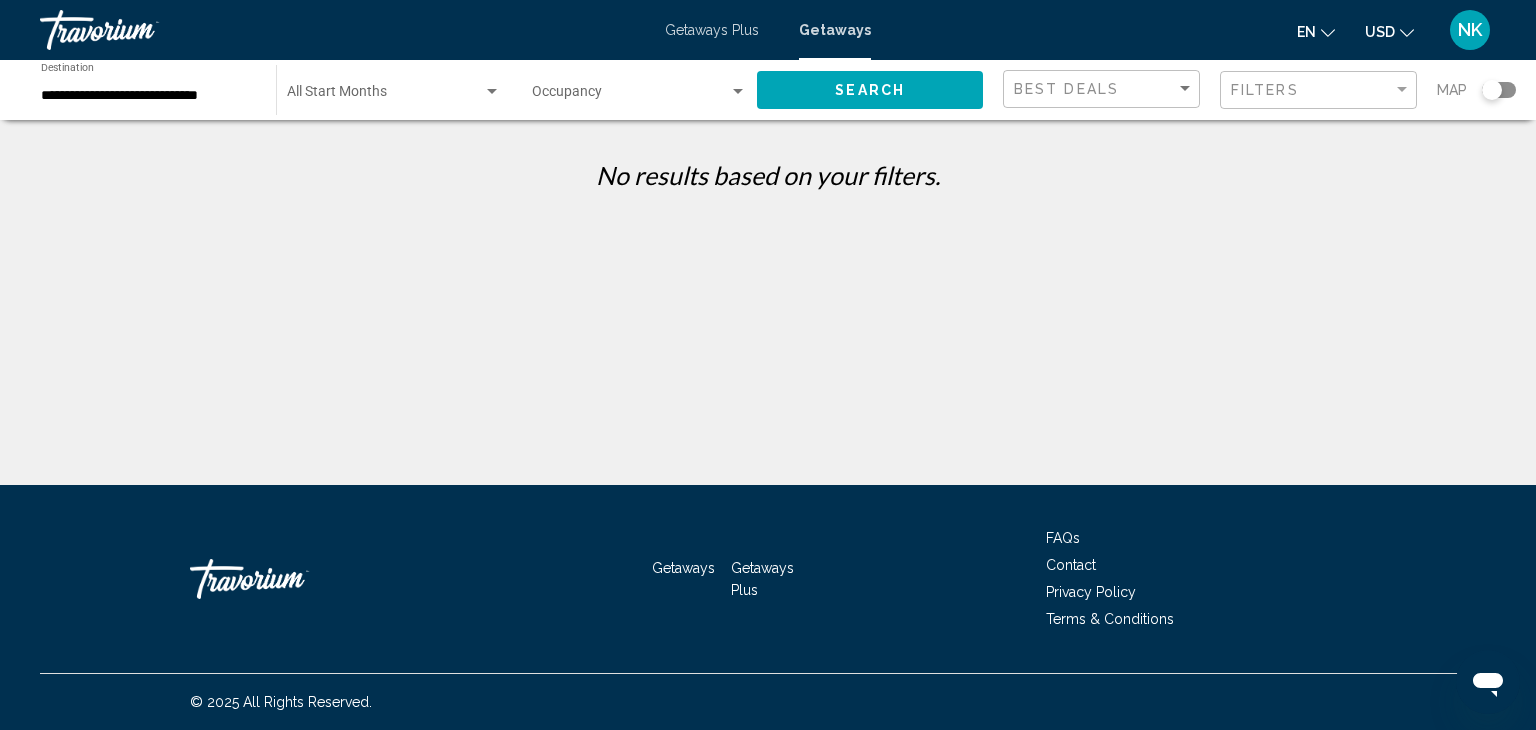 click on "Getaways Plus" at bounding box center [712, 30] 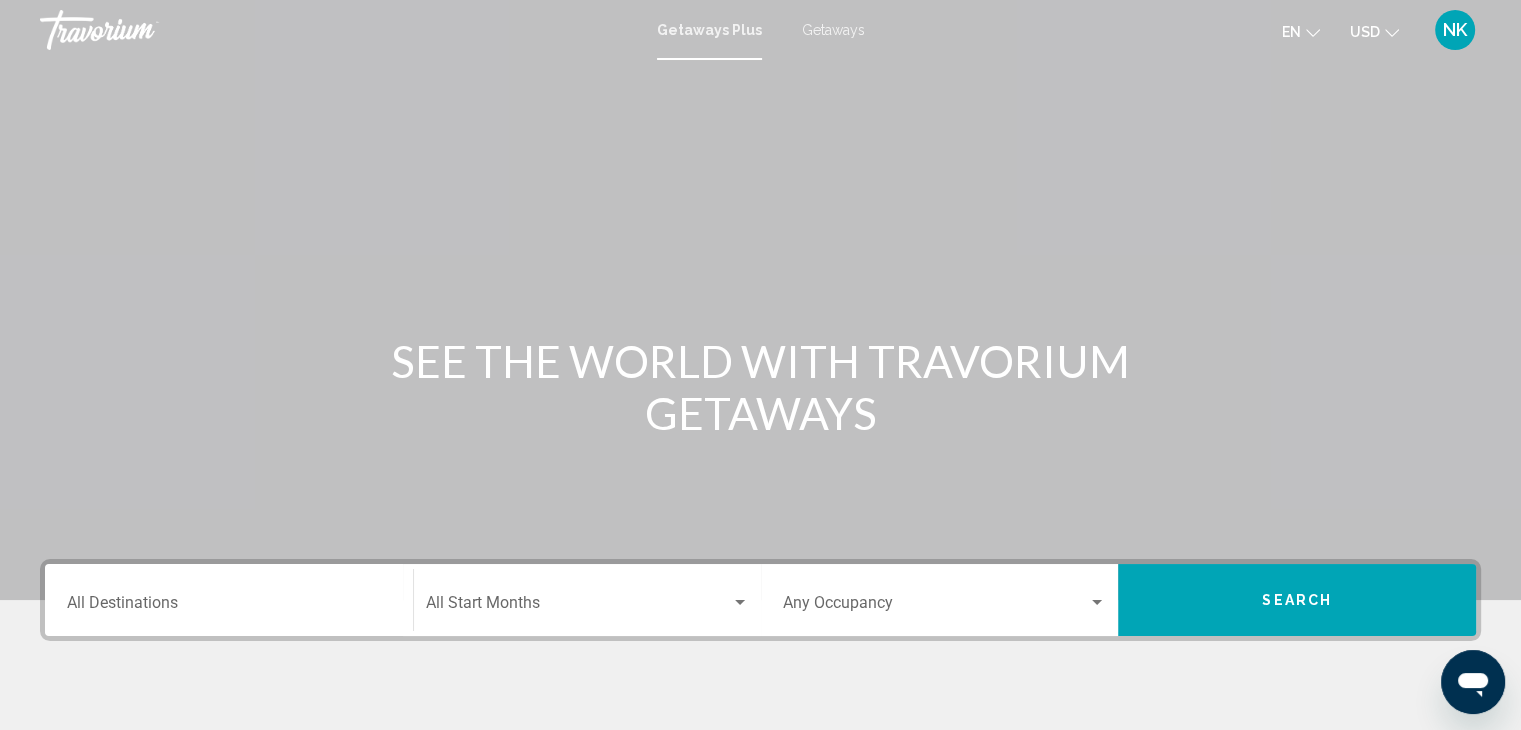 click on "Destination All Destinations" at bounding box center (229, 600) 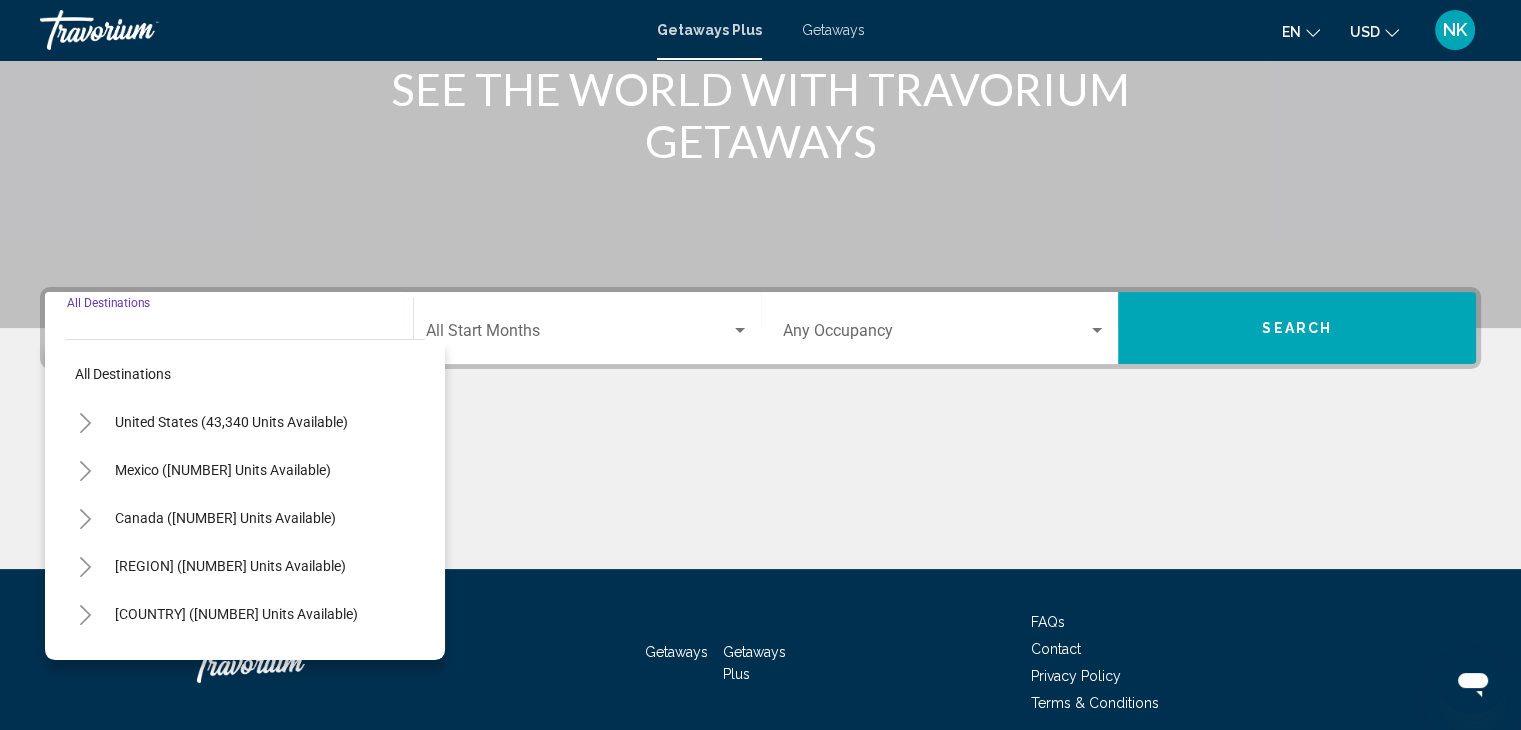 scroll, scrollTop: 356, scrollLeft: 0, axis: vertical 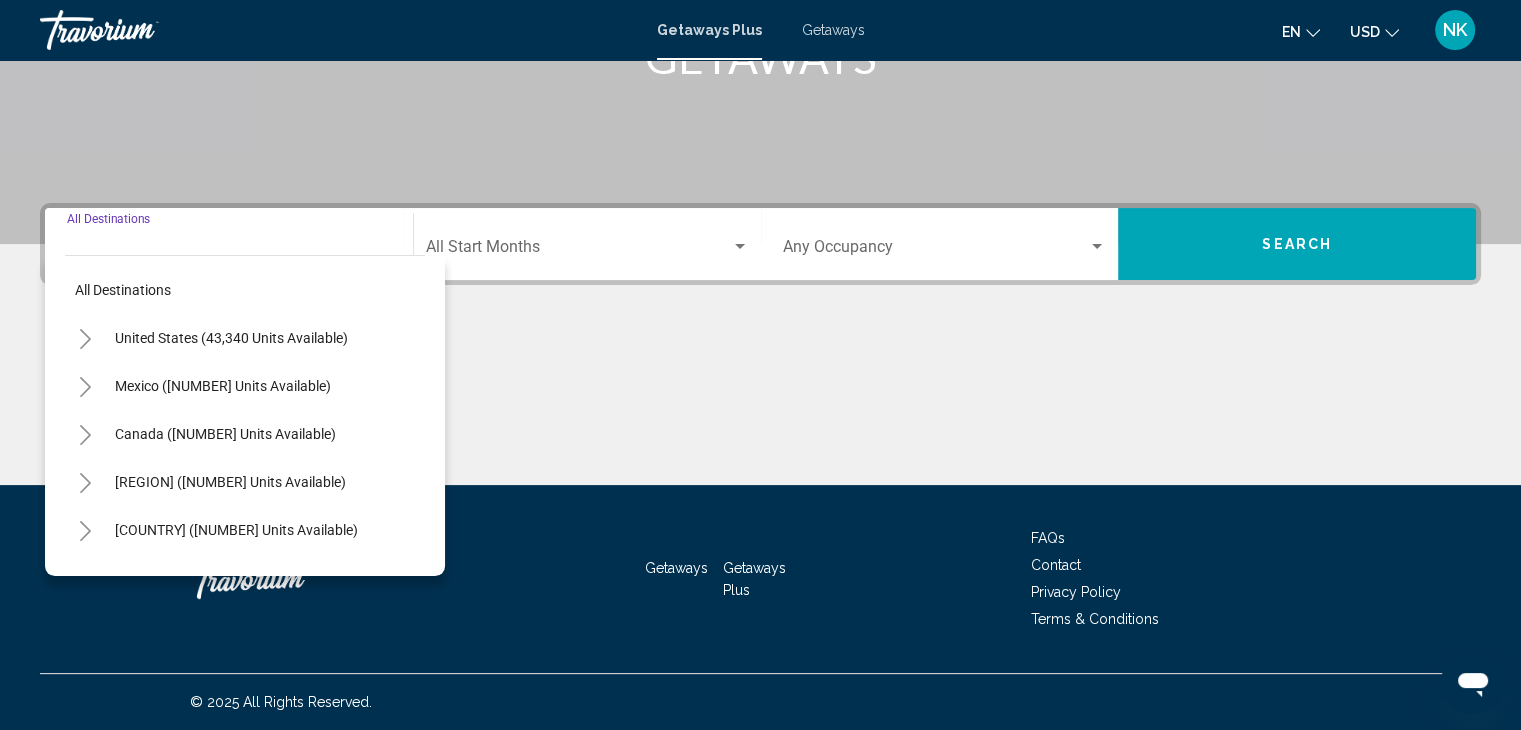 click 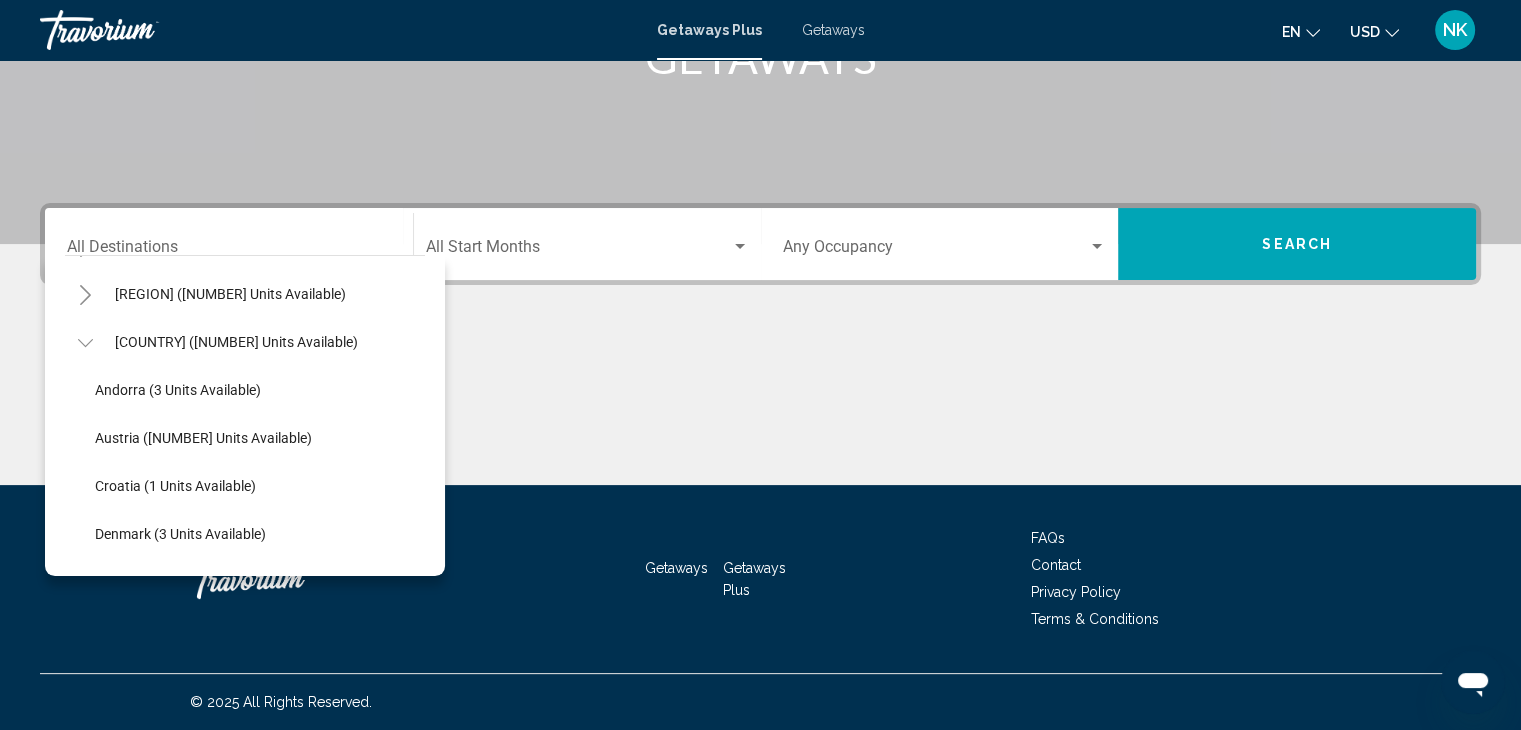 scroll, scrollTop: 197, scrollLeft: 0, axis: vertical 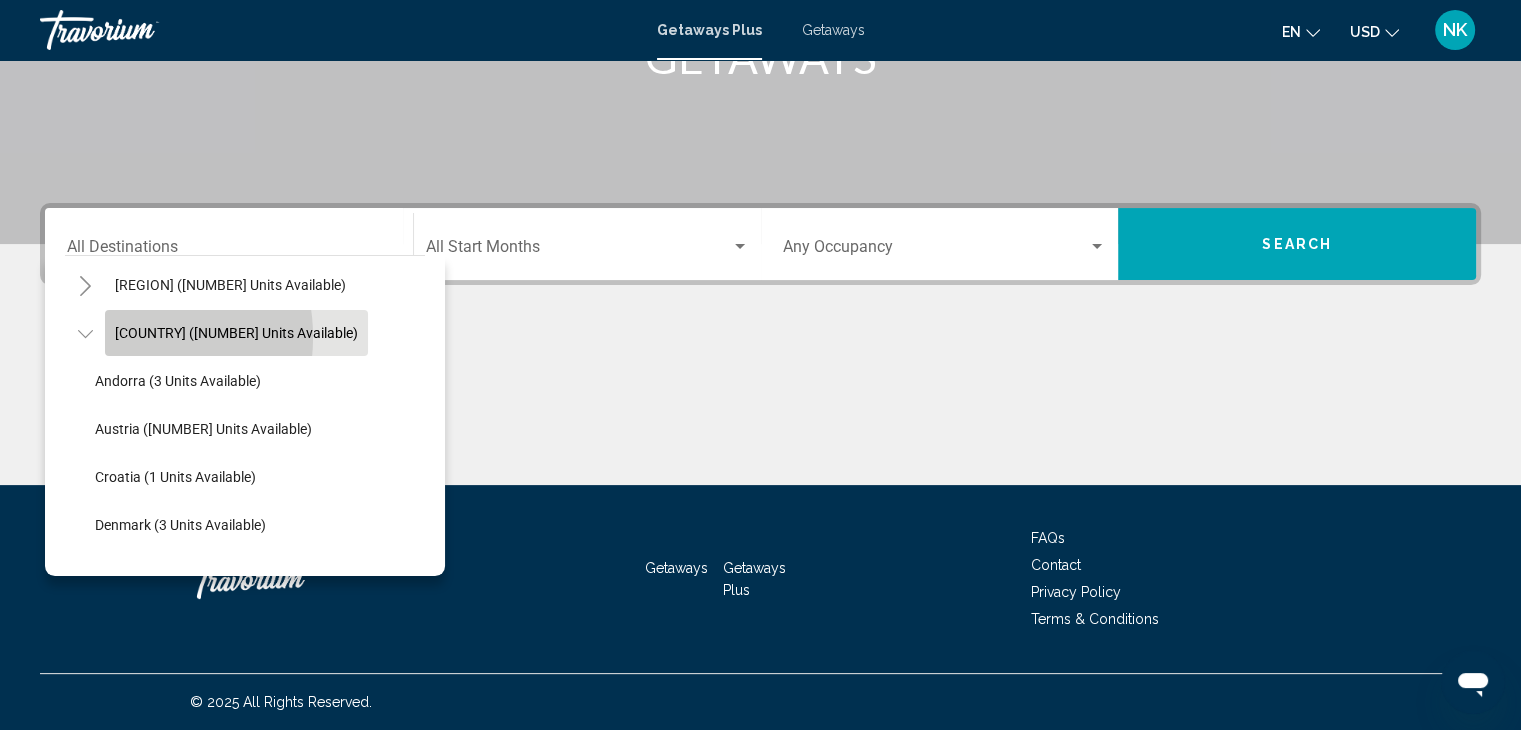 click on "[COUNTRY] ([NUMBER] units available)" 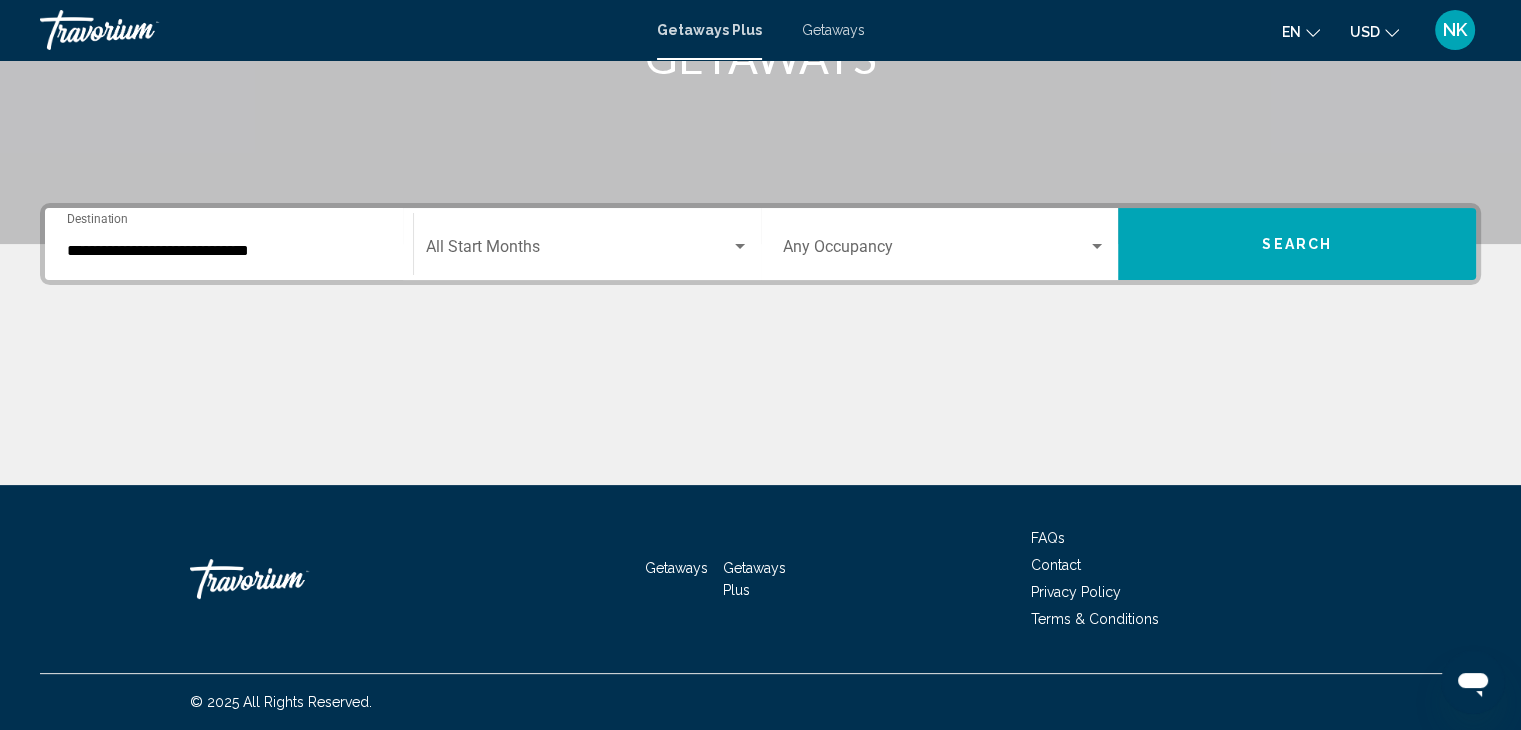 click on "**********" at bounding box center (229, 244) 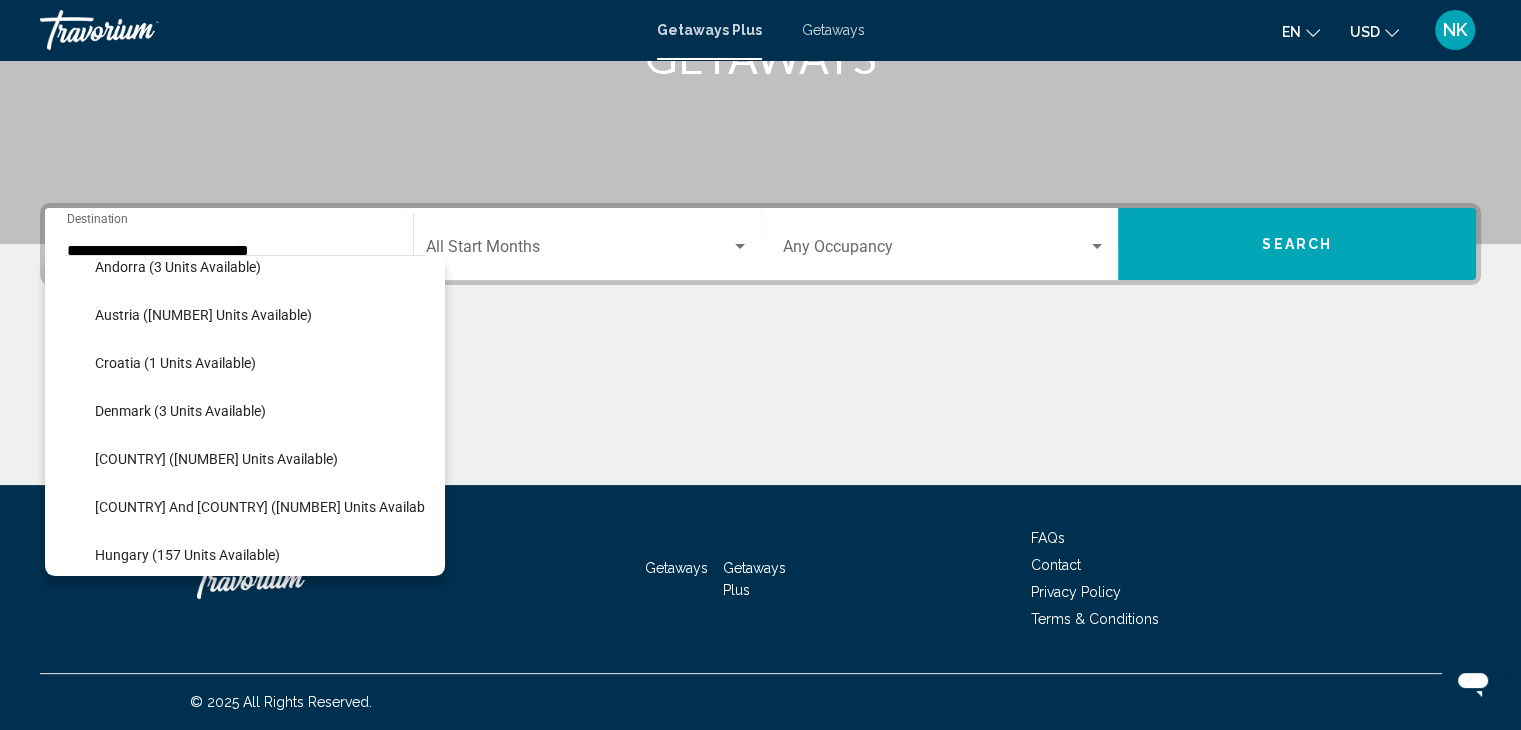 scroll, scrollTop: 306, scrollLeft: 0, axis: vertical 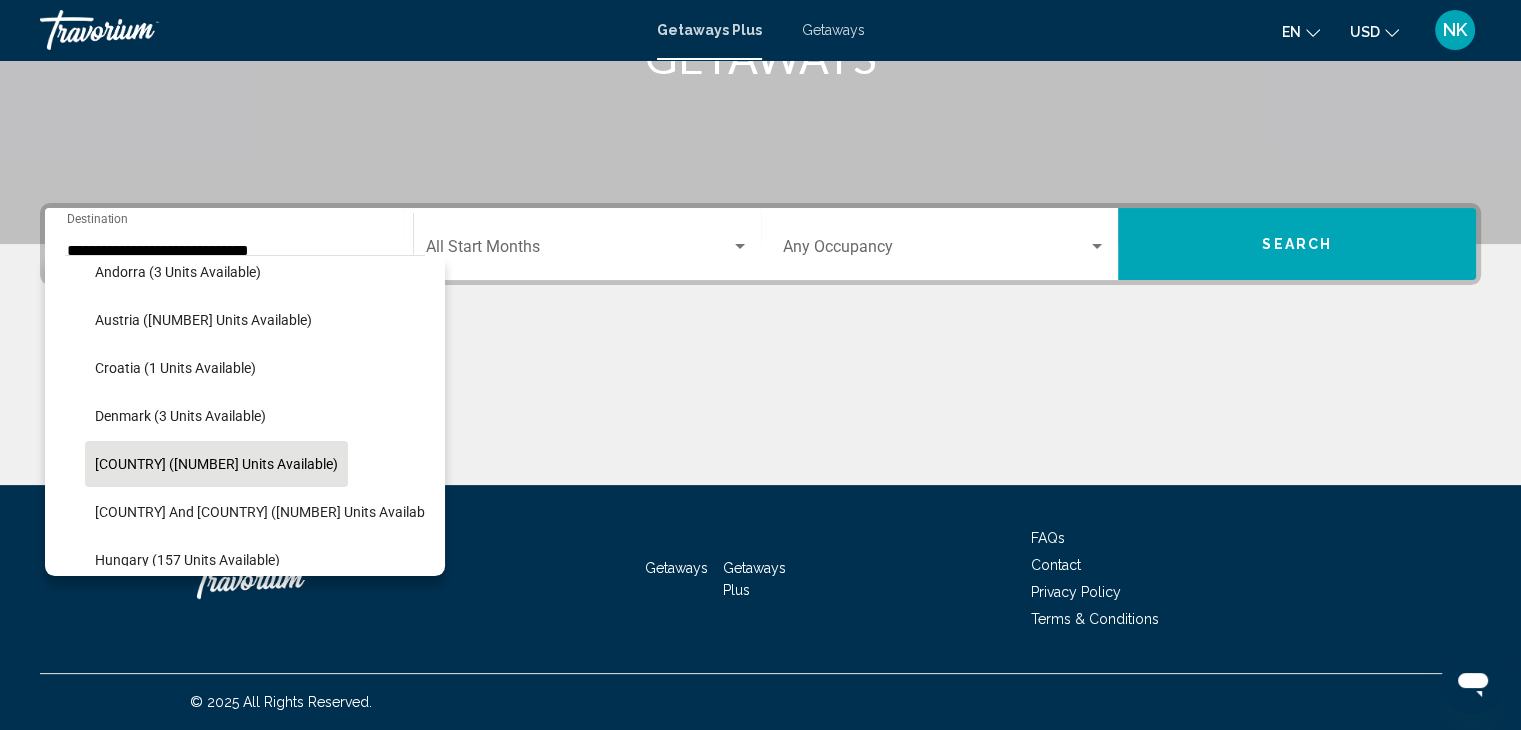 click on "[COUNTRY] ([NUMBER] units available)" 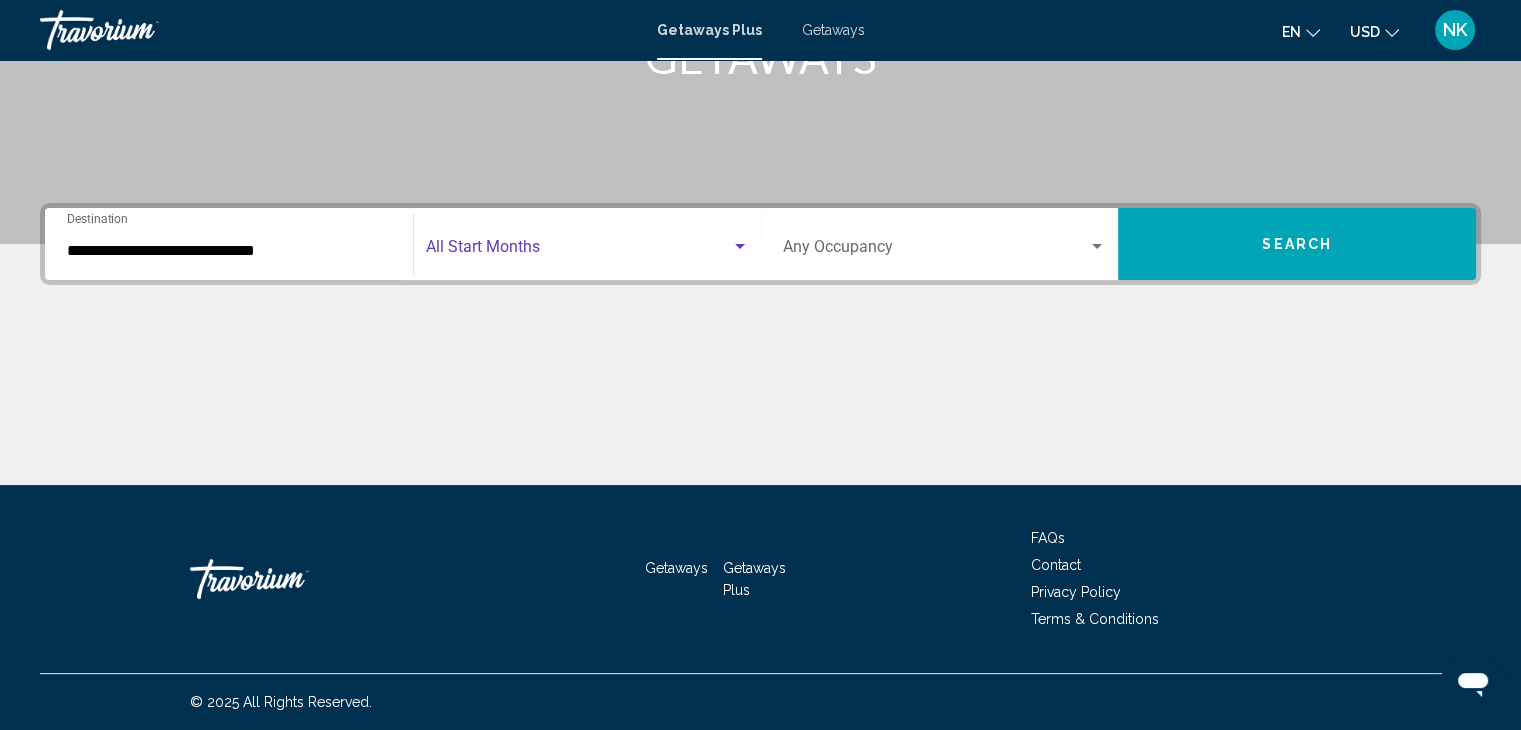 drag, startPoint x: 472, startPoint y: 254, endPoint x: 448, endPoint y: 254, distance: 24 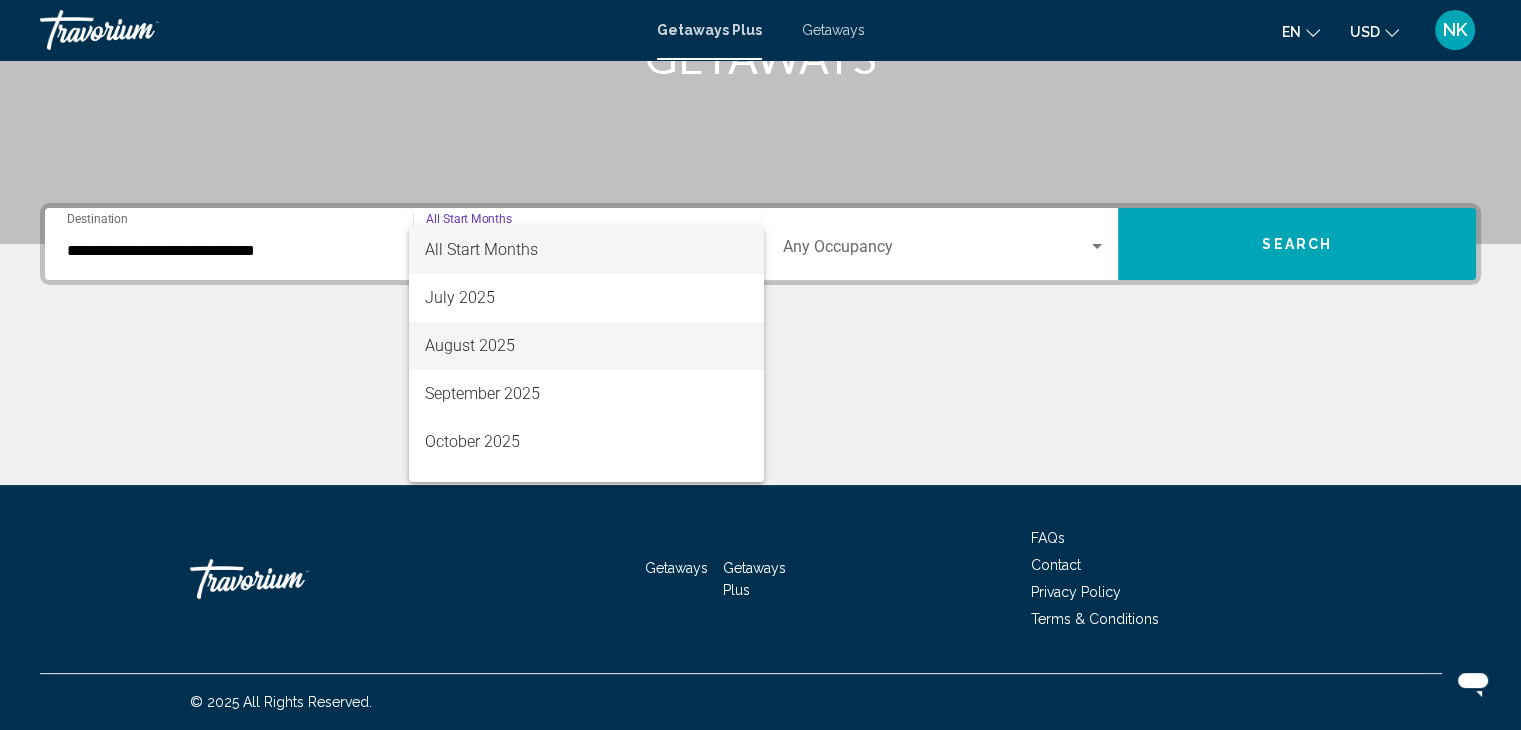 click on "August 2025" at bounding box center (586, 346) 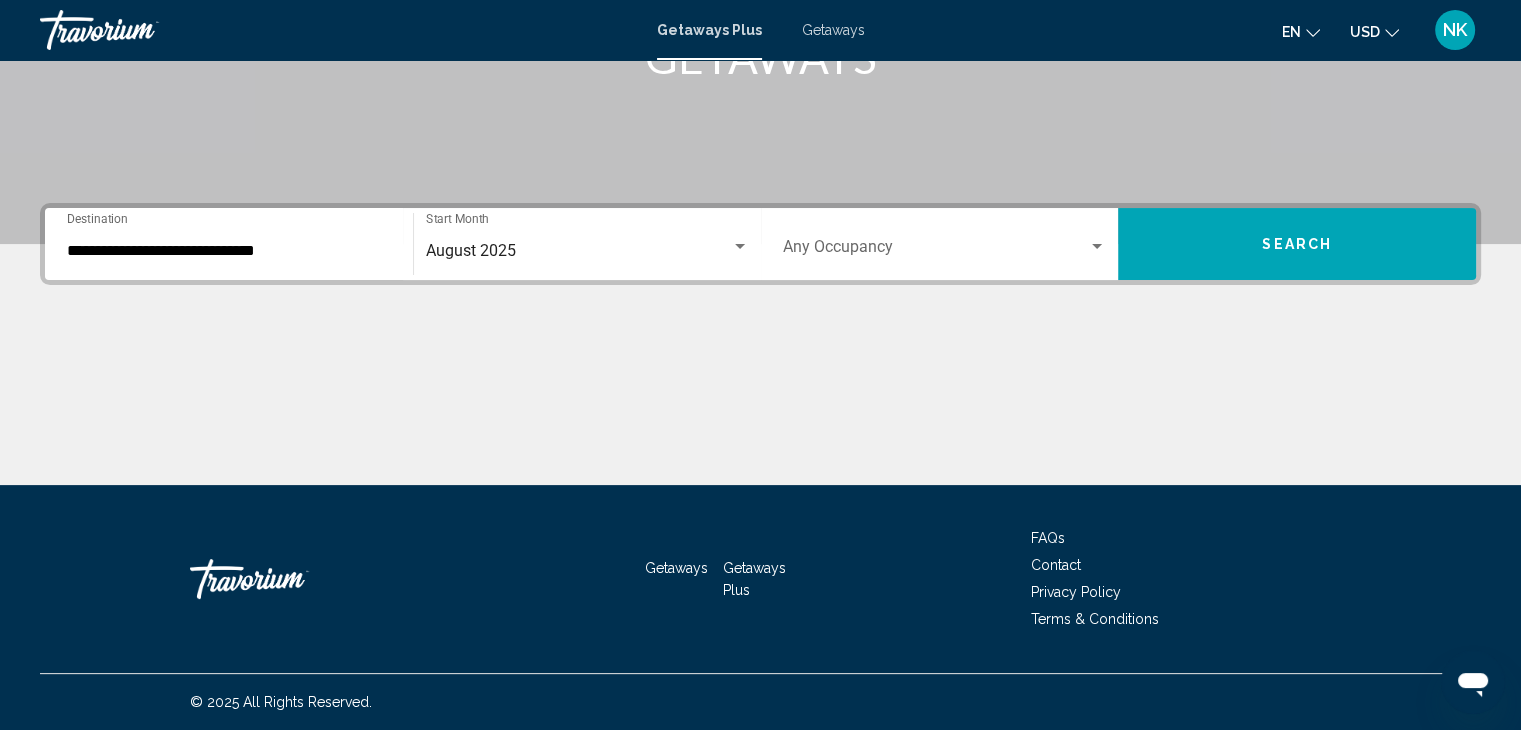 click on "Occupancy Any Occupancy" at bounding box center [945, 244] 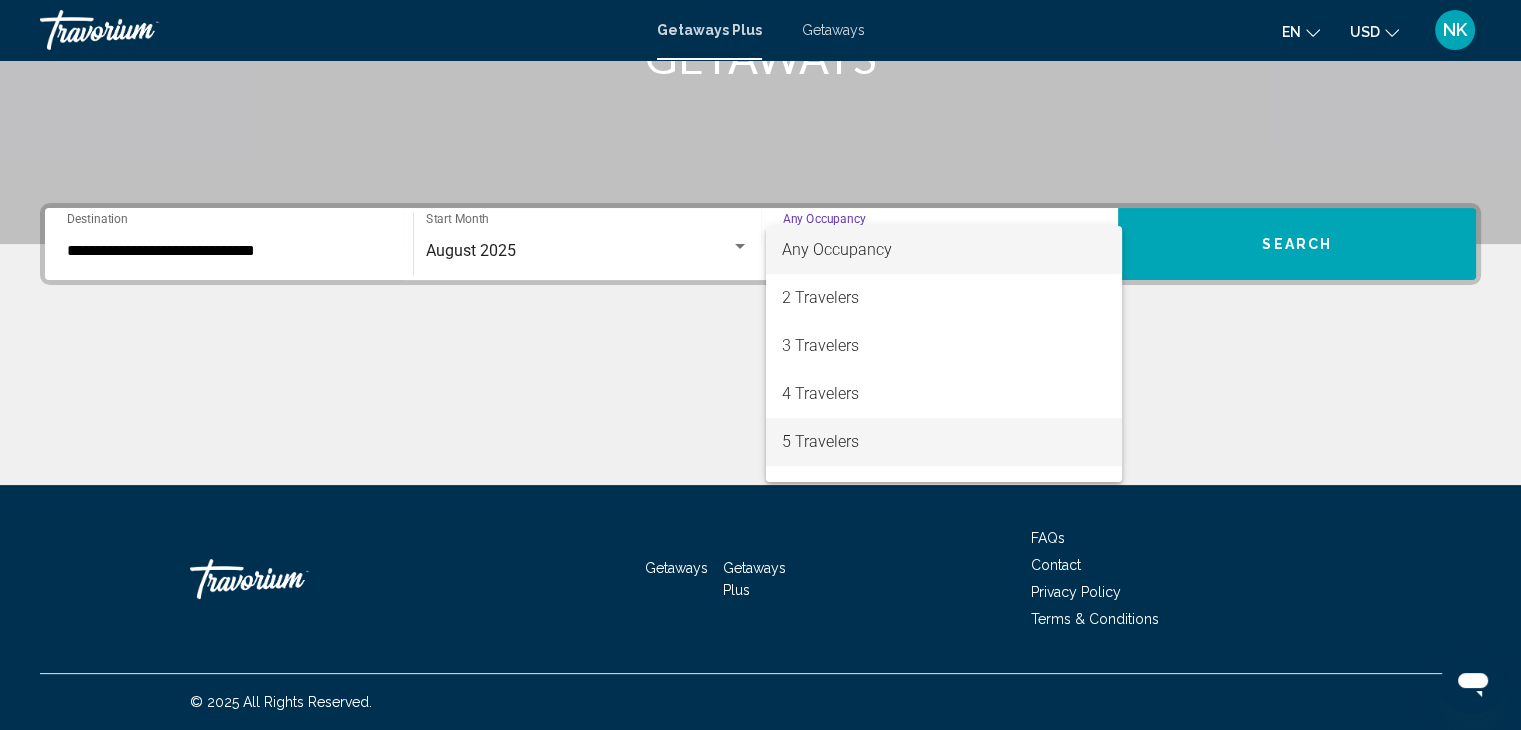 drag, startPoint x: 943, startPoint y: 441, endPoint x: 876, endPoint y: 457, distance: 68.88396 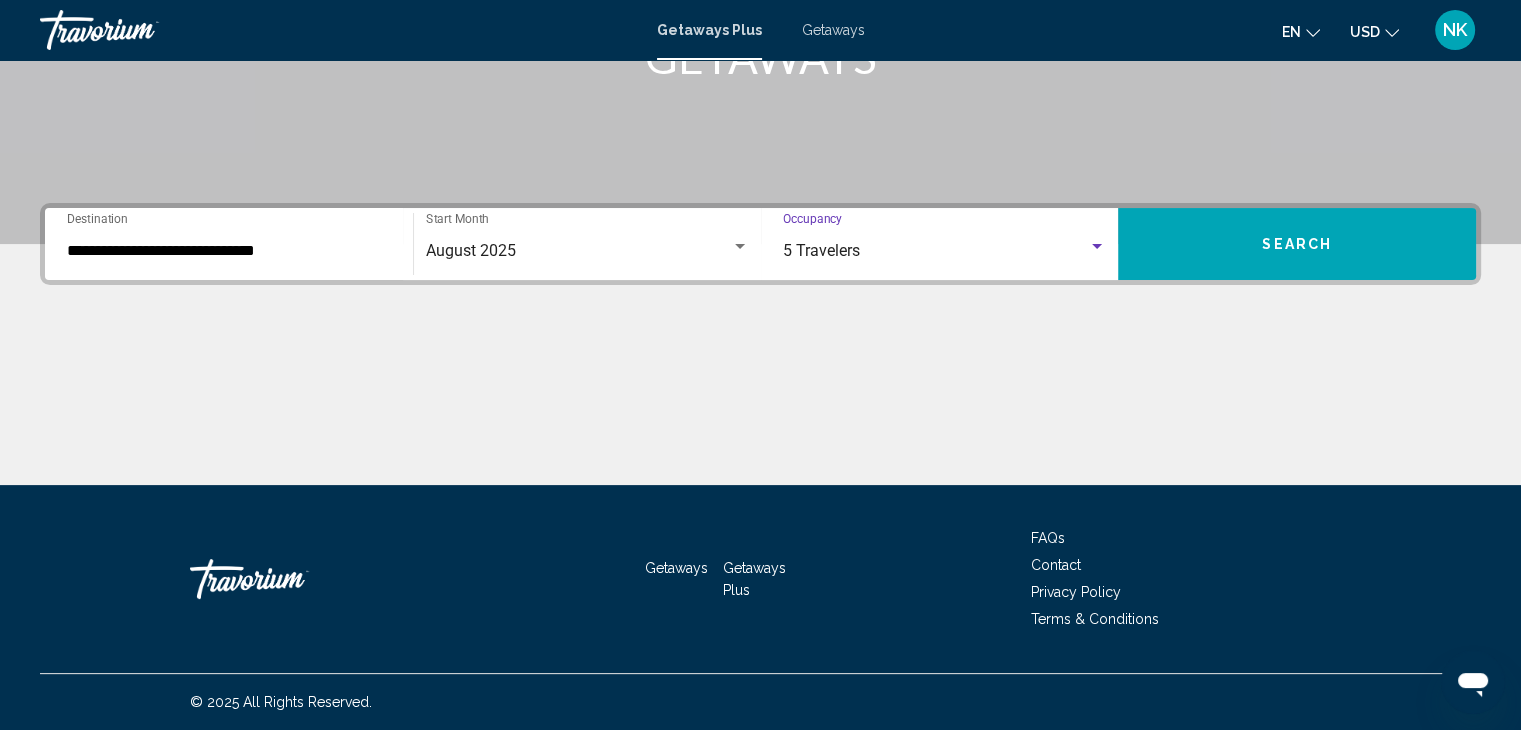 click on "Search" at bounding box center (1297, 244) 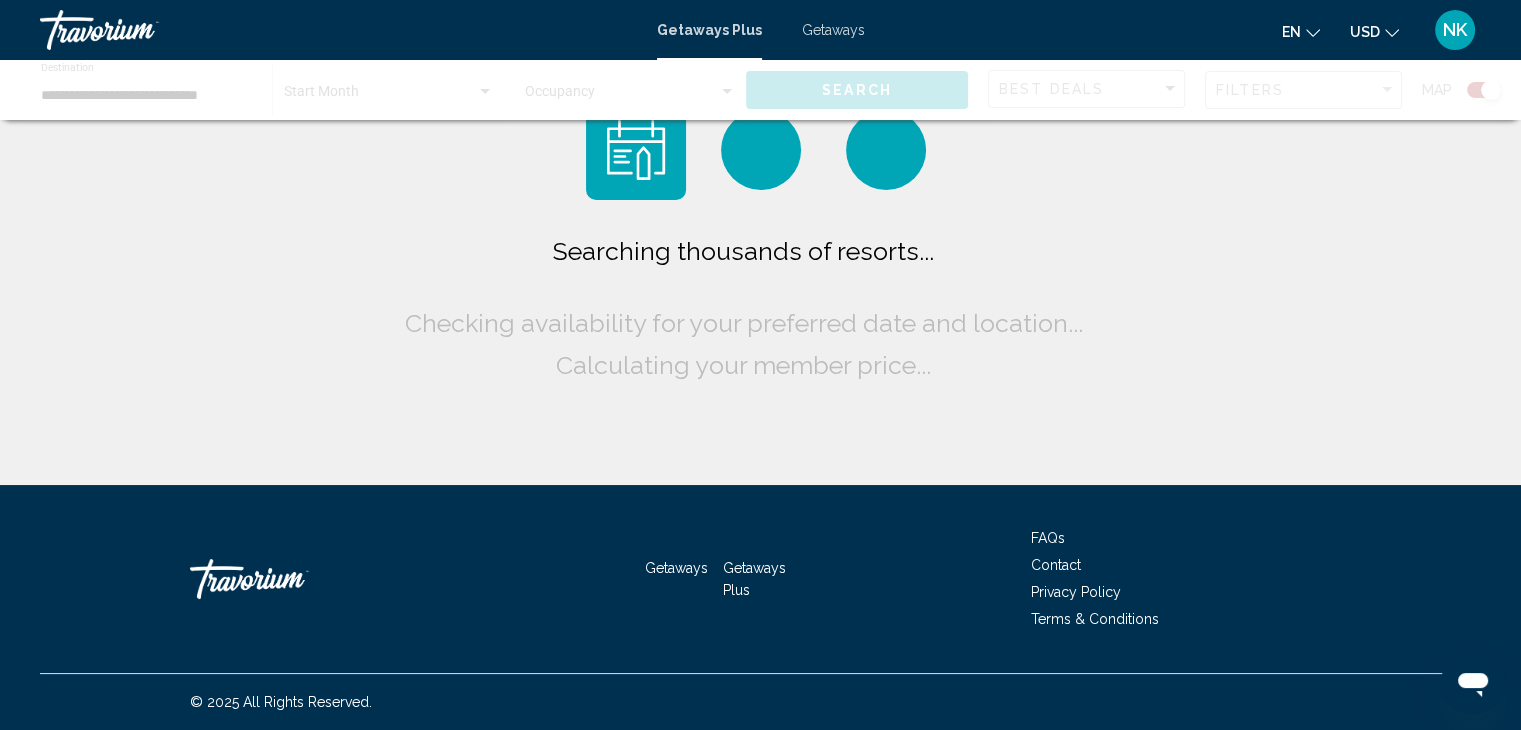scroll, scrollTop: 0, scrollLeft: 0, axis: both 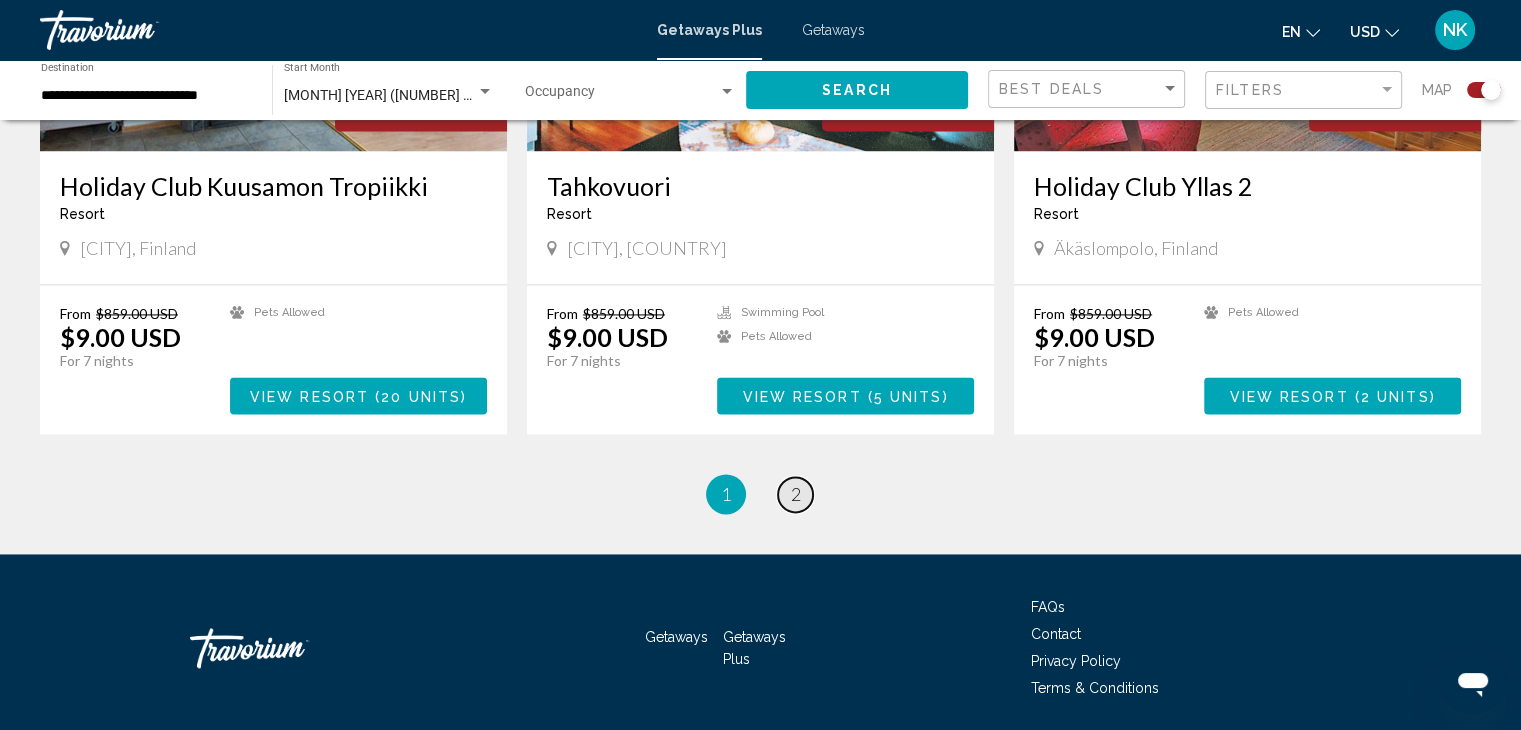 click on "2" at bounding box center (796, 494) 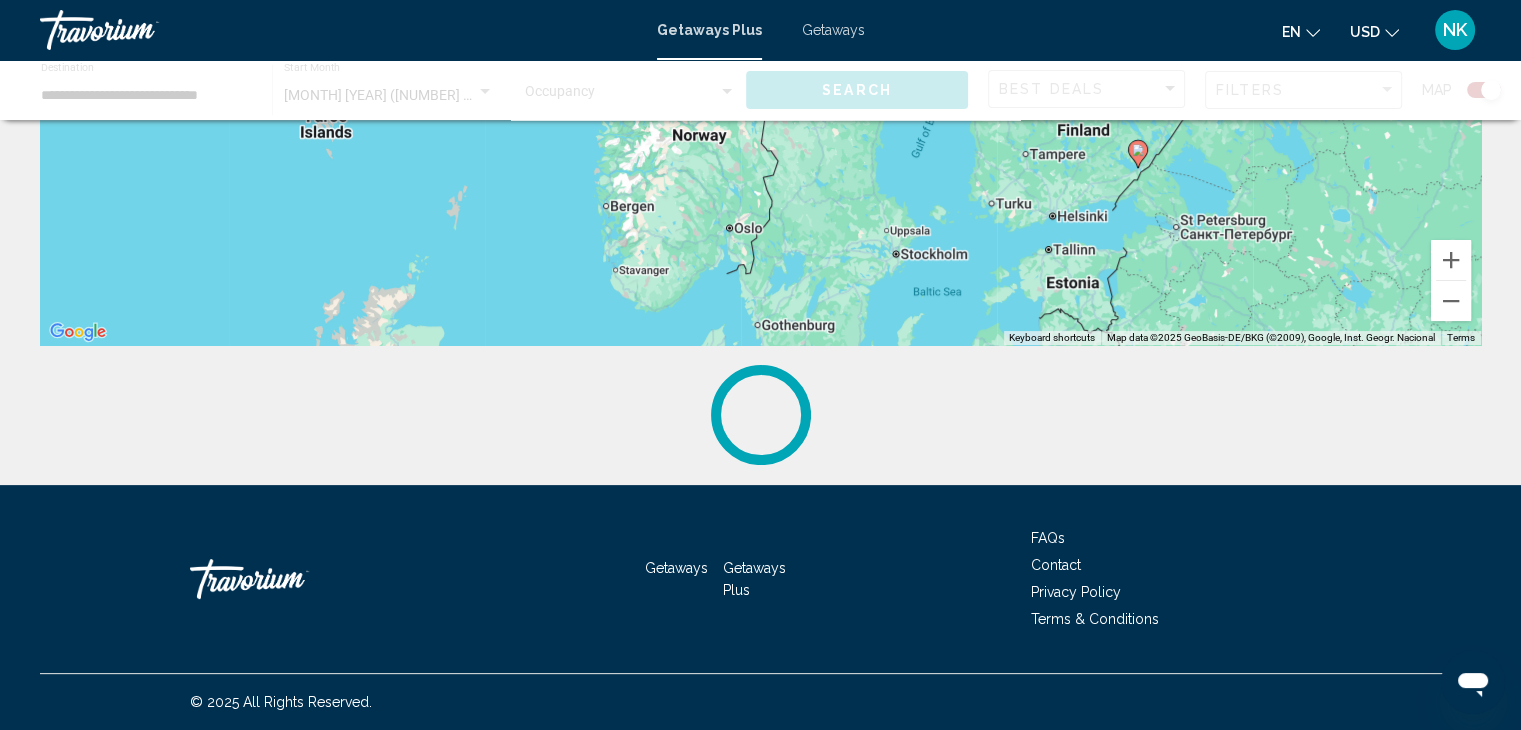 scroll, scrollTop: 0, scrollLeft: 0, axis: both 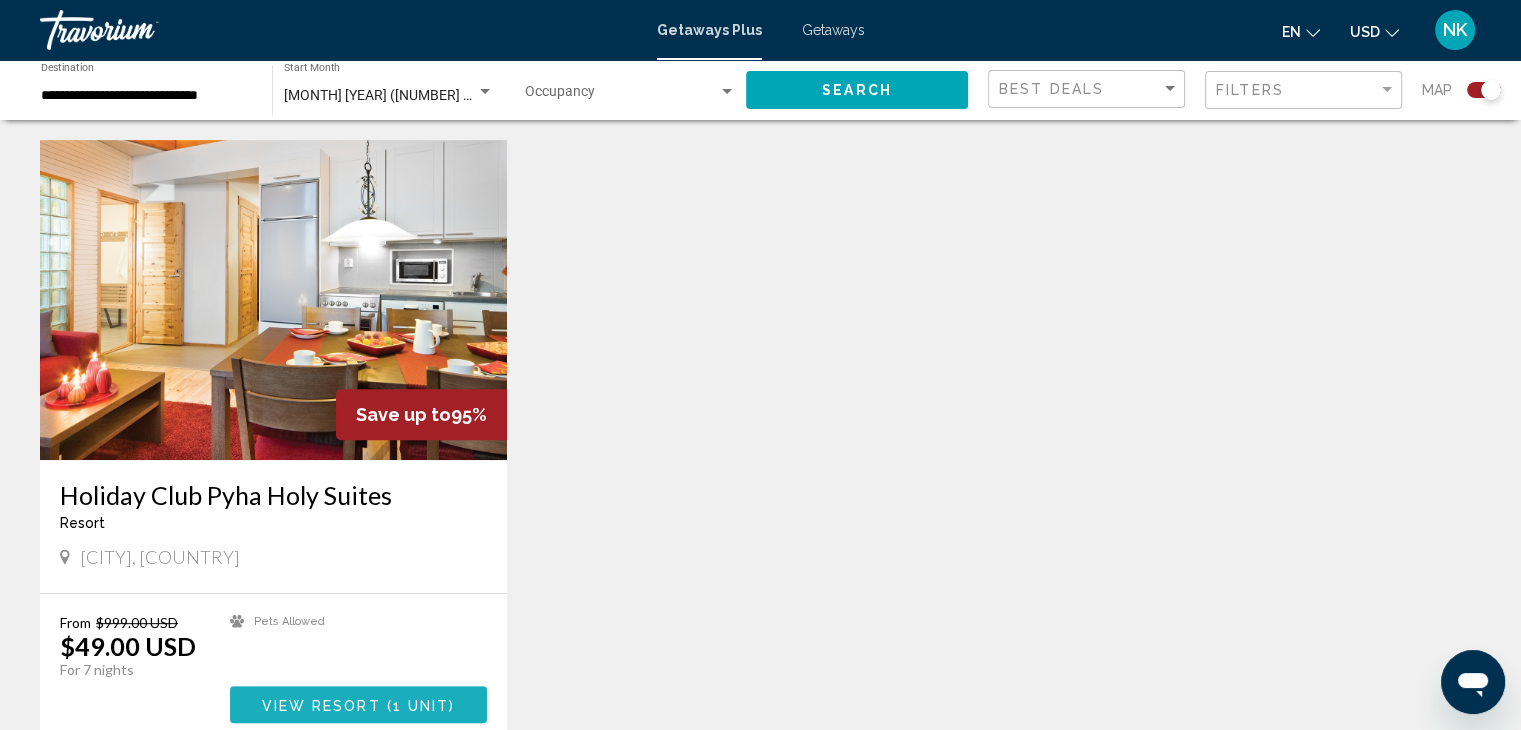 click on "View Resort    ( 1 unit )" at bounding box center [358, 704] 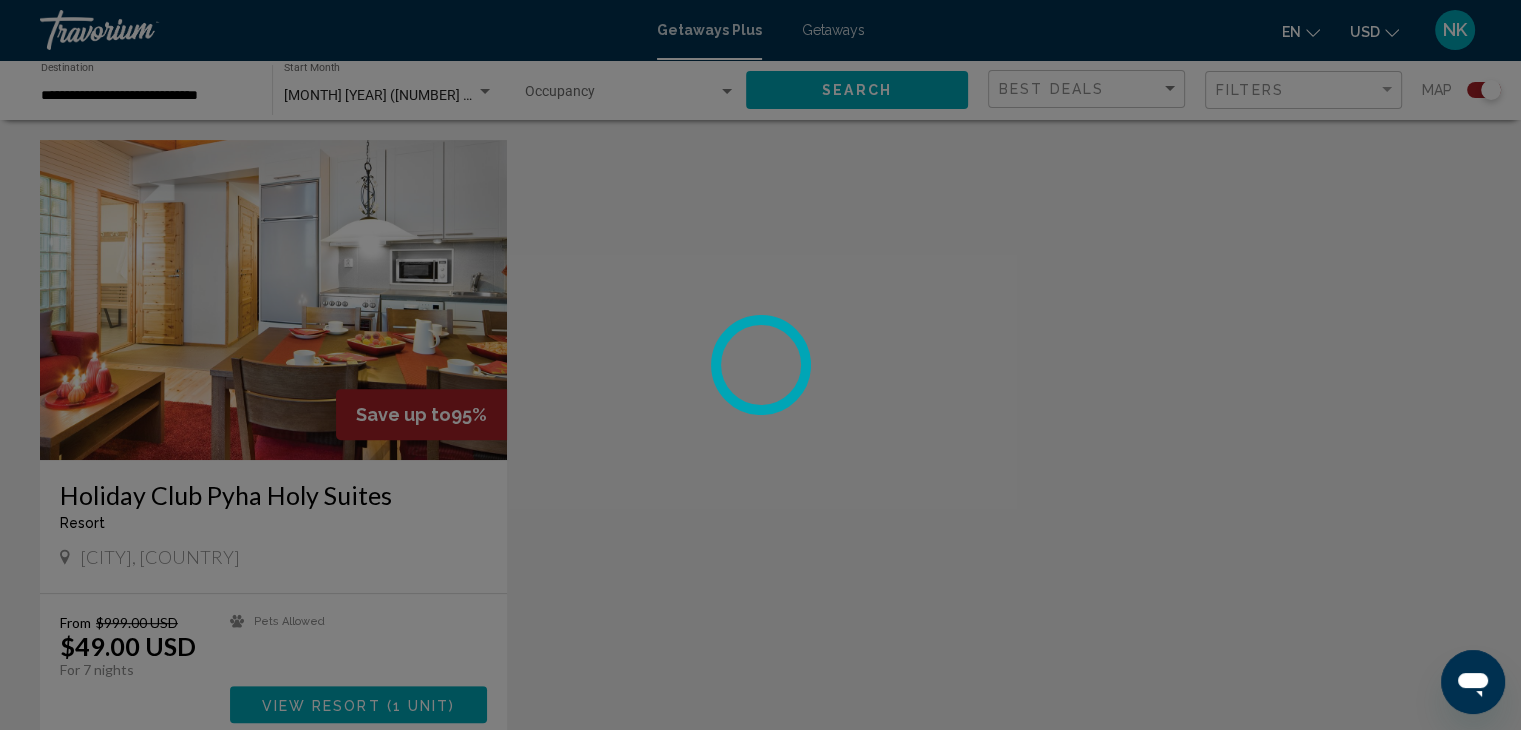 scroll, scrollTop: 0, scrollLeft: 0, axis: both 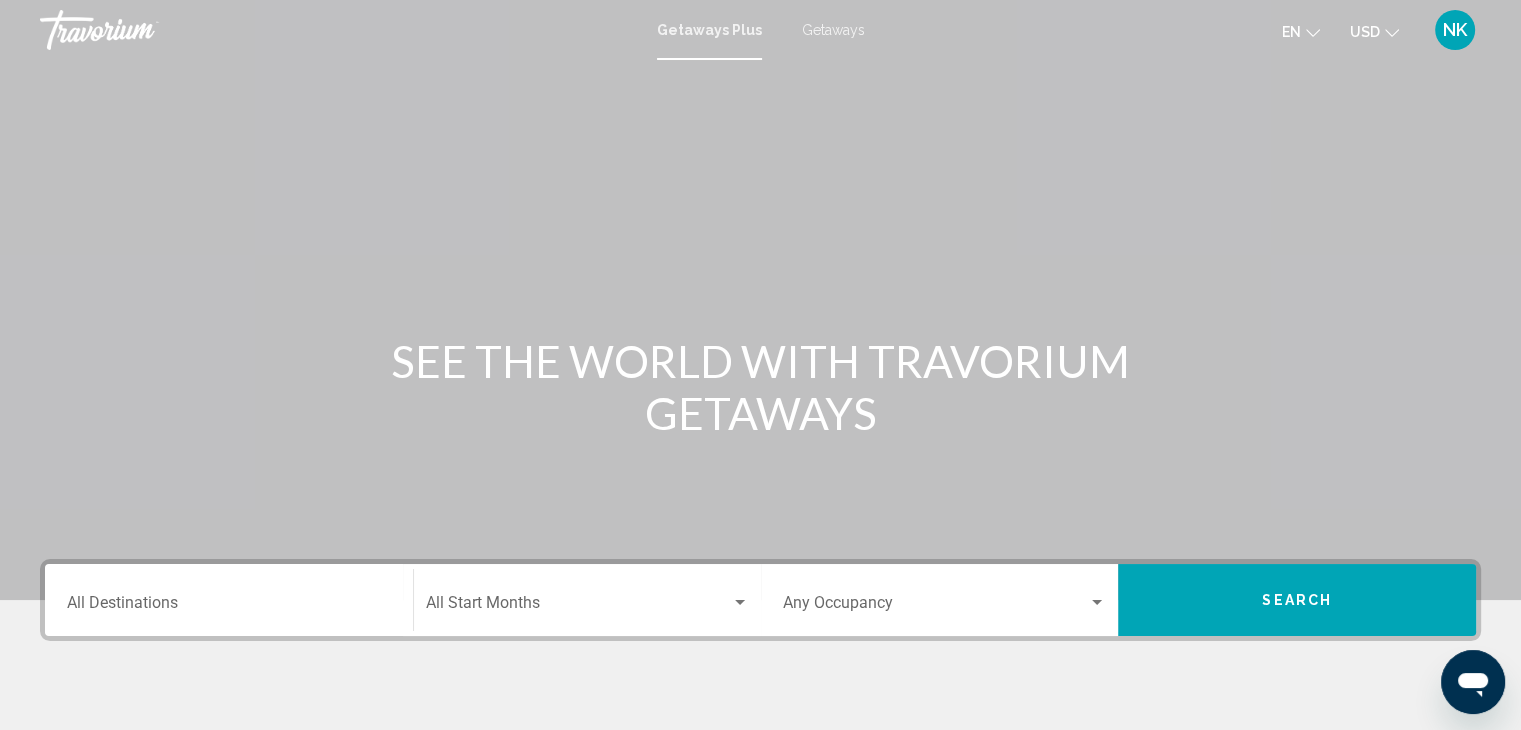 click on "Destination All Destinations" at bounding box center (229, 600) 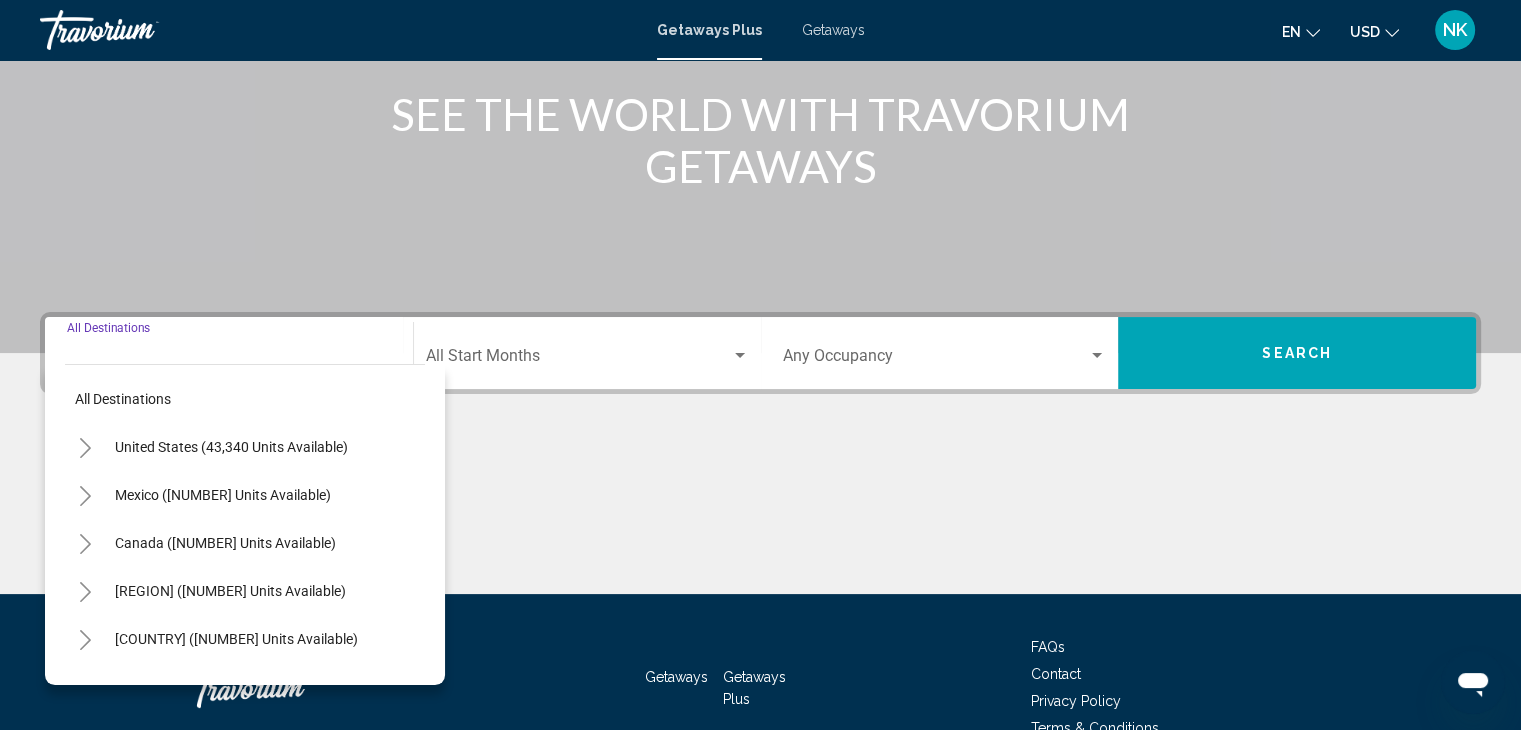 scroll, scrollTop: 356, scrollLeft: 0, axis: vertical 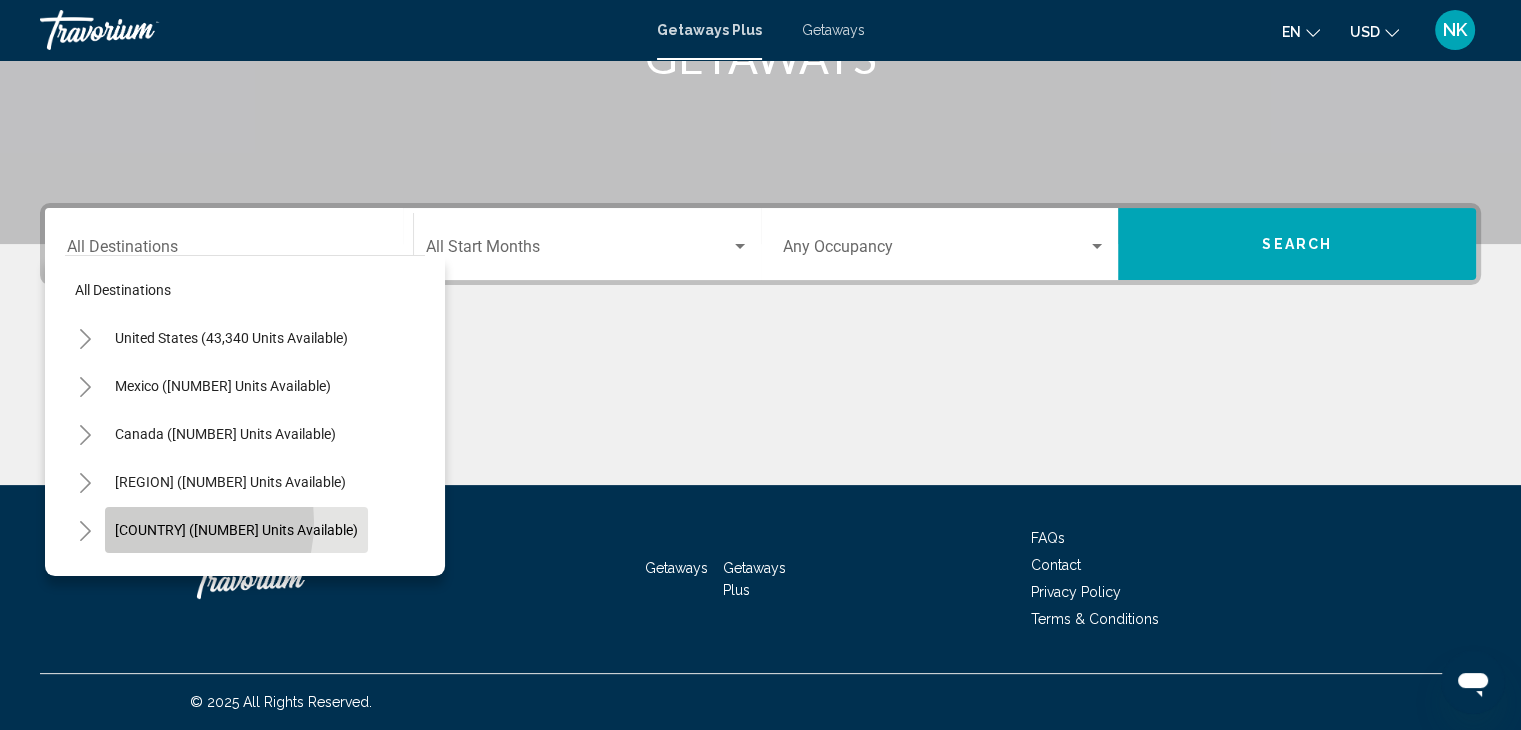 click on "[COUNTRY] ([NUMBER] units available)" 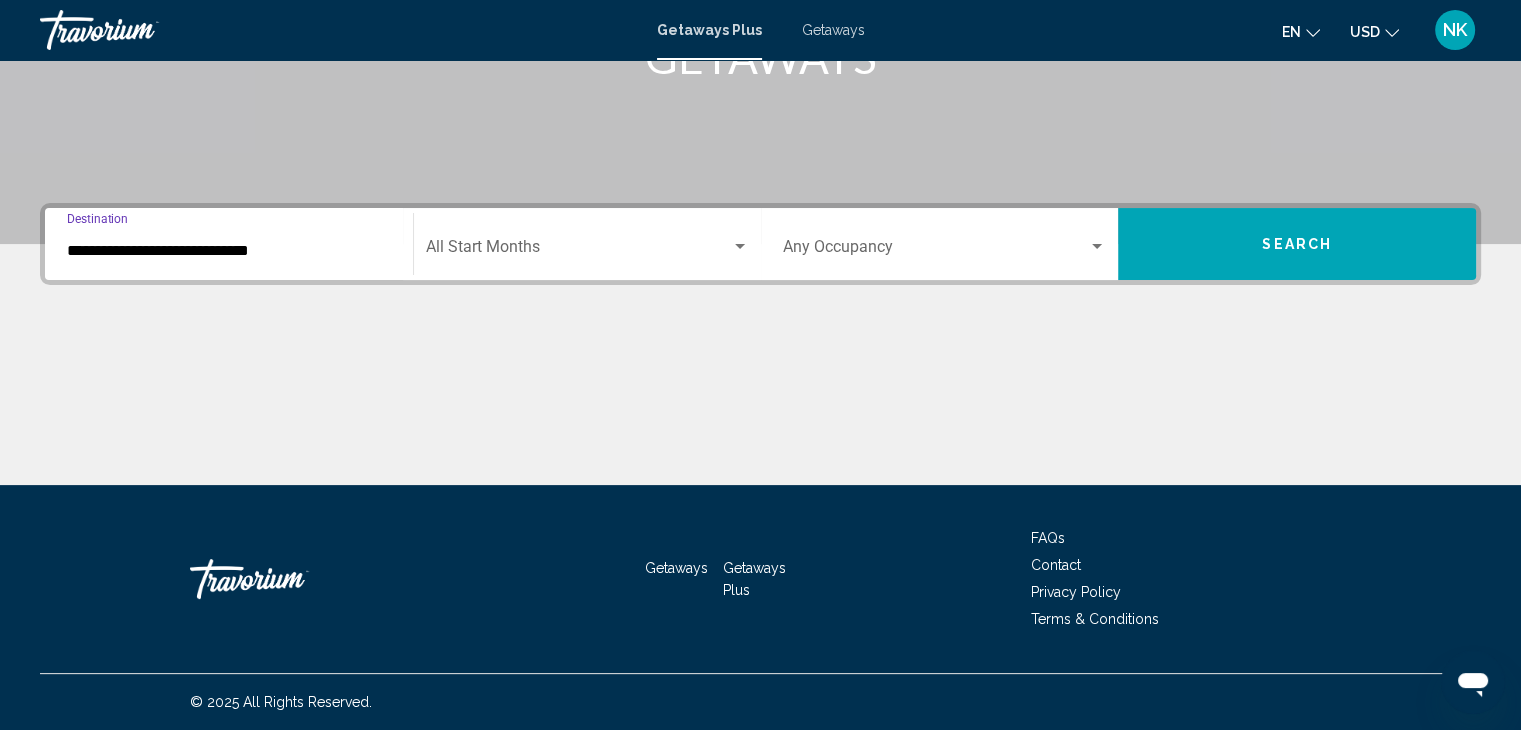 click on "**********" at bounding box center [229, 244] 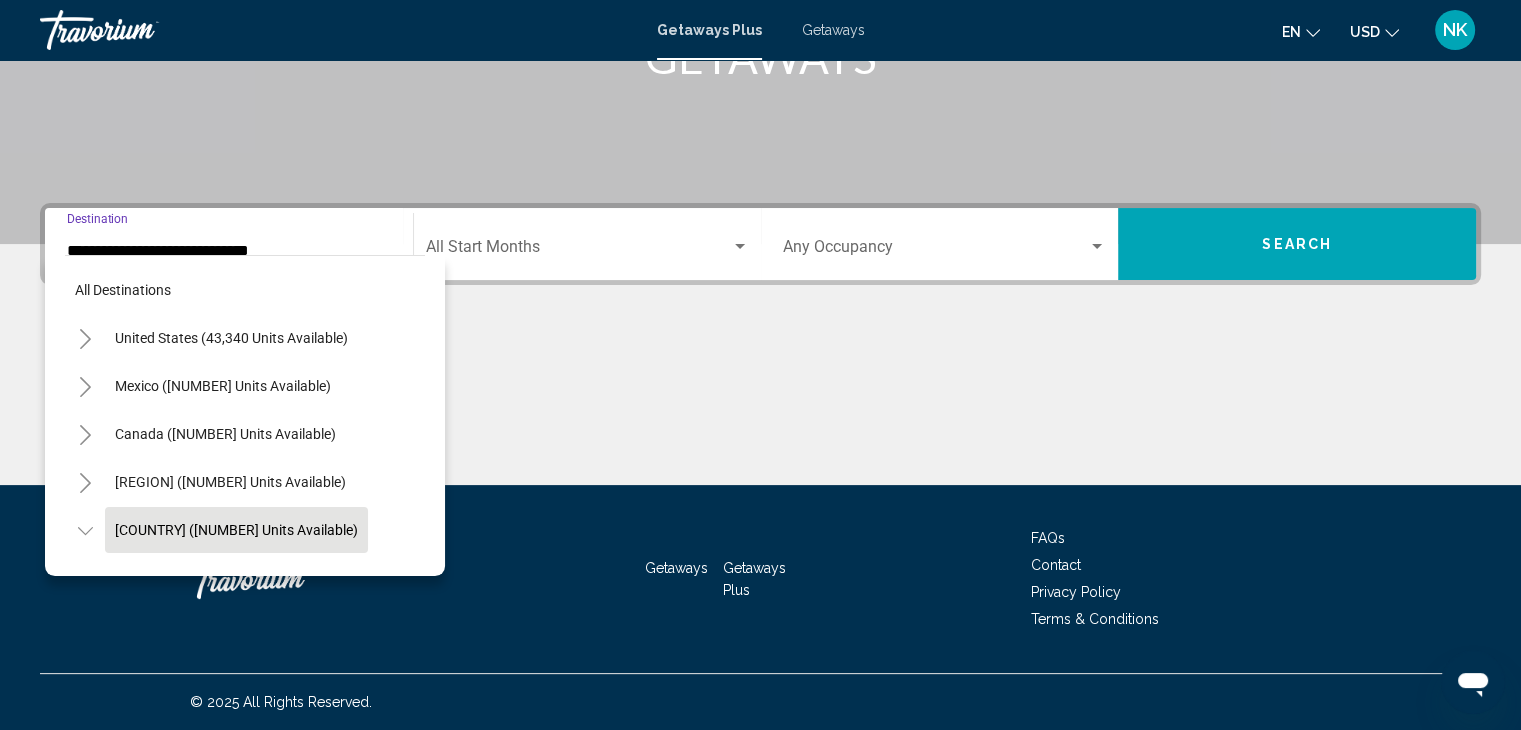 scroll, scrollTop: 126, scrollLeft: 0, axis: vertical 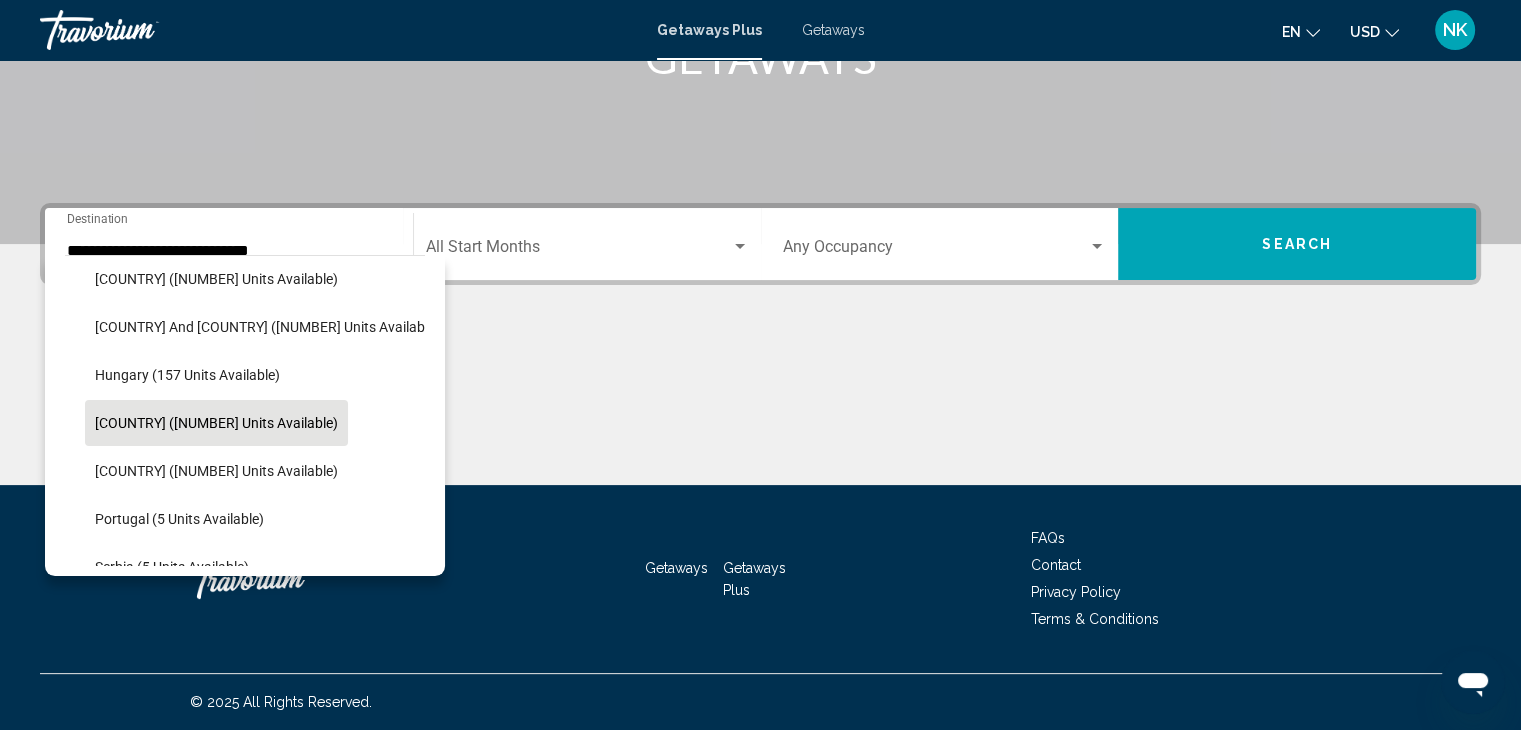 click on "[COUNTRY] ([NUMBER] units available)" 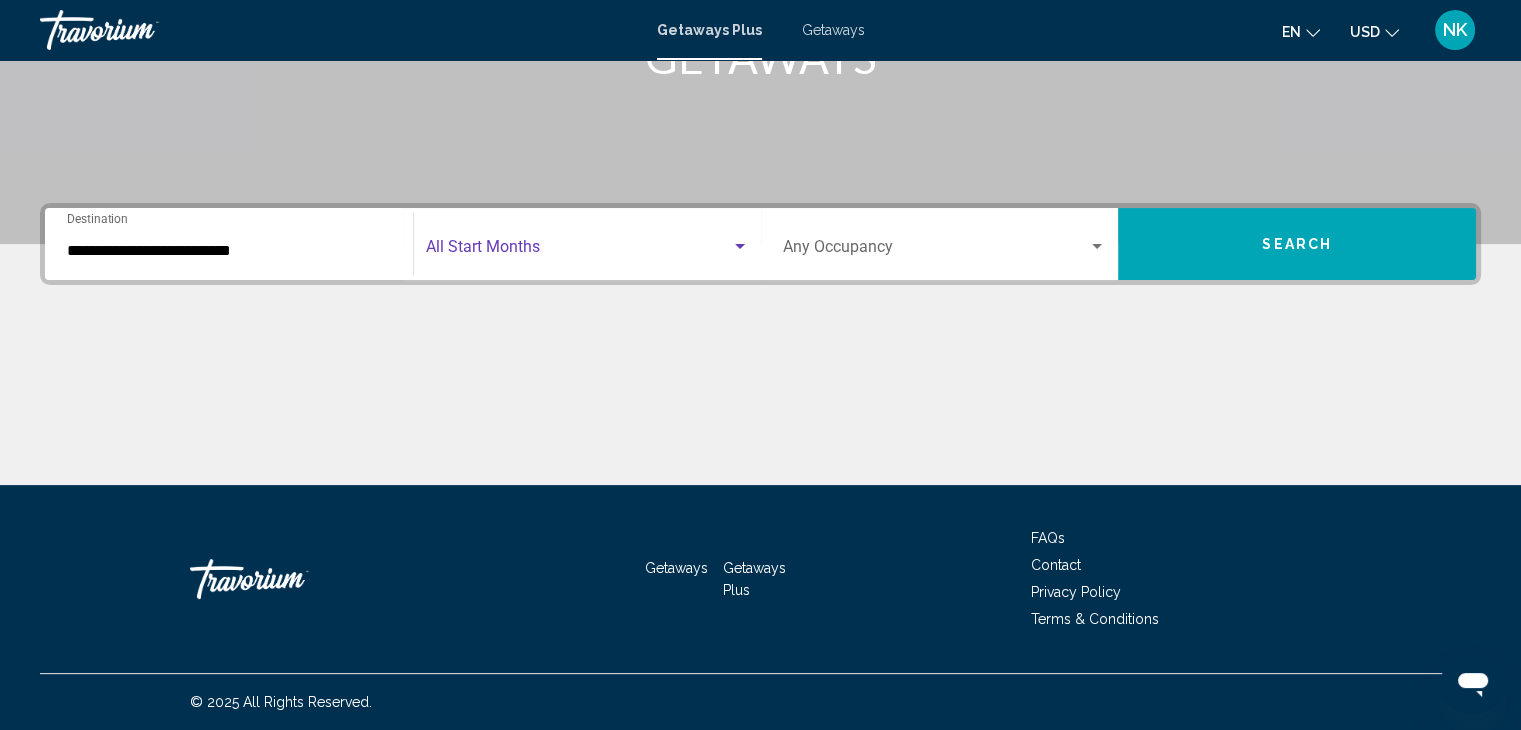 click at bounding box center [578, 251] 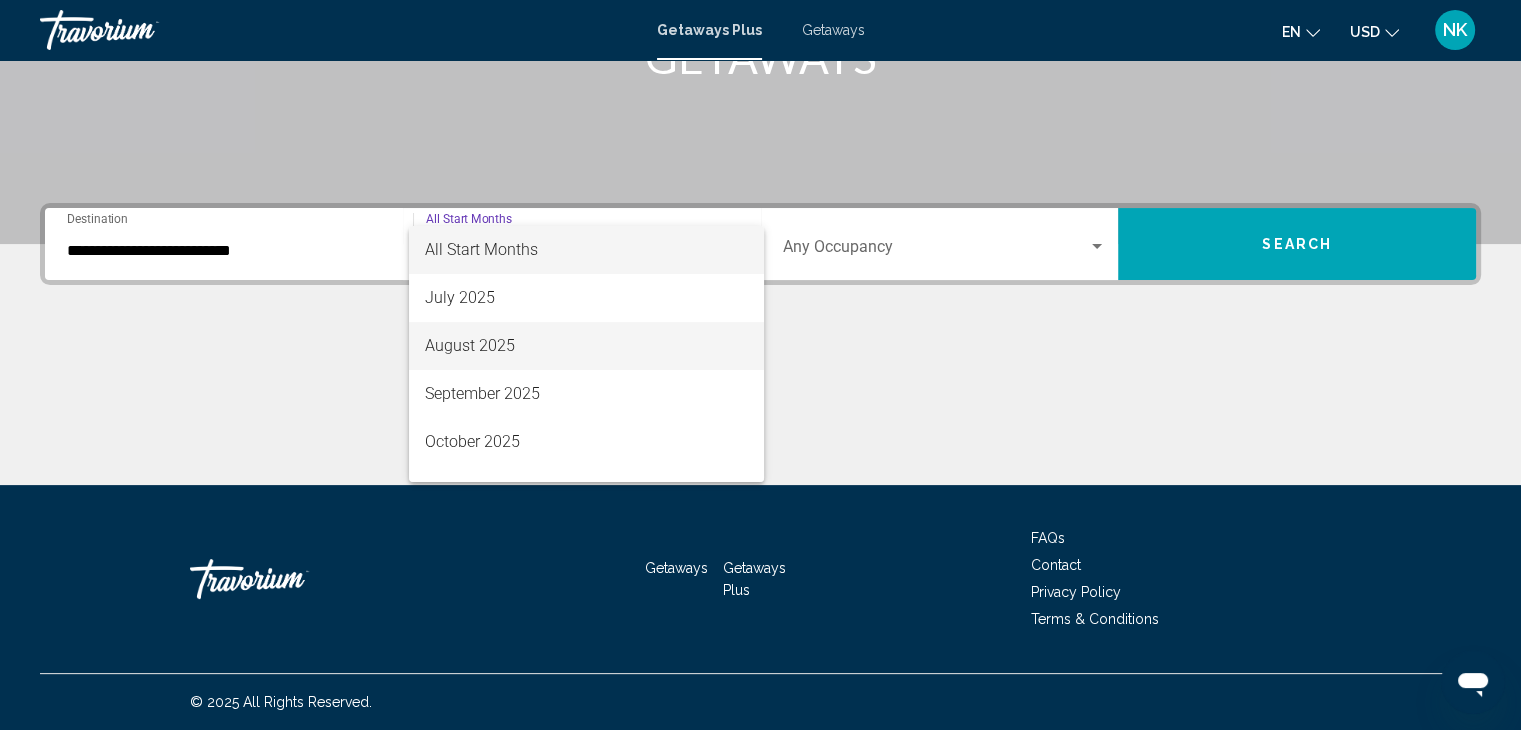 click on "August 2025" at bounding box center [586, 346] 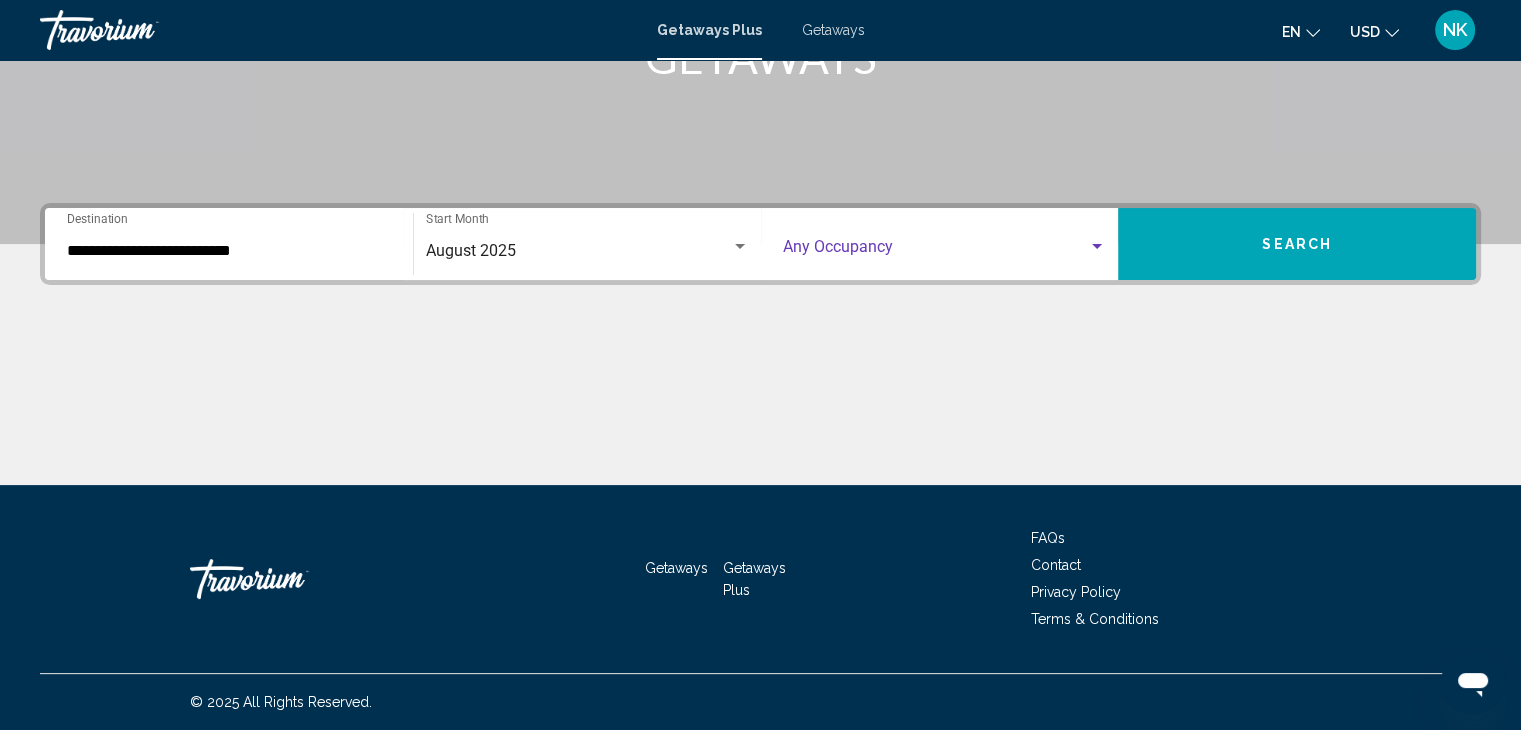 click at bounding box center (936, 251) 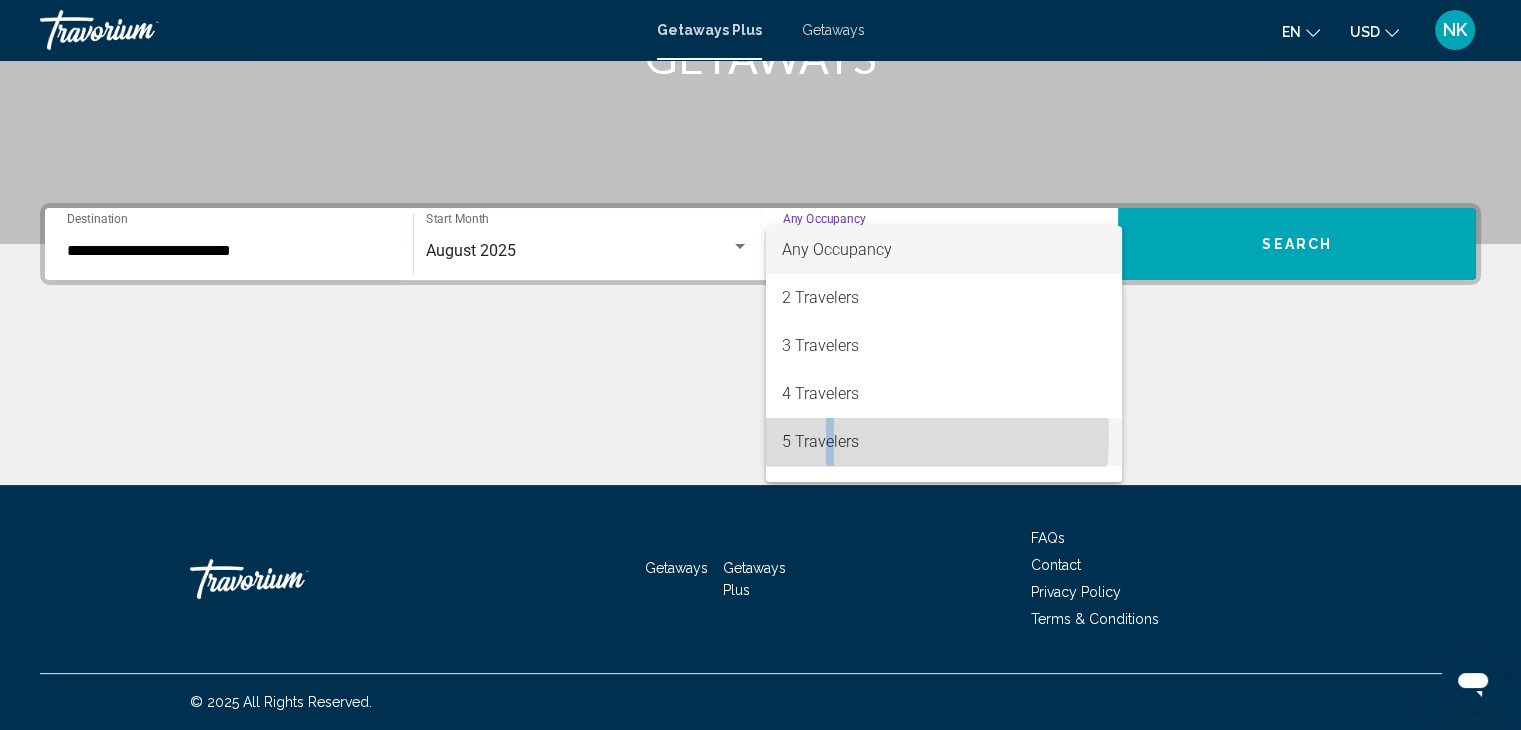 drag, startPoint x: 856, startPoint y: 443, endPoint x: 830, endPoint y: 437, distance: 26.683329 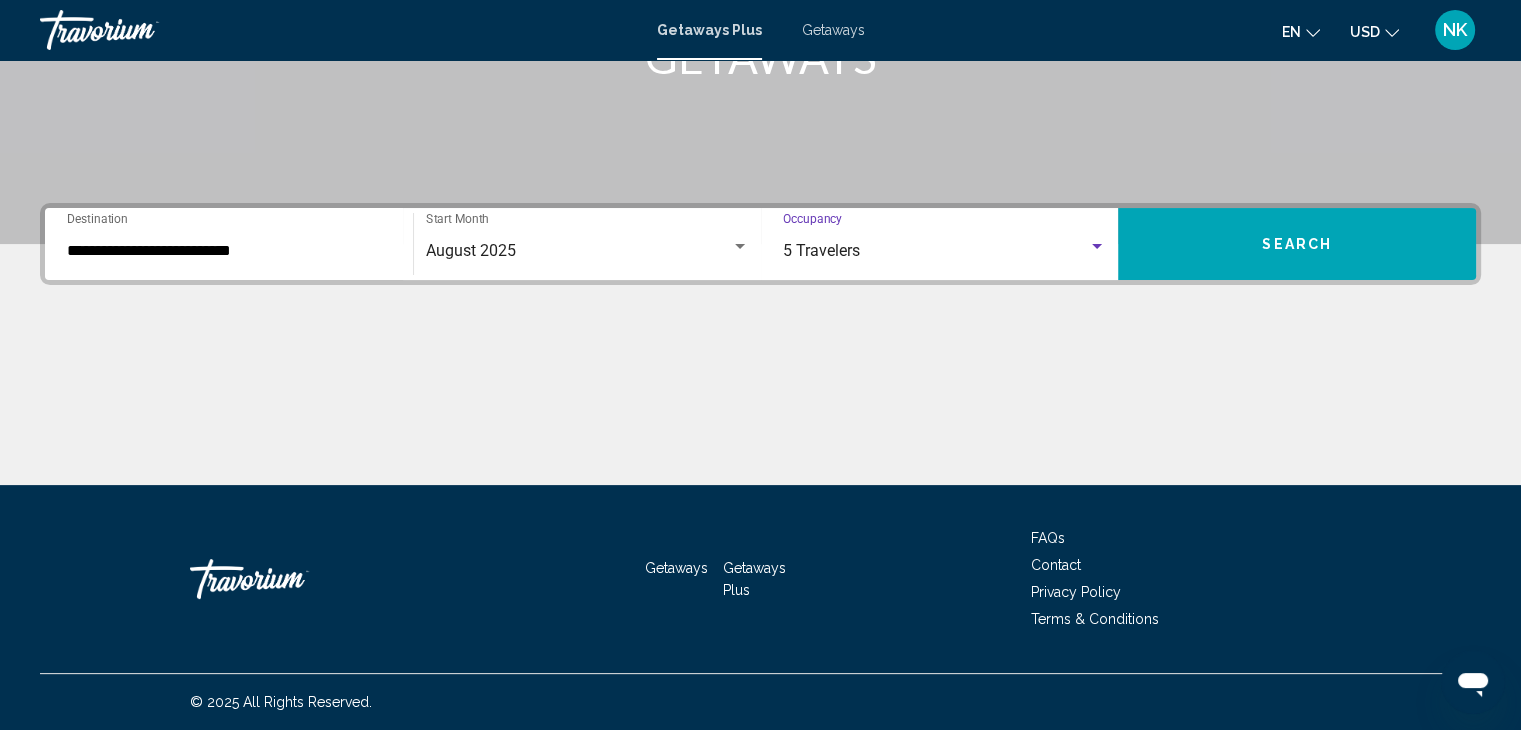 click on "Search" at bounding box center [1297, 245] 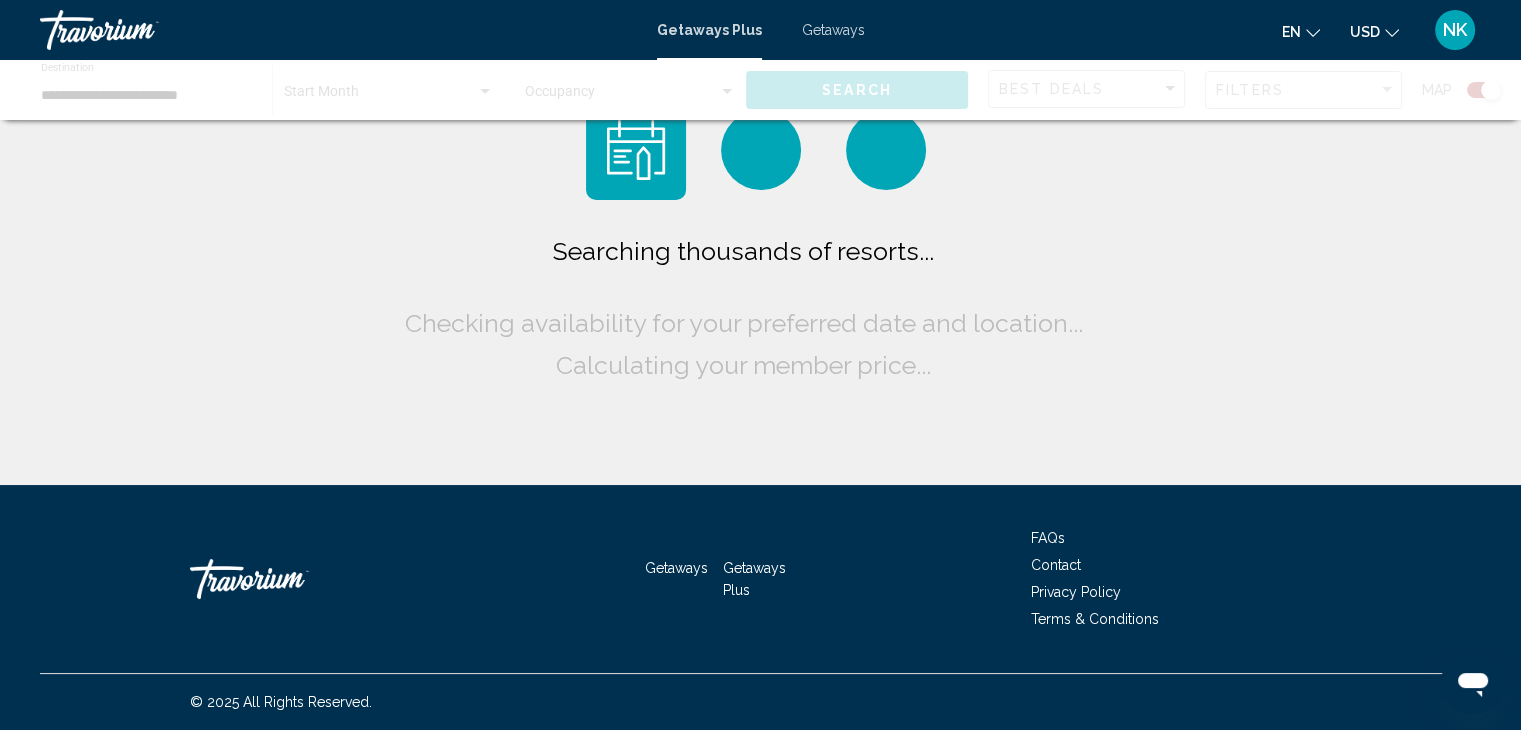 scroll, scrollTop: 0, scrollLeft: 0, axis: both 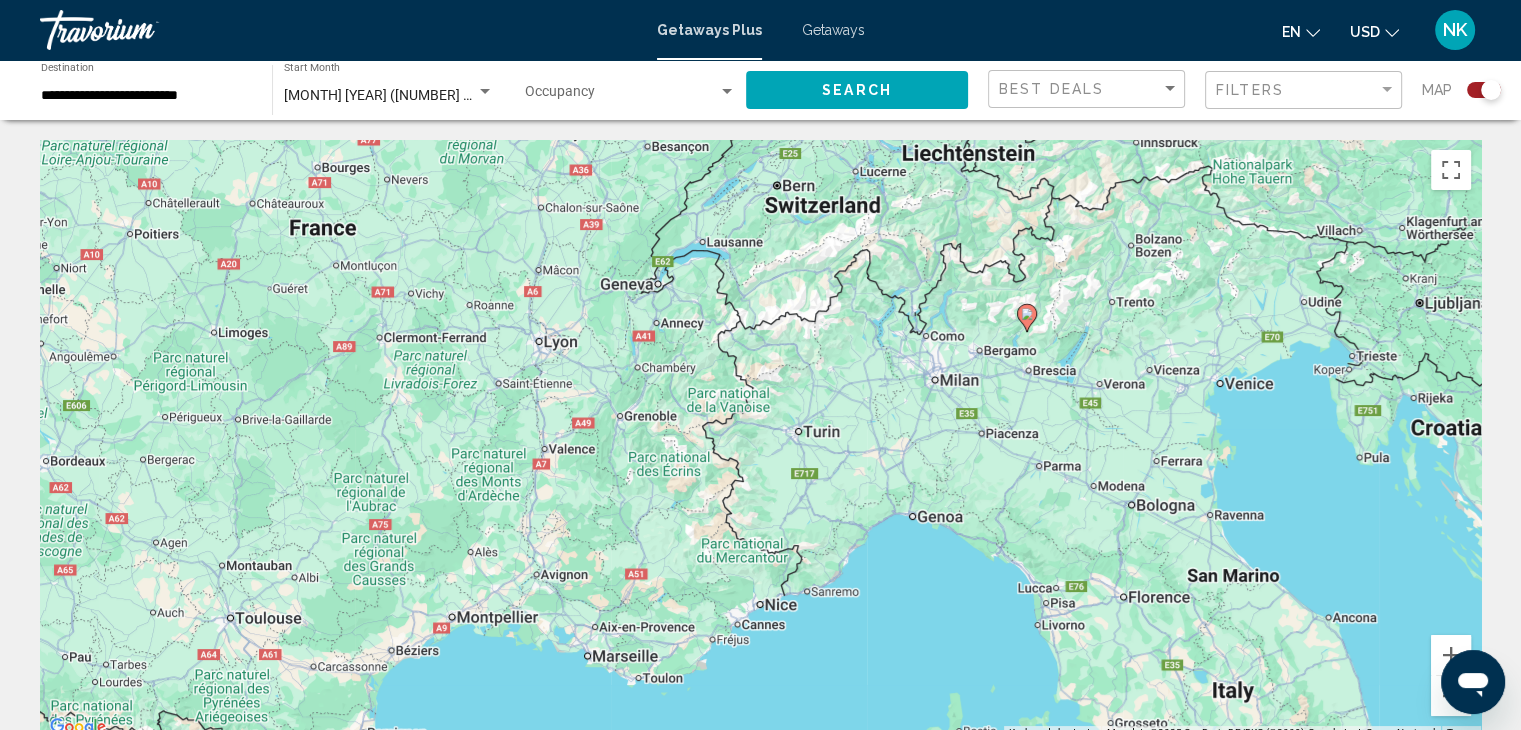 click at bounding box center [1027, 318] 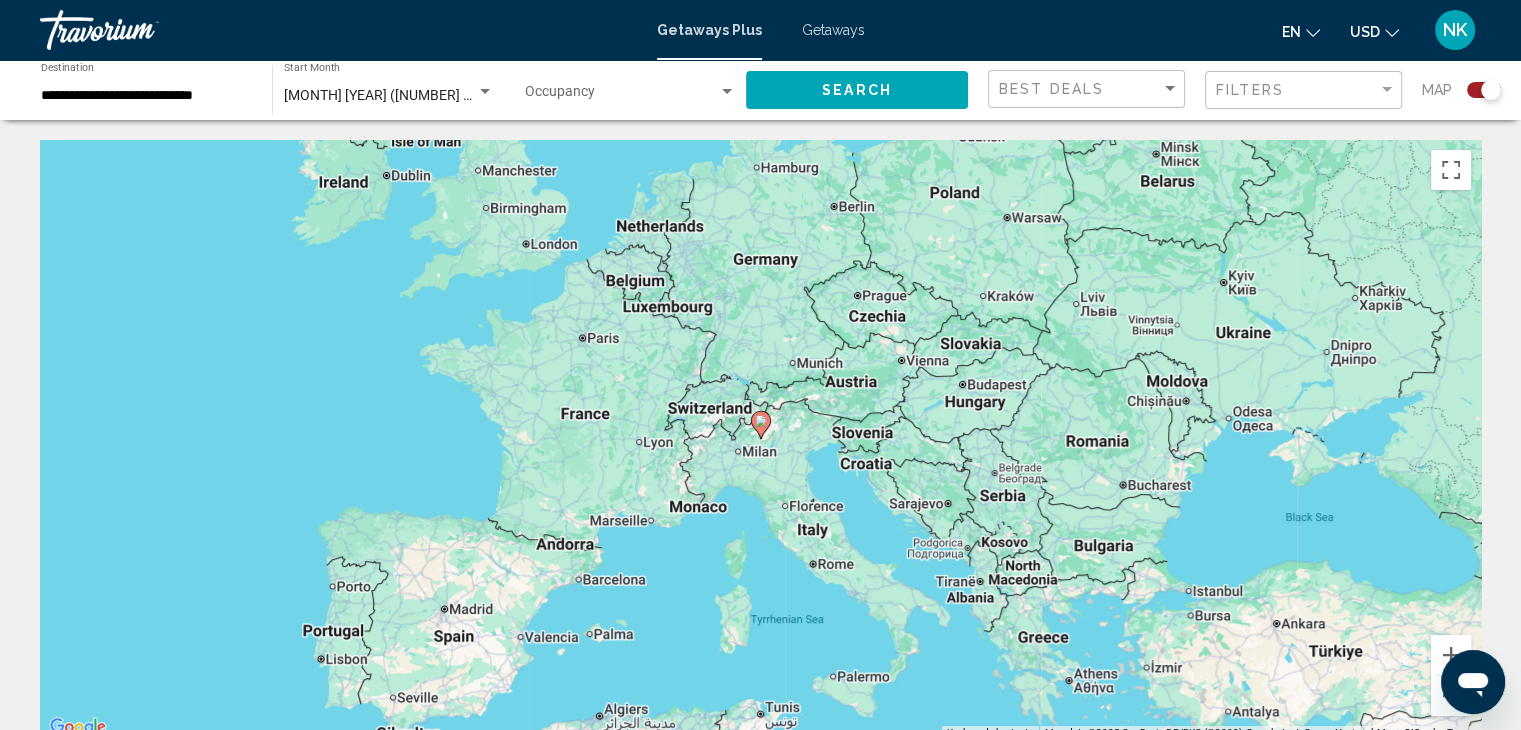 click 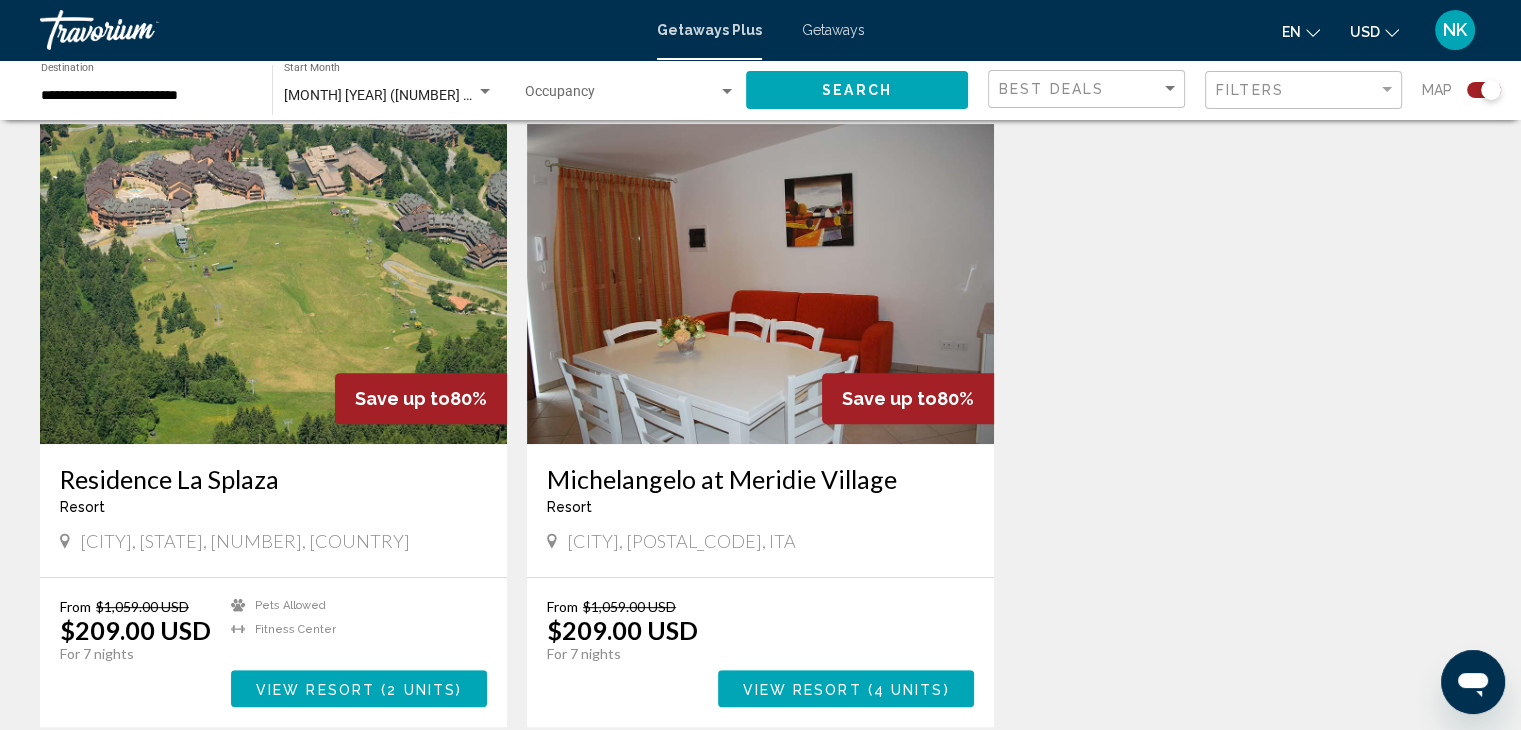 scroll, scrollTop: 700, scrollLeft: 0, axis: vertical 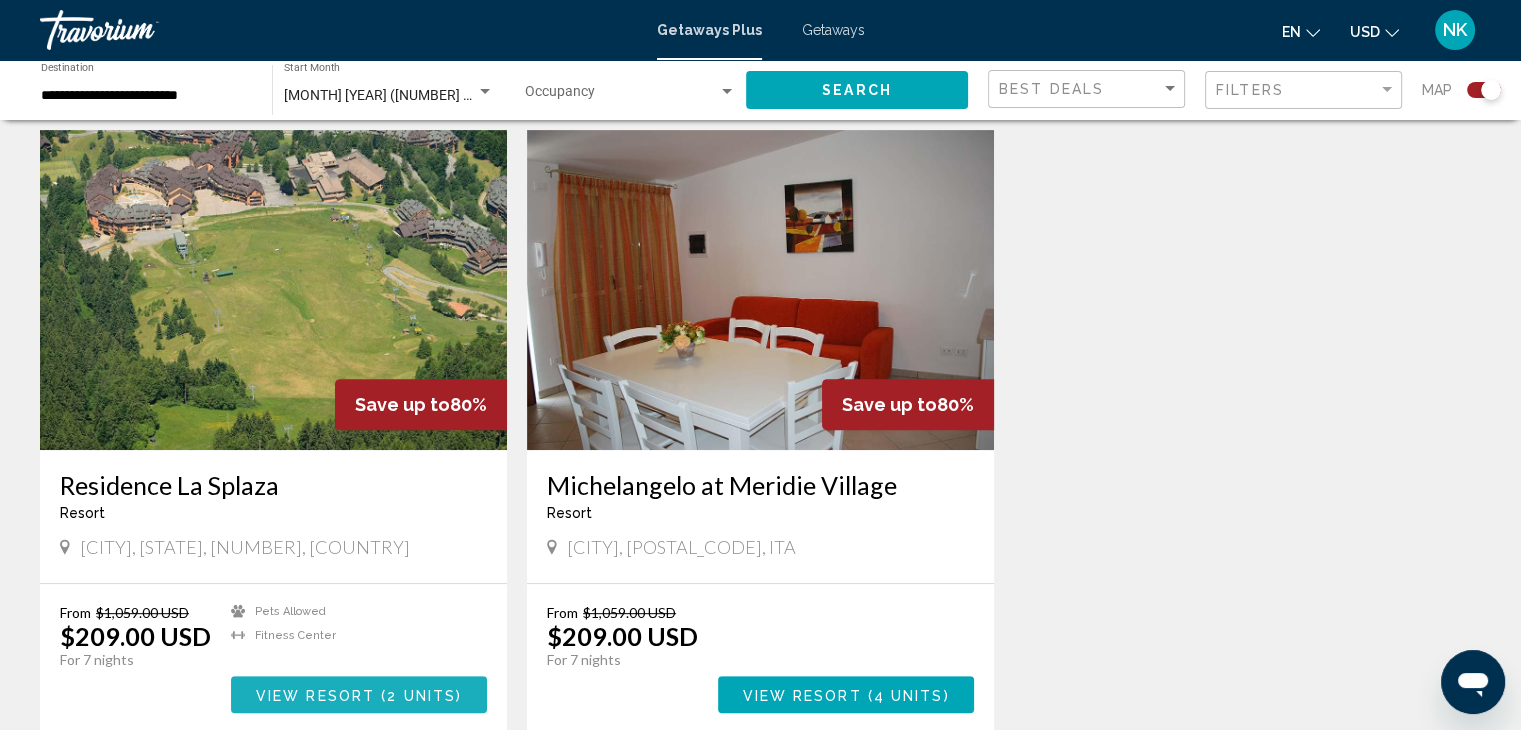 click on "View Resort    ( 2 units )" at bounding box center (359, 694) 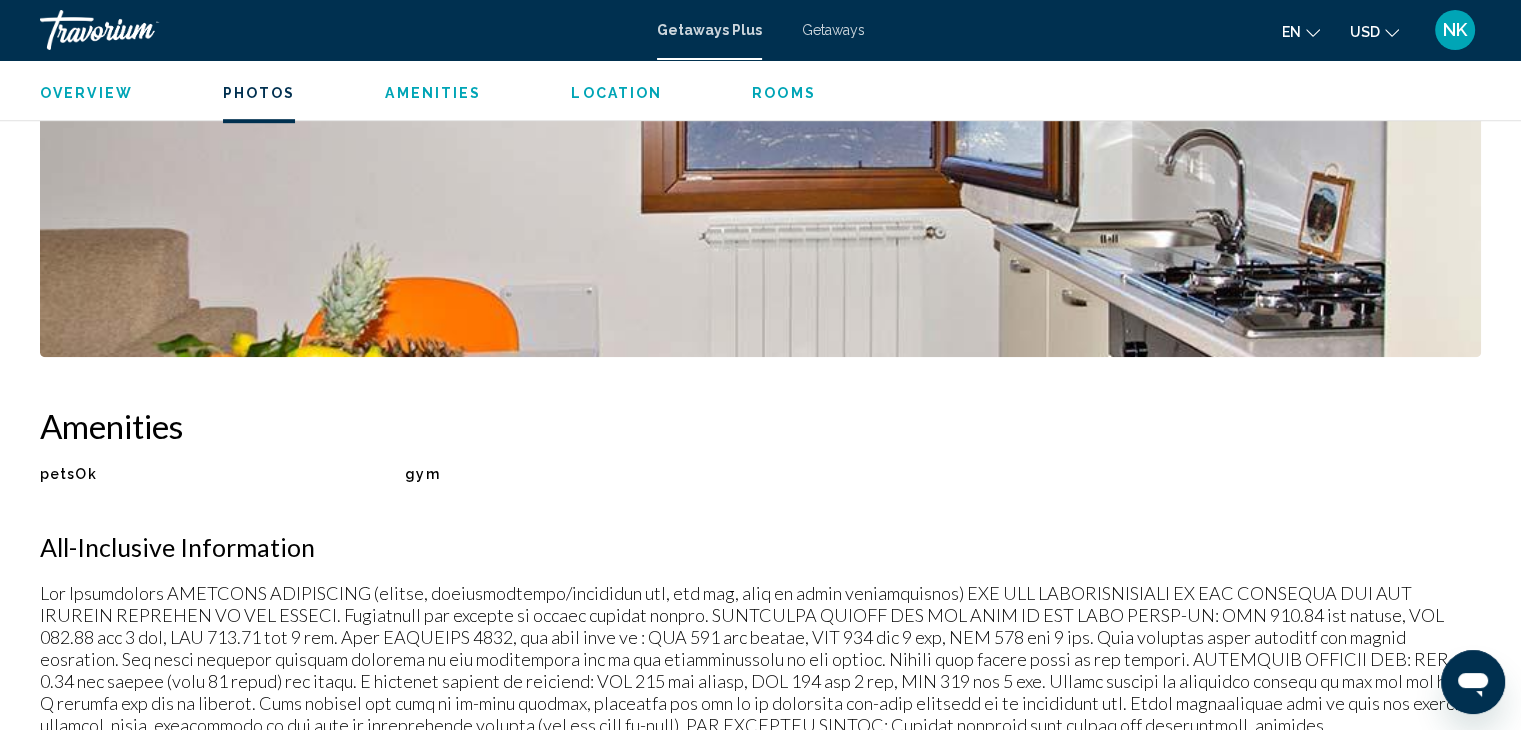 scroll, scrollTop: 1232, scrollLeft: 0, axis: vertical 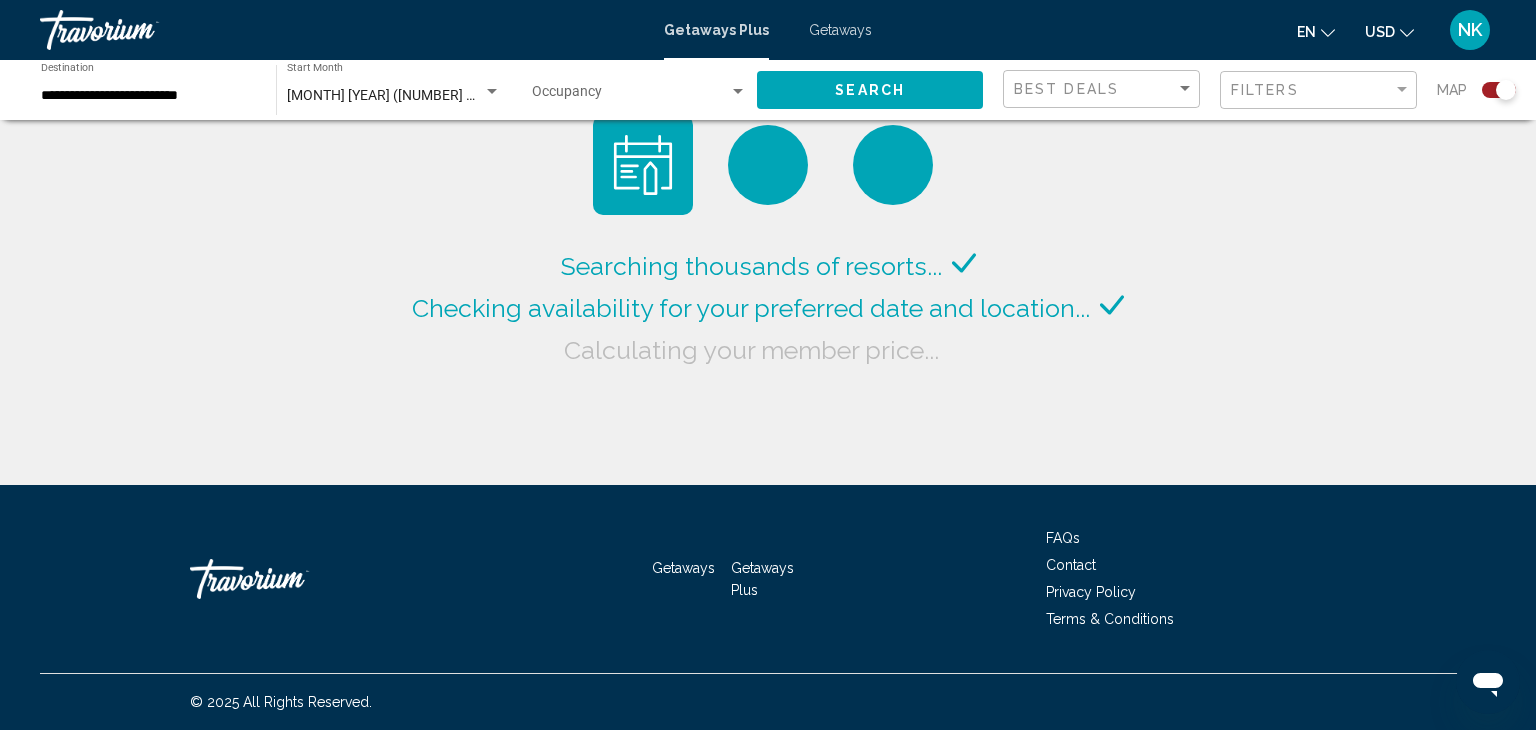 click on "**********" at bounding box center [148, 96] 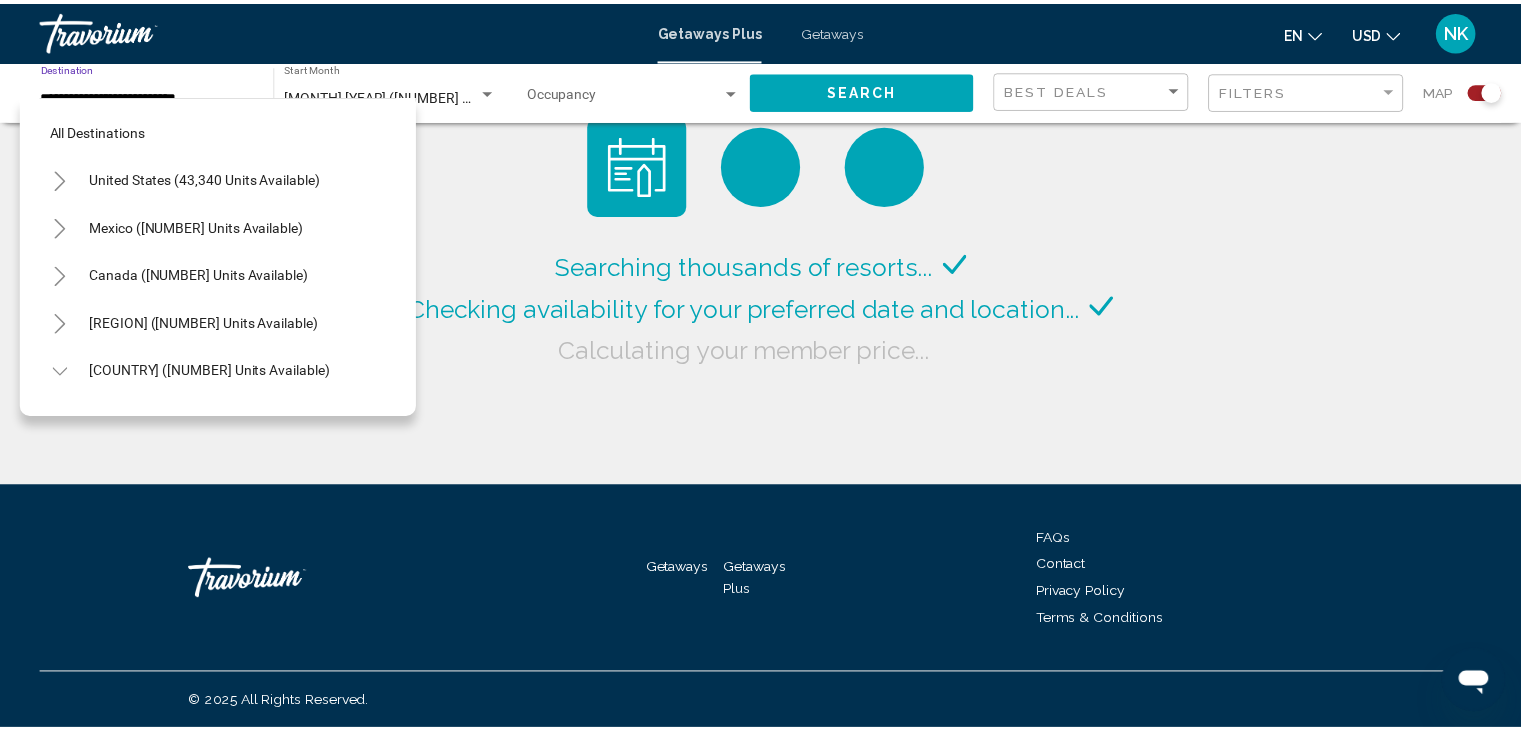 scroll, scrollTop: 510, scrollLeft: 0, axis: vertical 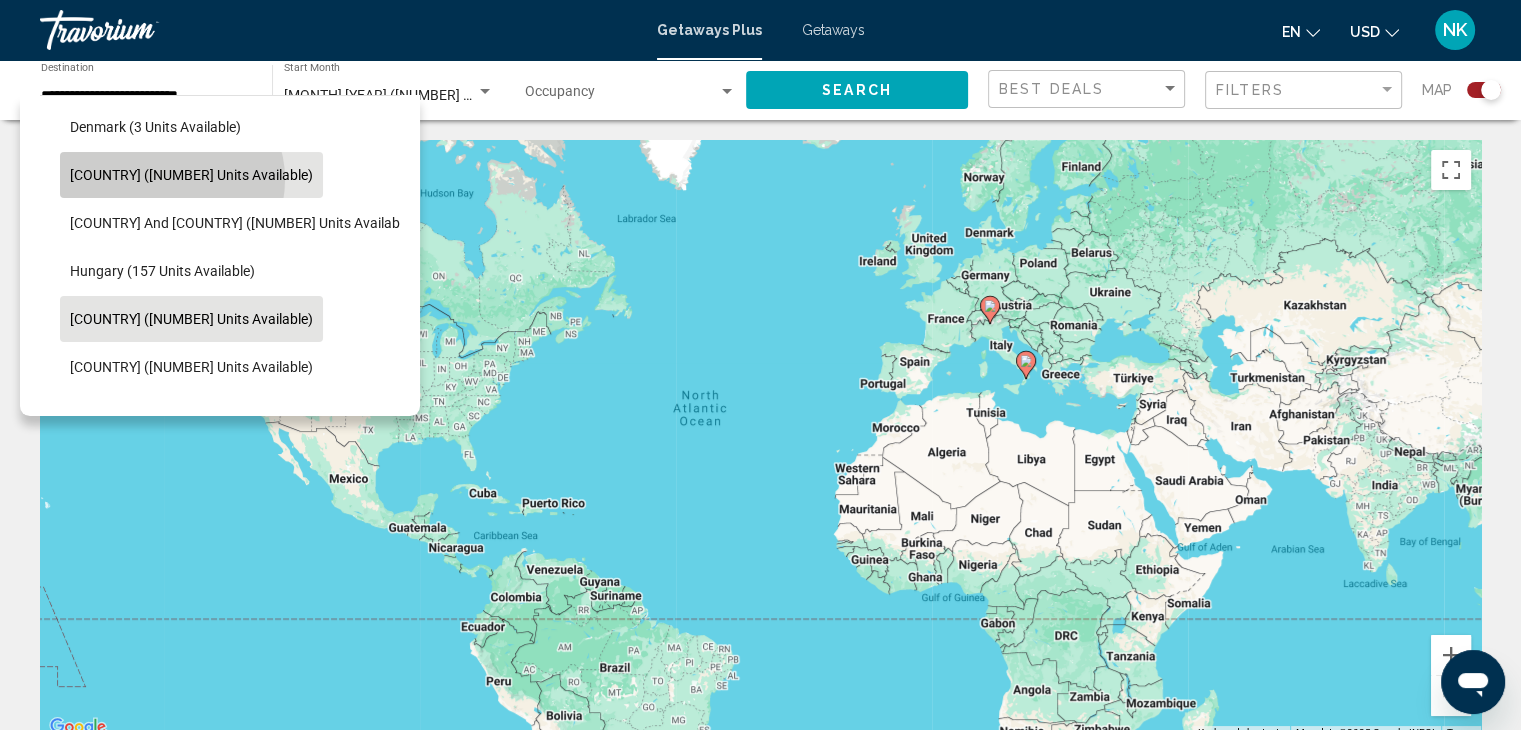 click on "[COUNTRY] ([NUMBER] units available)" 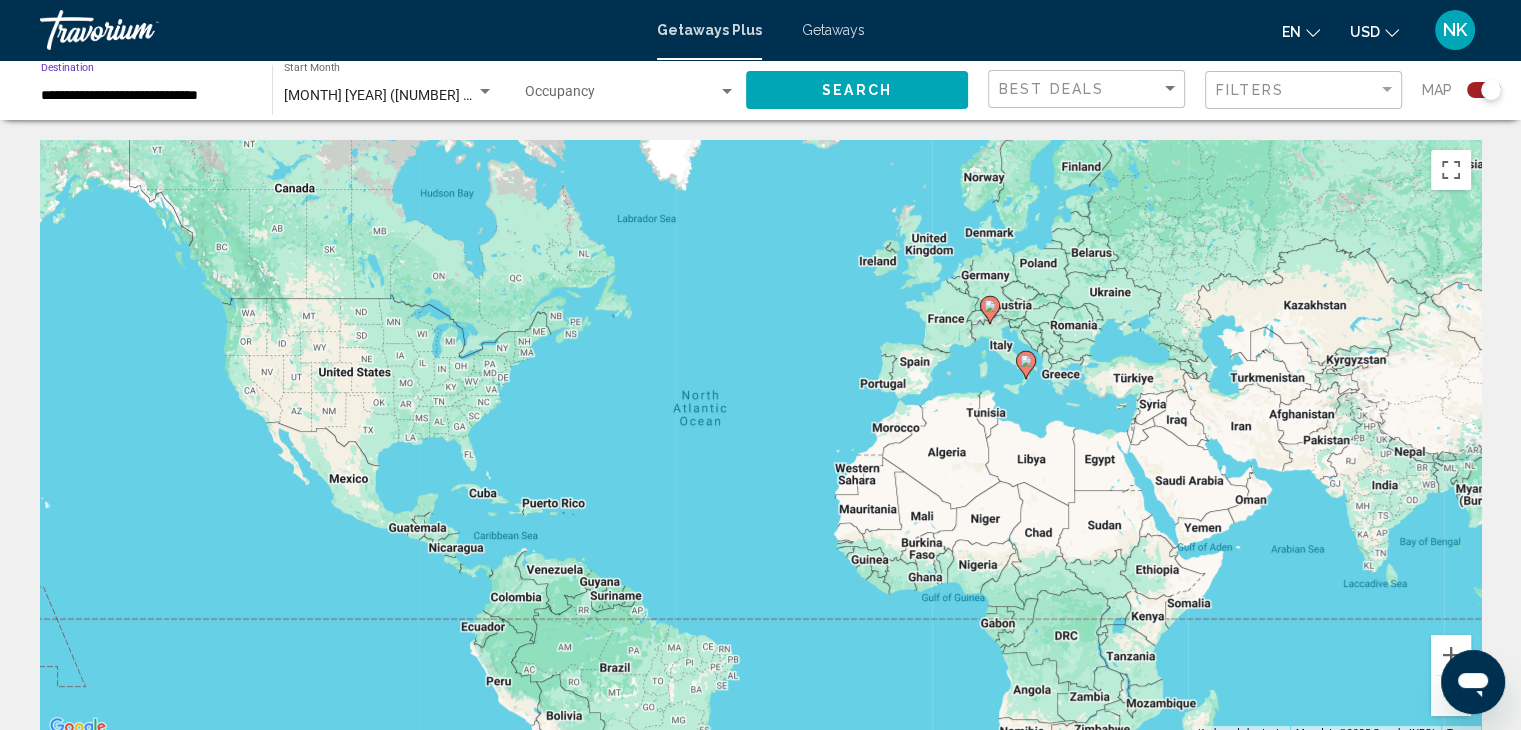 click at bounding box center [621, 96] 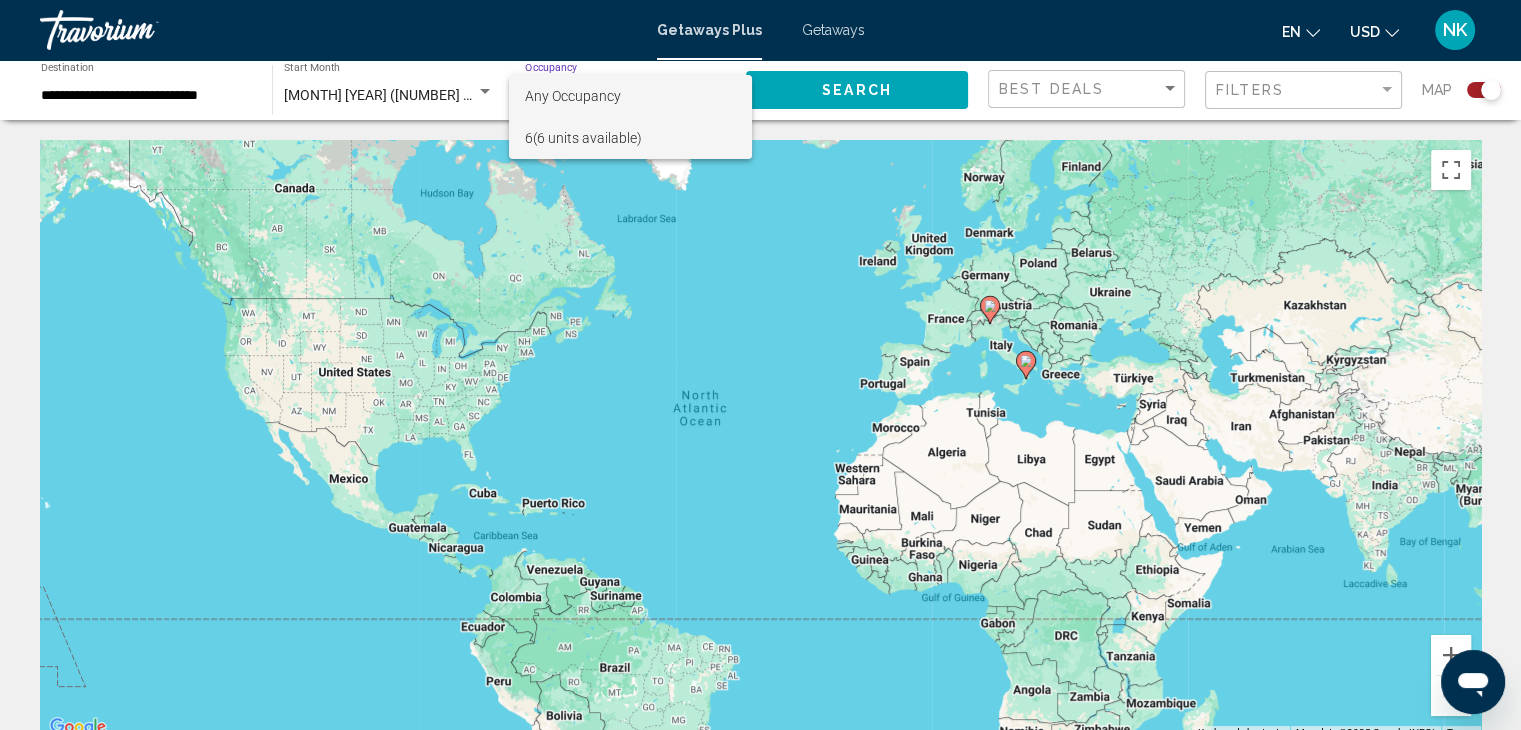 click on "6  (6 units available)" at bounding box center (630, 138) 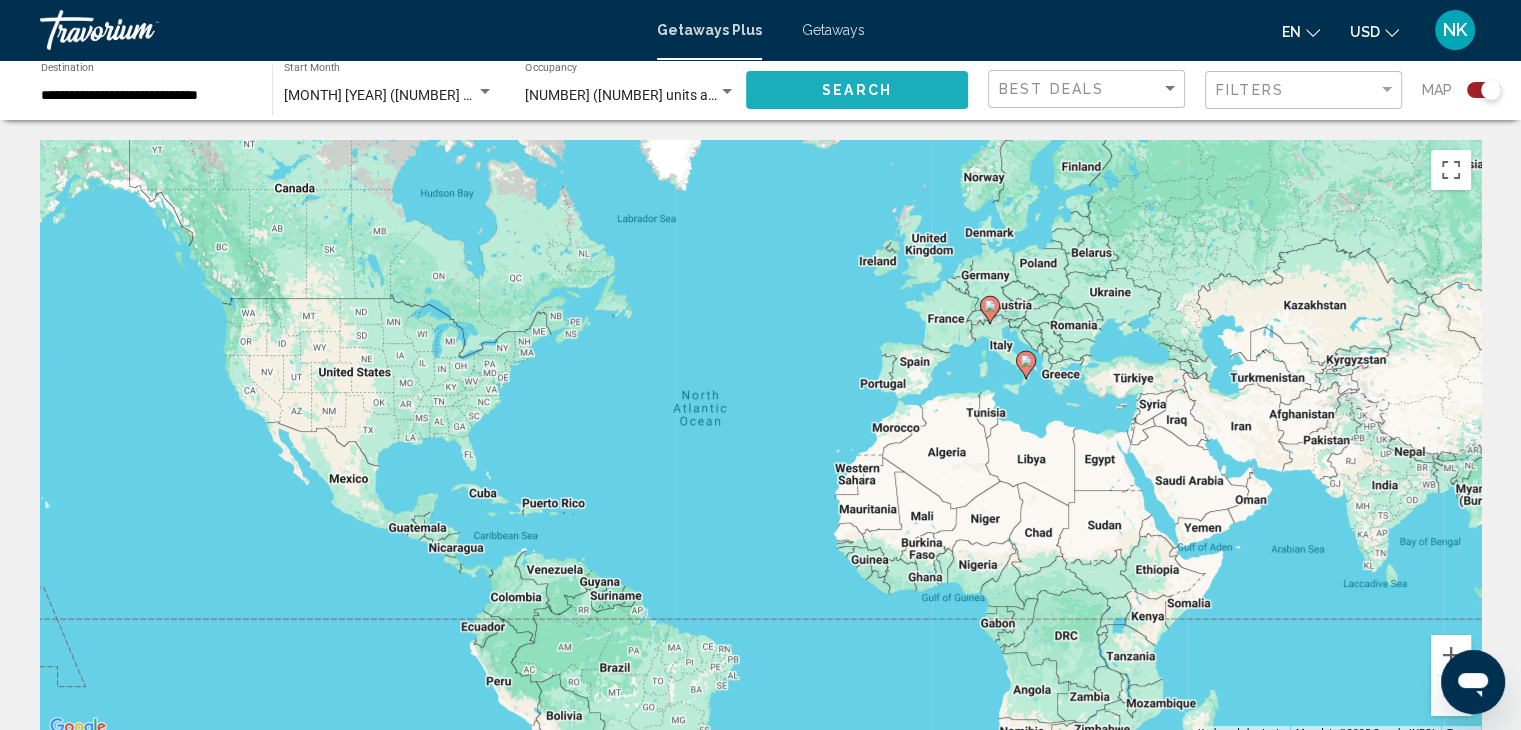 click on "Search" 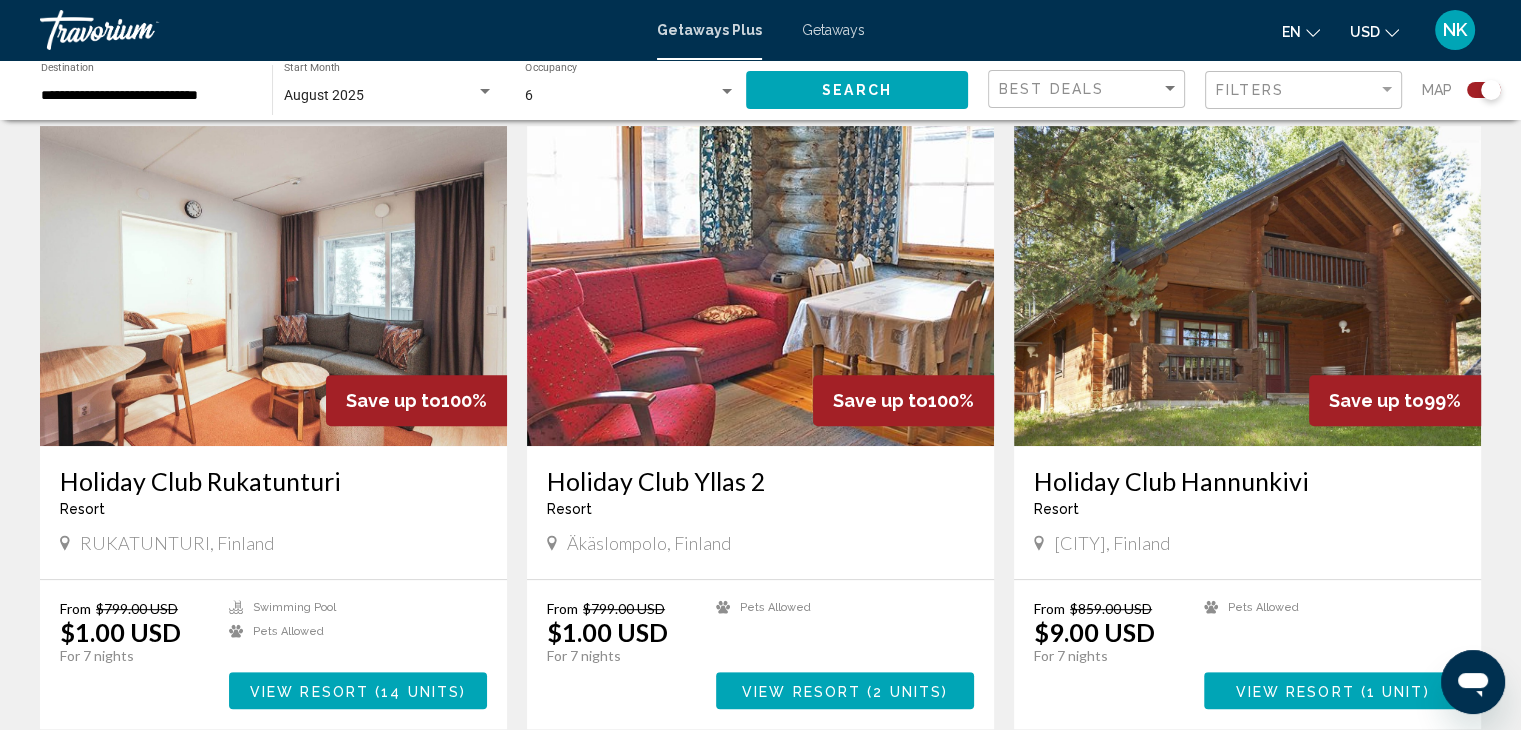 scroll, scrollTop: 717, scrollLeft: 0, axis: vertical 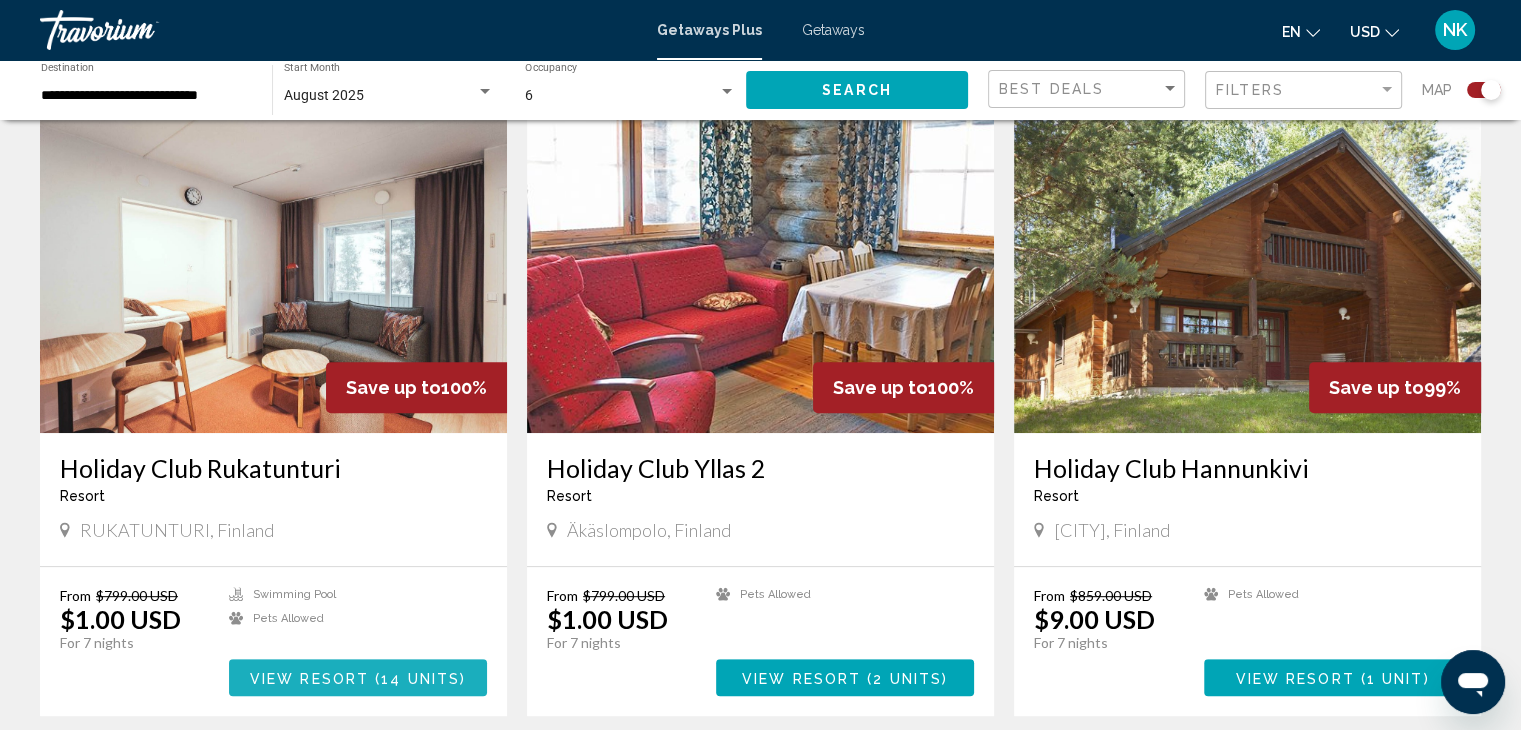 click on "View Resort" at bounding box center (309, 678) 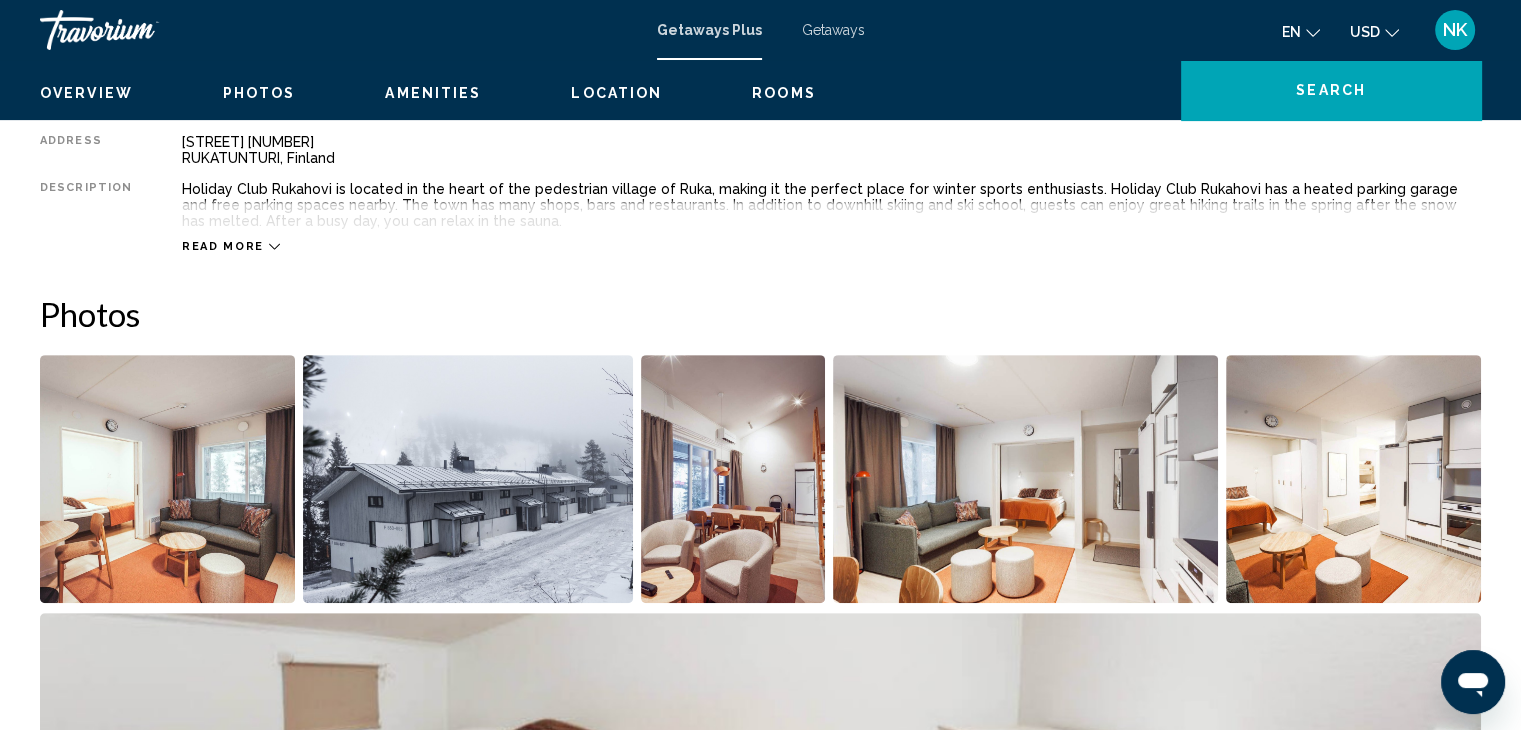 scroll, scrollTop: 0, scrollLeft: 0, axis: both 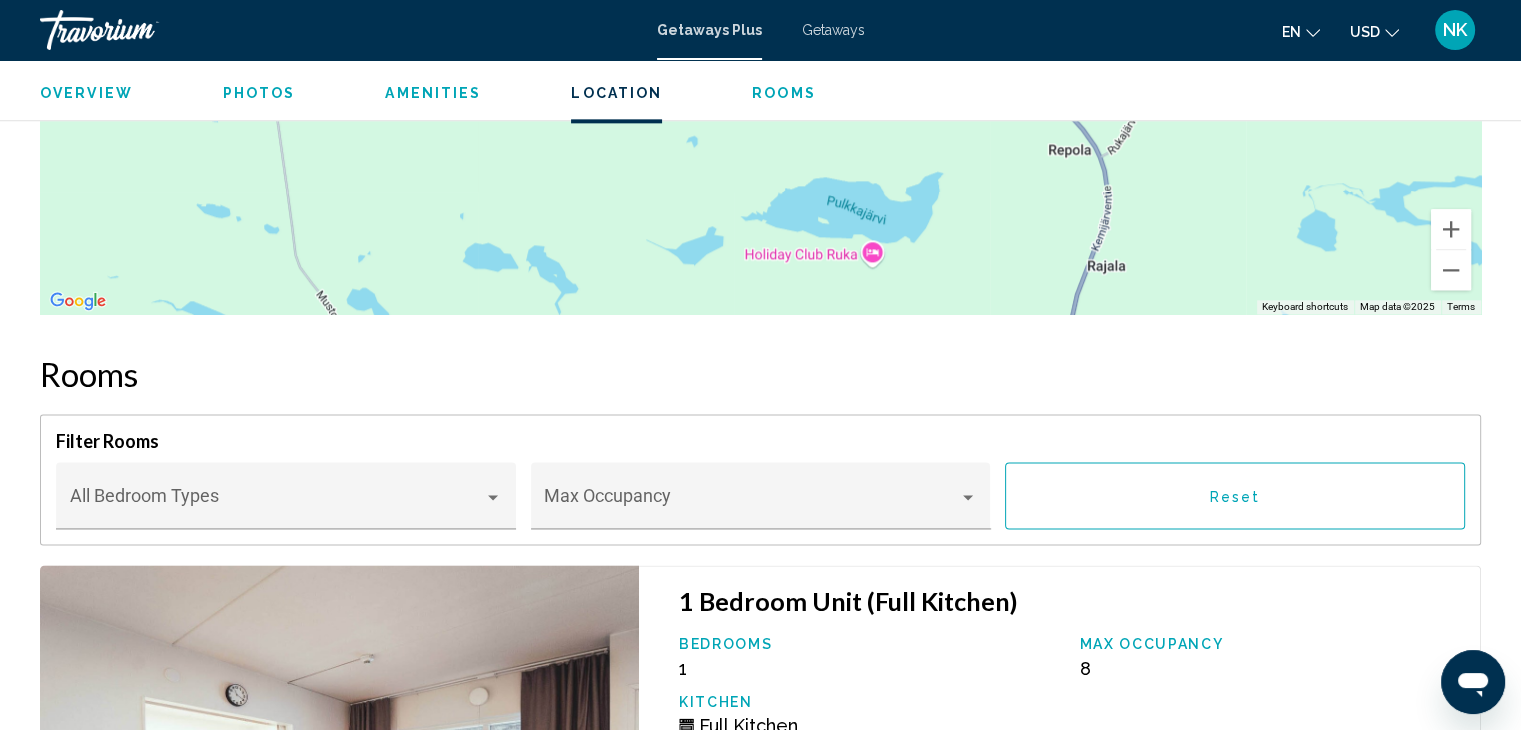 click on "Photos" at bounding box center [259, 93] 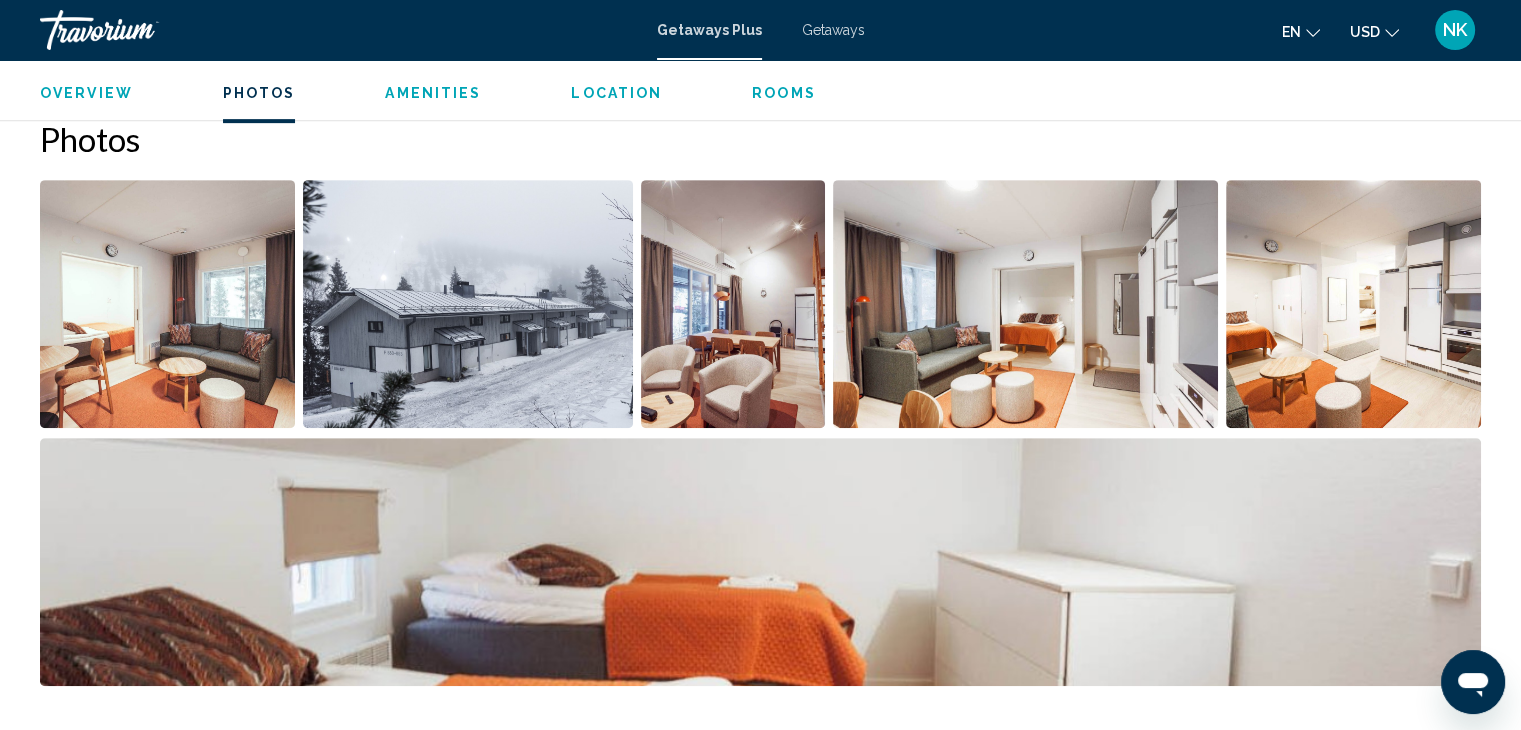 scroll, scrollTop: 892, scrollLeft: 0, axis: vertical 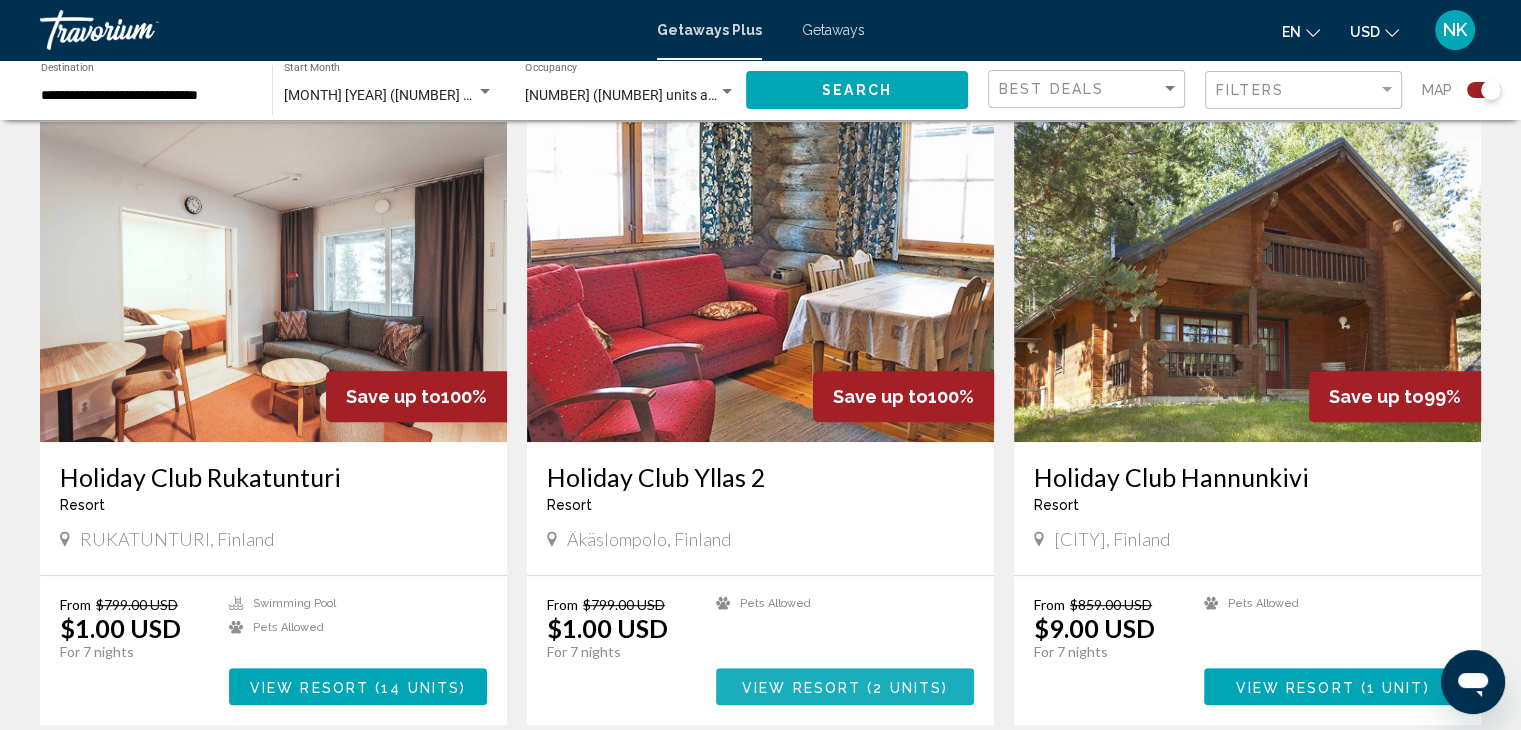click on "View Resort" at bounding box center (801, 687) 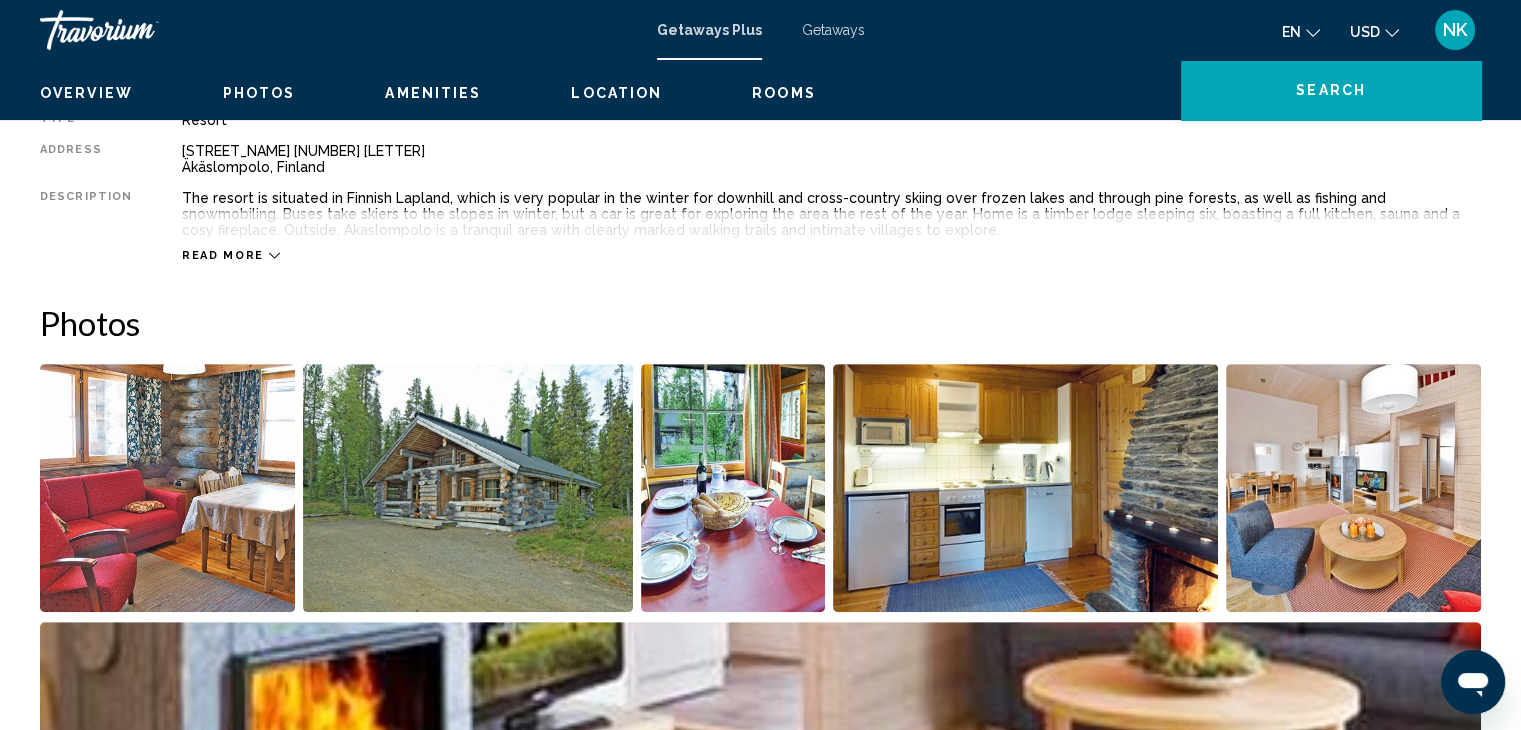 scroll, scrollTop: 0, scrollLeft: 0, axis: both 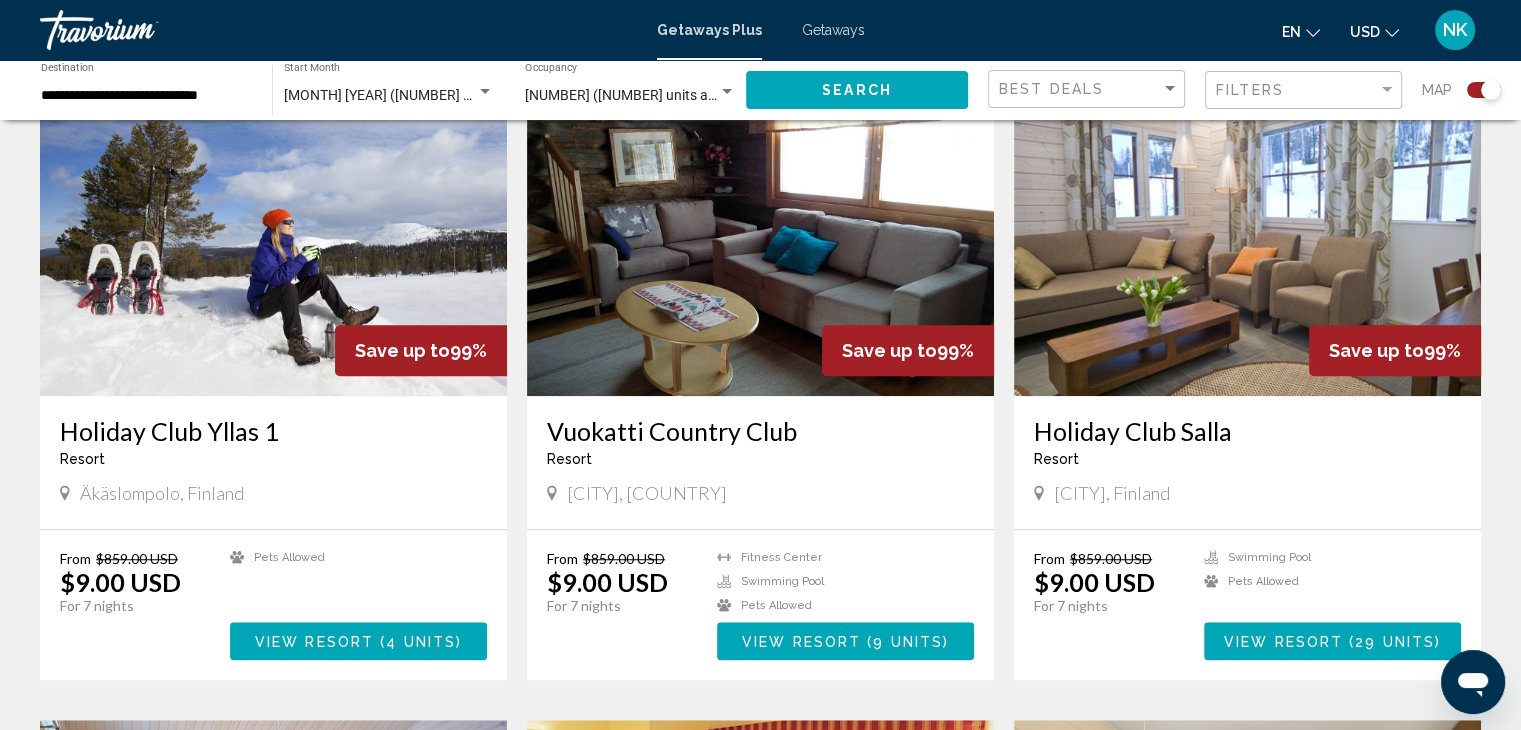 click on "View Resort" at bounding box center (801, 642) 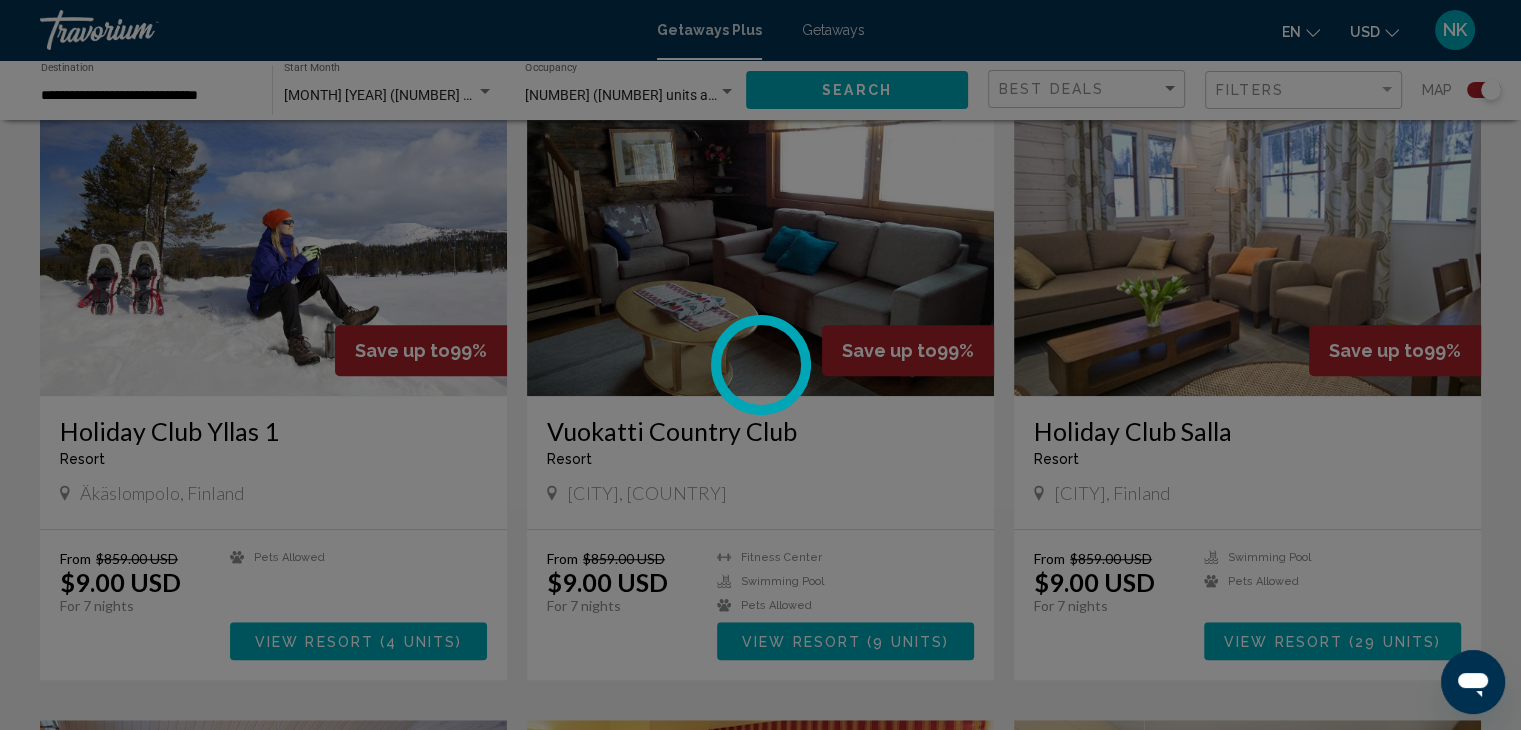 scroll, scrollTop: 0, scrollLeft: 0, axis: both 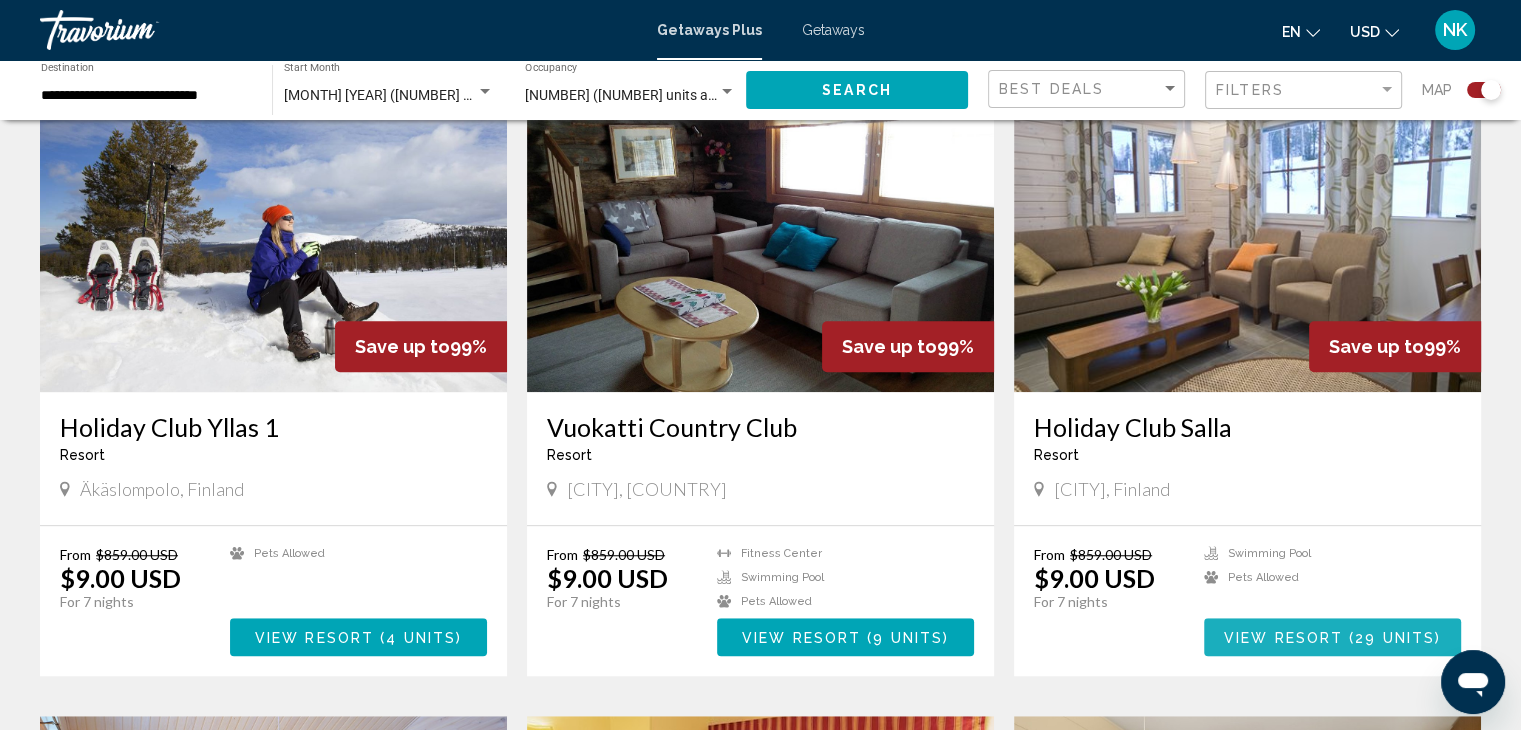 click on "View Resort" at bounding box center (1283, 638) 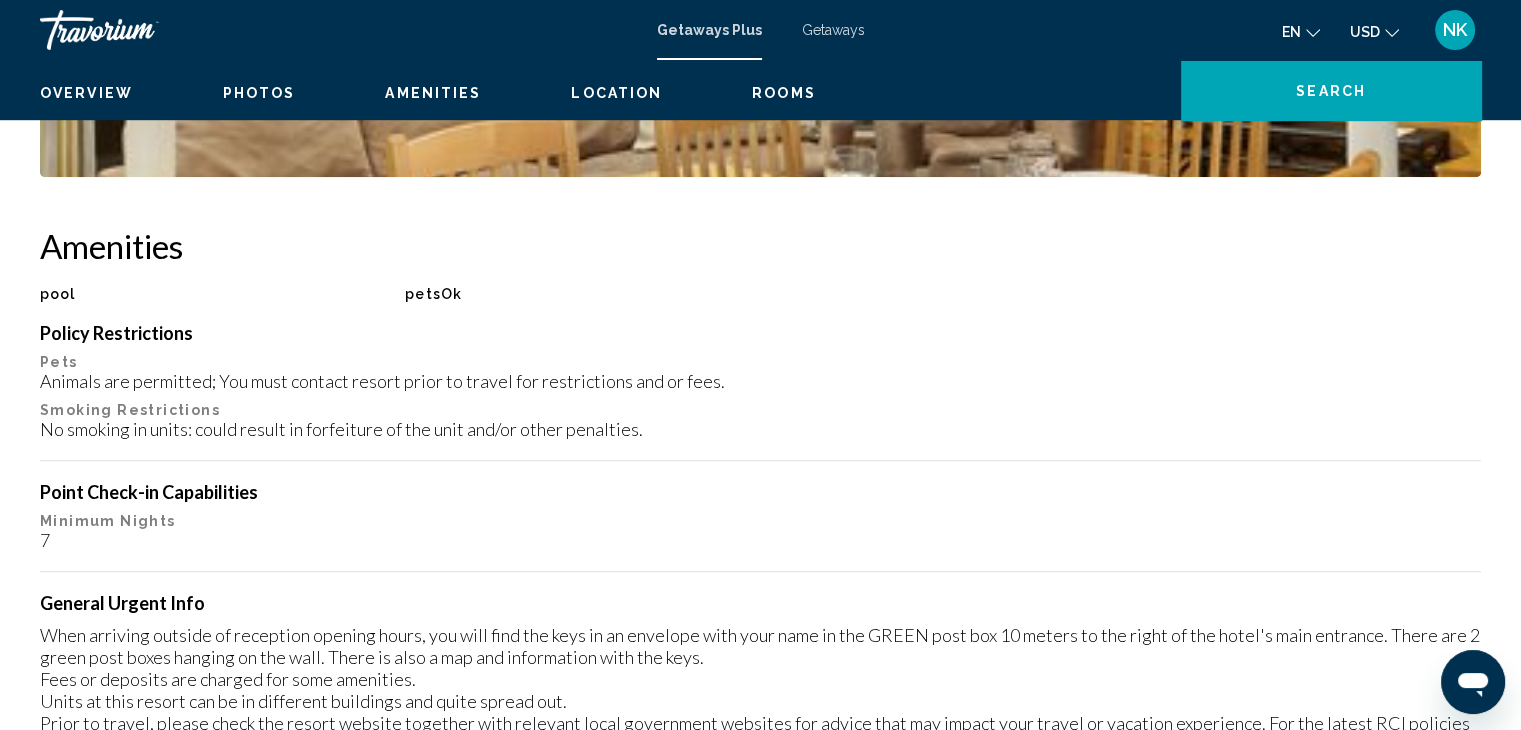 scroll, scrollTop: 0, scrollLeft: 0, axis: both 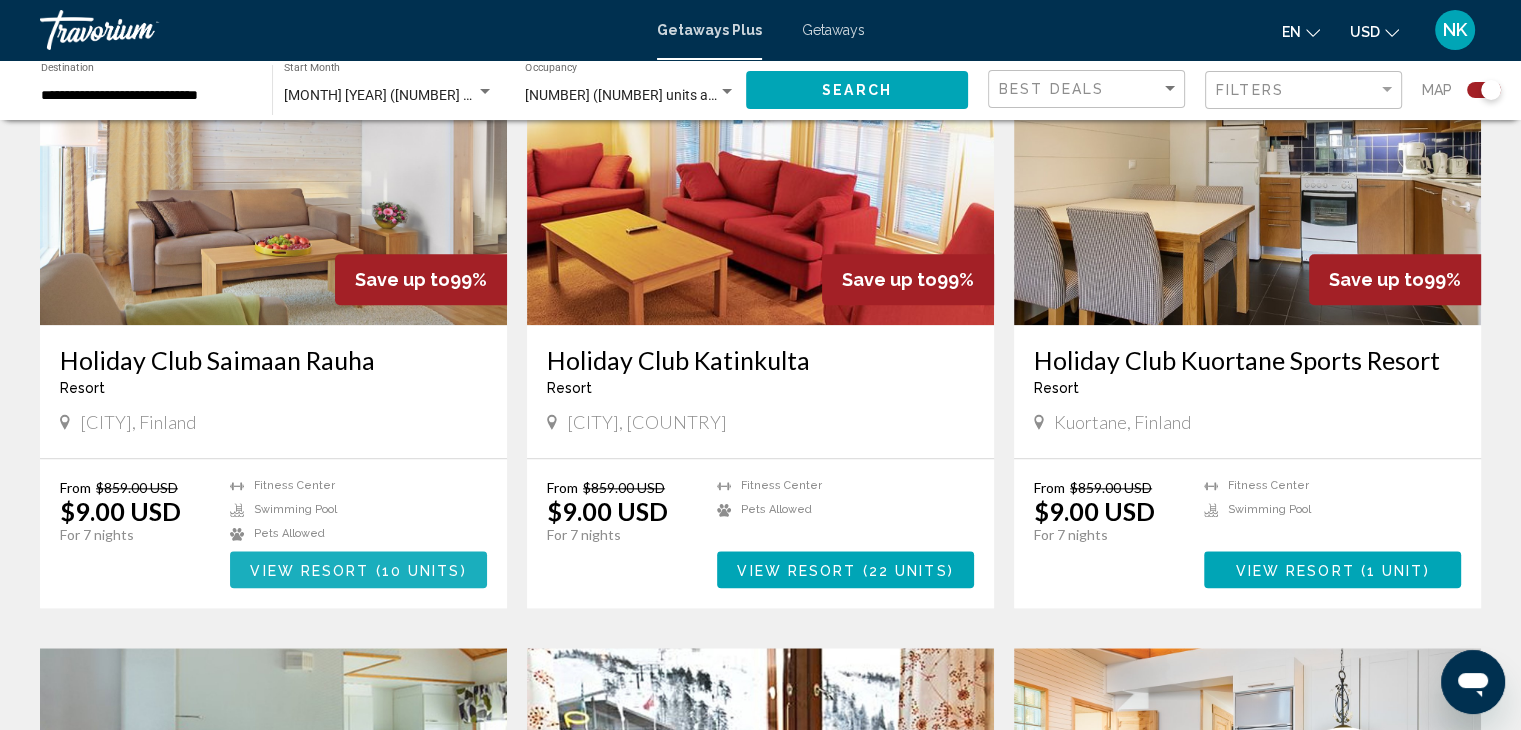 click on "View Resort" at bounding box center [309, 570] 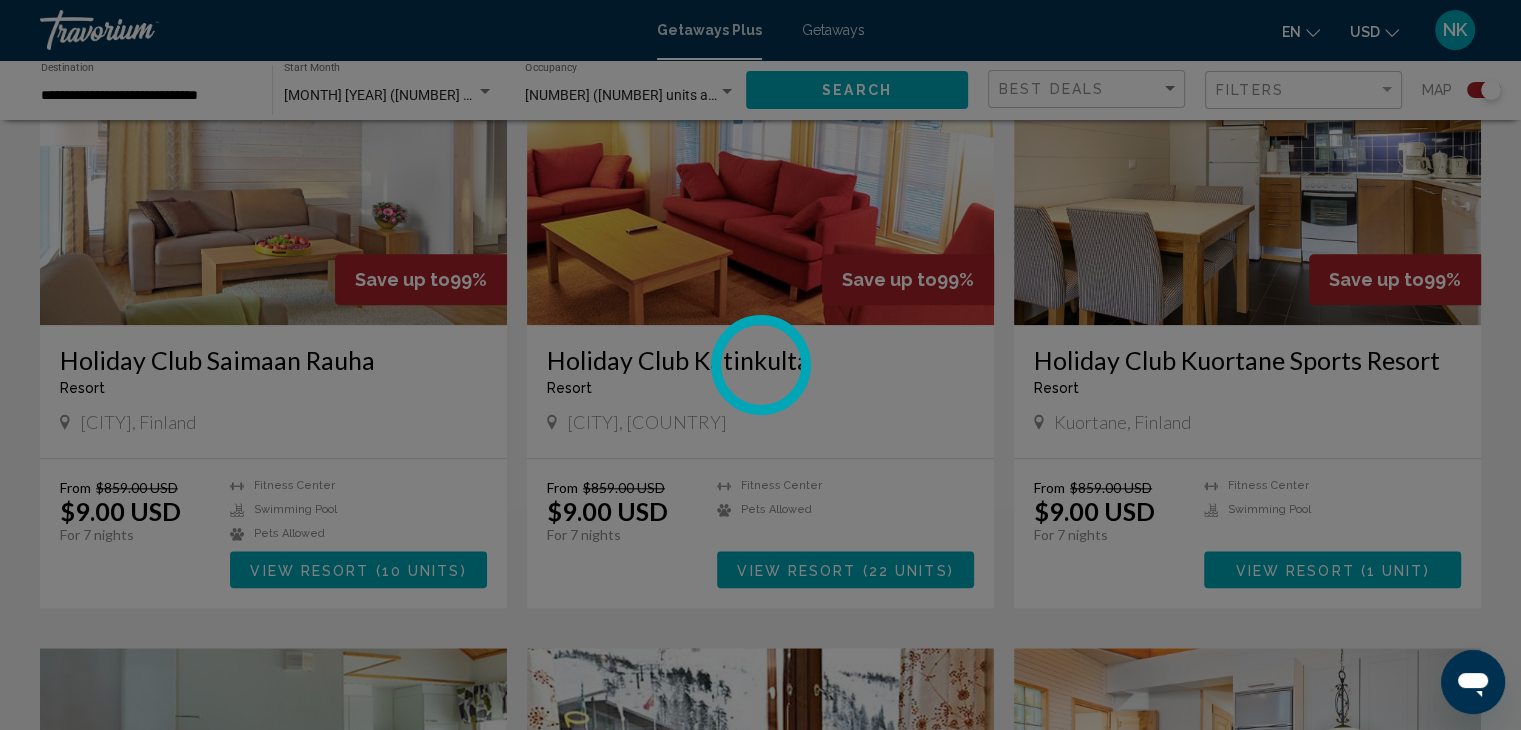 scroll, scrollTop: 0, scrollLeft: 0, axis: both 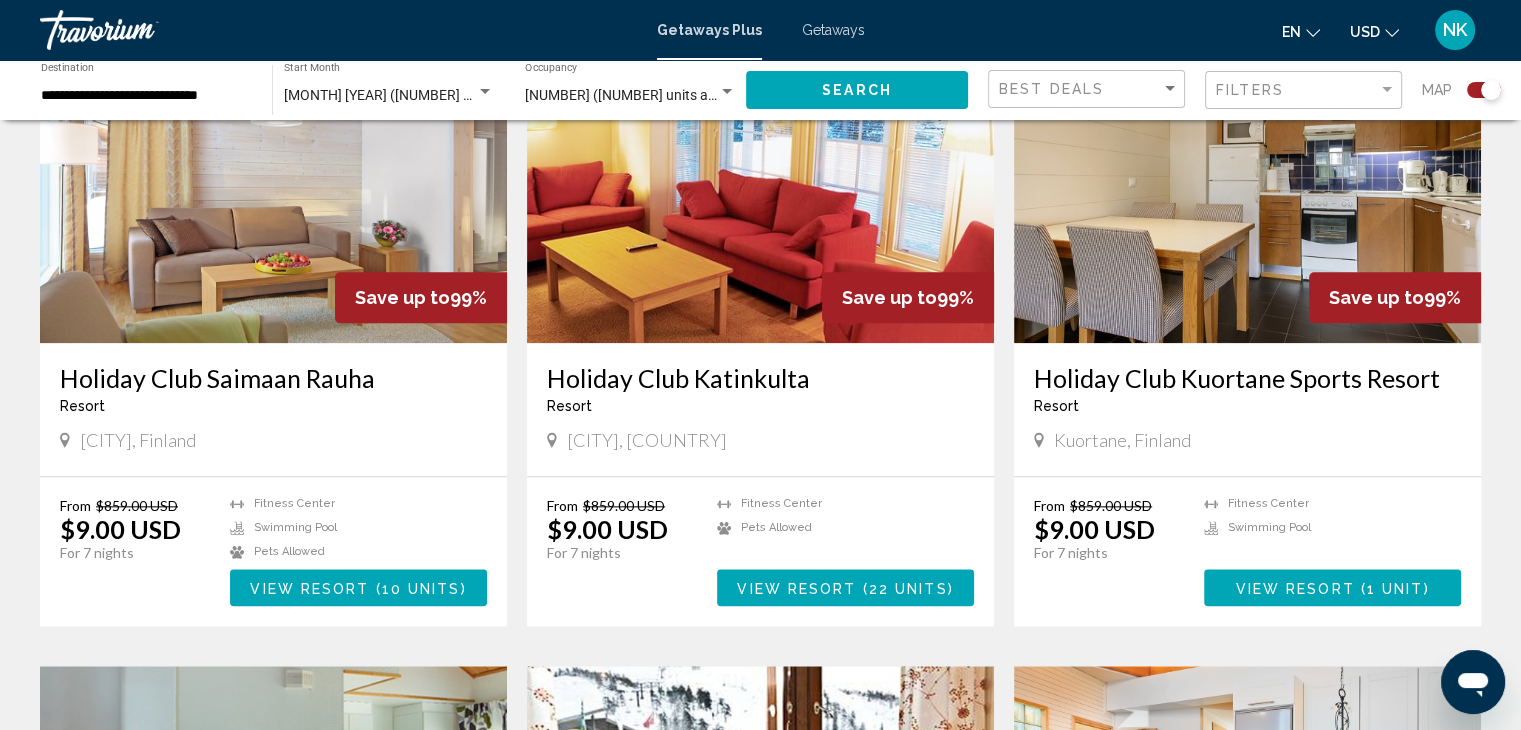 click on "( 22 units )" at bounding box center [904, 588] 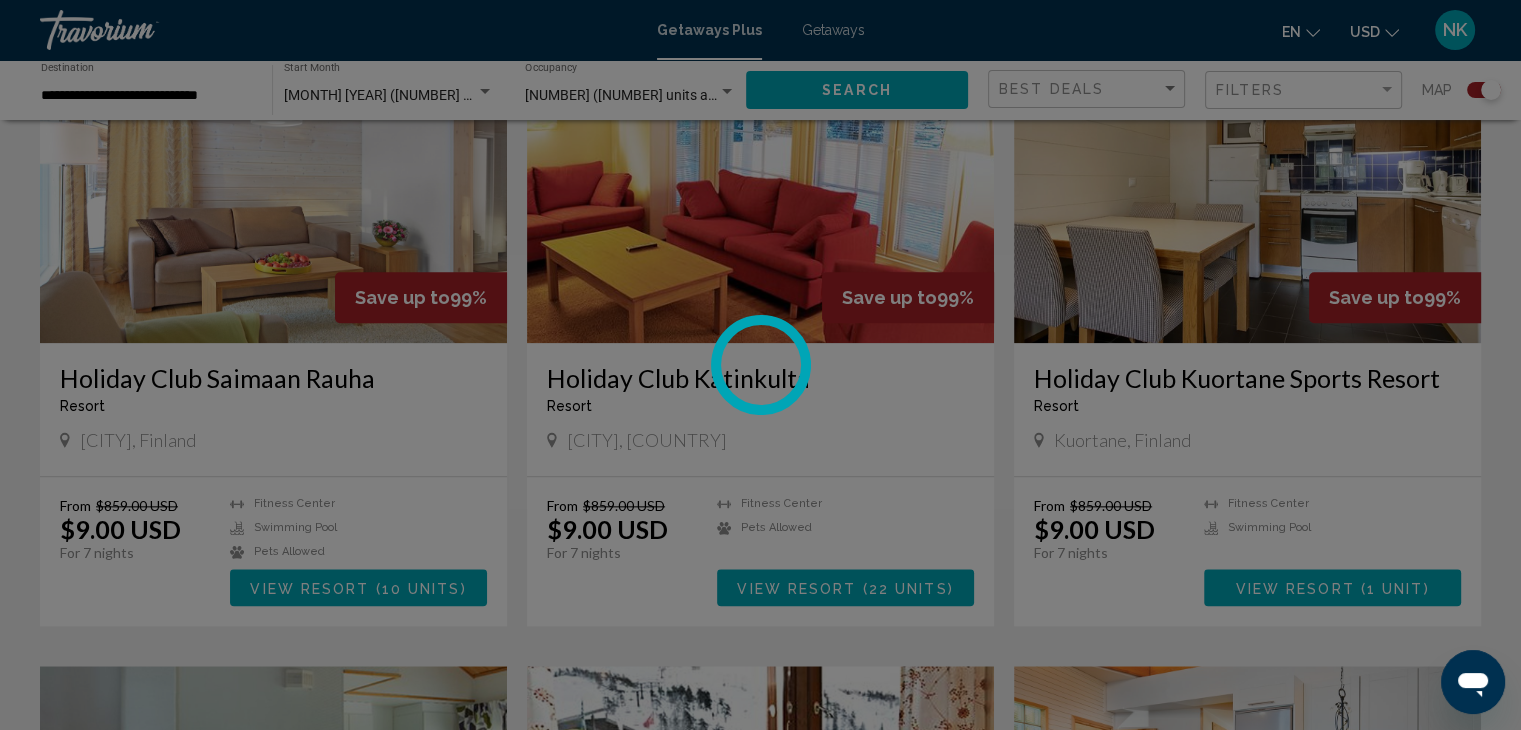scroll, scrollTop: 0, scrollLeft: 0, axis: both 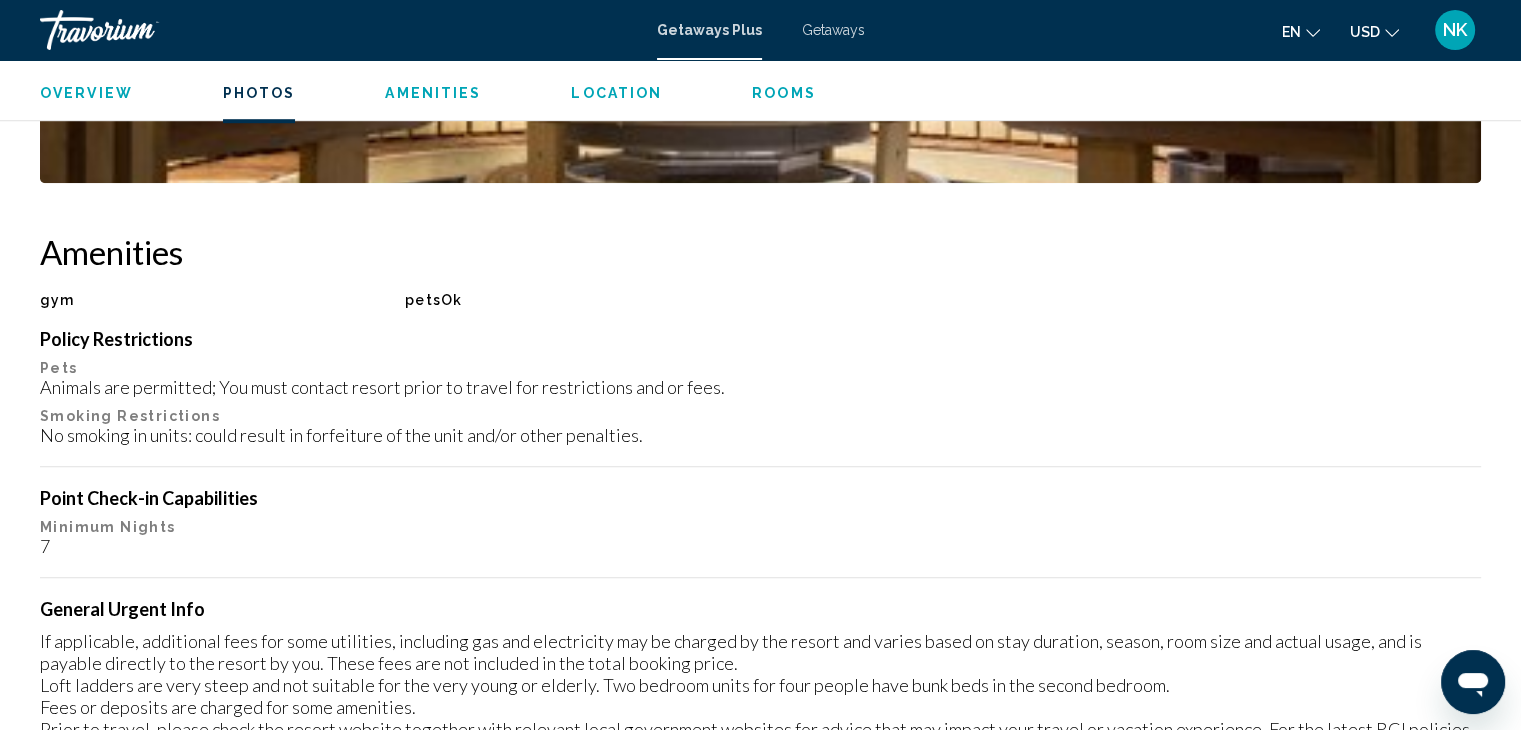 click on "Photos" at bounding box center [259, 93] 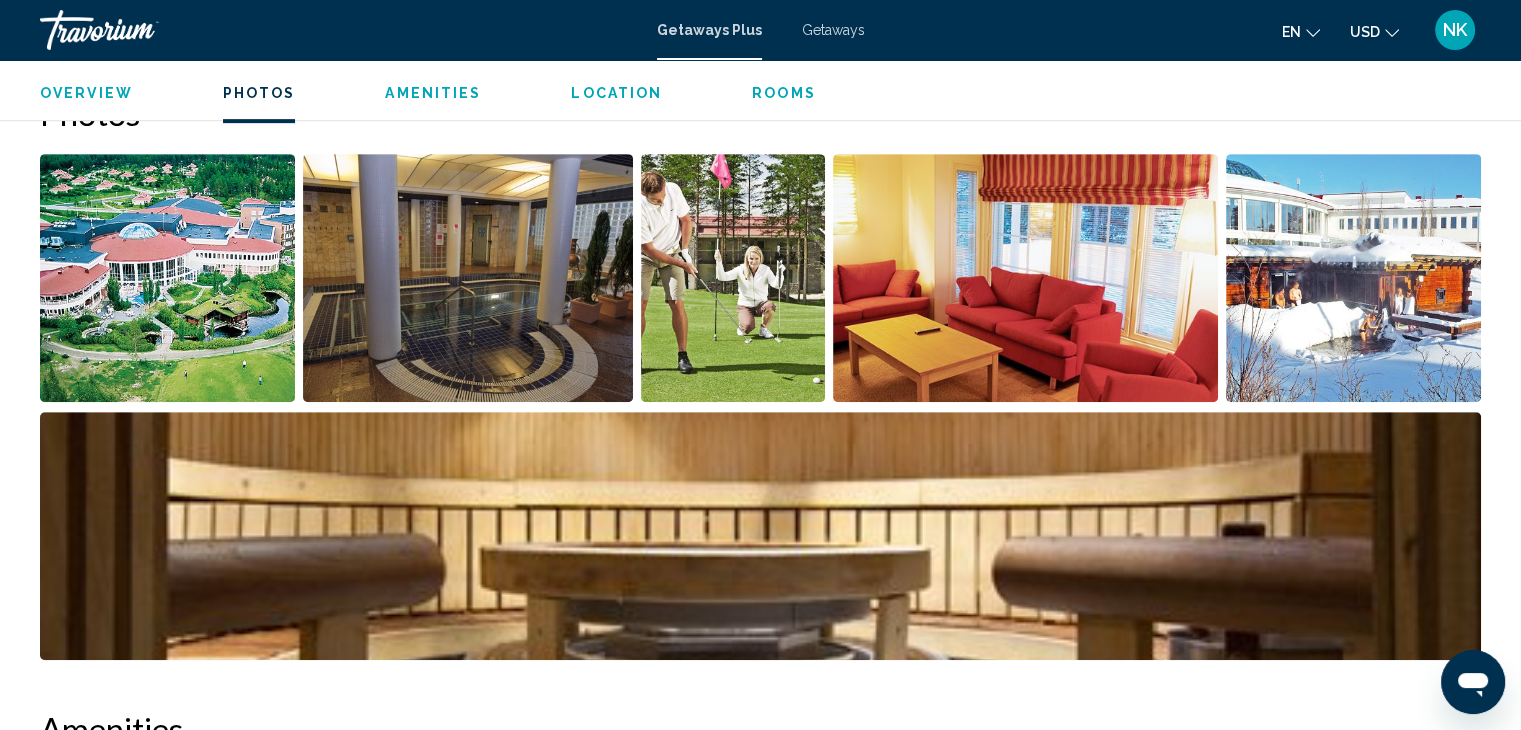 scroll, scrollTop: 892, scrollLeft: 0, axis: vertical 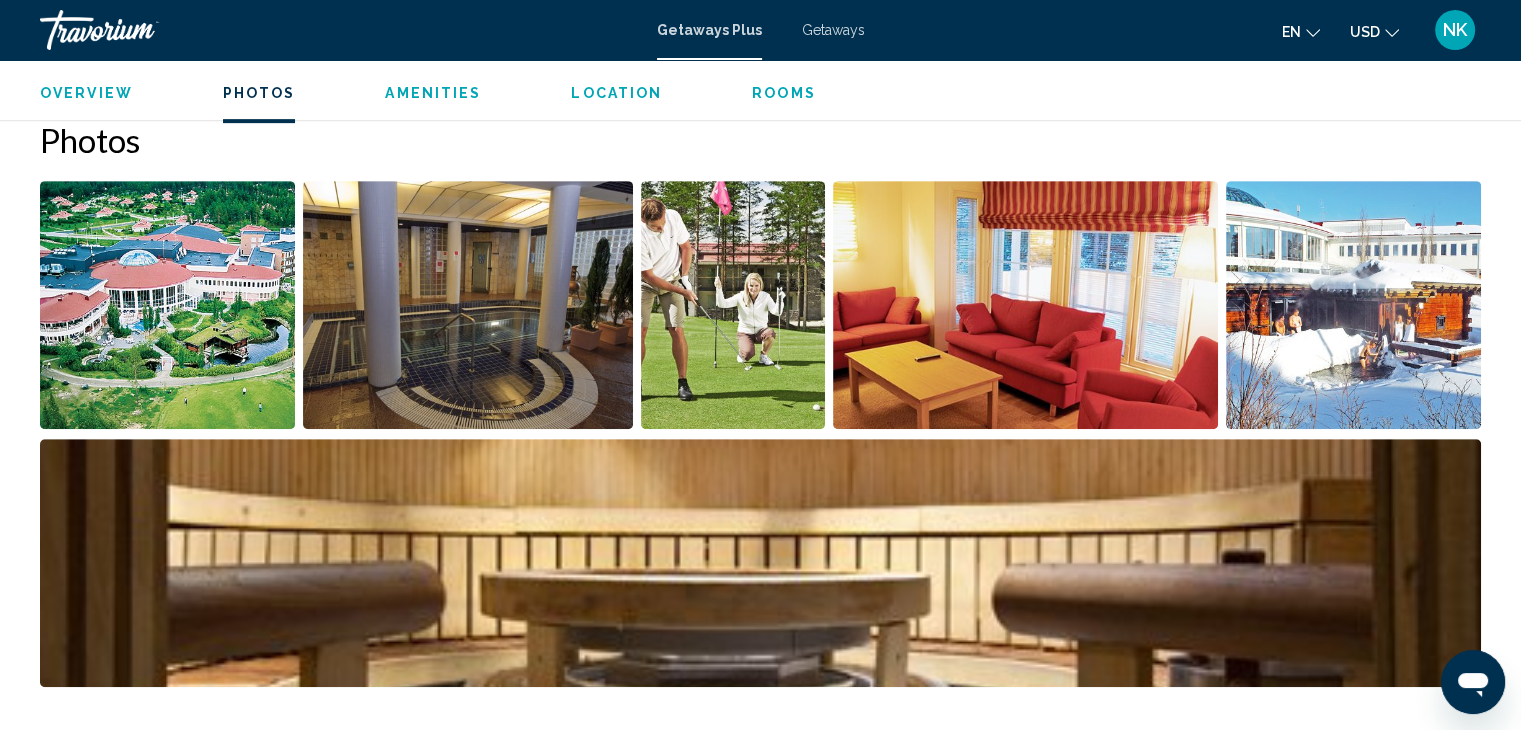 click on "Location" at bounding box center (616, 93) 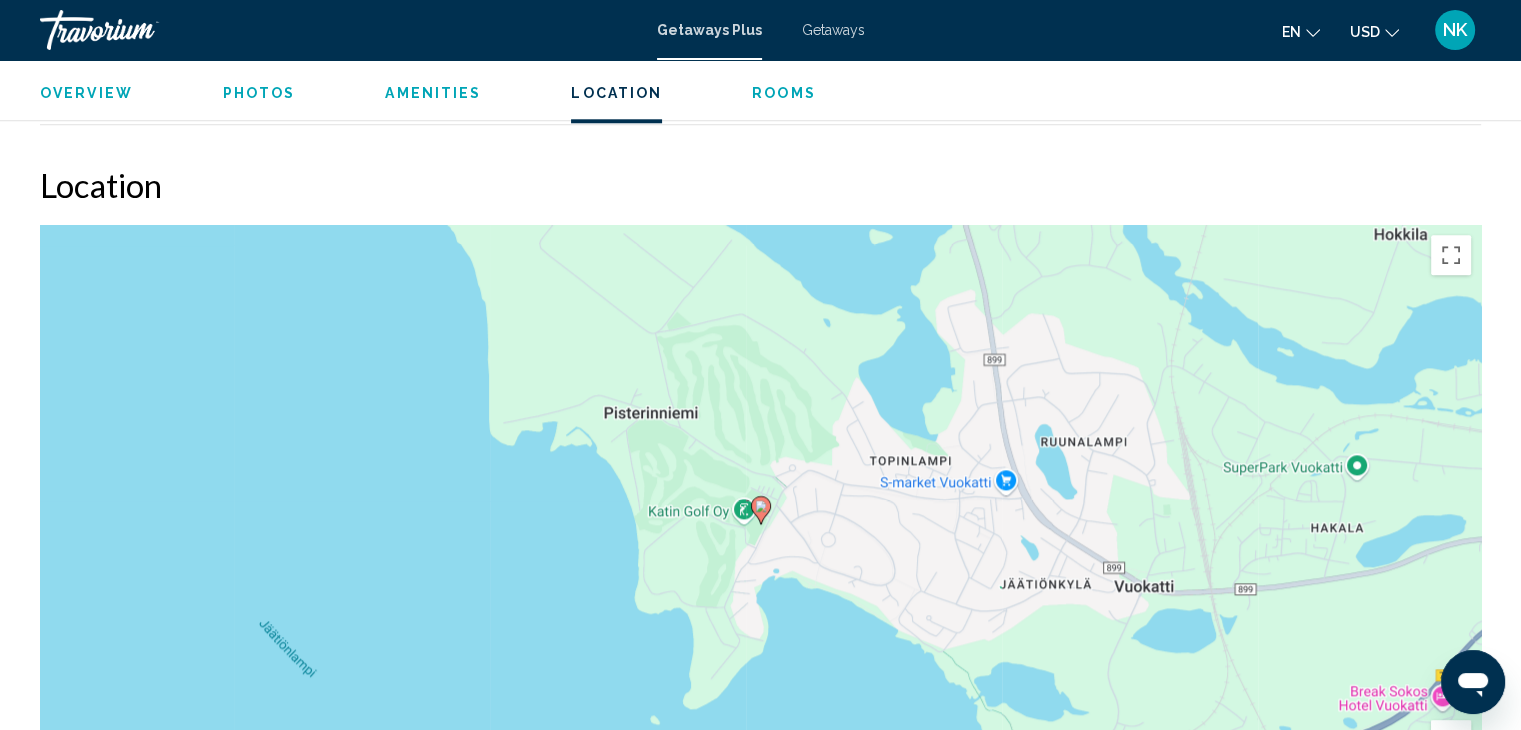 scroll, scrollTop: 2186, scrollLeft: 0, axis: vertical 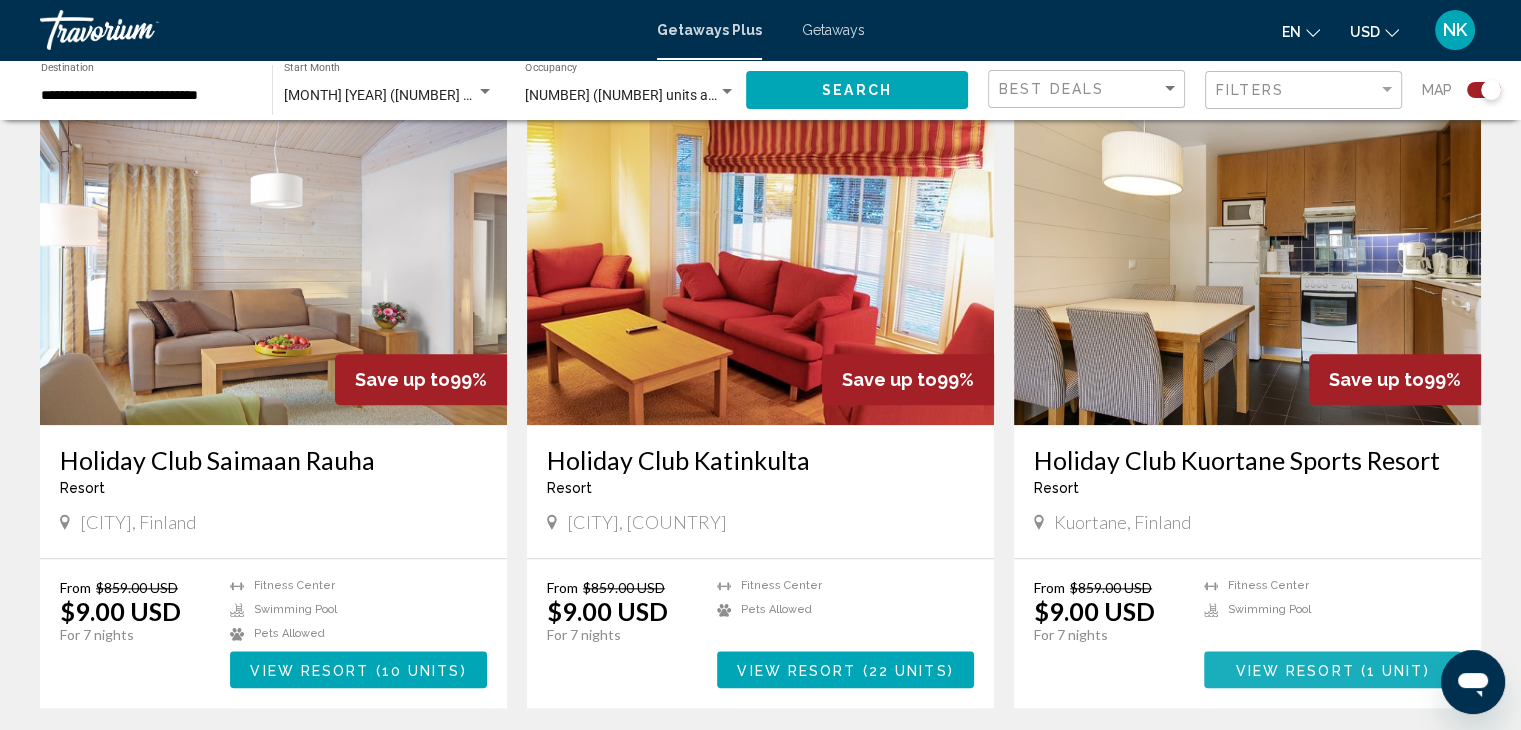 click on "( 1 unit )" at bounding box center (1392, 670) 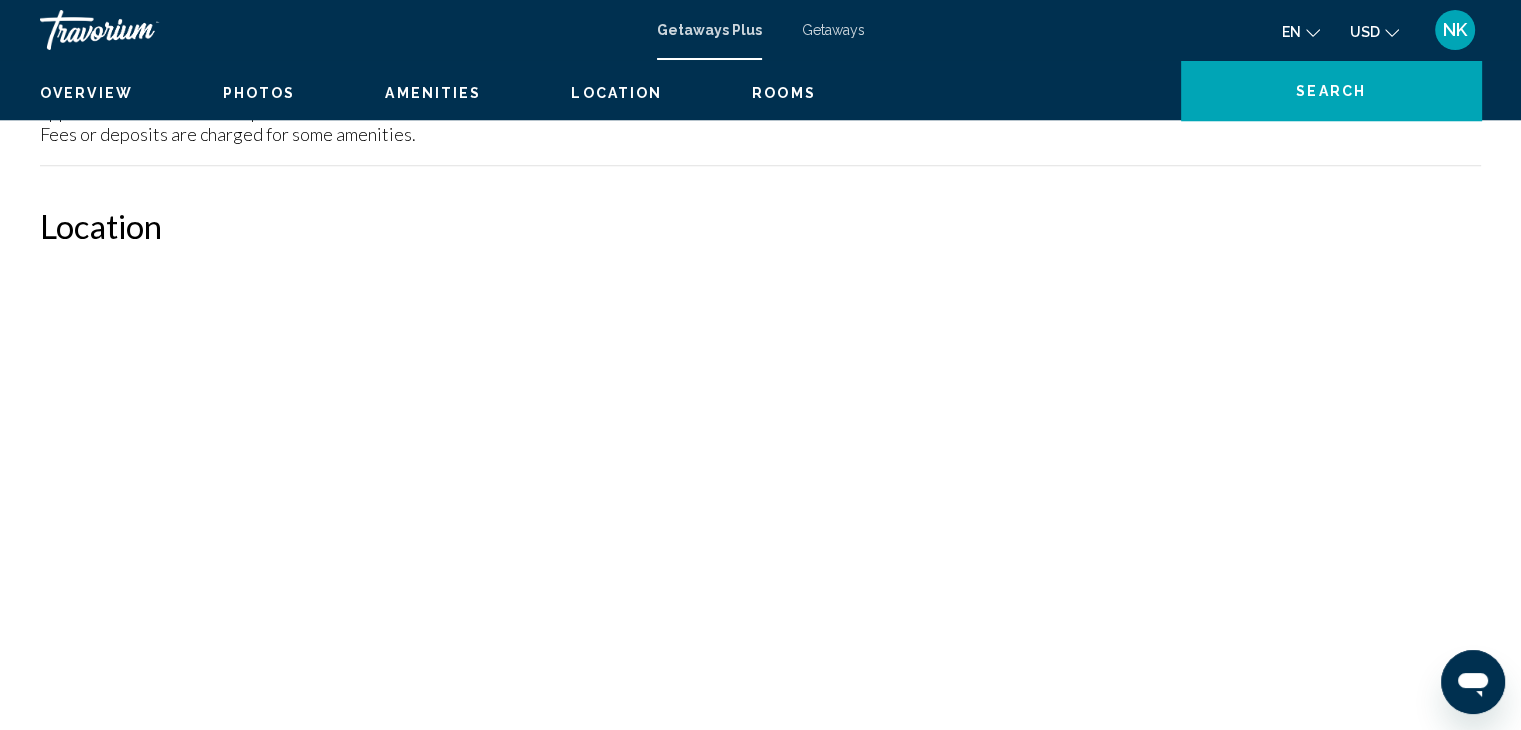 scroll, scrollTop: 0, scrollLeft: 0, axis: both 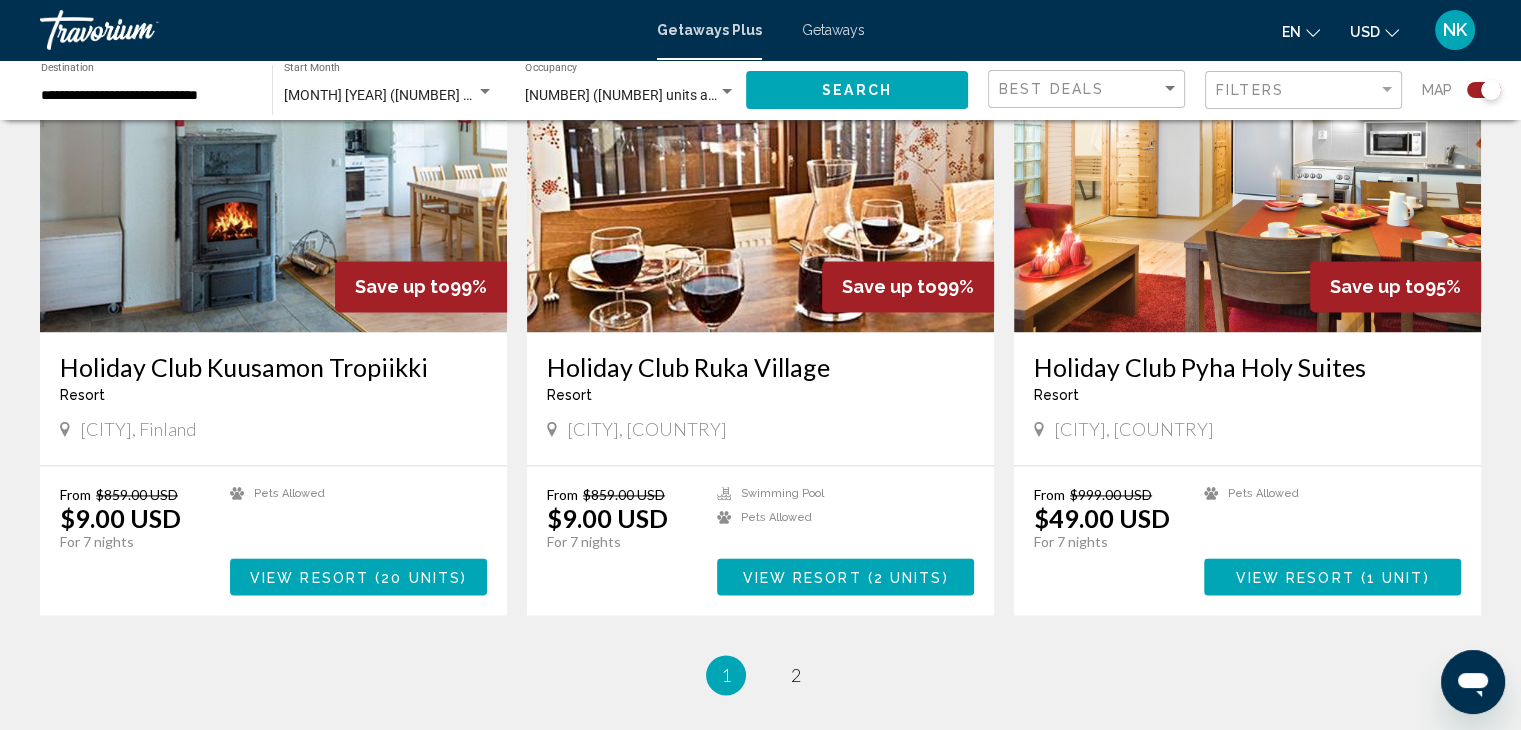 click on "From $[NUMBER] [CURRENCY] $[NUMBER] [CURRENCY] For [NUMBER] nights You save  $[NUMBER] [CURRENCY]   temp  [NUMBER]
Pets Allowed View Resort    ( [NUMBER] units )" at bounding box center (273, 540) 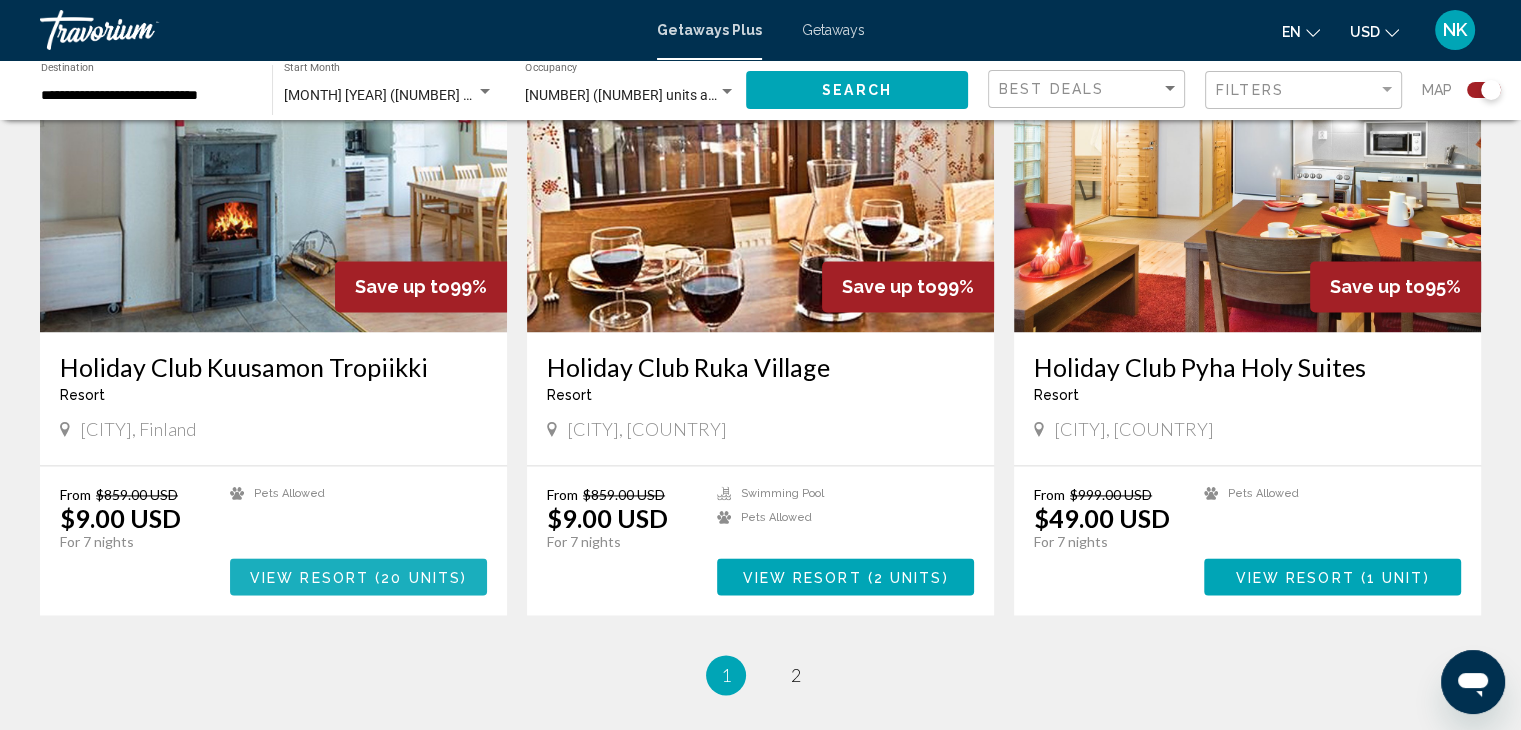 click on "View Resort" at bounding box center (309, 577) 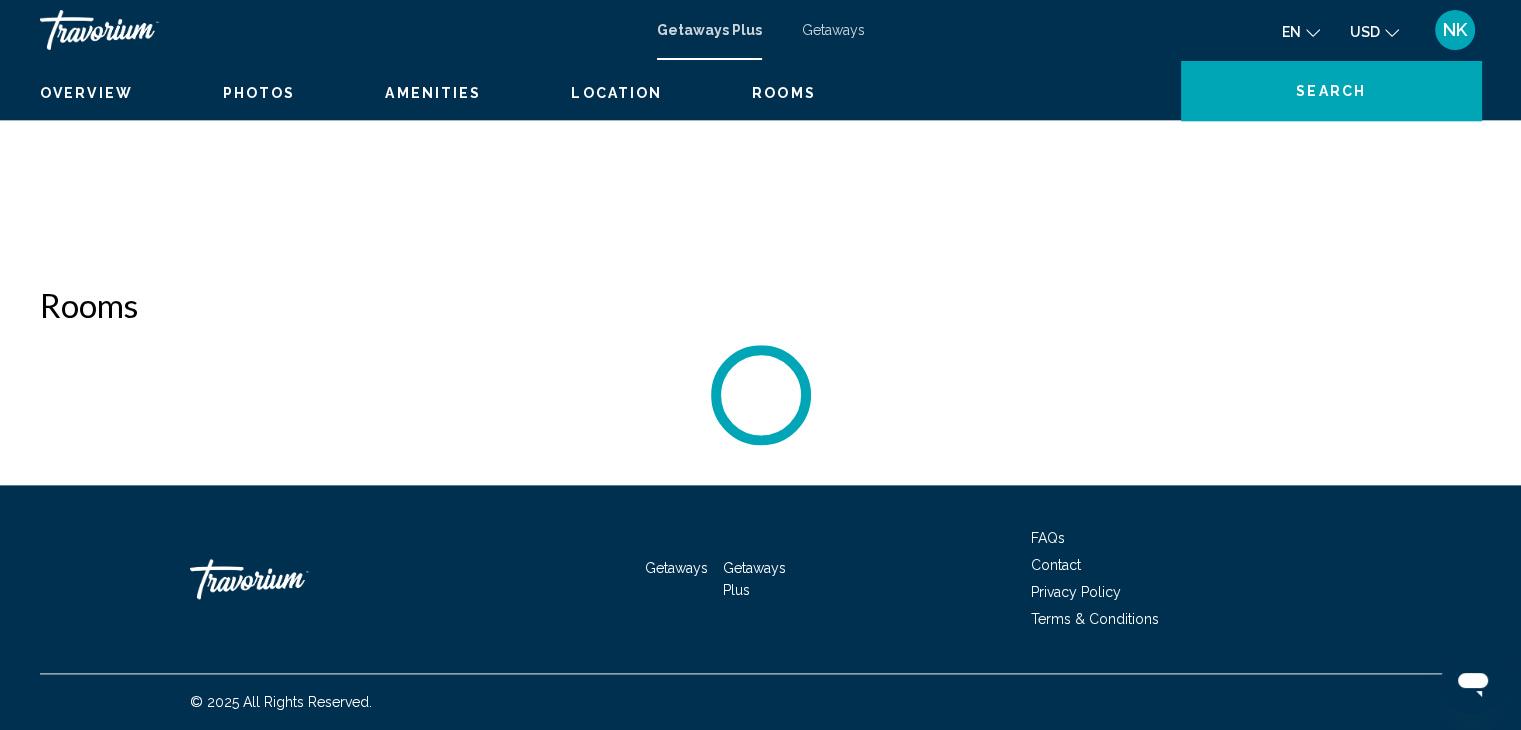 scroll, scrollTop: 0, scrollLeft: 0, axis: both 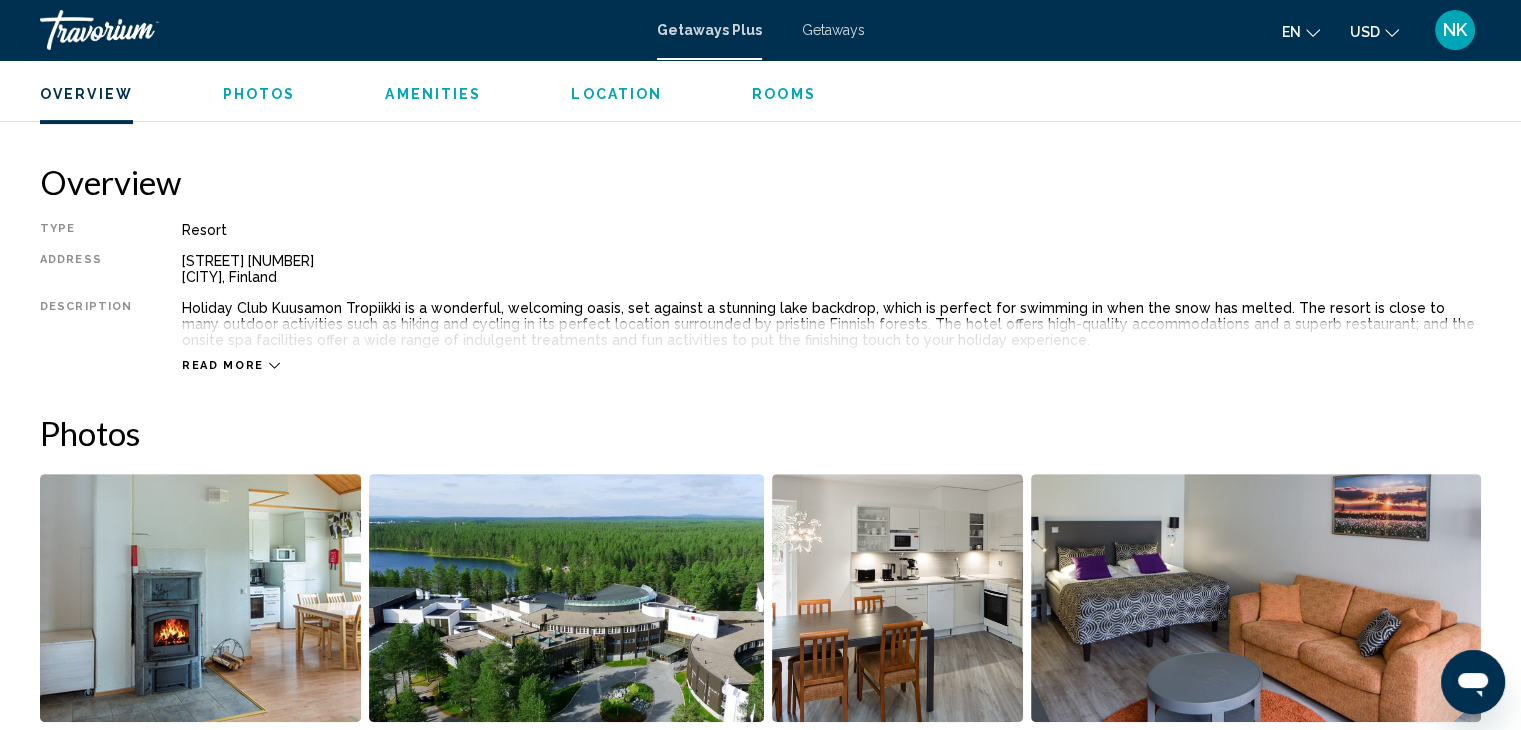drag, startPoint x: 1532, startPoint y: 106, endPoint x: 1060, endPoint y: 182, distance: 478.0795 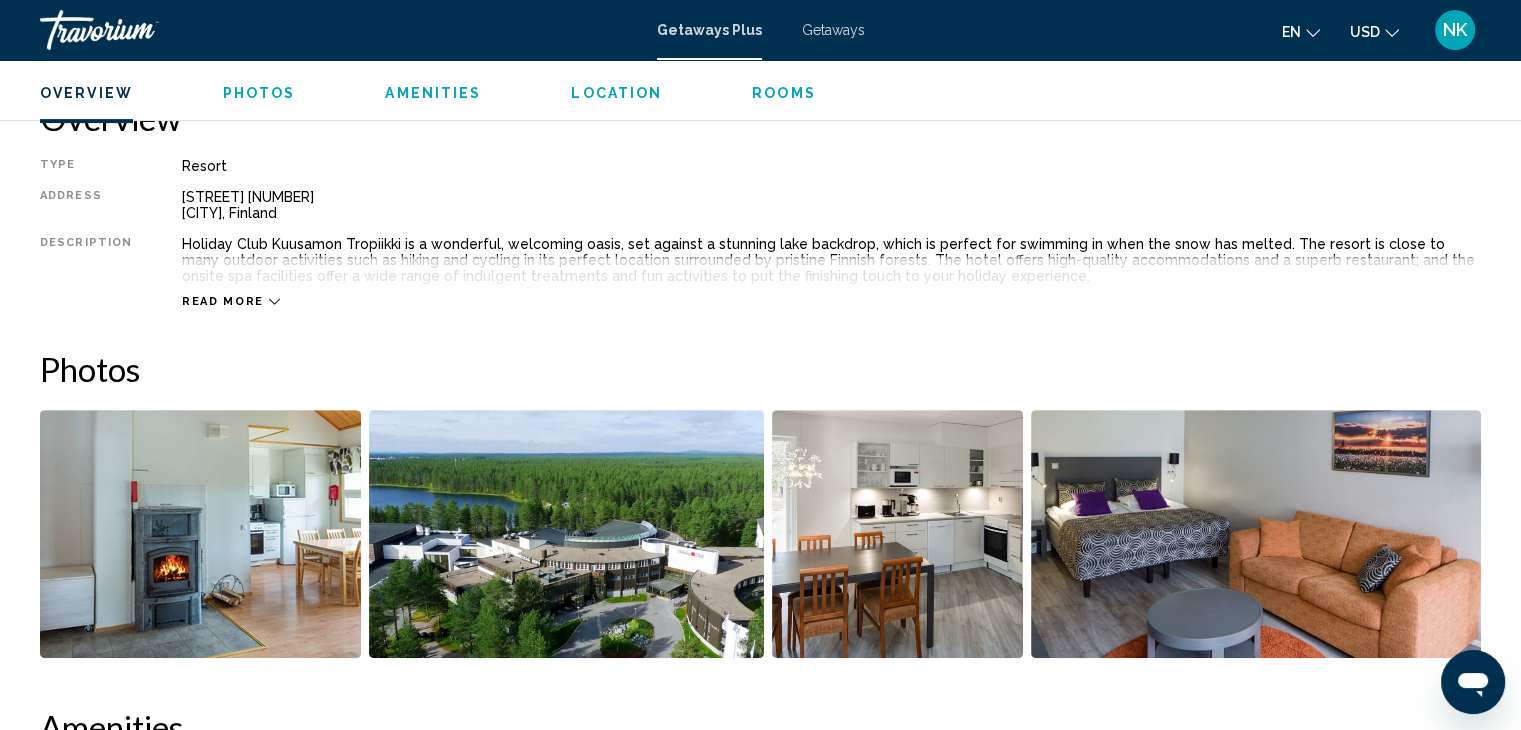 scroll, scrollTop: 700, scrollLeft: 0, axis: vertical 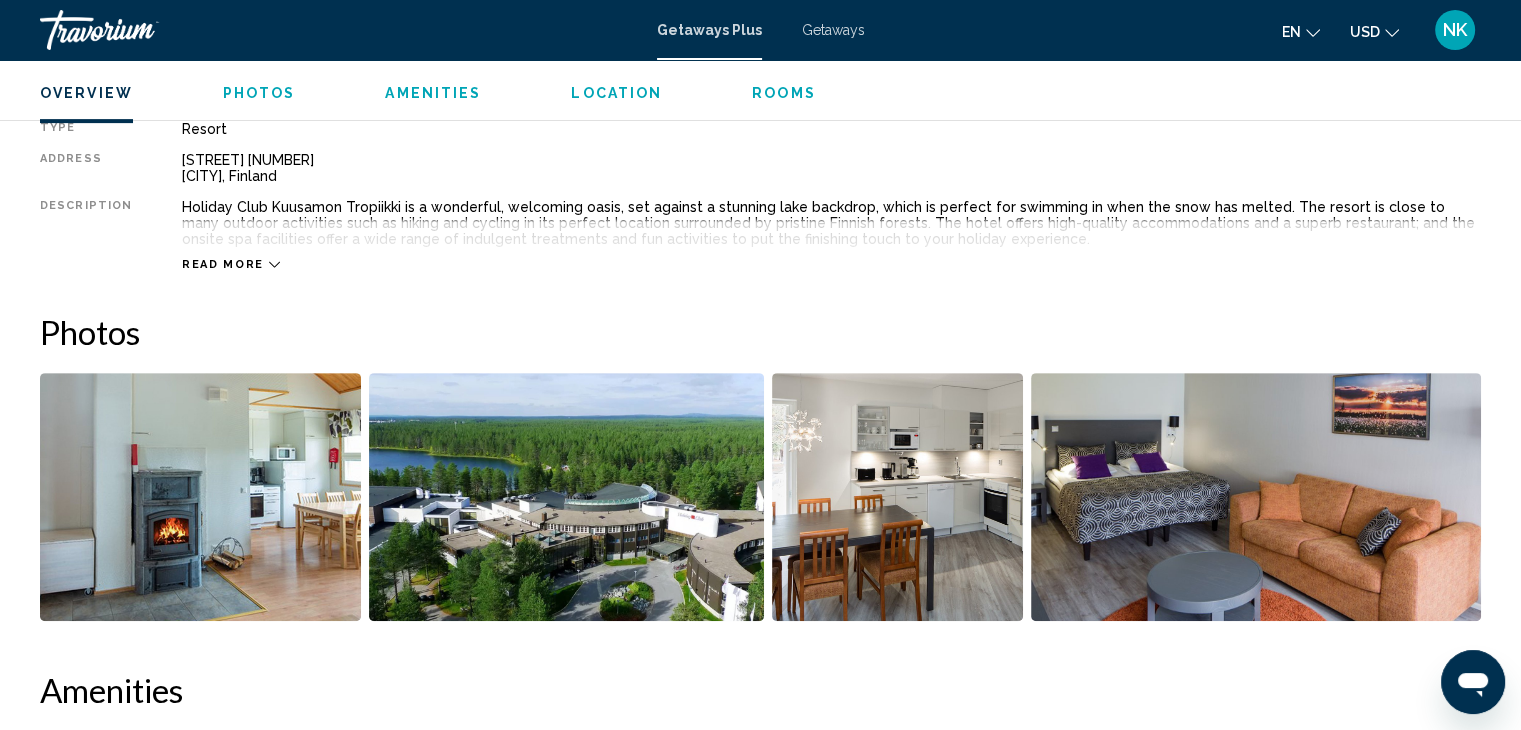 click on "Read more" at bounding box center (223, 264) 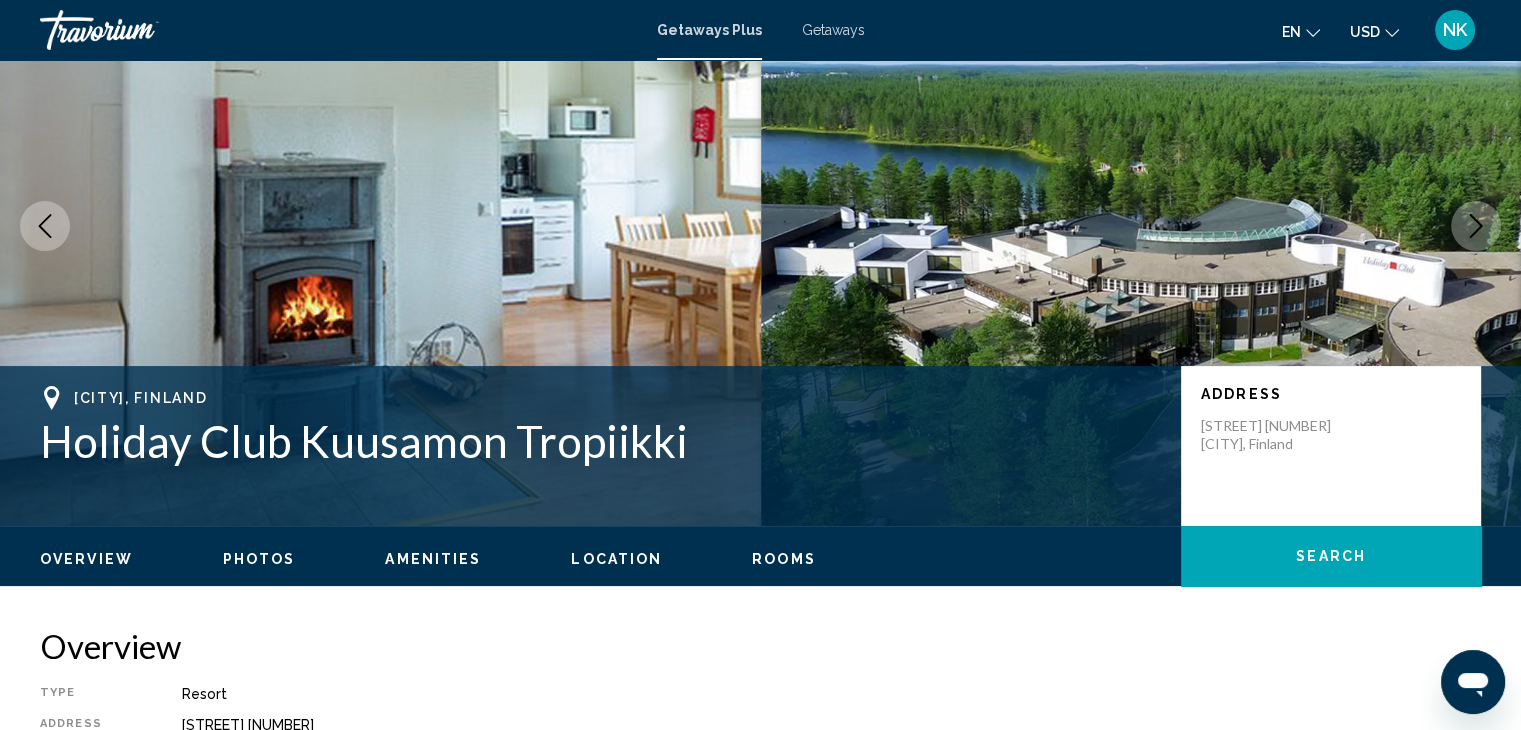 scroll, scrollTop: 104, scrollLeft: 0, axis: vertical 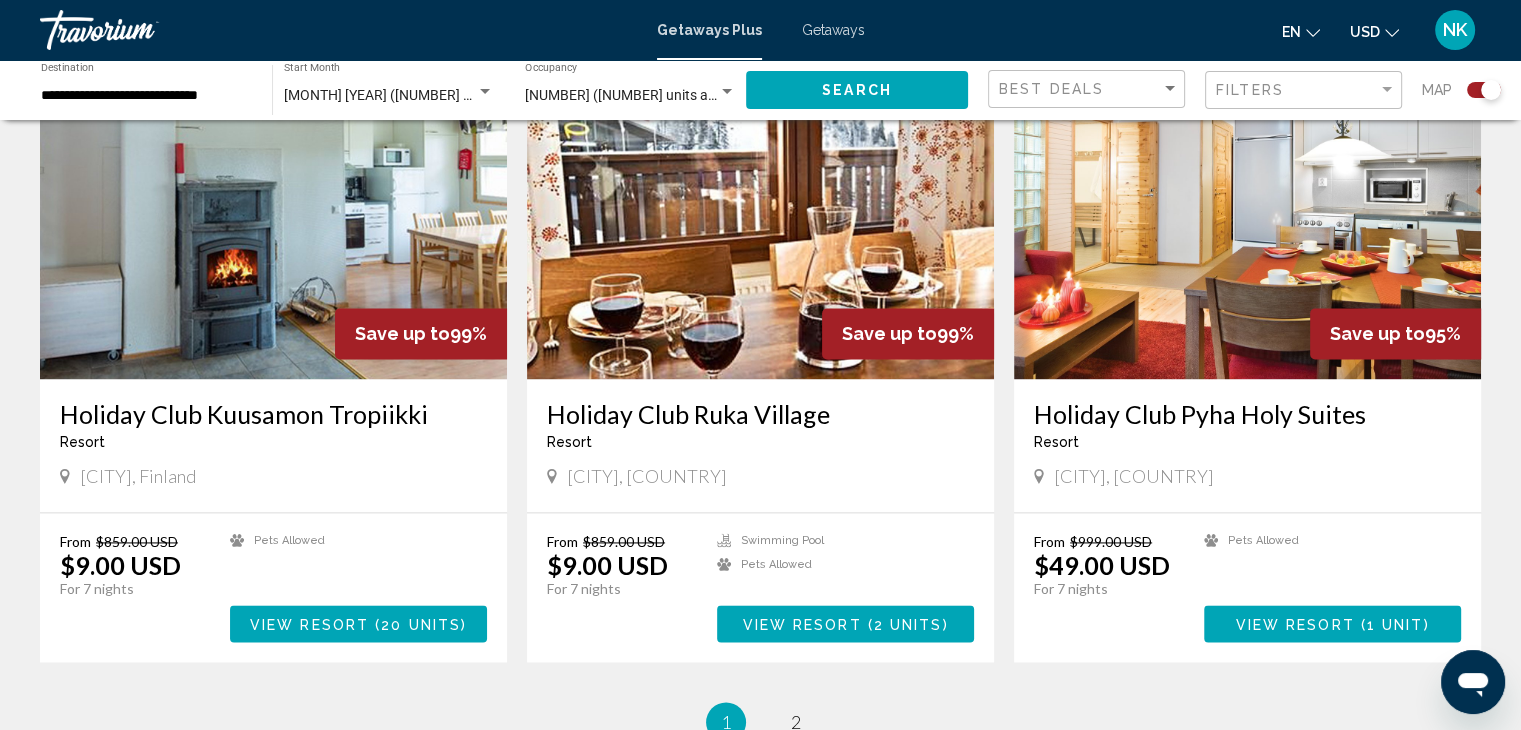 click on "View Resort" at bounding box center (1294, 624) 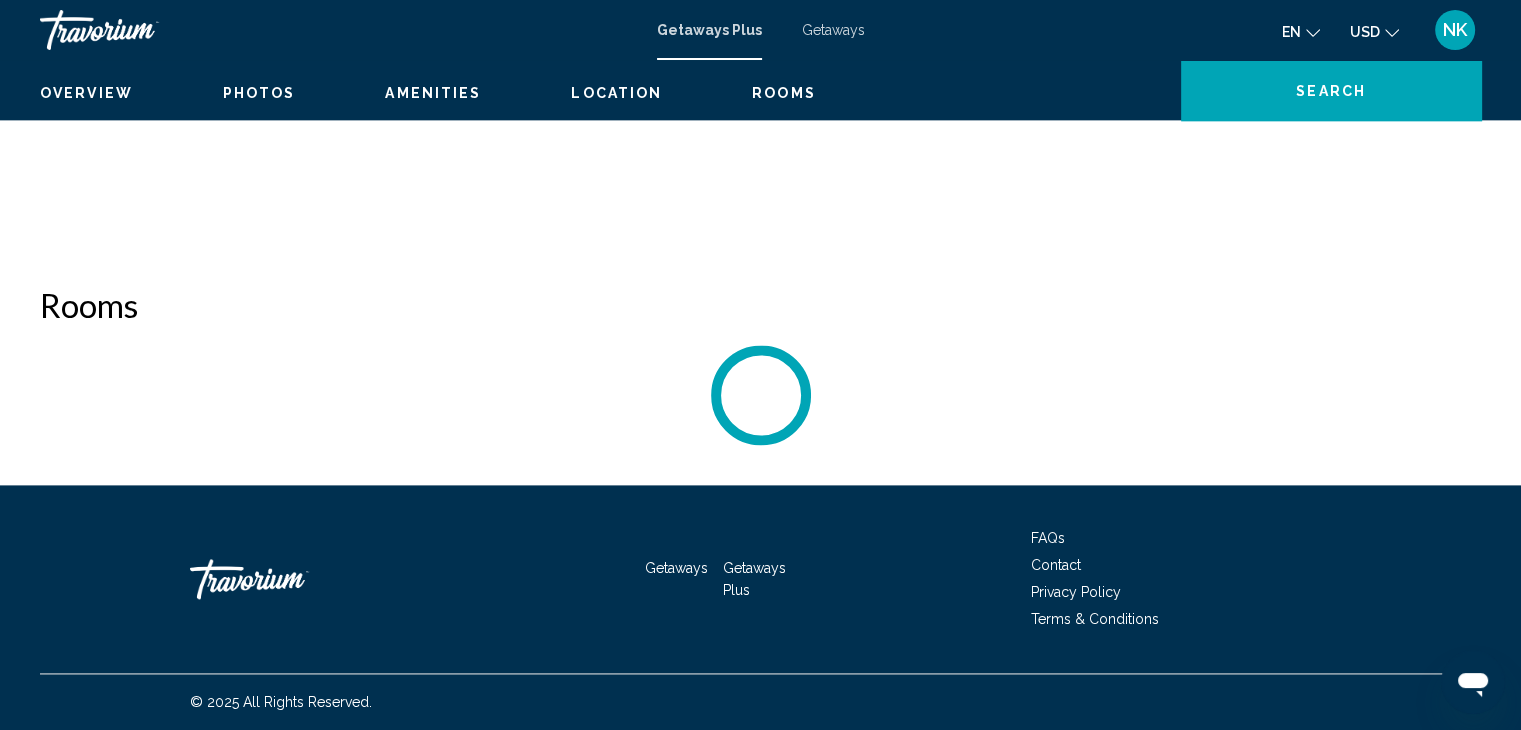 scroll, scrollTop: 0, scrollLeft: 0, axis: both 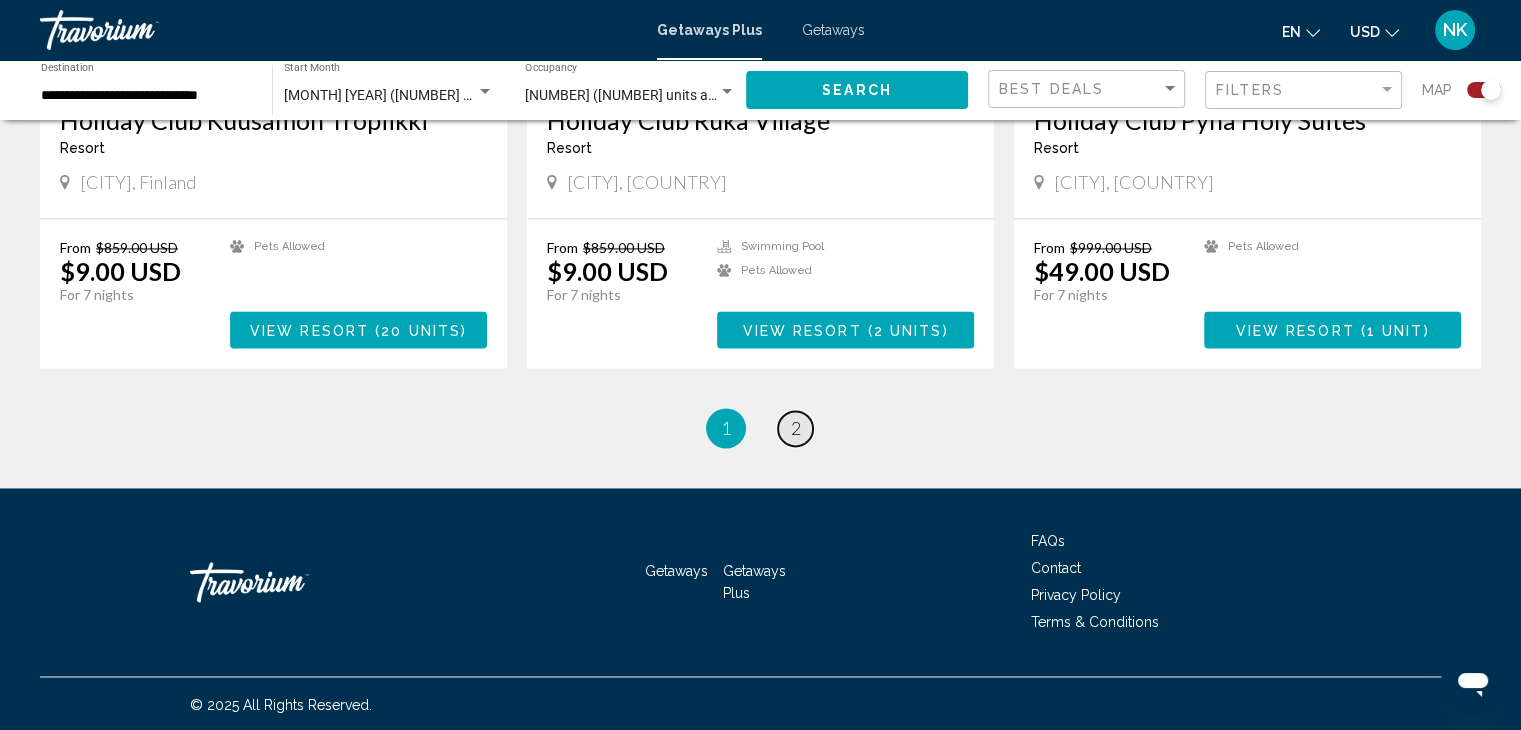 click on "2" at bounding box center [796, 428] 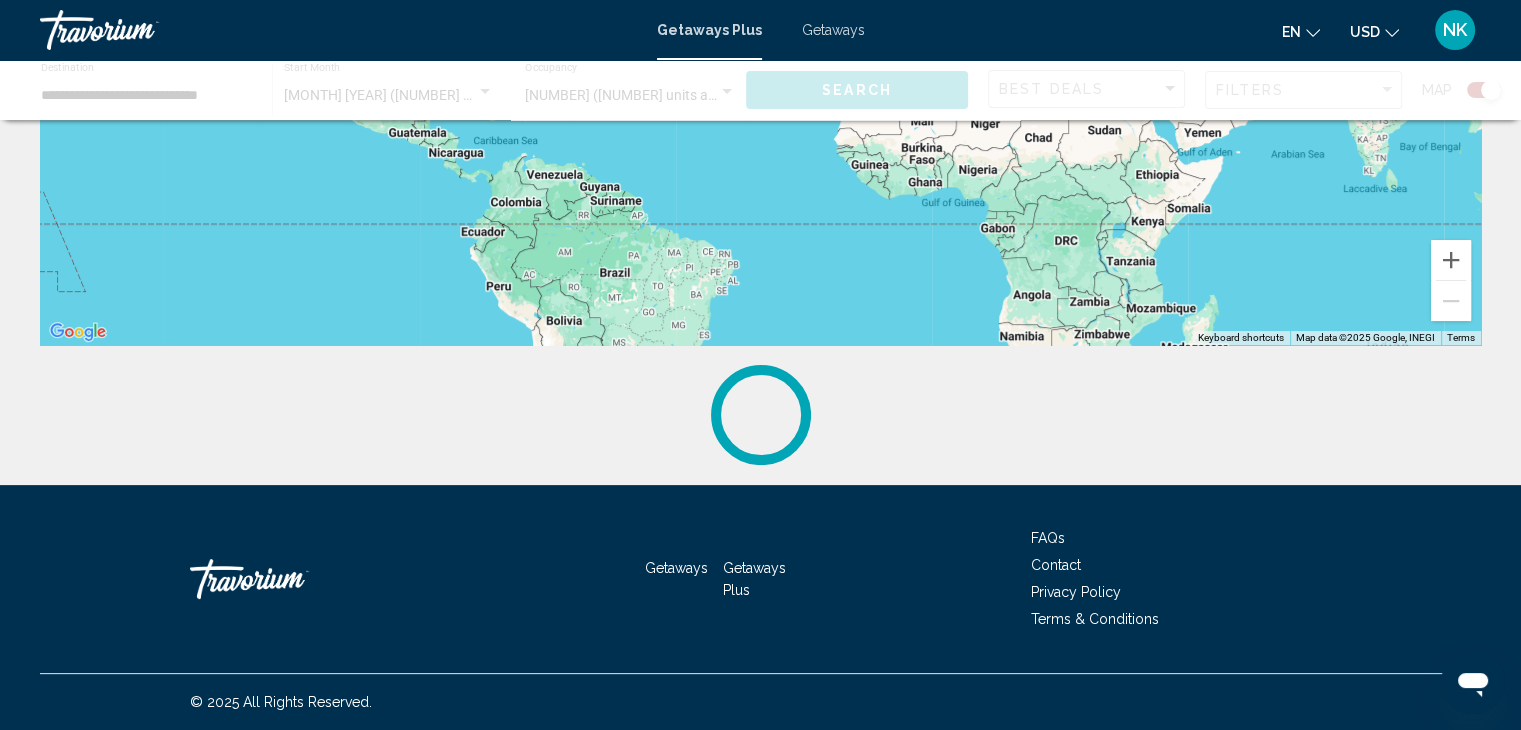 scroll, scrollTop: 0, scrollLeft: 0, axis: both 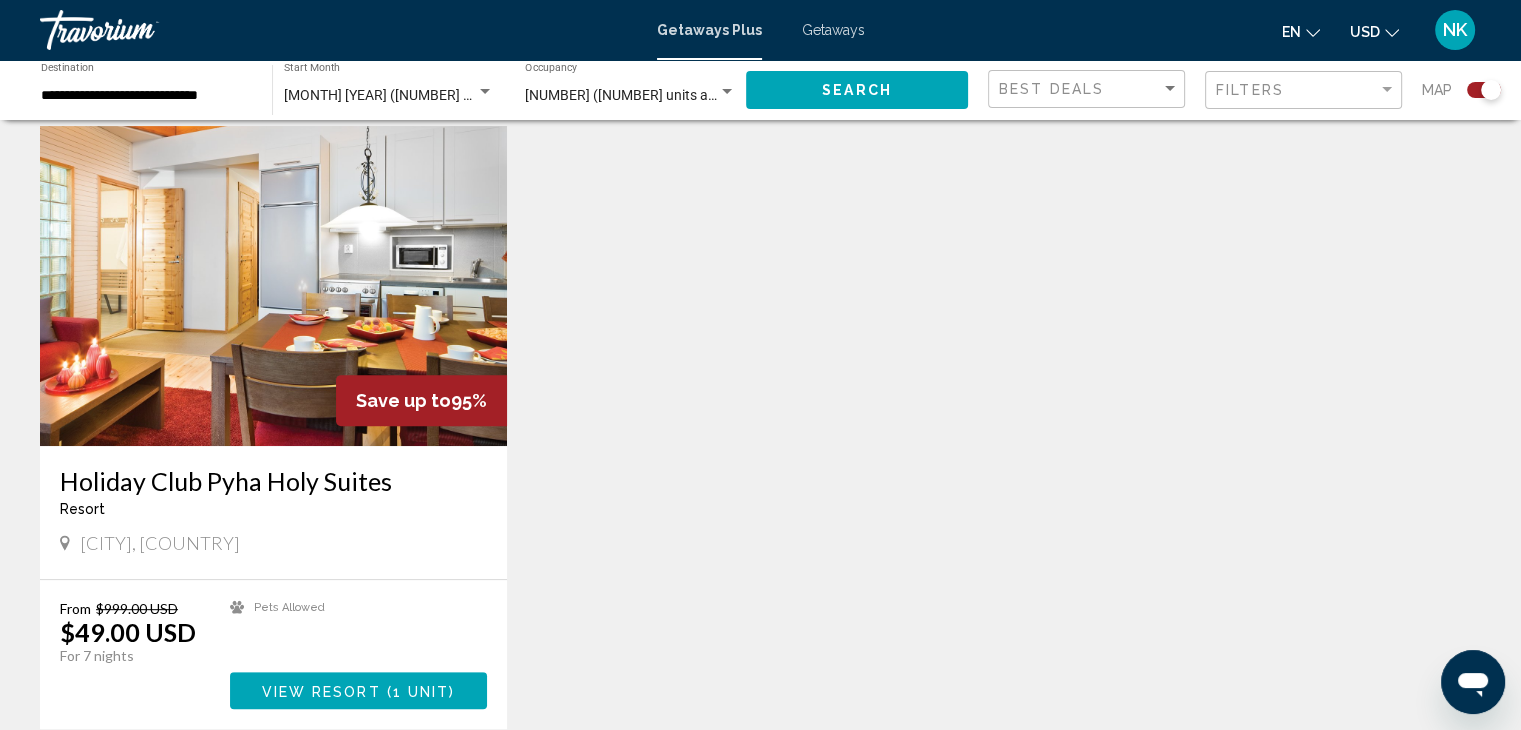 click on "1 unit" at bounding box center [421, 691] 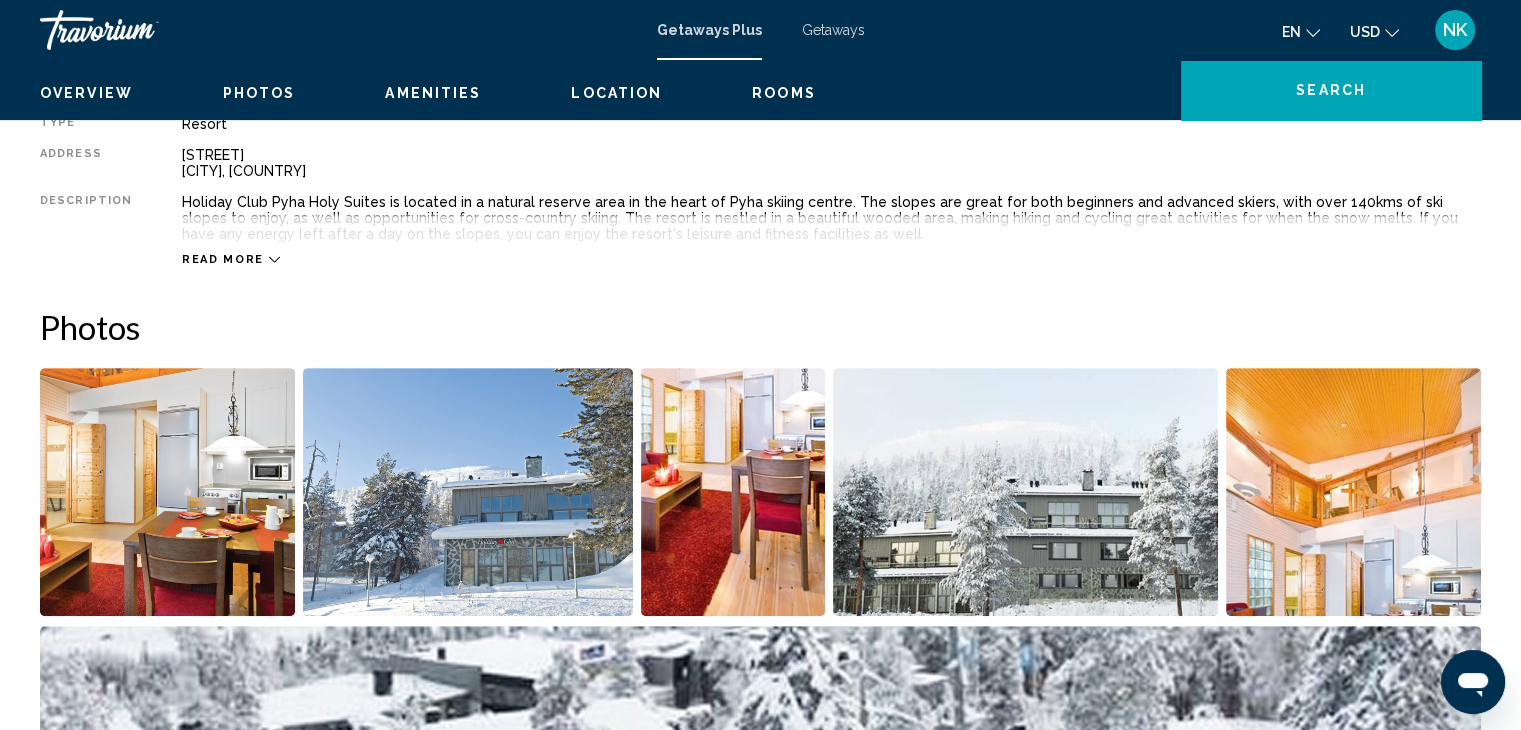 scroll, scrollTop: 0, scrollLeft: 0, axis: both 